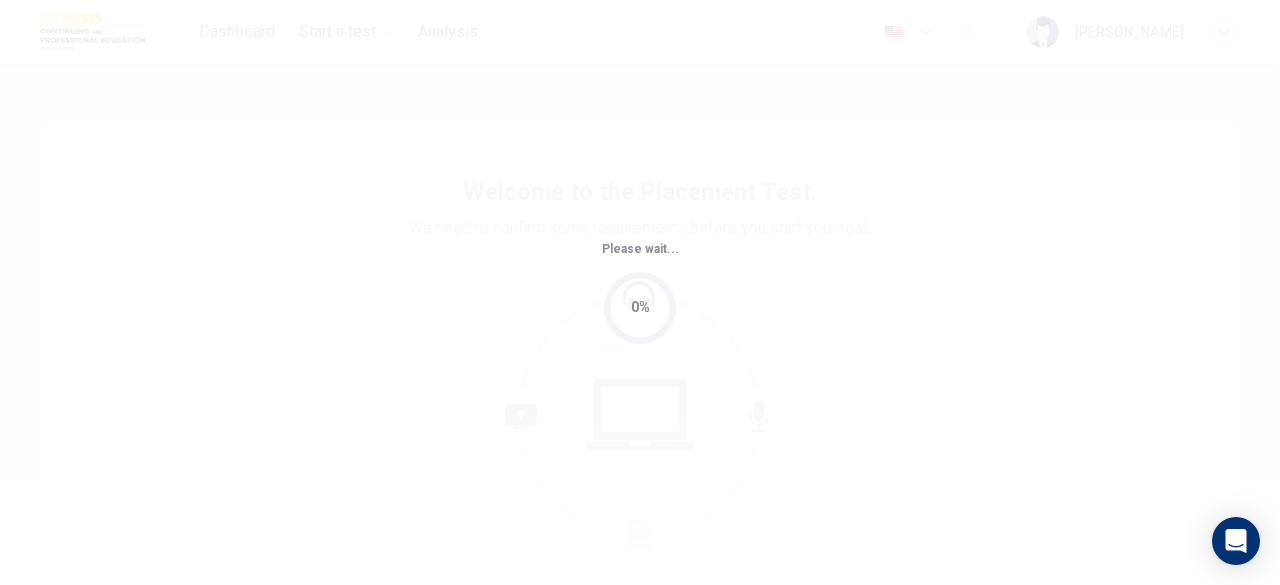scroll, scrollTop: 0, scrollLeft: 0, axis: both 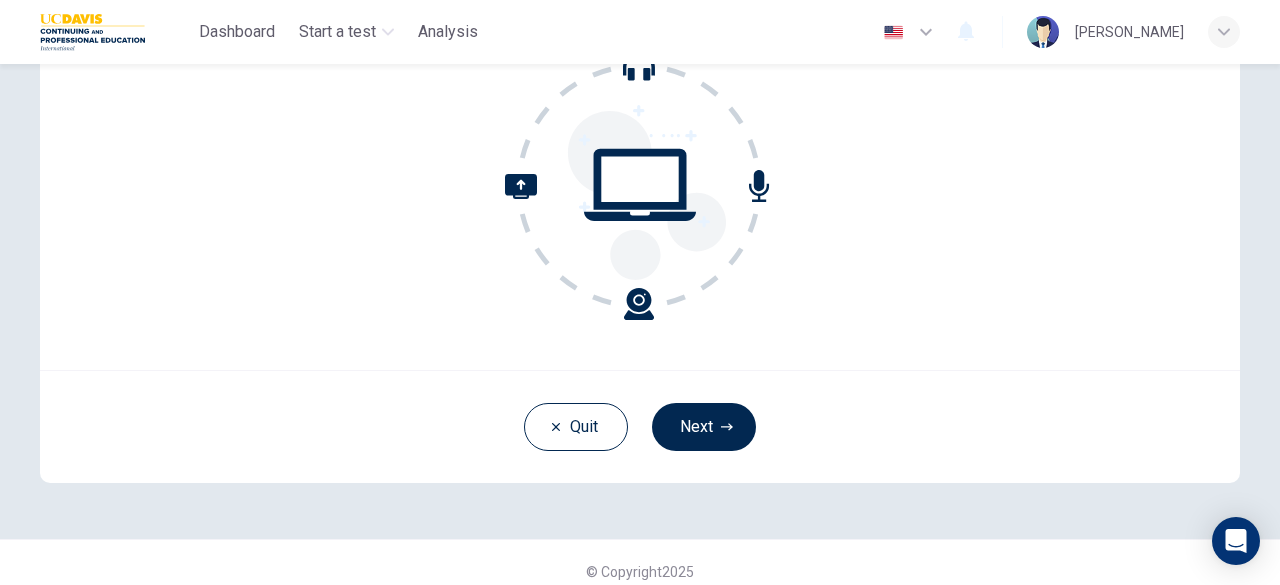 click on "Quit Next" at bounding box center [640, 426] 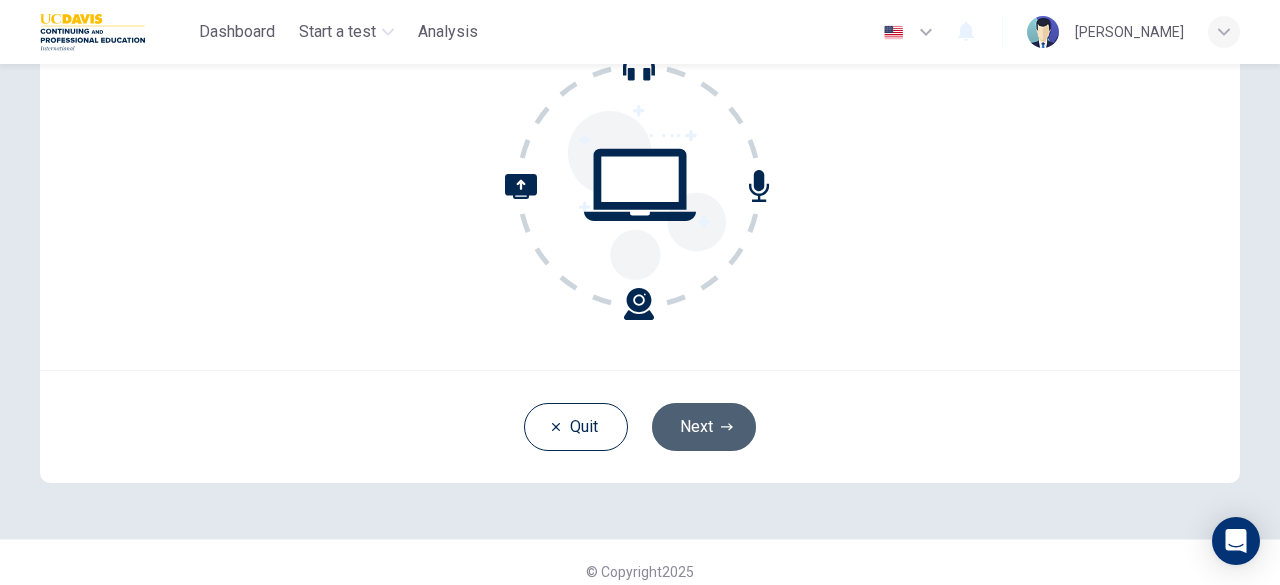 click on "Next" at bounding box center [704, 427] 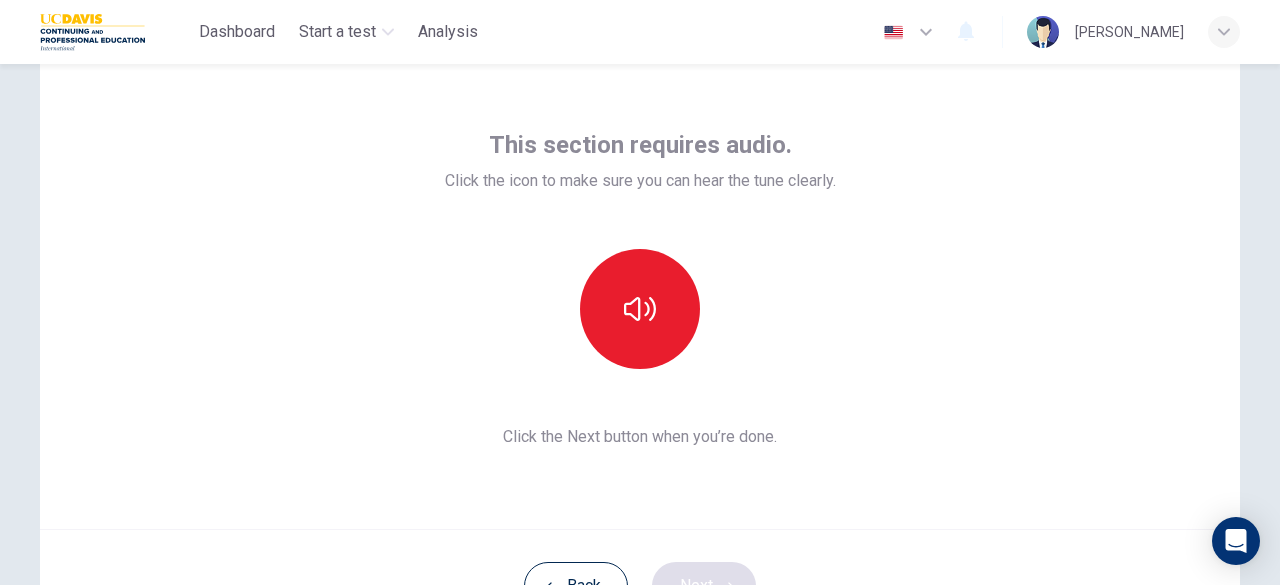 scroll, scrollTop: 70, scrollLeft: 0, axis: vertical 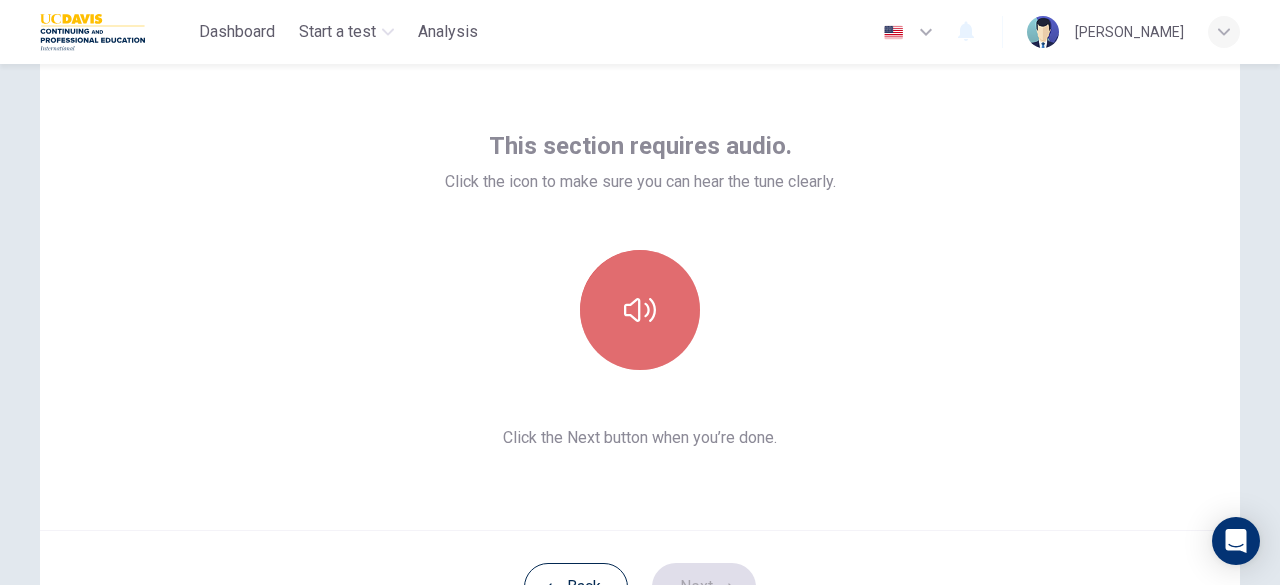 click at bounding box center [640, 310] 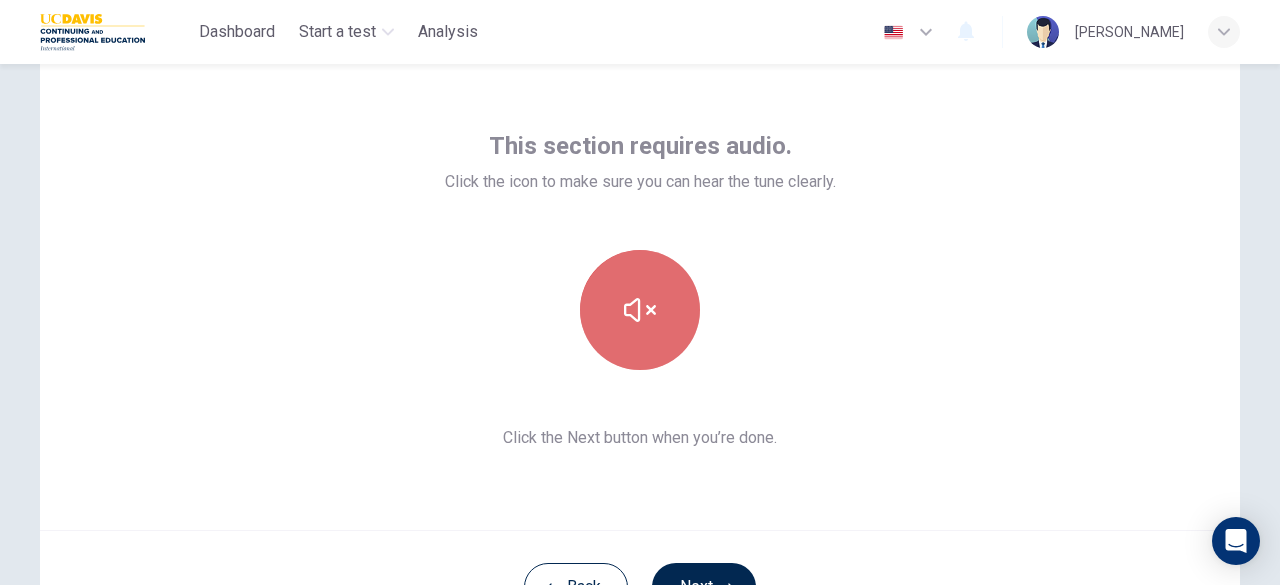 click 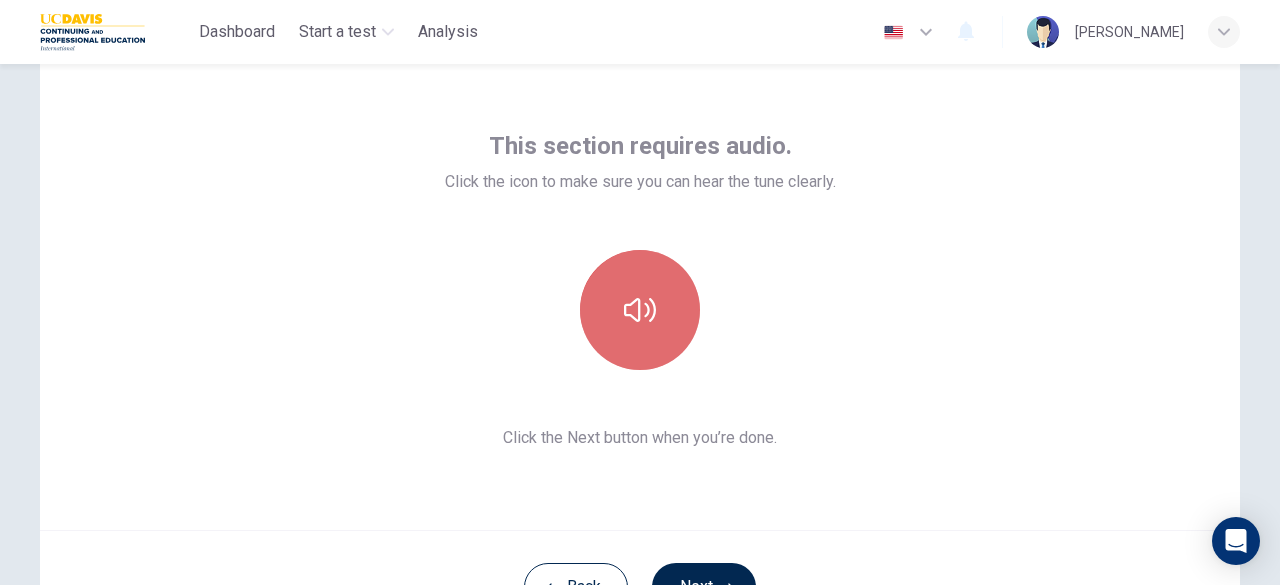 click 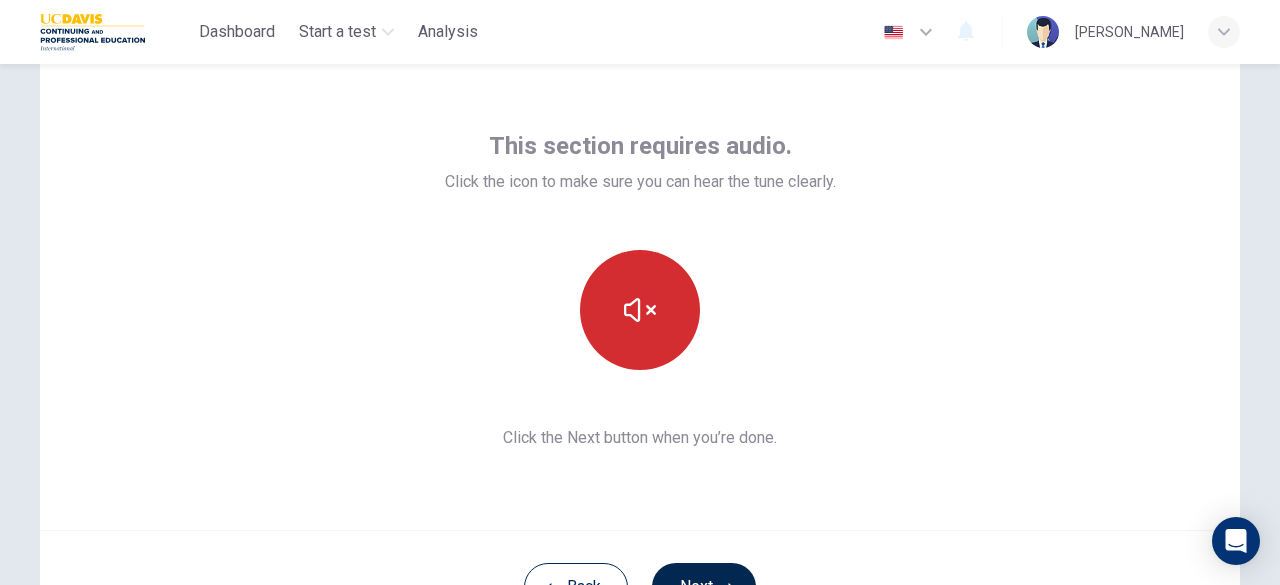 scroll, scrollTop: 90, scrollLeft: 0, axis: vertical 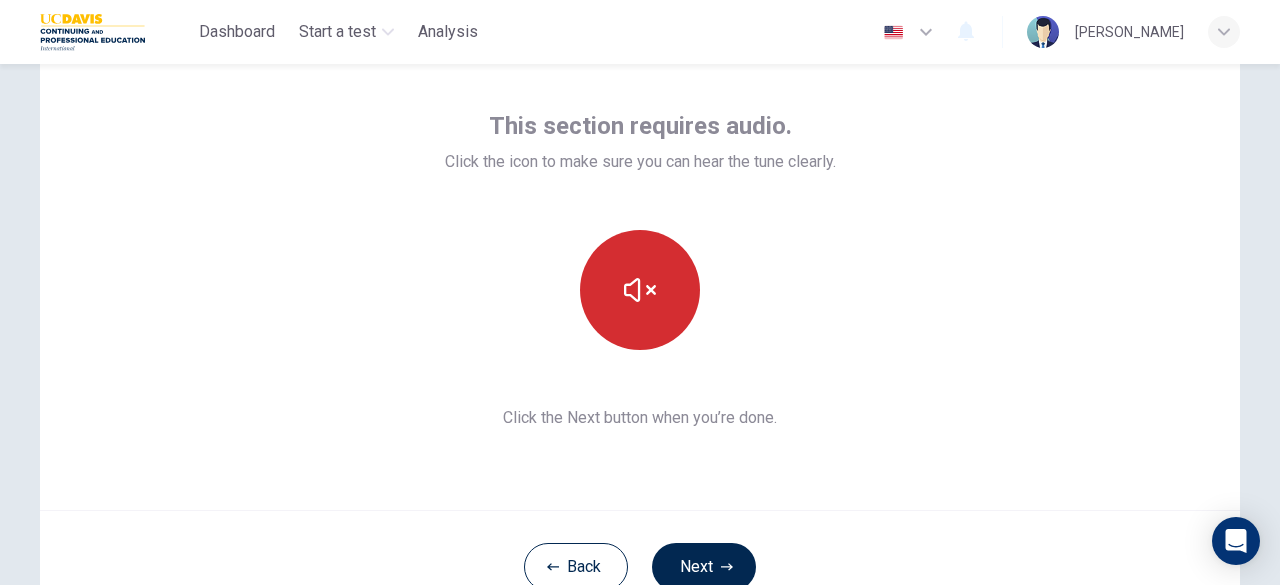 click on "Back Next" at bounding box center (640, 566) 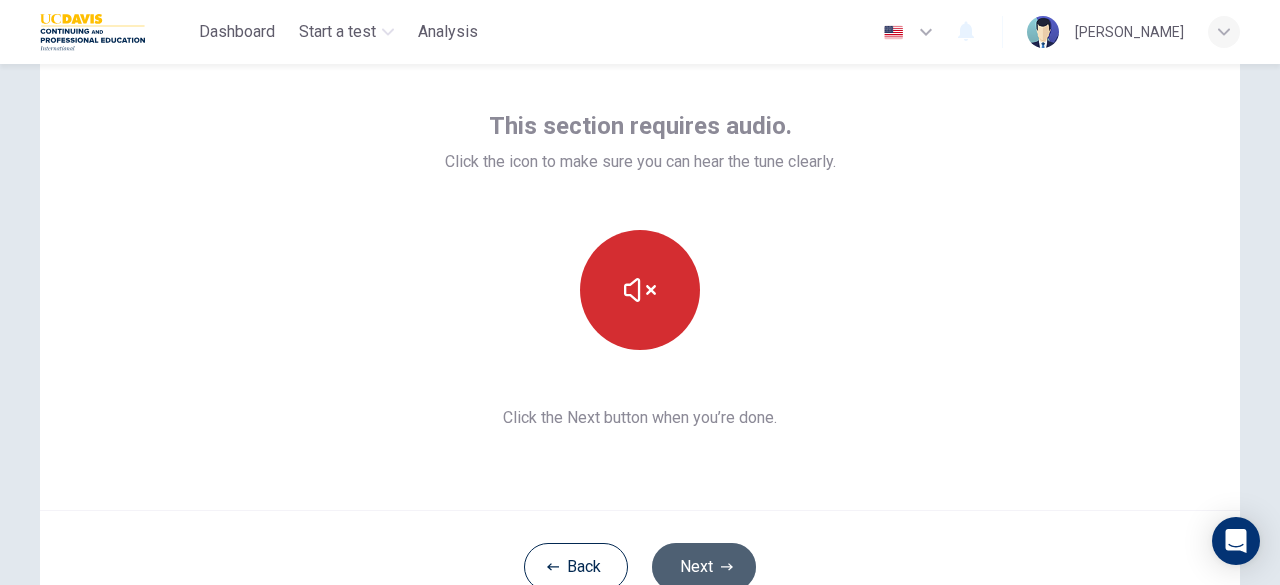 click on "Next" at bounding box center (704, 567) 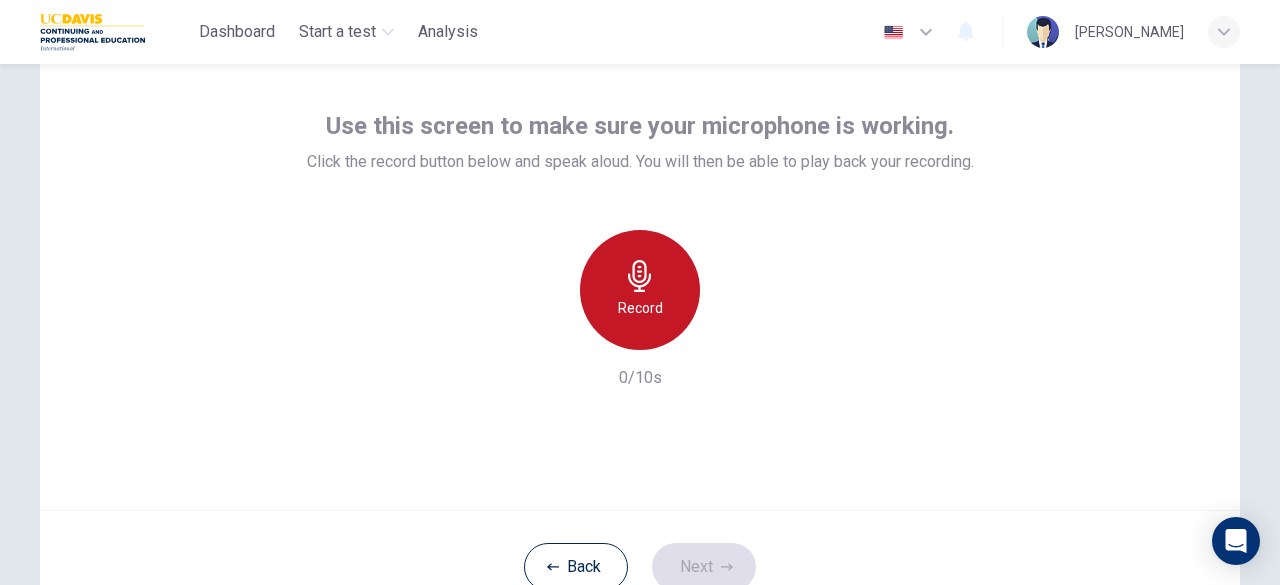 click on "Record" at bounding box center (640, 290) 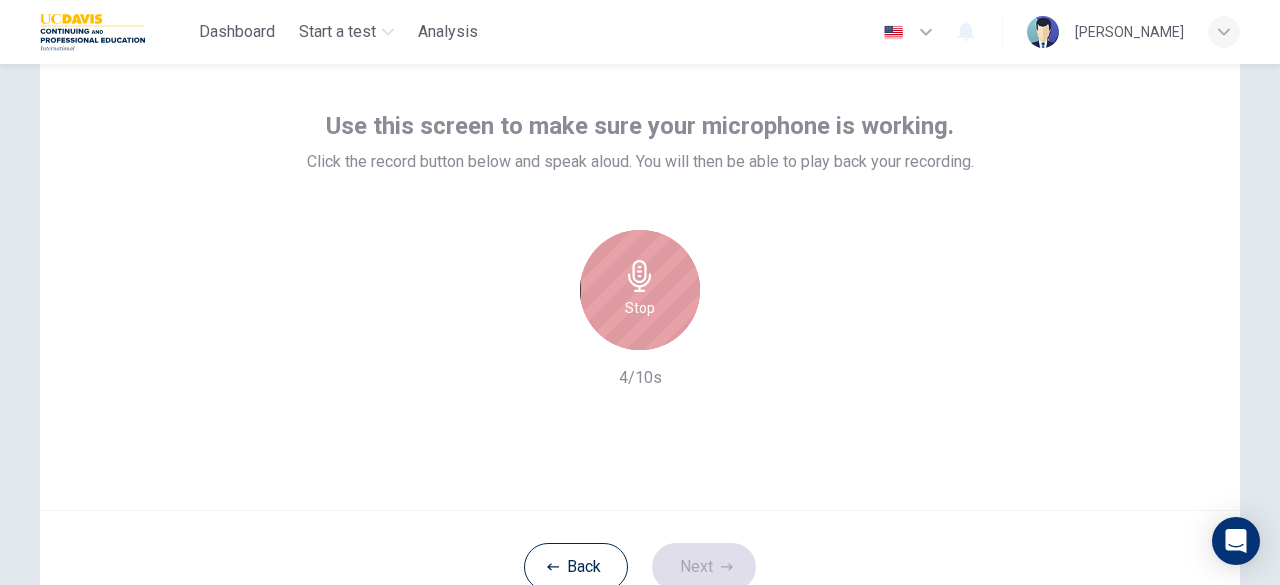 click on "Stop" at bounding box center [640, 290] 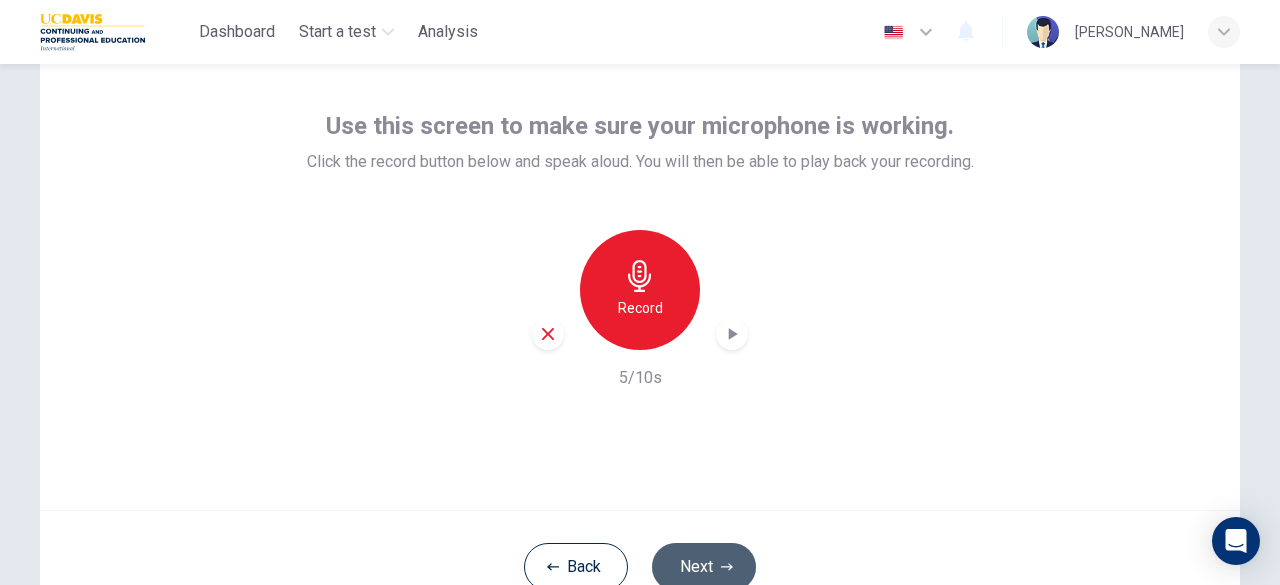 click on "Next" at bounding box center [704, 567] 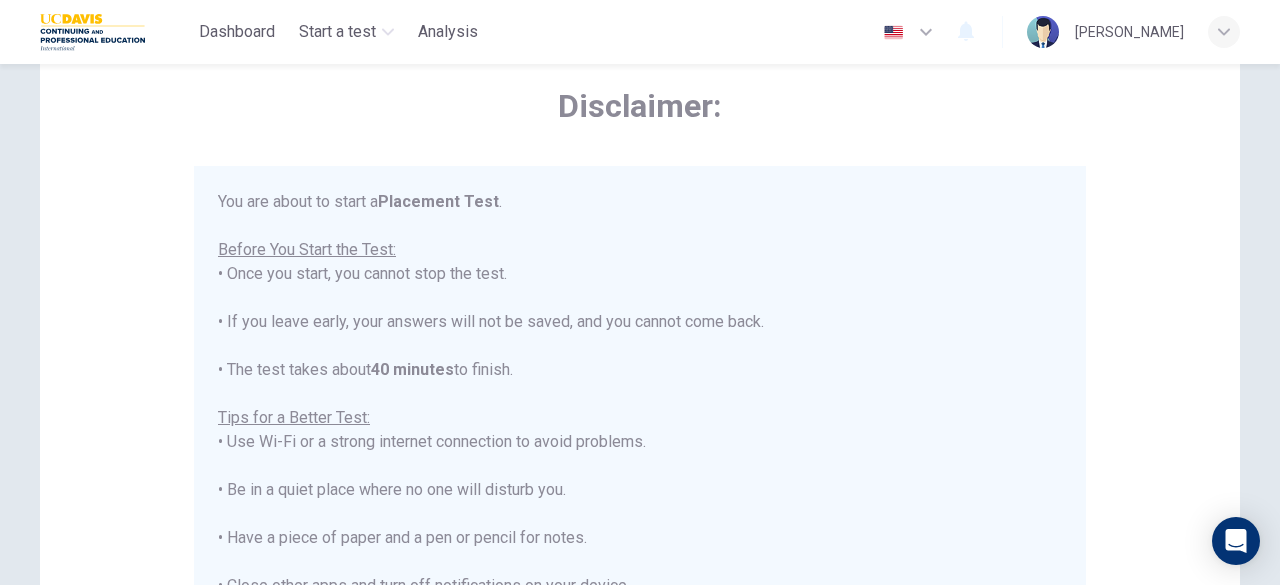 scroll, scrollTop: 22, scrollLeft: 0, axis: vertical 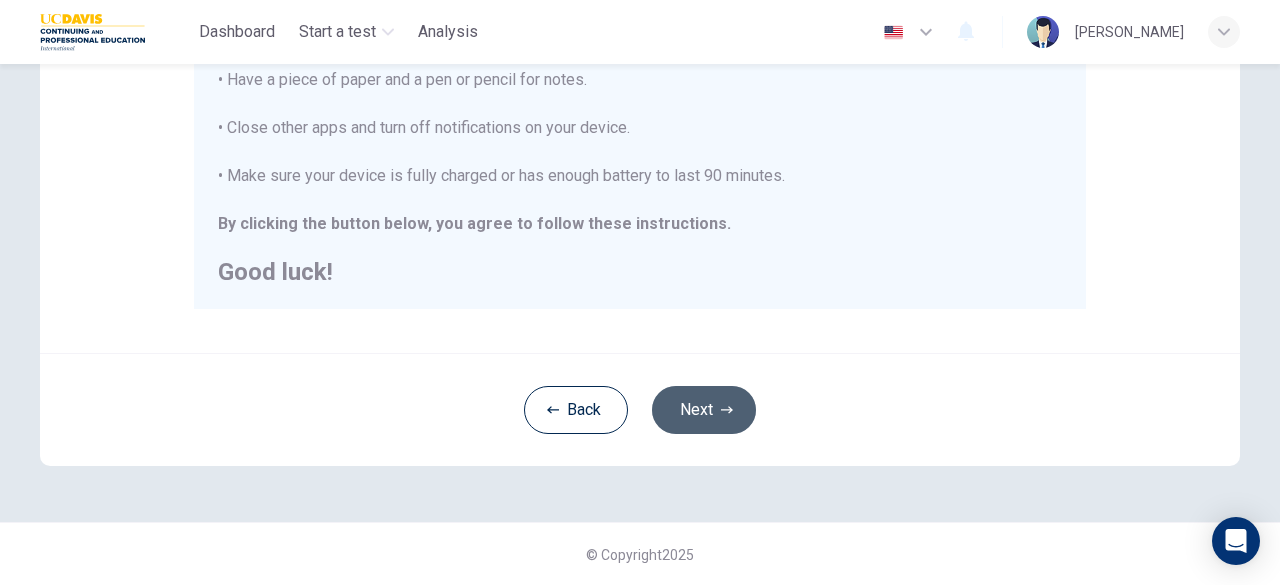 click on "Next" at bounding box center (704, 410) 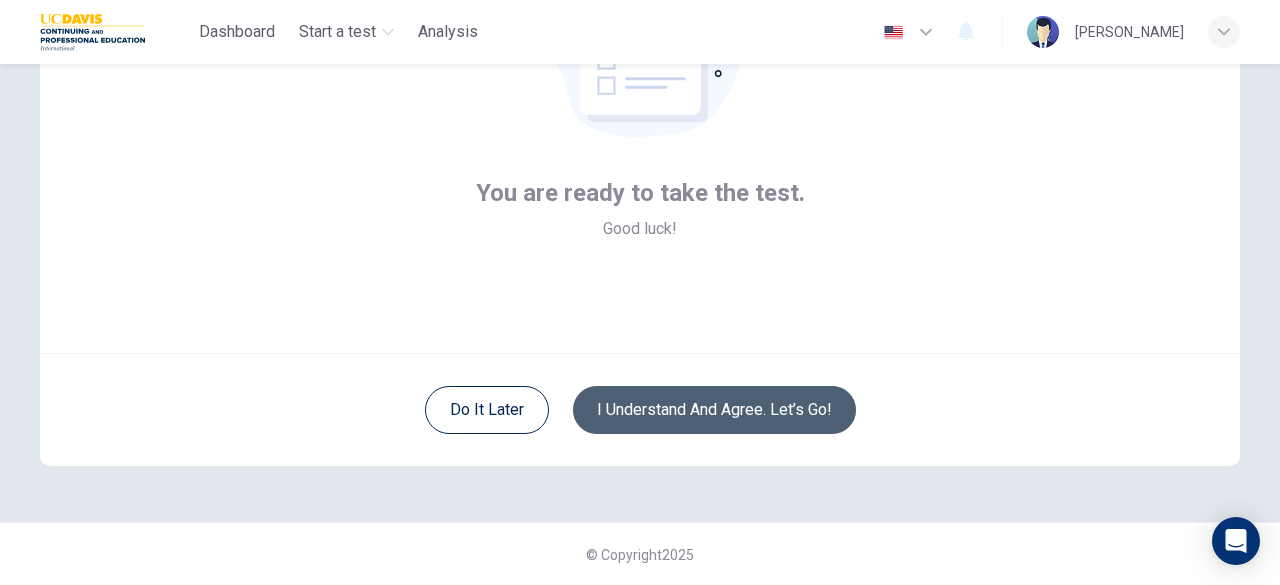 click on "I understand and agree. Let’s go!" at bounding box center (714, 410) 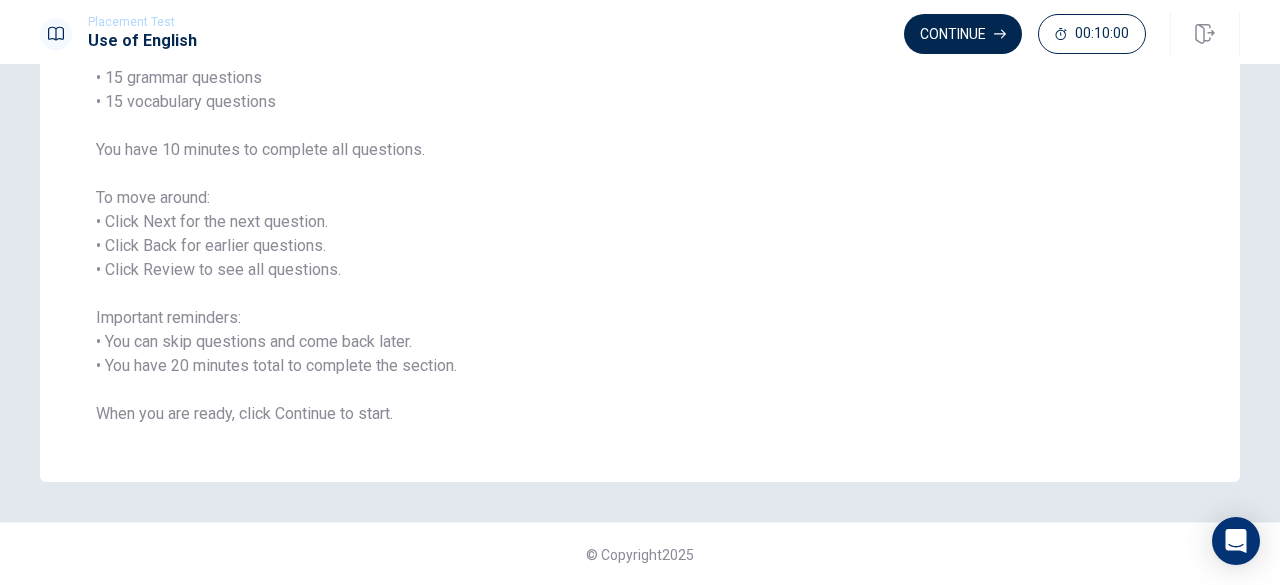 scroll, scrollTop: 0, scrollLeft: 0, axis: both 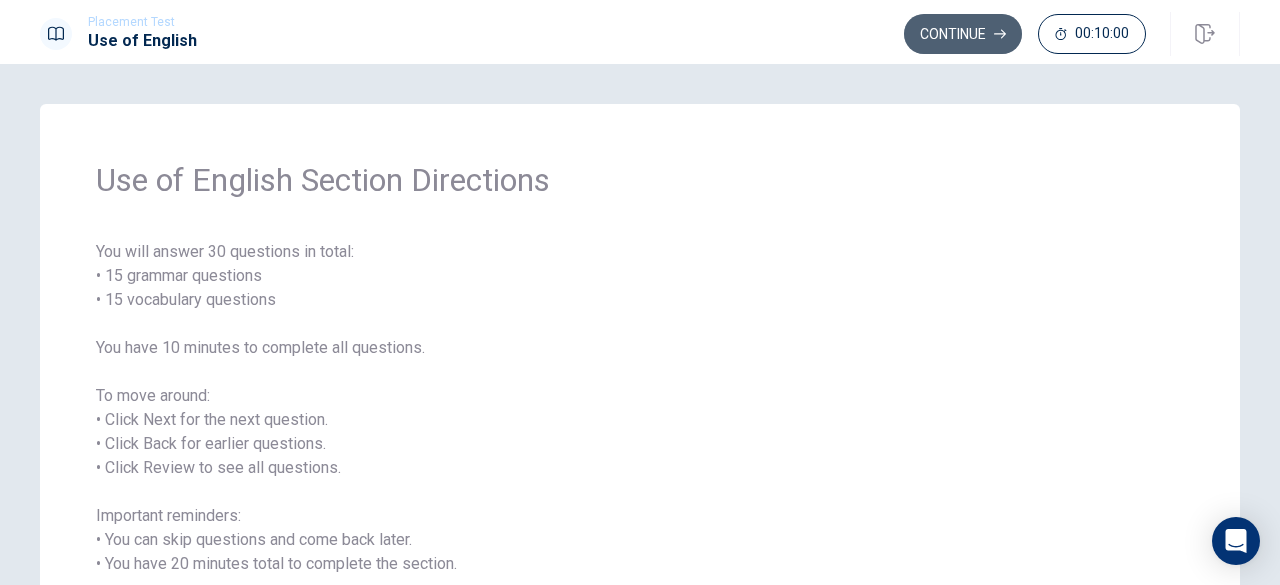 click on "Continue" at bounding box center (963, 34) 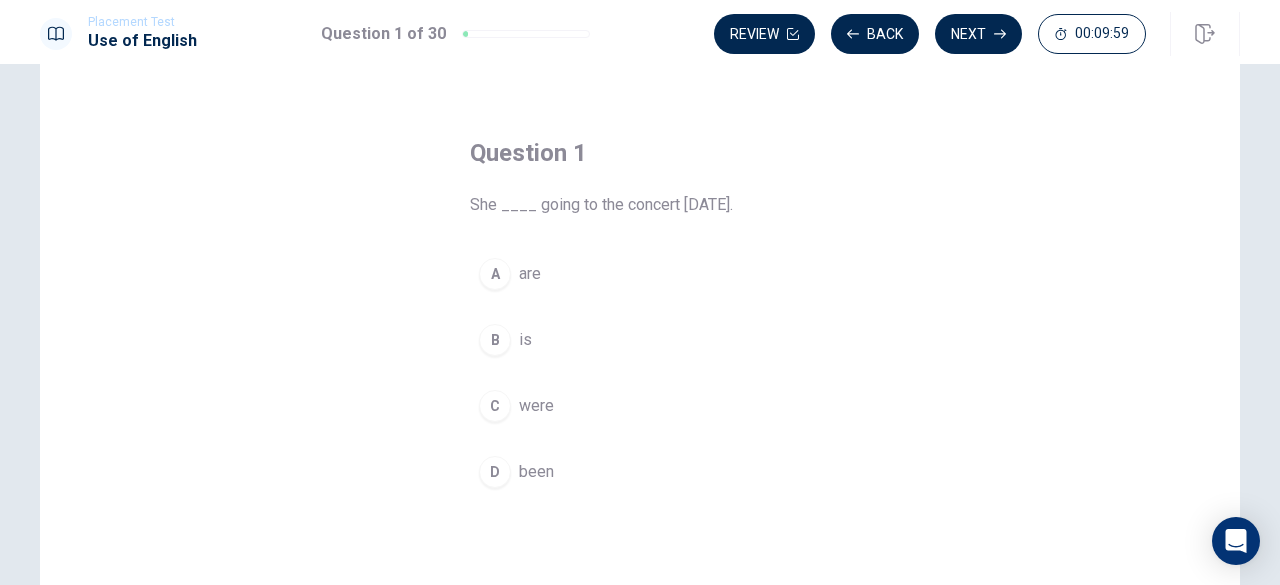 scroll, scrollTop: 51, scrollLeft: 0, axis: vertical 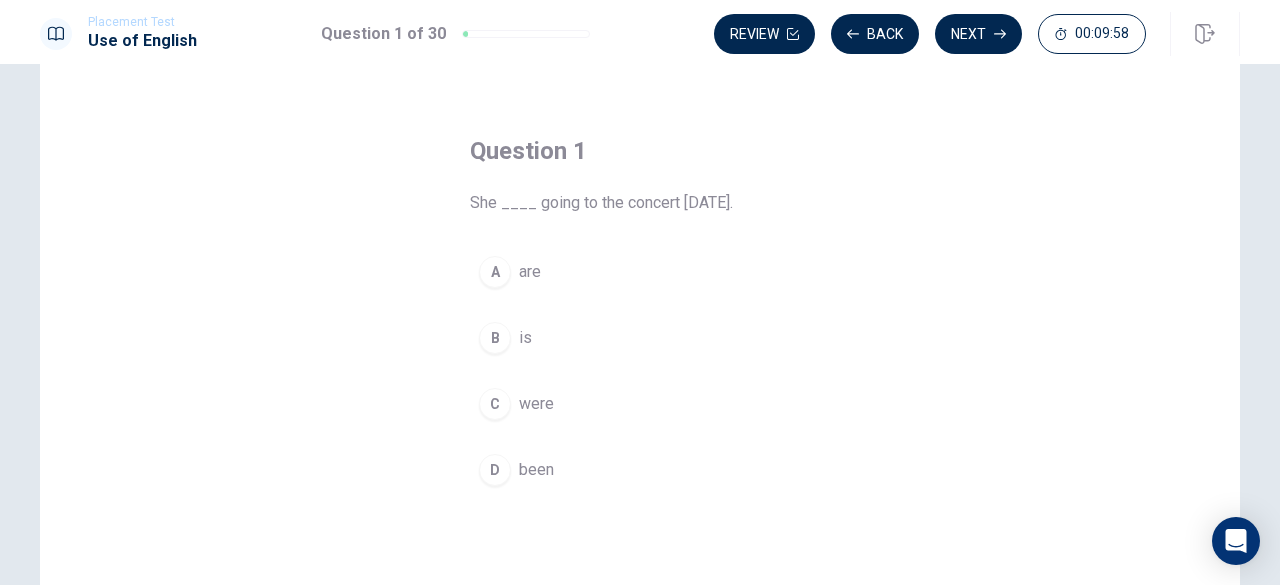 click on "B" at bounding box center (495, 338) 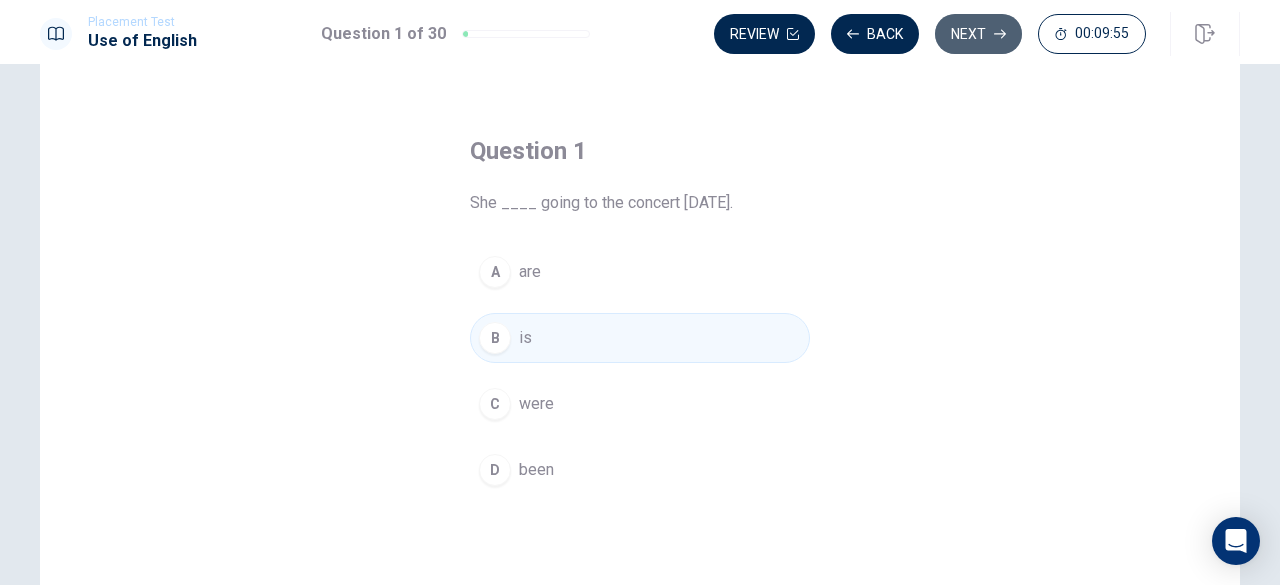 click on "Next" at bounding box center [978, 34] 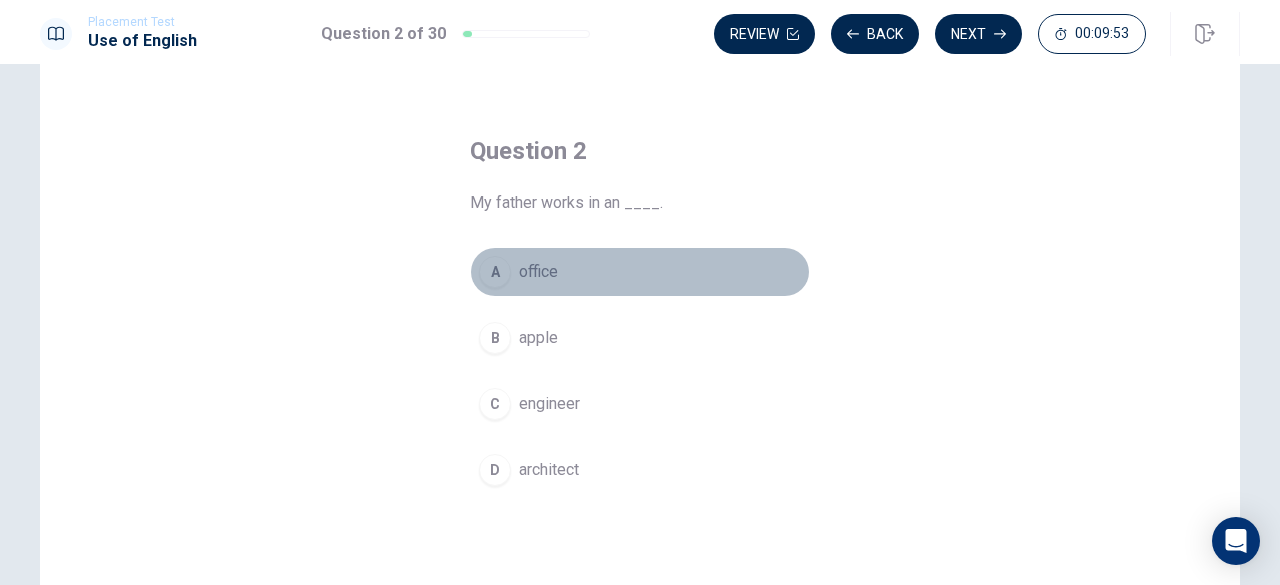 click on "office" at bounding box center [538, 272] 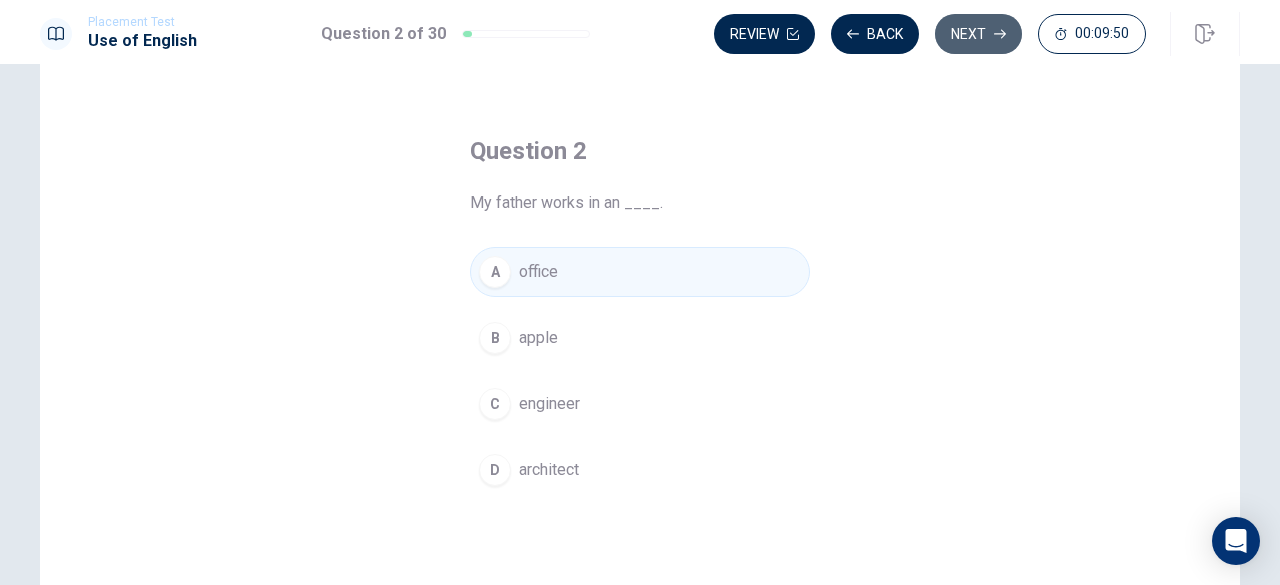 click on "Next" at bounding box center [978, 34] 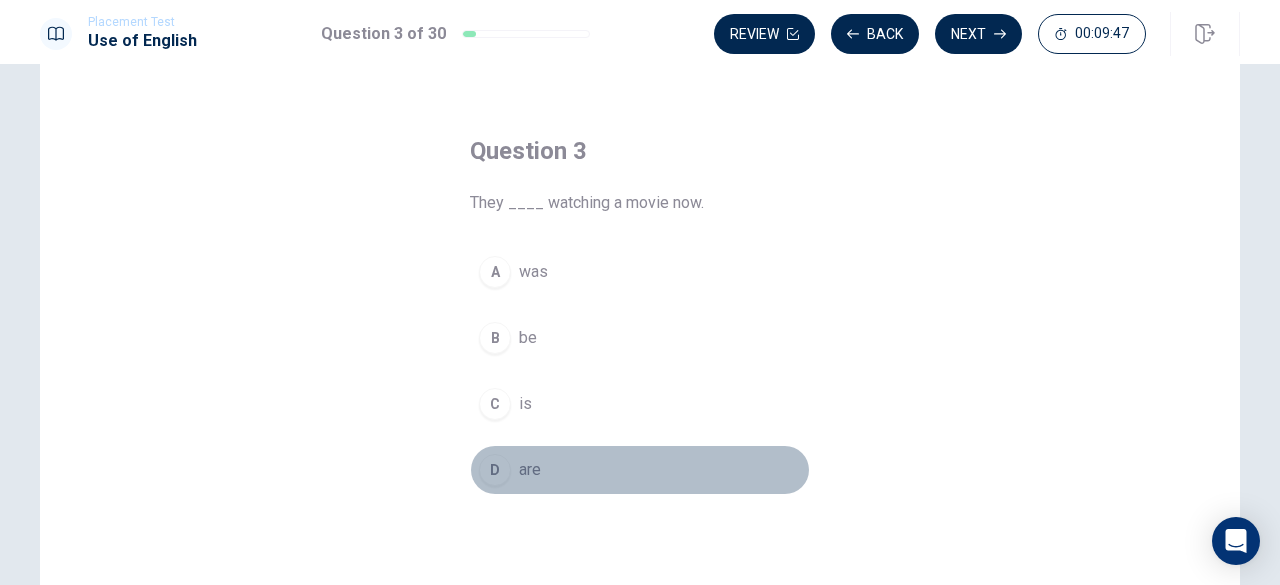 click on "D" at bounding box center (495, 470) 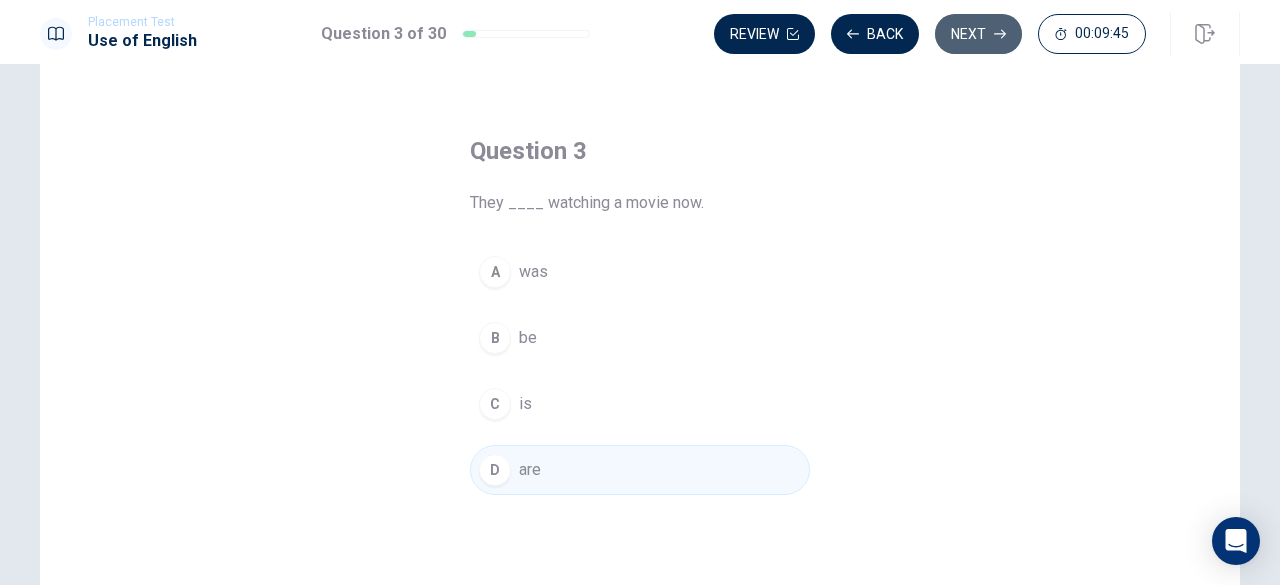 click on "Next" at bounding box center (978, 34) 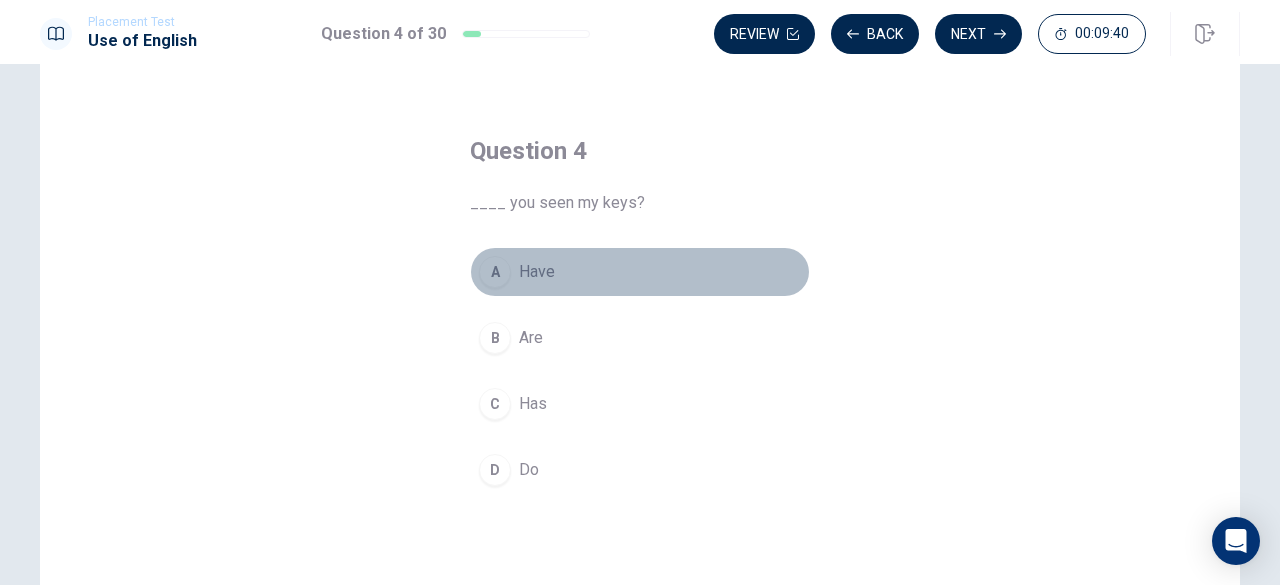 click on "A Have" at bounding box center [640, 272] 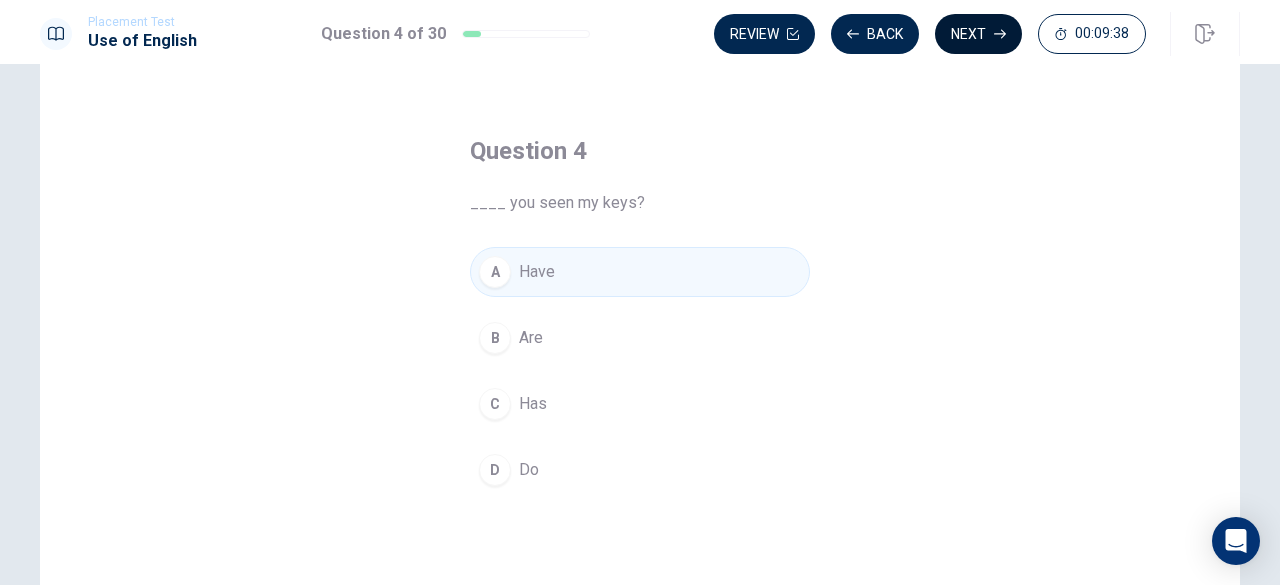 click on "Next" at bounding box center (978, 34) 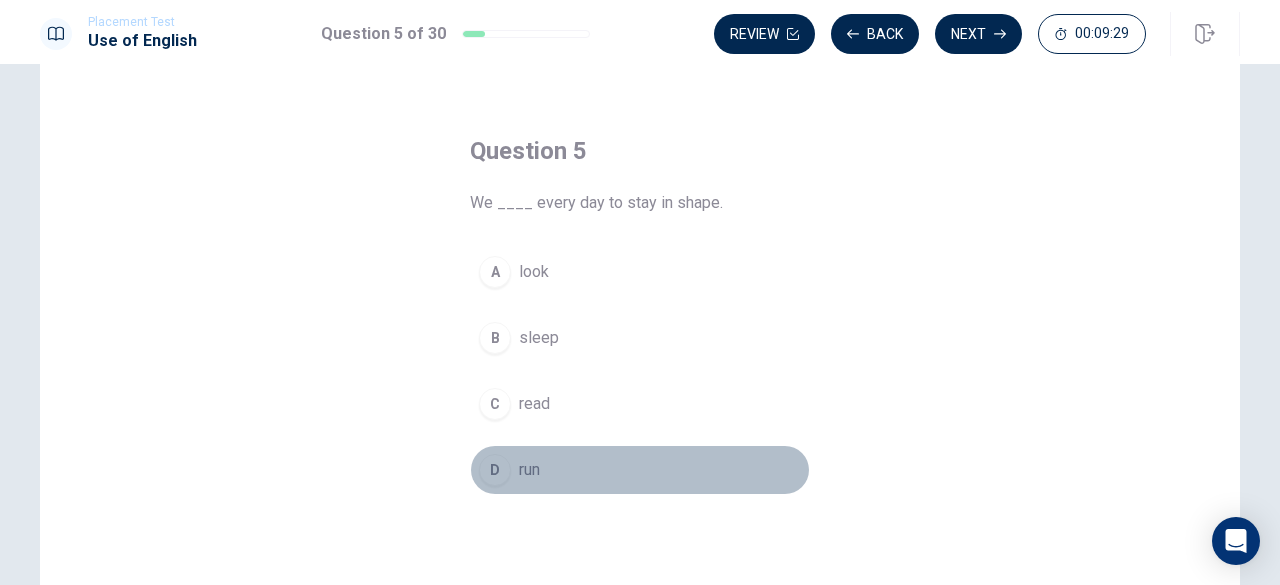 click on "run" at bounding box center (529, 470) 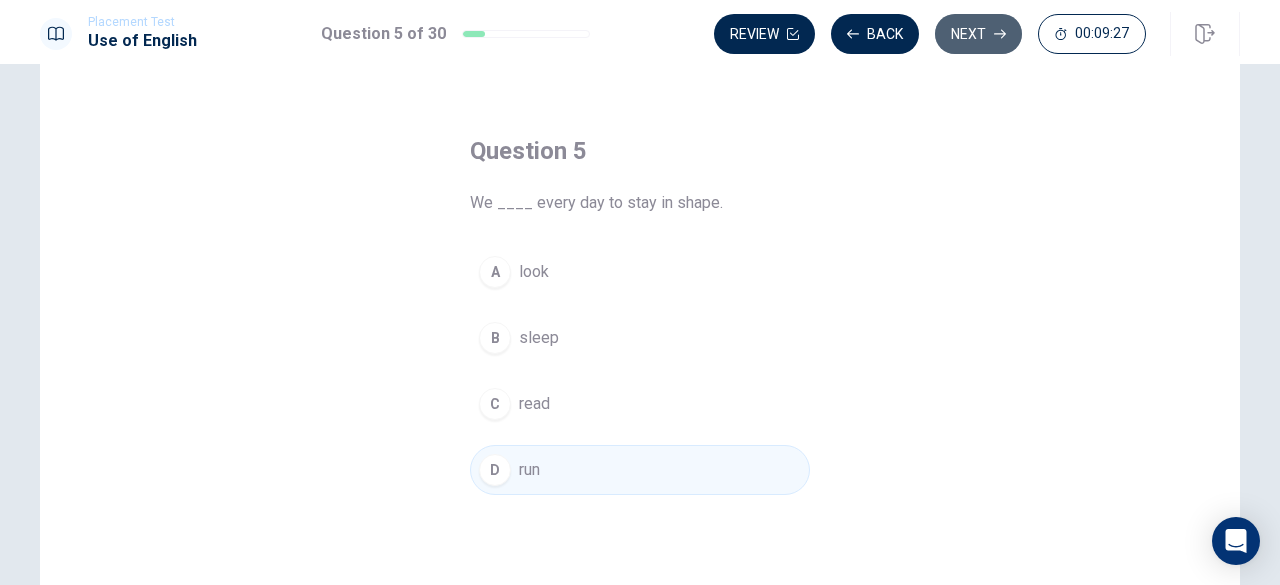 click on "Next" at bounding box center (978, 34) 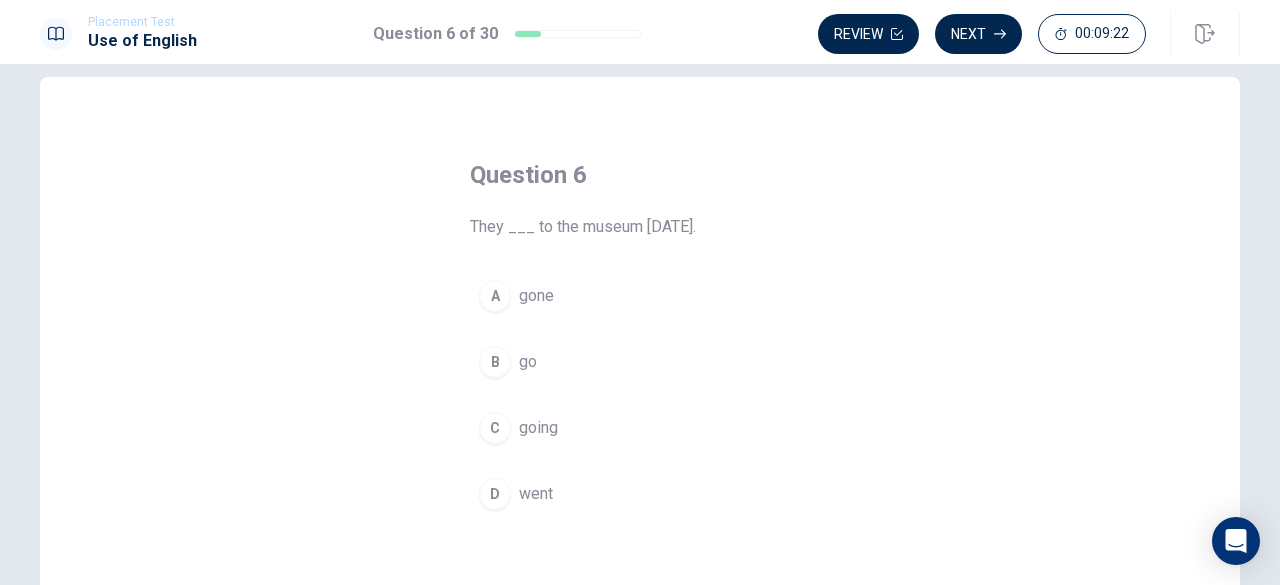 scroll, scrollTop: 28, scrollLeft: 0, axis: vertical 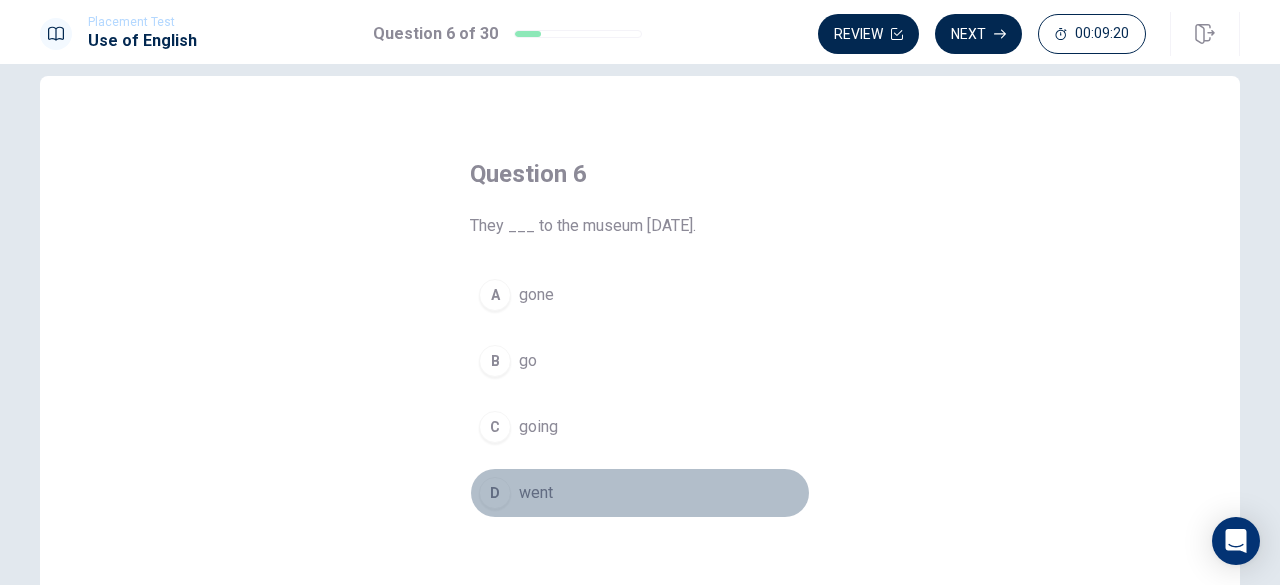 click on "went" at bounding box center (536, 493) 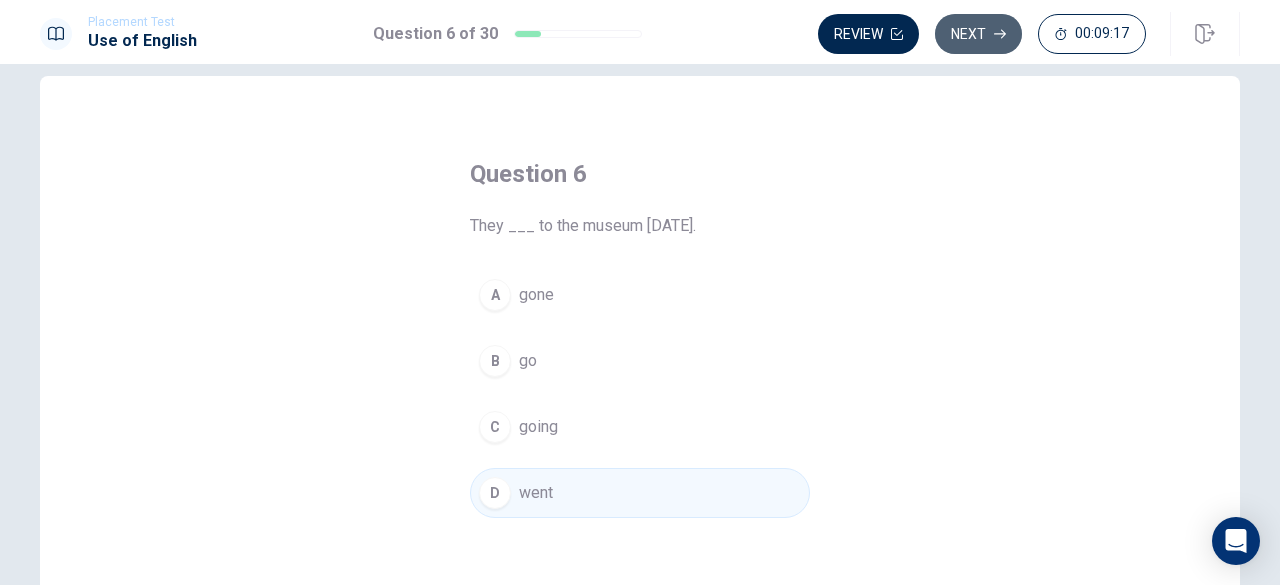 click on "Next" at bounding box center [978, 34] 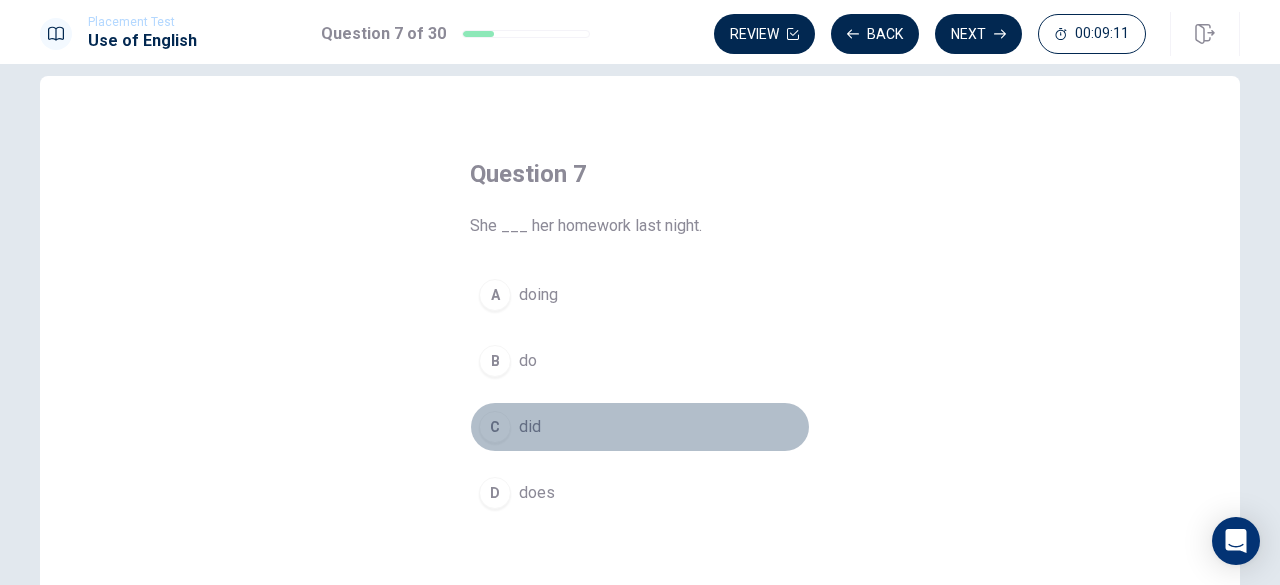 click on "C did" at bounding box center [640, 427] 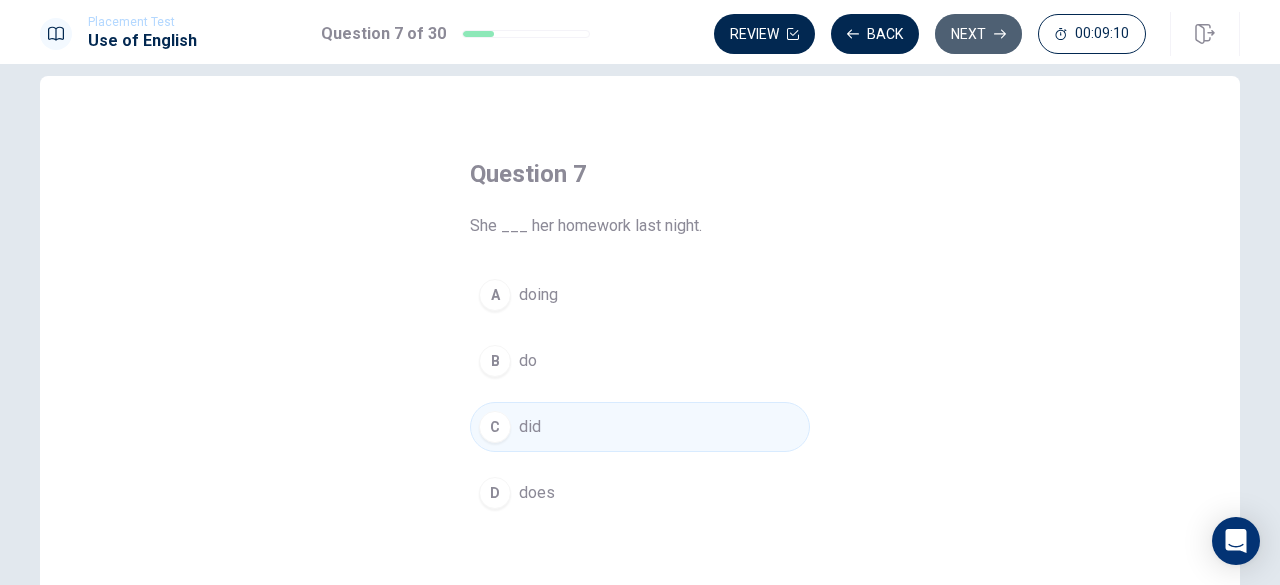 click on "Next" at bounding box center [978, 34] 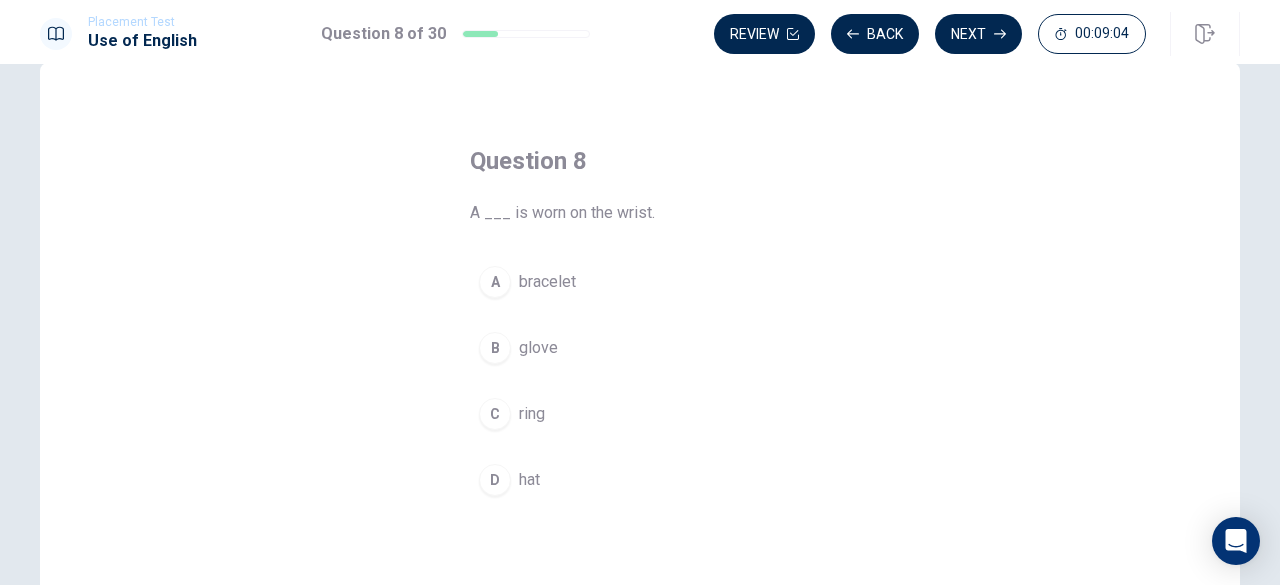 scroll, scrollTop: 42, scrollLeft: 0, axis: vertical 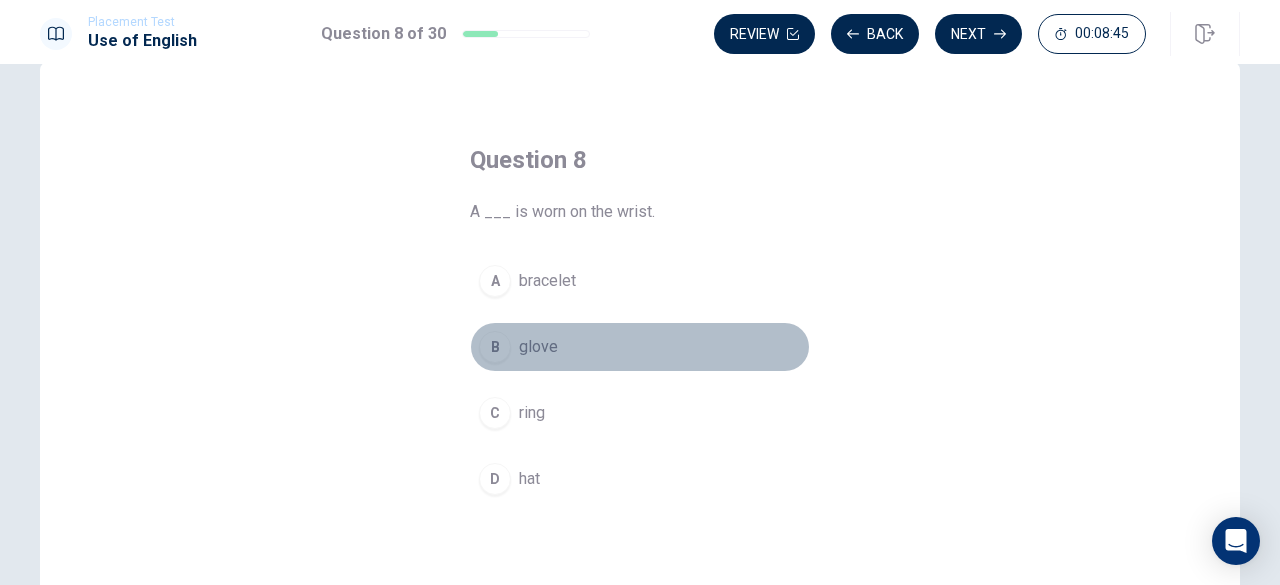 click on "glove" at bounding box center [538, 347] 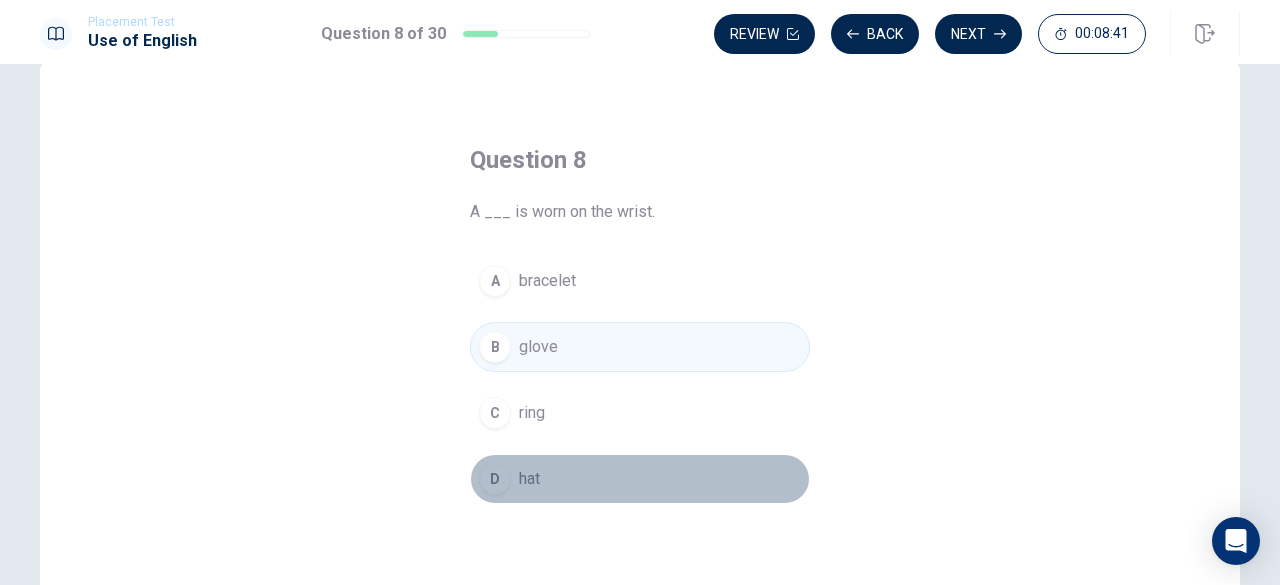 click on "D" at bounding box center (495, 479) 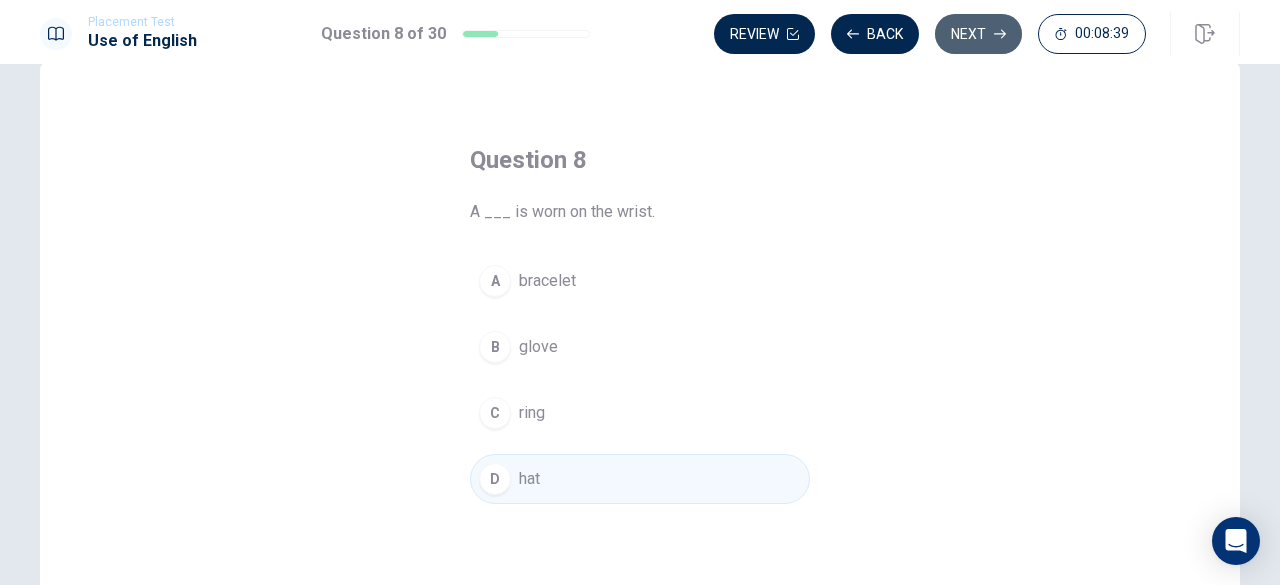 click on "Next" at bounding box center [978, 34] 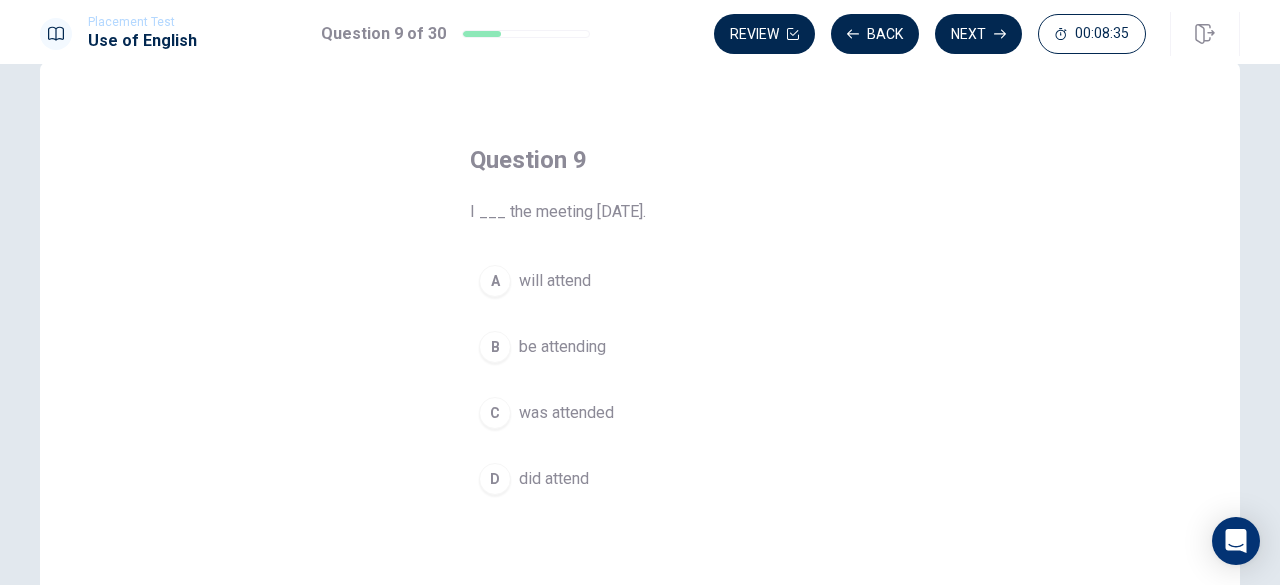 click on "will attend" at bounding box center (555, 281) 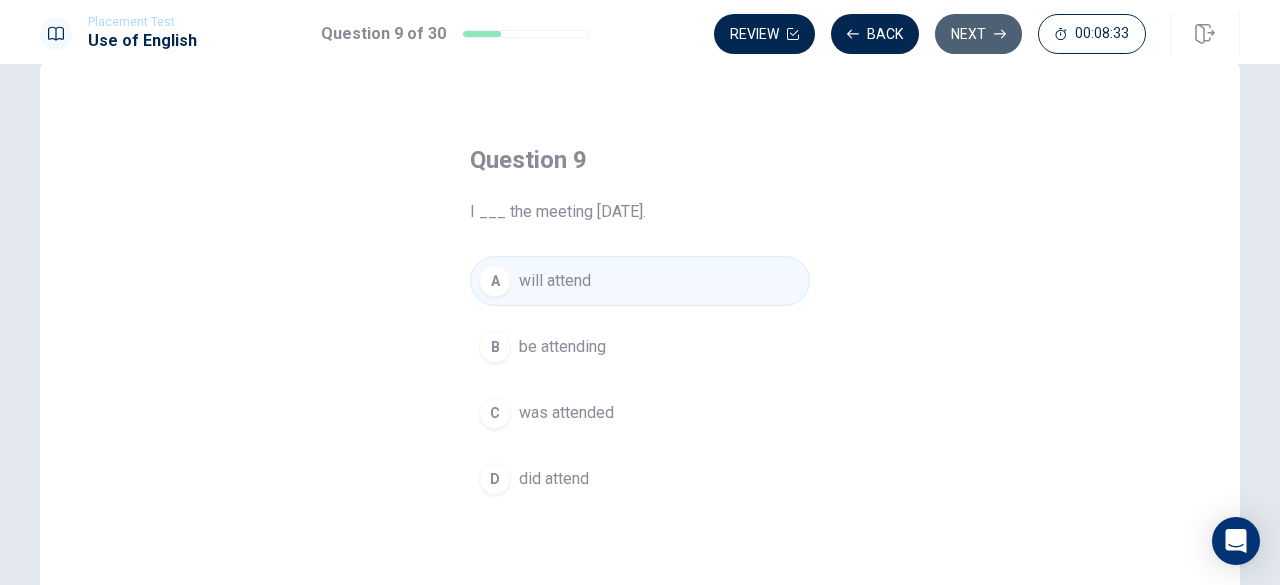 click on "Next" at bounding box center (978, 34) 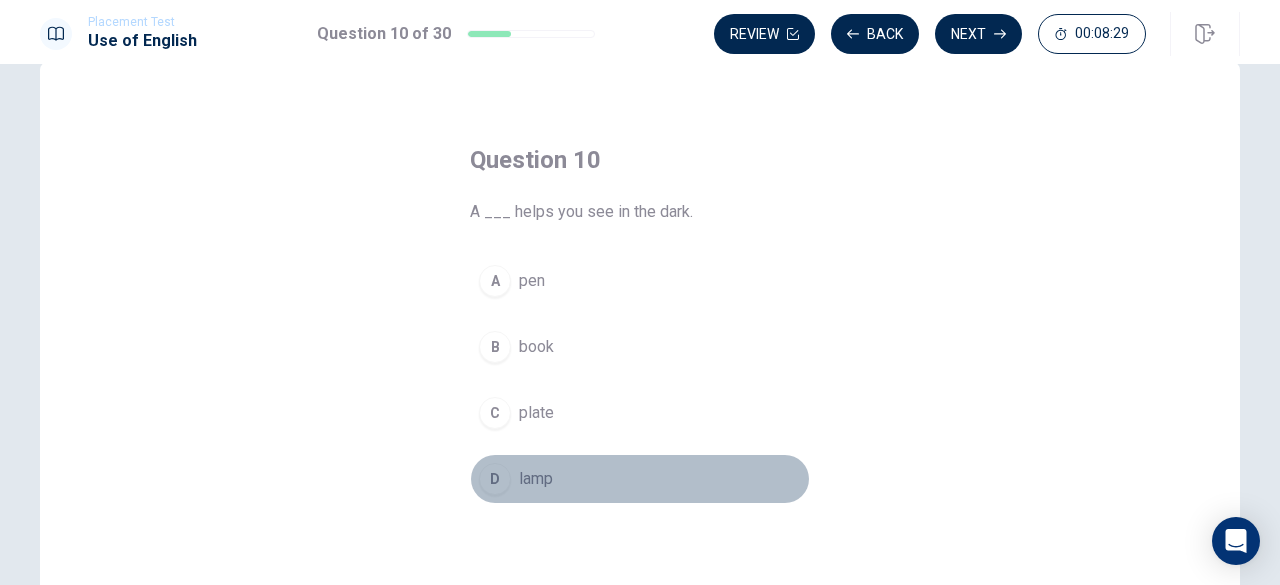 click on "D" at bounding box center (495, 479) 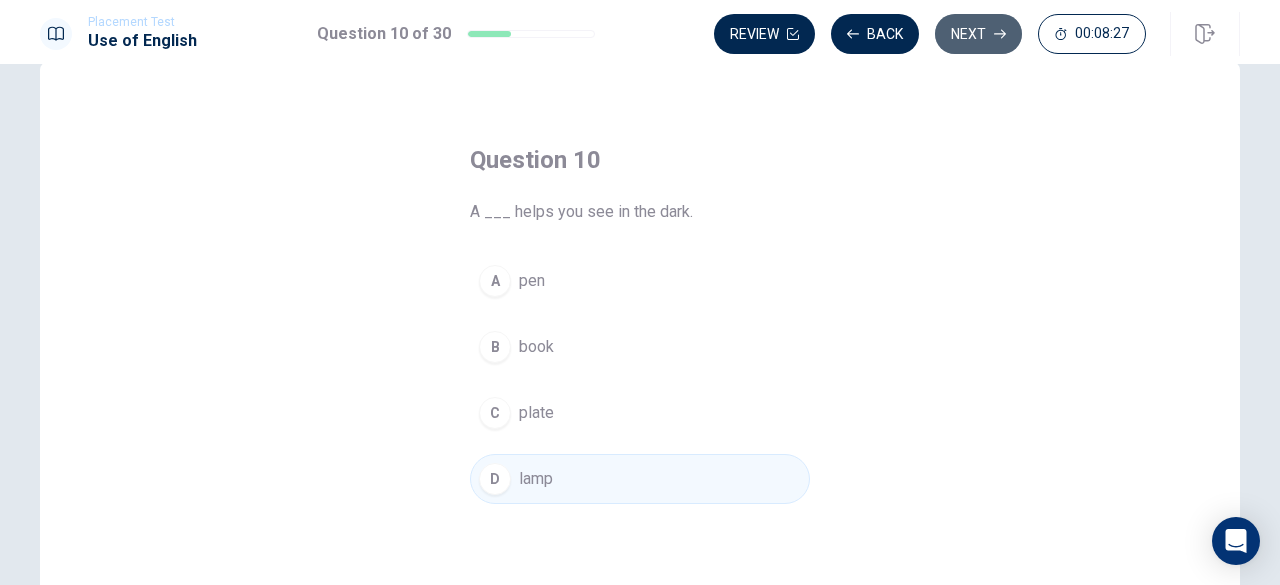 click on "Next" at bounding box center (978, 34) 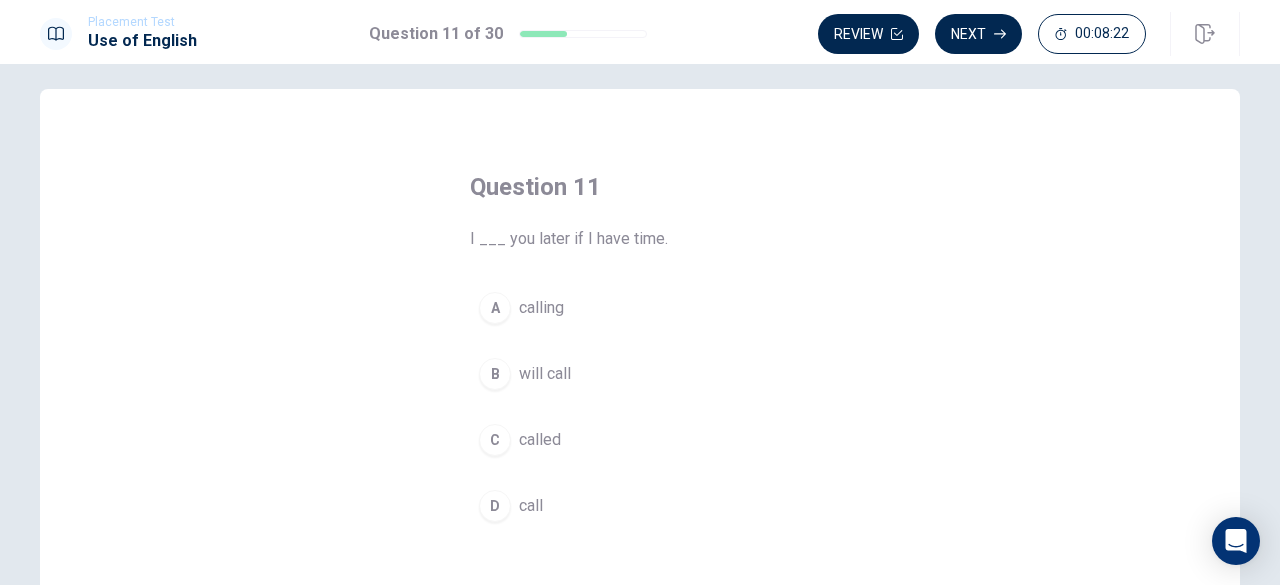 scroll, scrollTop: 16, scrollLeft: 0, axis: vertical 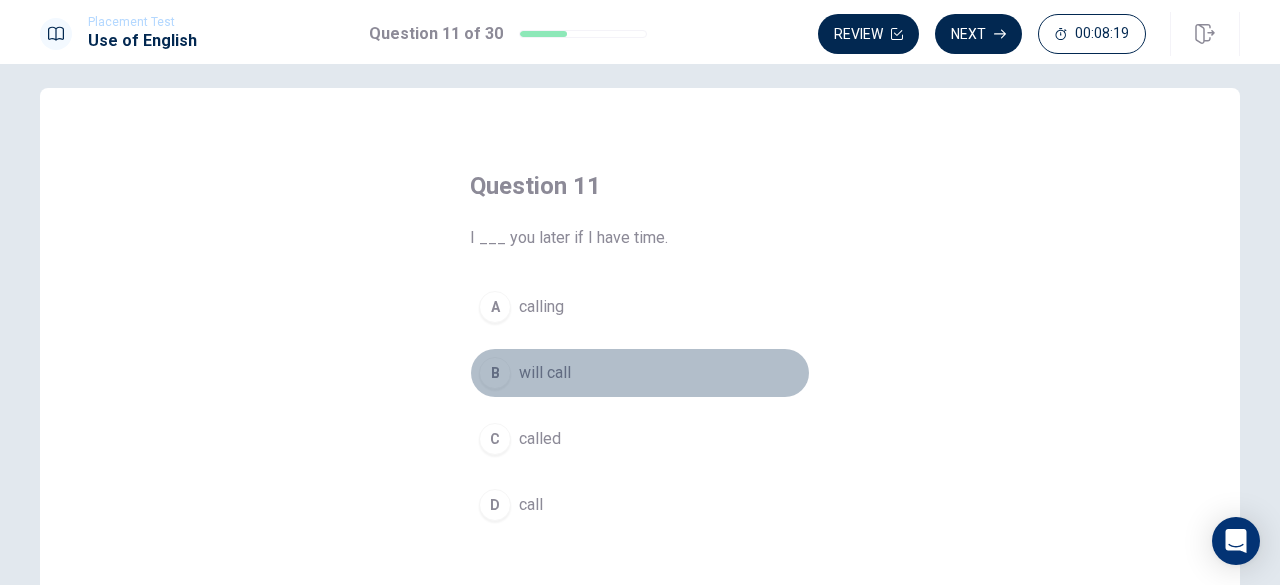 click on "will call" at bounding box center [545, 373] 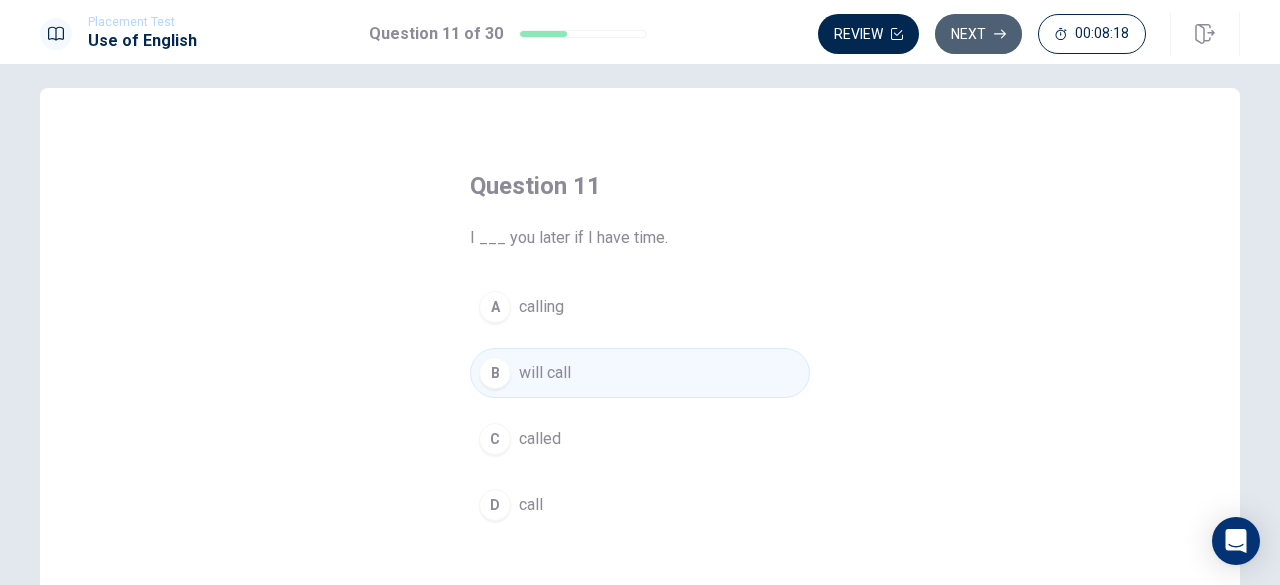 click on "Next" at bounding box center (978, 34) 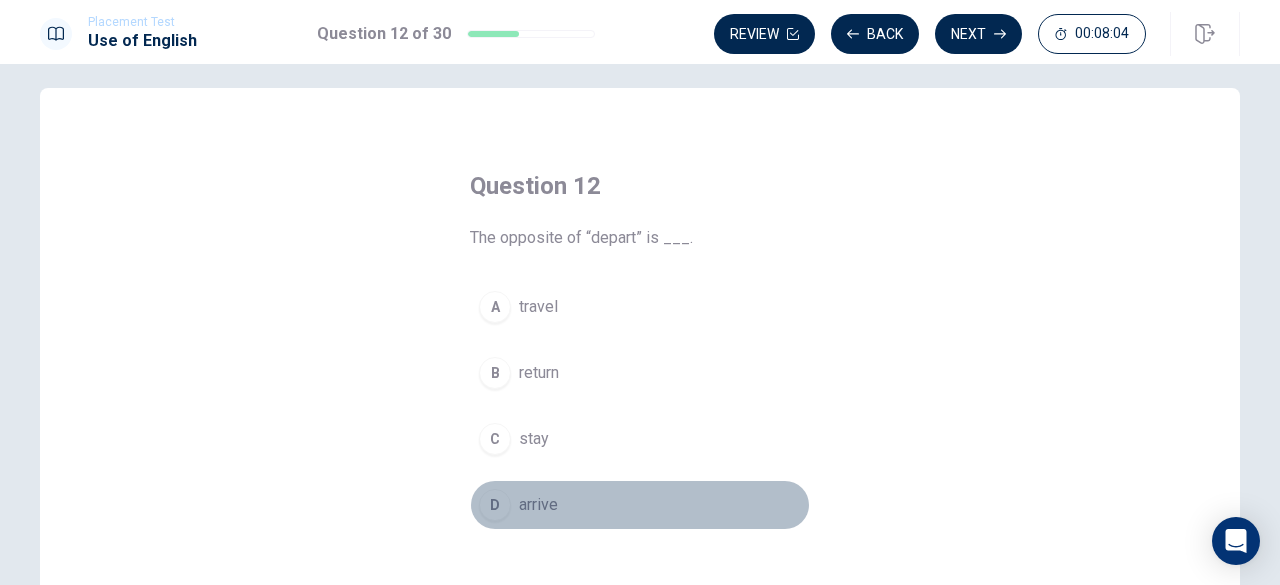 click on "arrive" at bounding box center [538, 505] 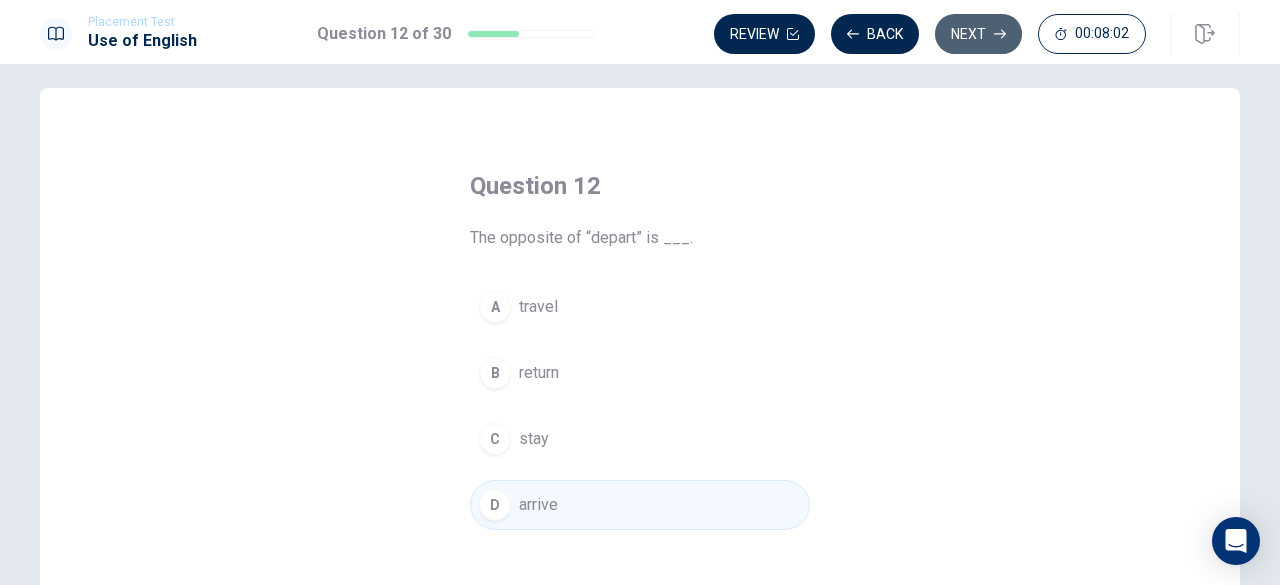 click on "Next" at bounding box center [978, 34] 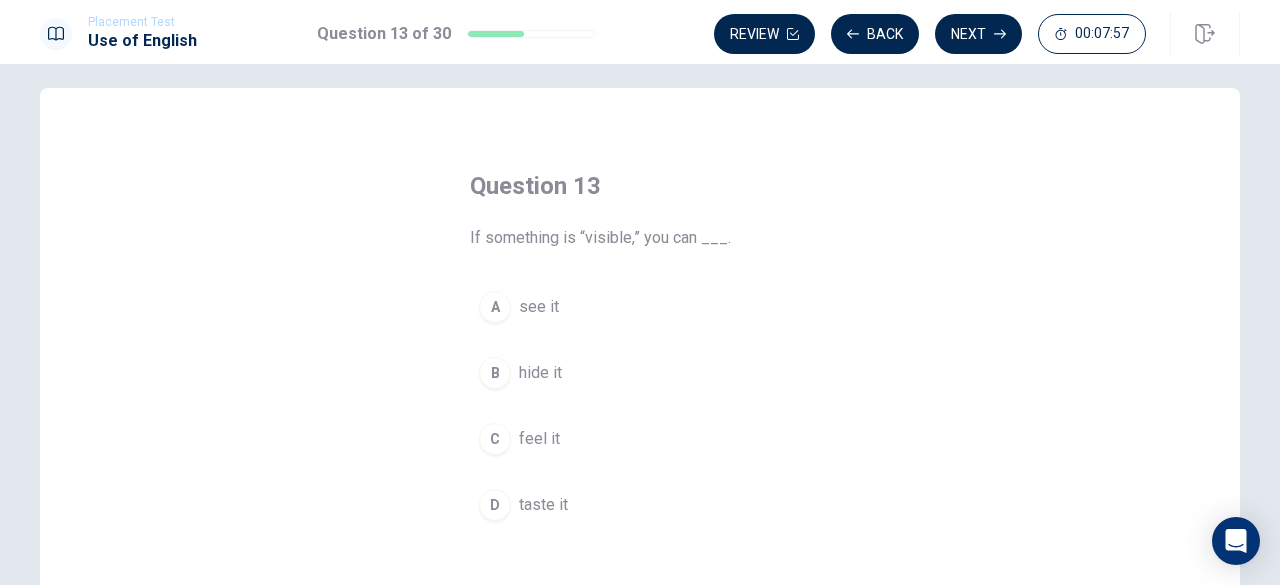 click on "A see it" at bounding box center (640, 307) 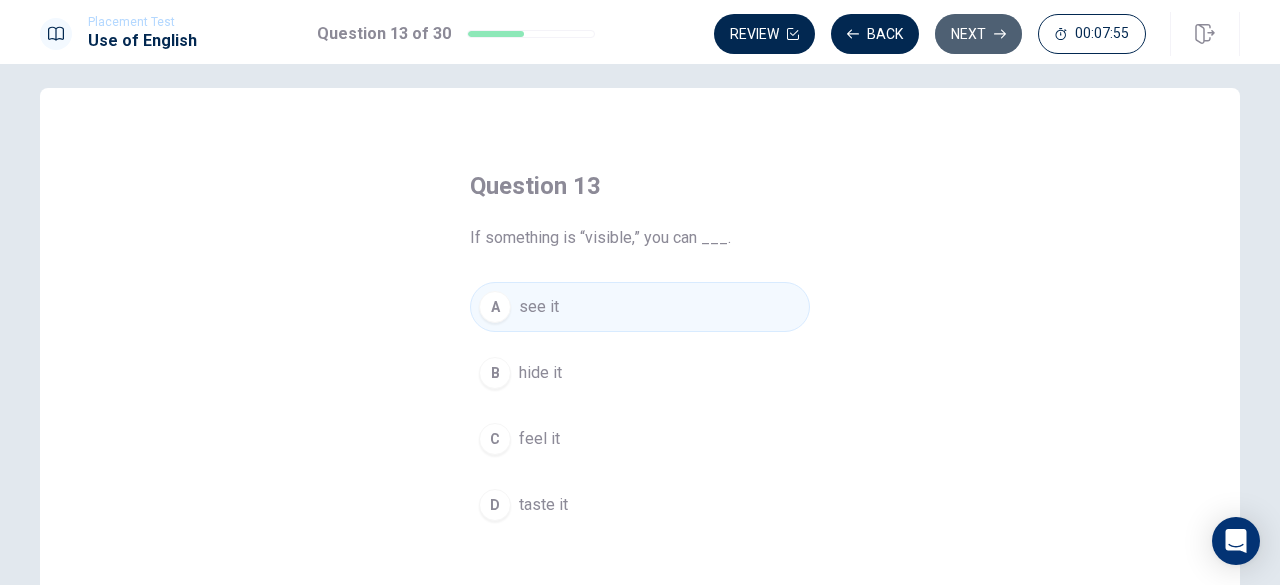 click on "Next" at bounding box center [978, 34] 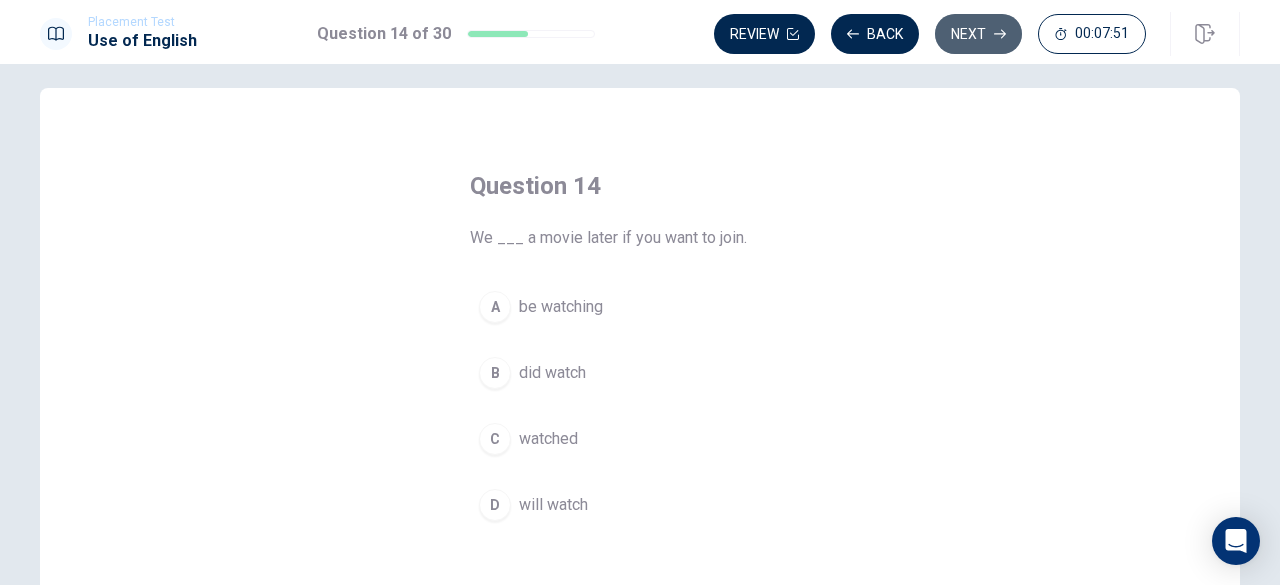 click on "Next" at bounding box center [978, 34] 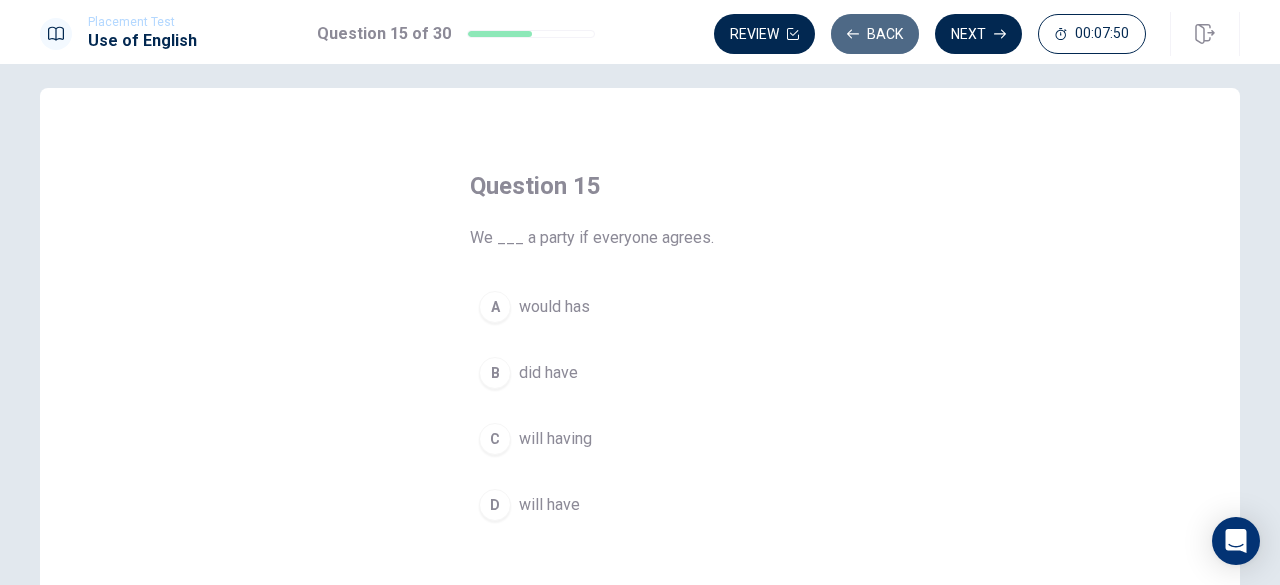 click on "Back" at bounding box center (875, 34) 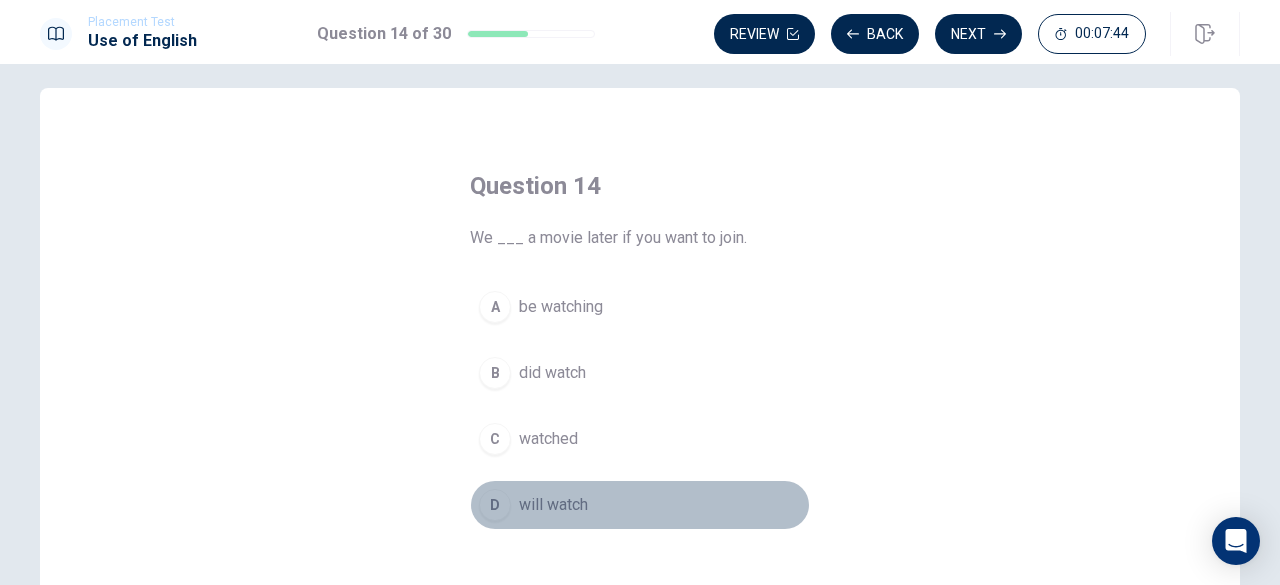click on "D" at bounding box center [495, 505] 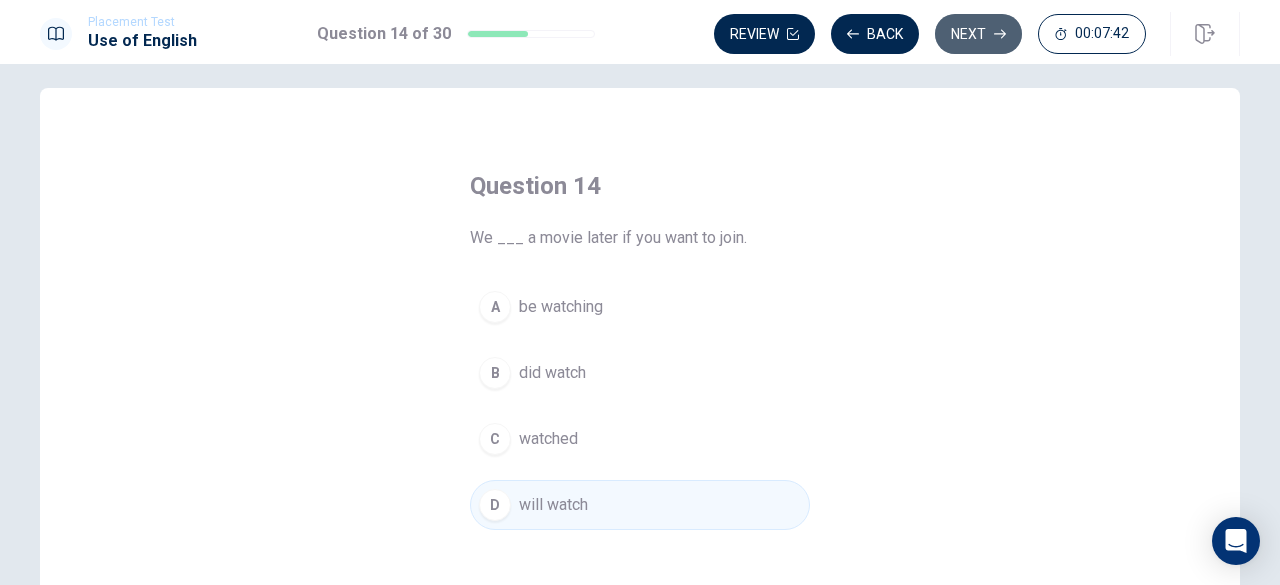 click on "Next" at bounding box center [978, 34] 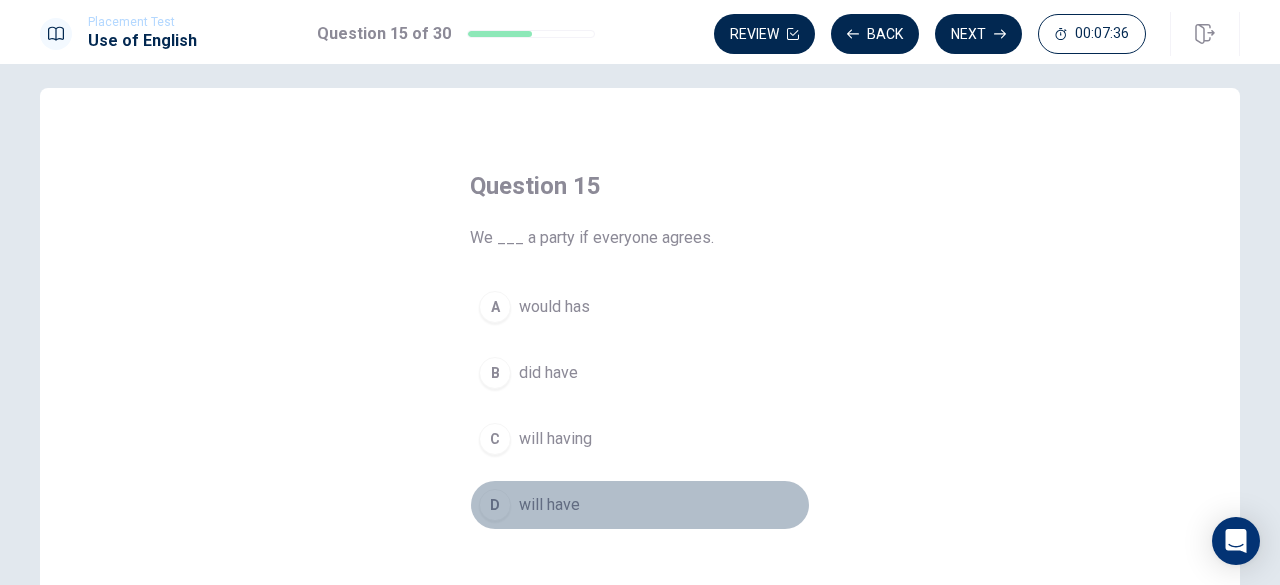 click on "will have" at bounding box center [549, 505] 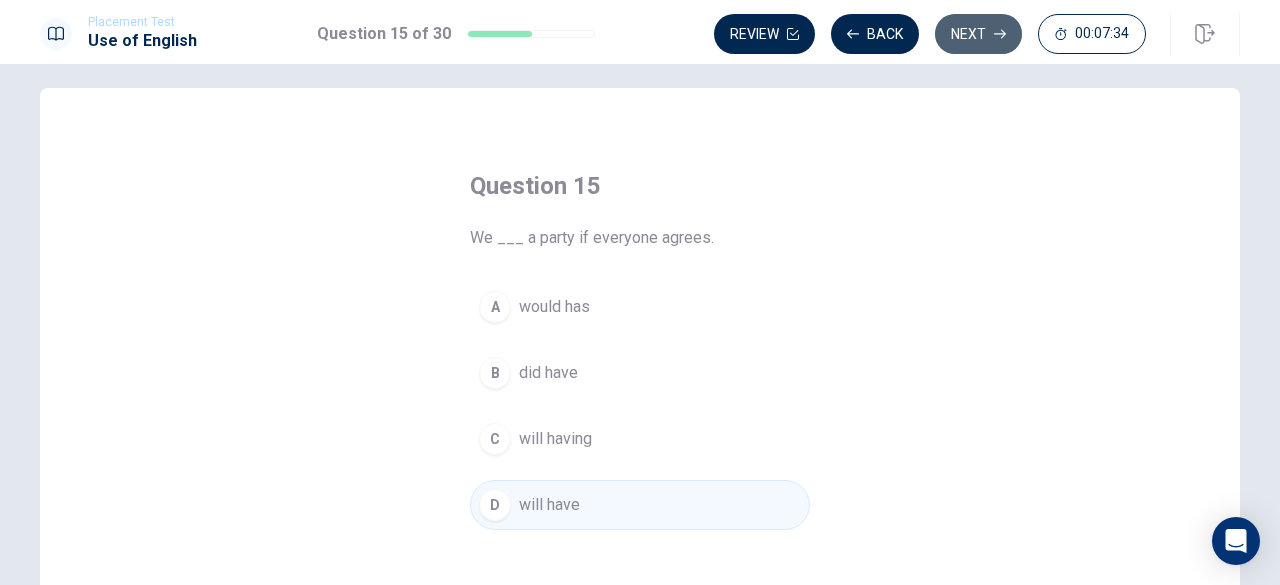 click on "Next" at bounding box center (978, 34) 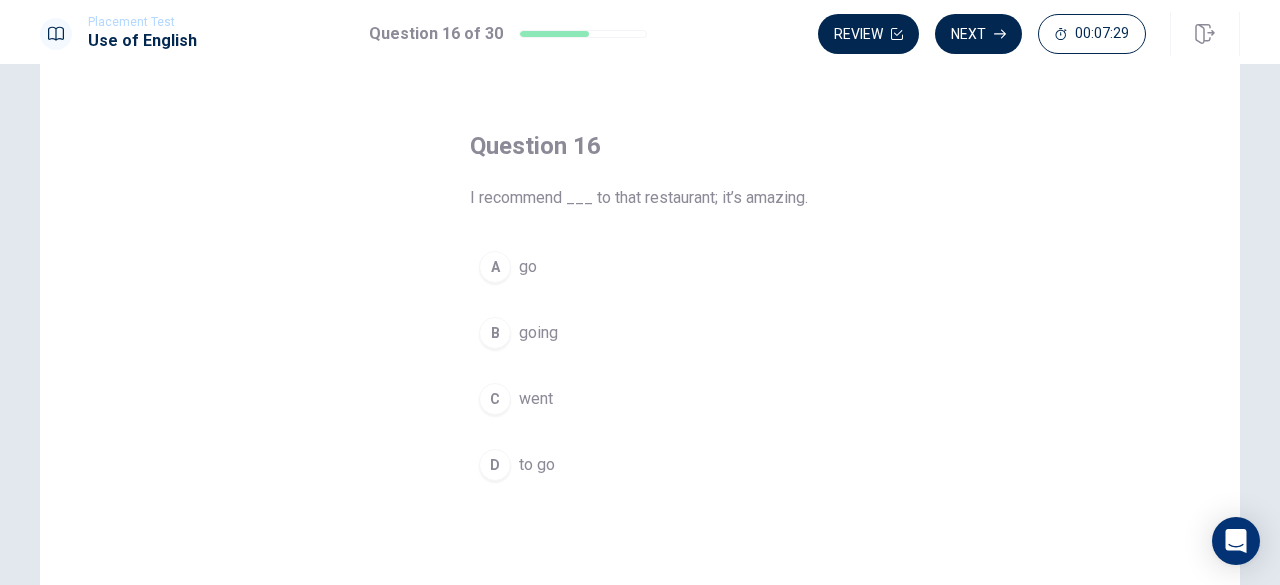 scroll, scrollTop: 58, scrollLeft: 0, axis: vertical 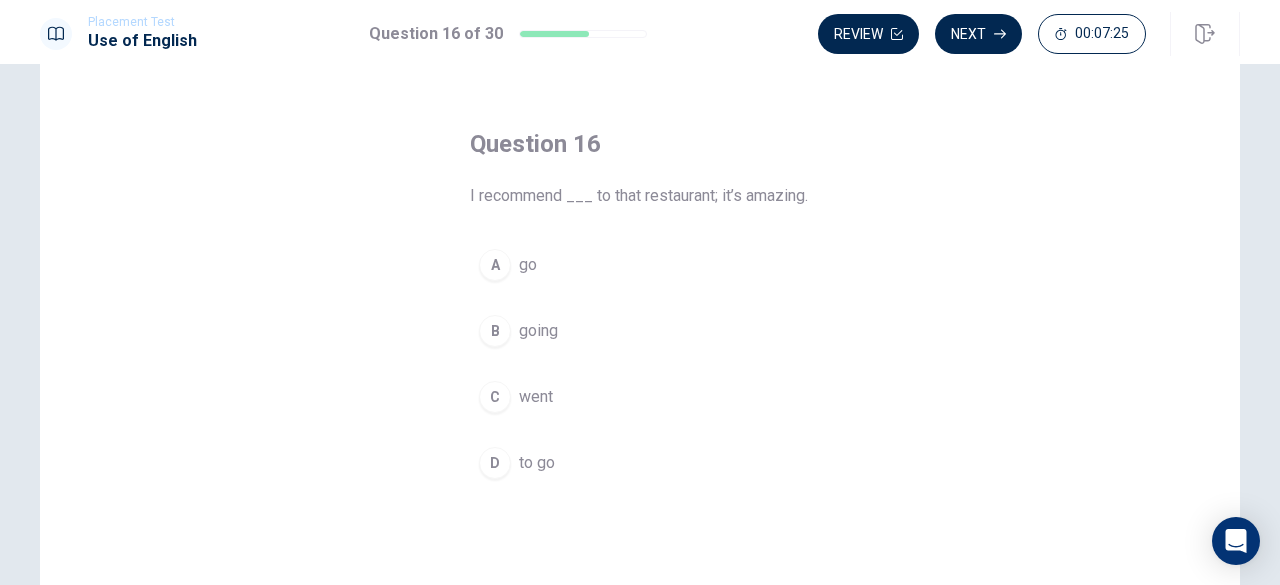 click on "A go
B going
C went D to go" at bounding box center (640, 364) 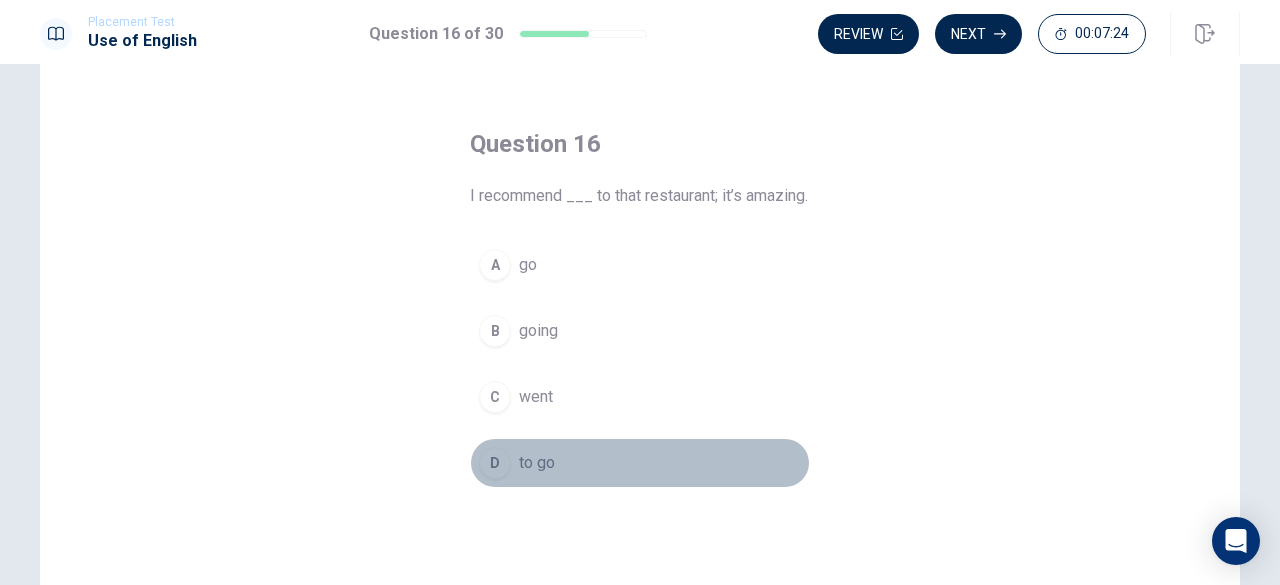 click on "to go" at bounding box center (537, 463) 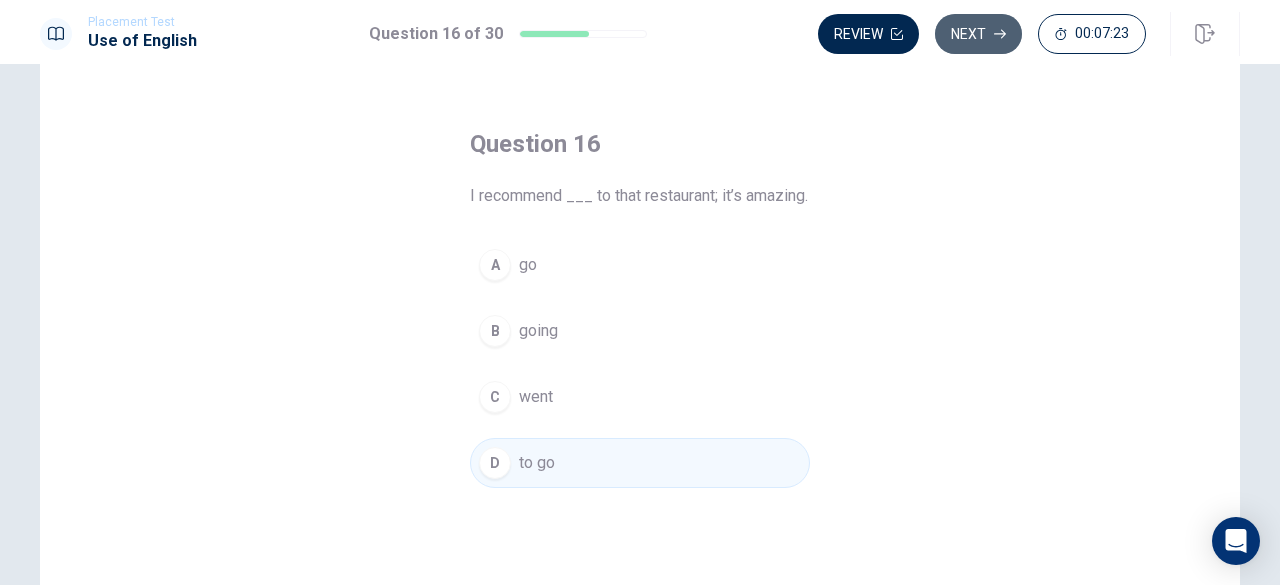 click on "Next" at bounding box center (978, 34) 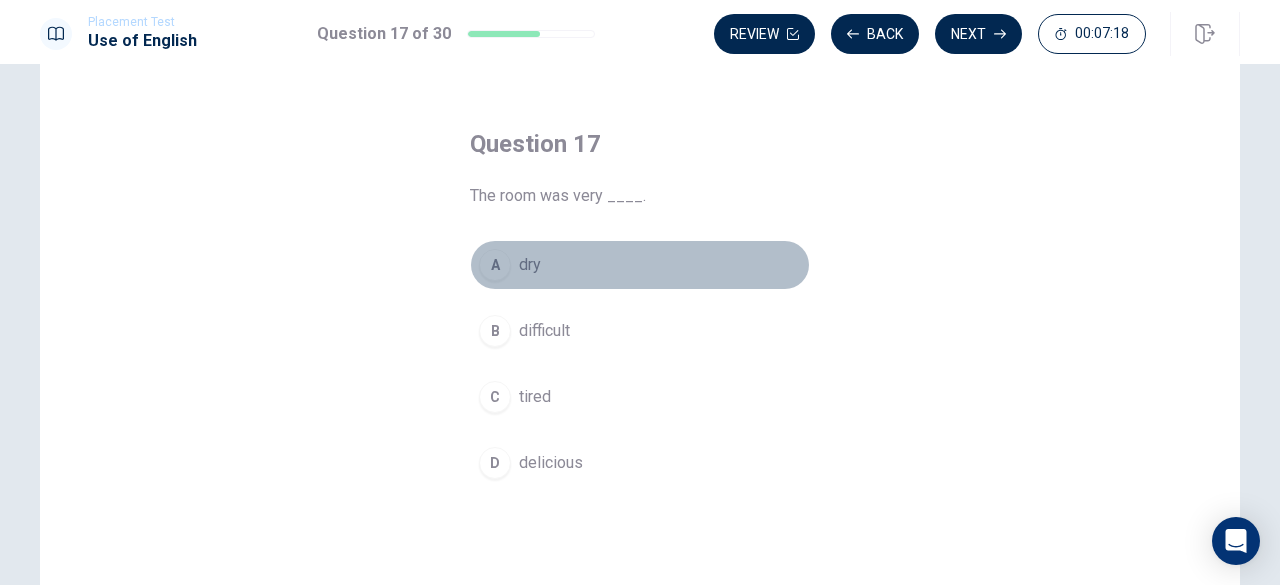 click on "dry" at bounding box center (530, 265) 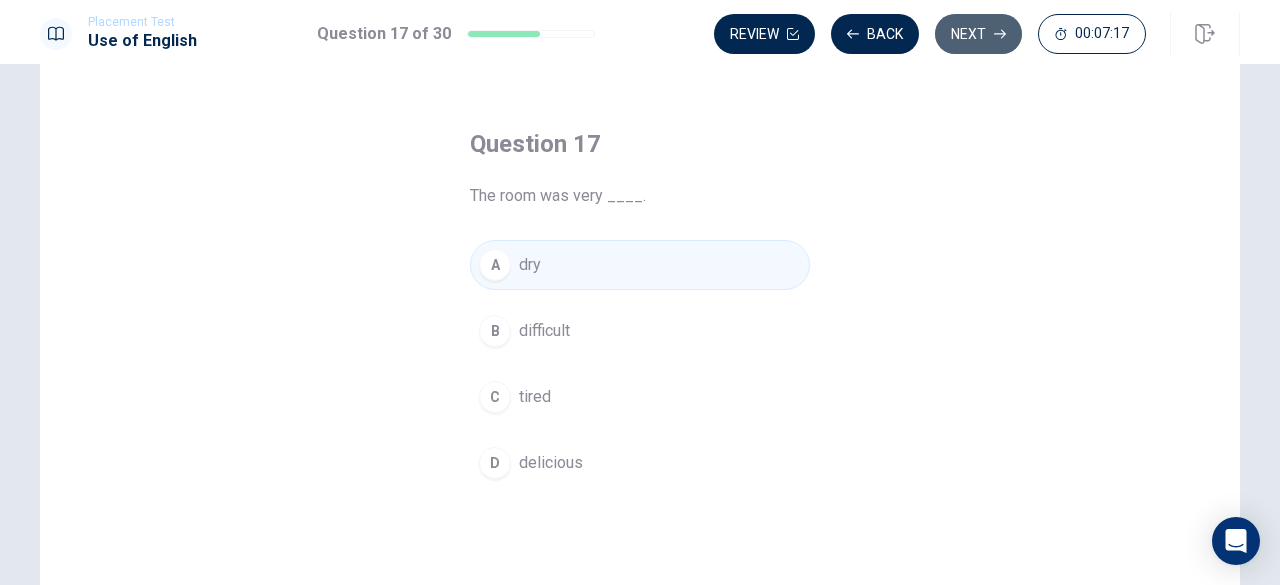 click on "Next" at bounding box center (978, 34) 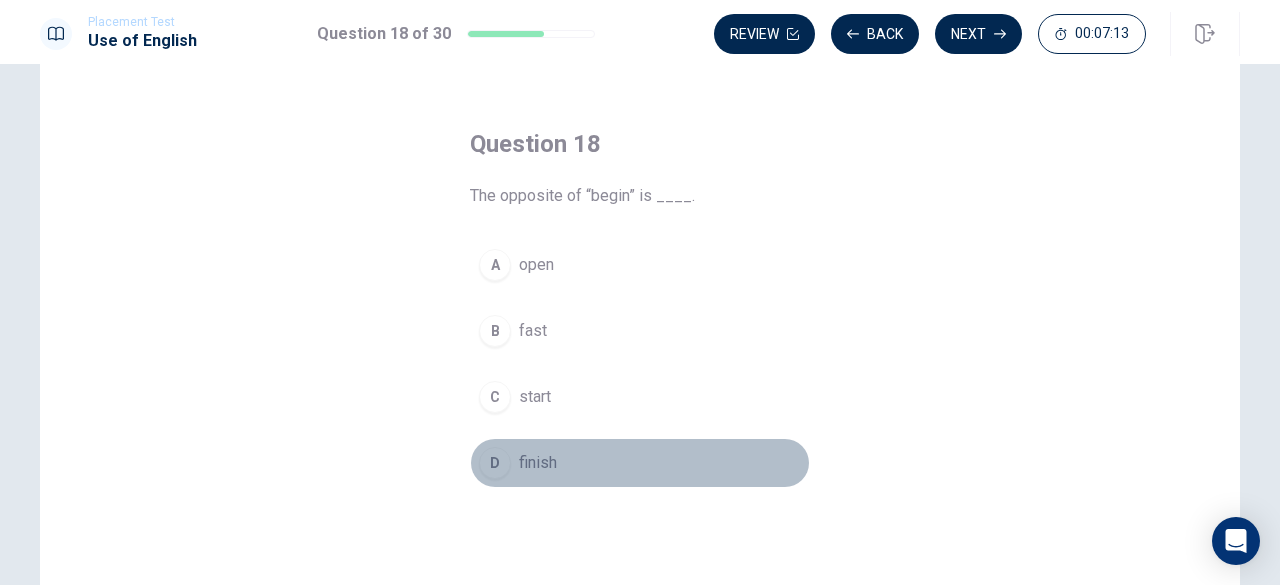 click on "finish" at bounding box center [538, 463] 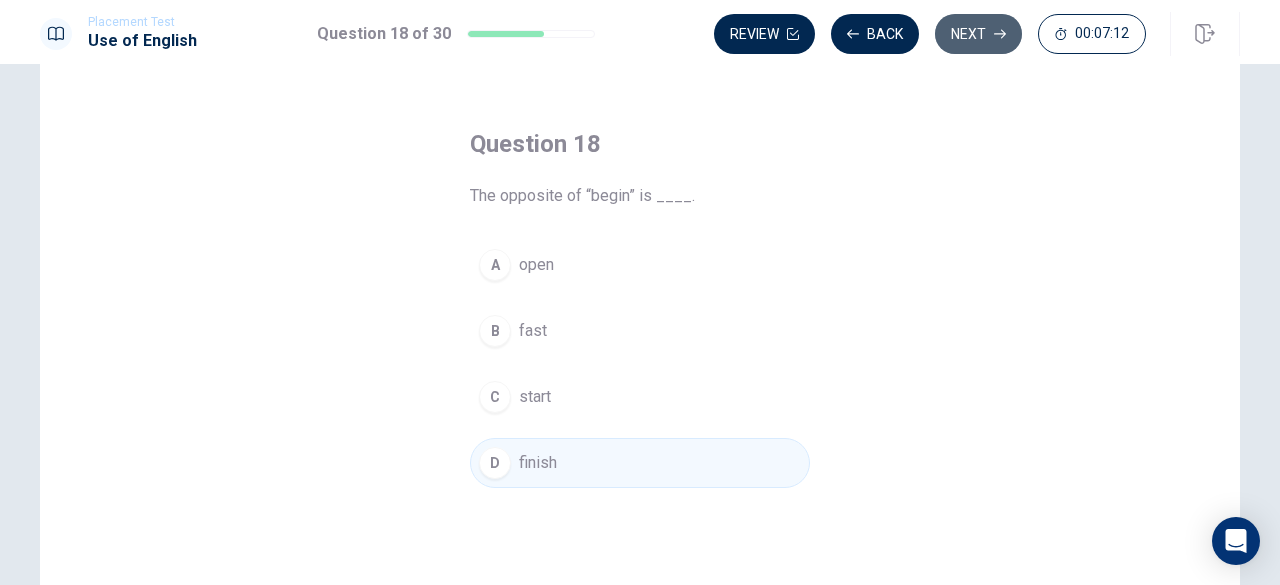 click on "Next" at bounding box center (978, 34) 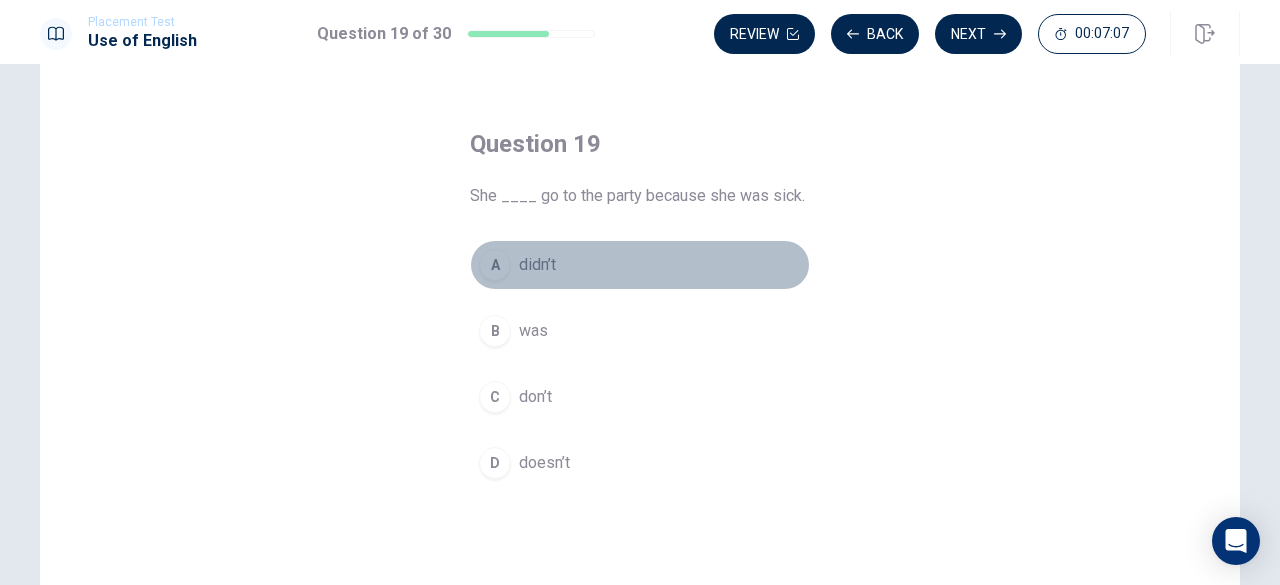 click on "didn’t" at bounding box center (537, 265) 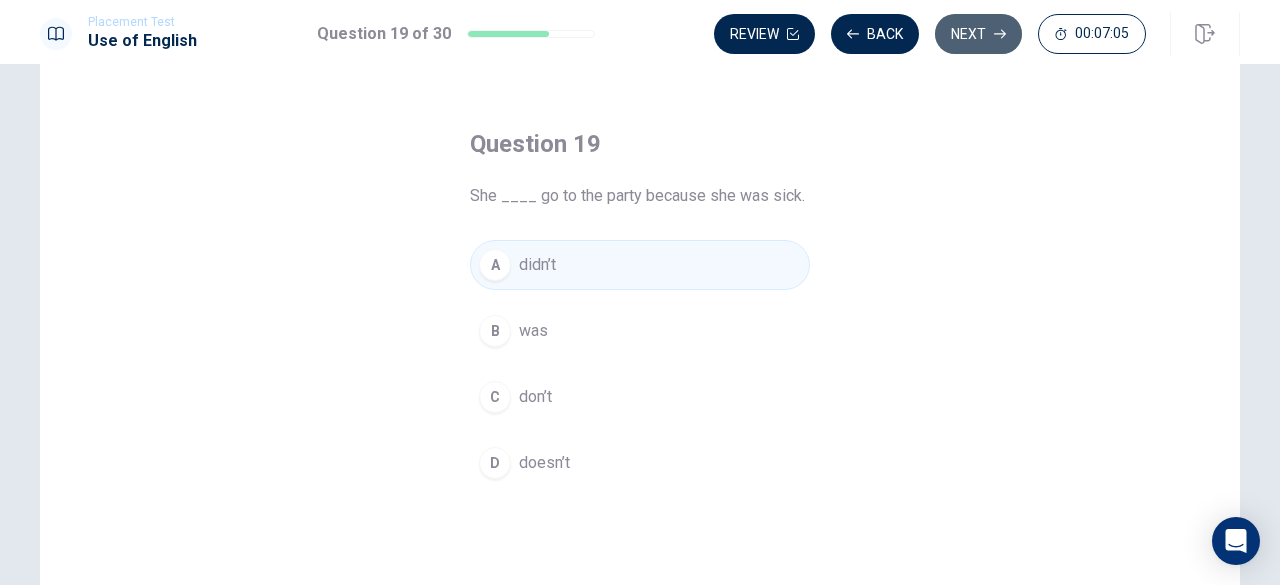 click on "Next" at bounding box center (978, 34) 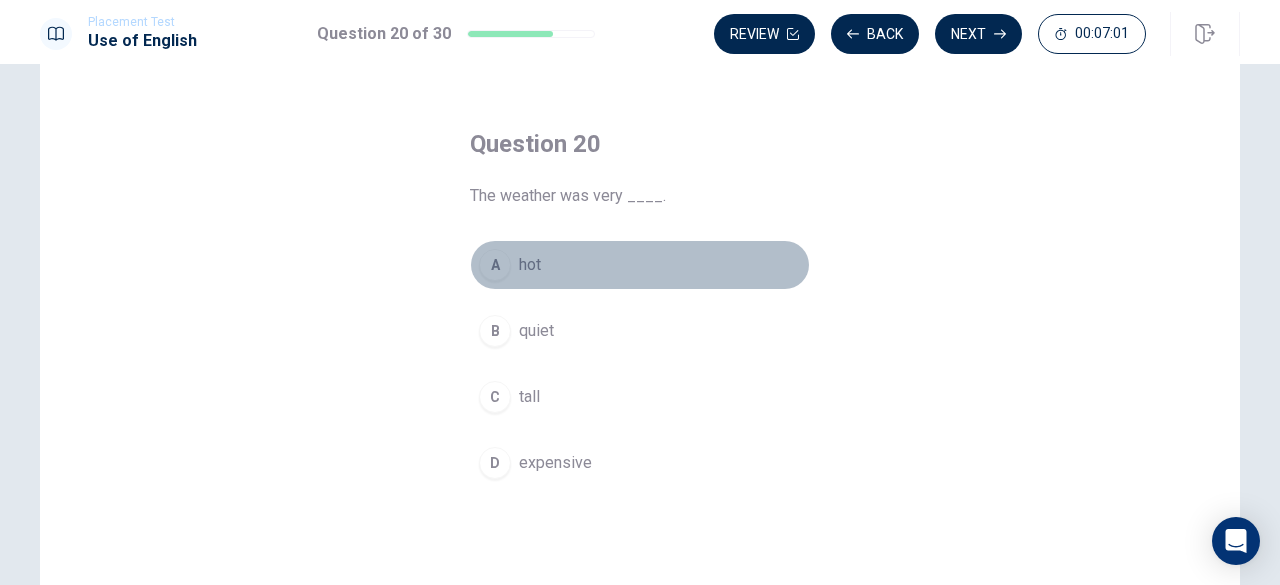 click on "hot" at bounding box center (530, 265) 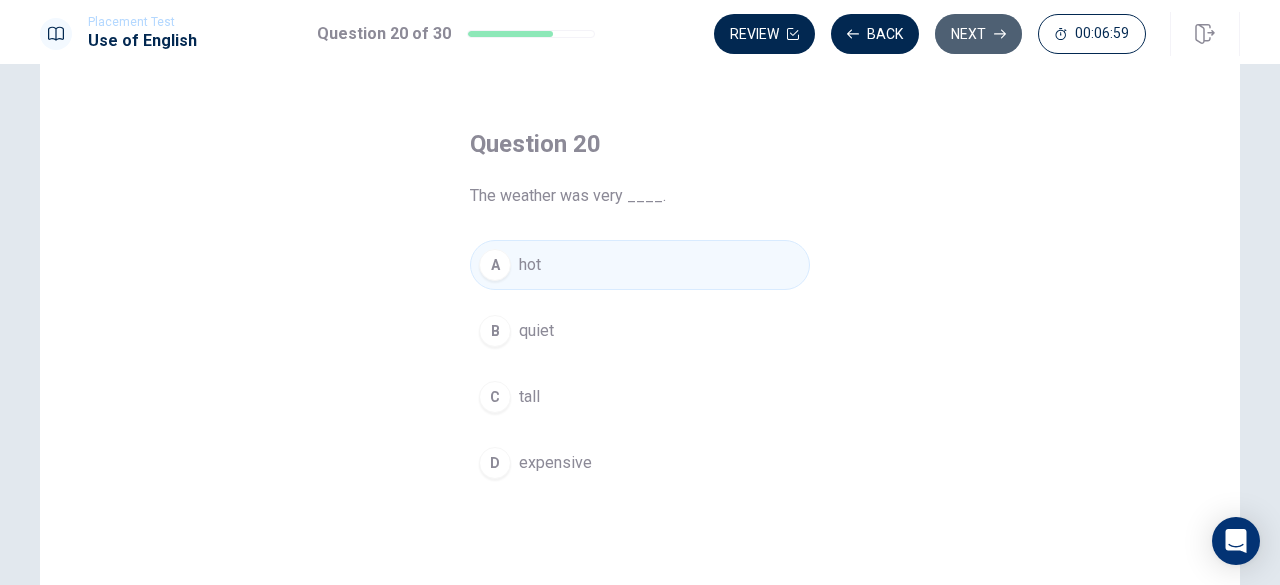 click on "Next" at bounding box center [978, 34] 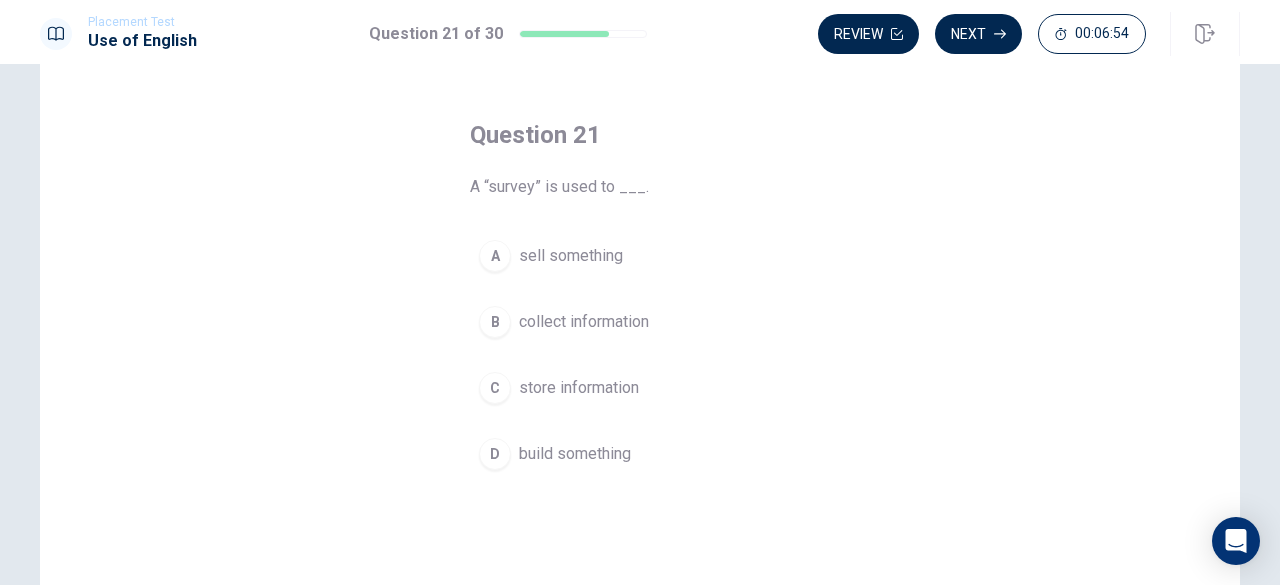 scroll, scrollTop: 68, scrollLeft: 0, axis: vertical 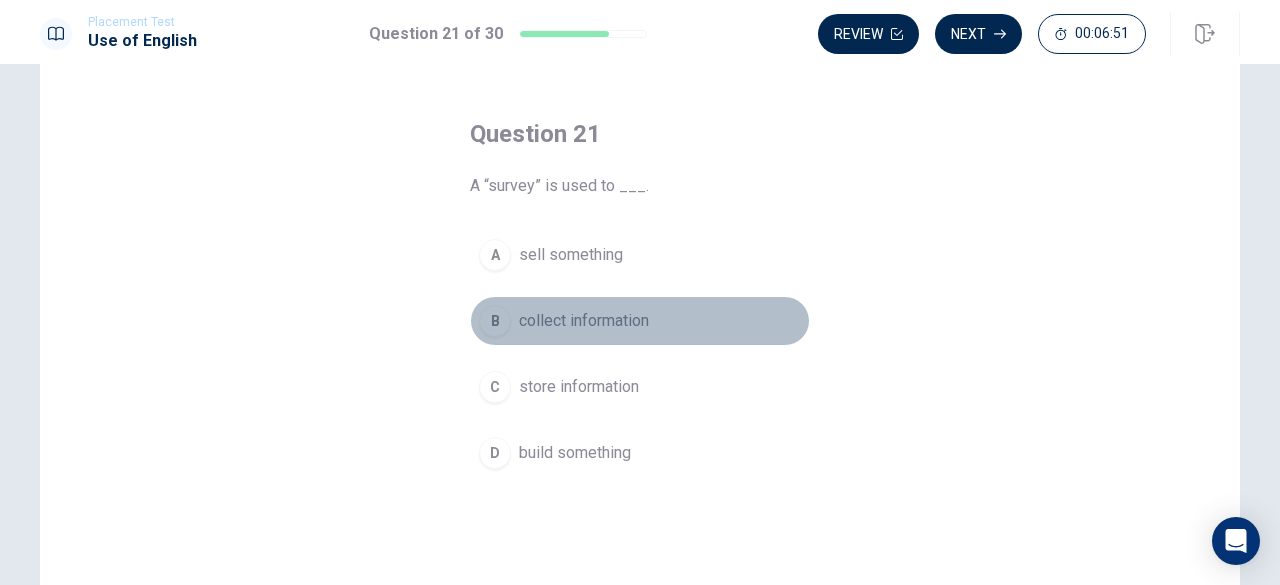 click on "B collect information" at bounding box center (640, 321) 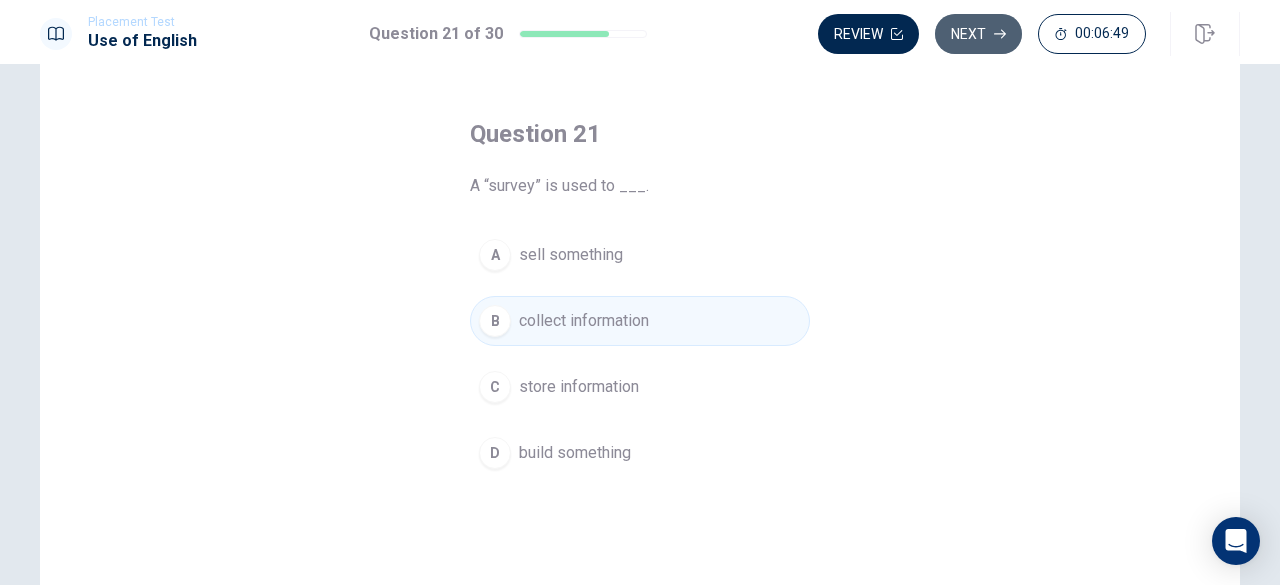 click on "Next" at bounding box center (978, 34) 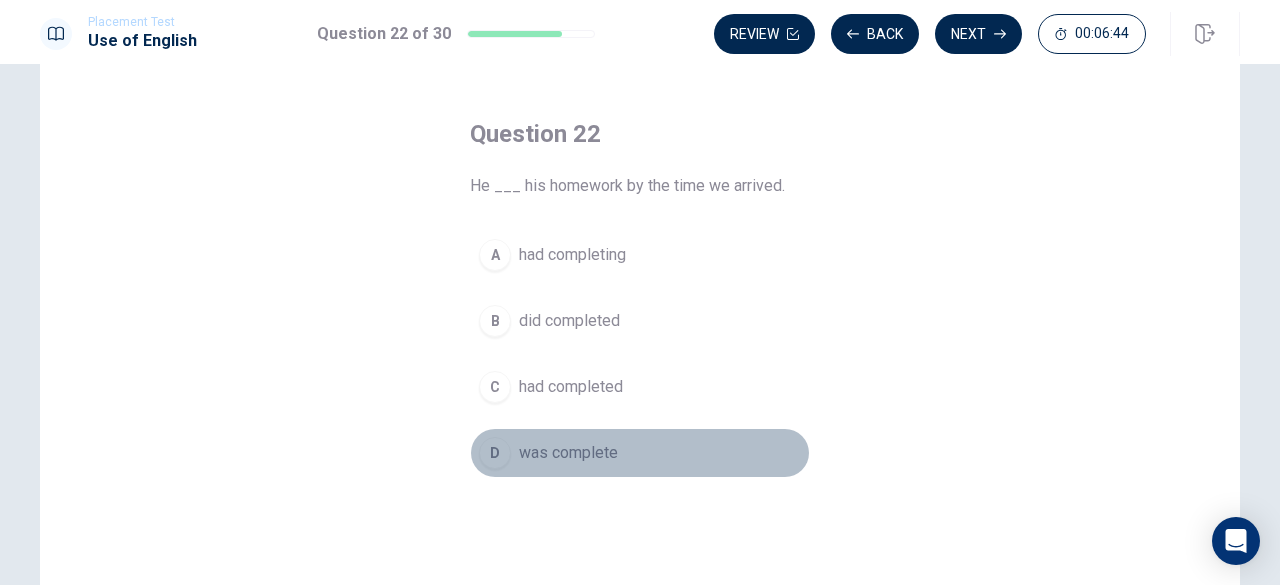 click on "was complete" at bounding box center (568, 453) 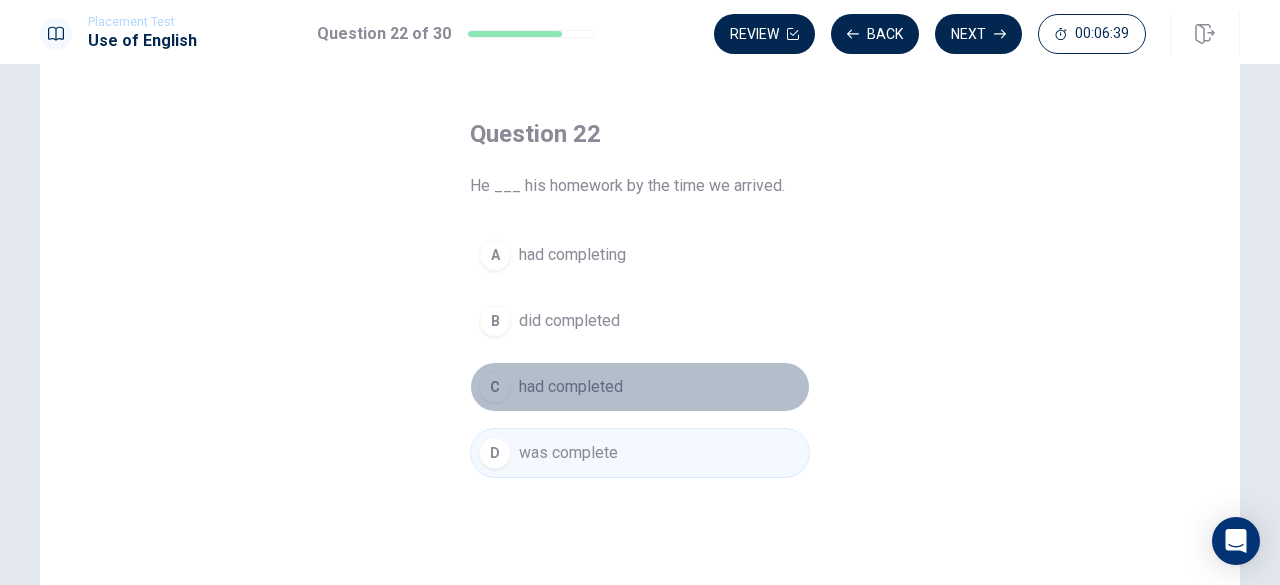 click on "had completed" at bounding box center (571, 387) 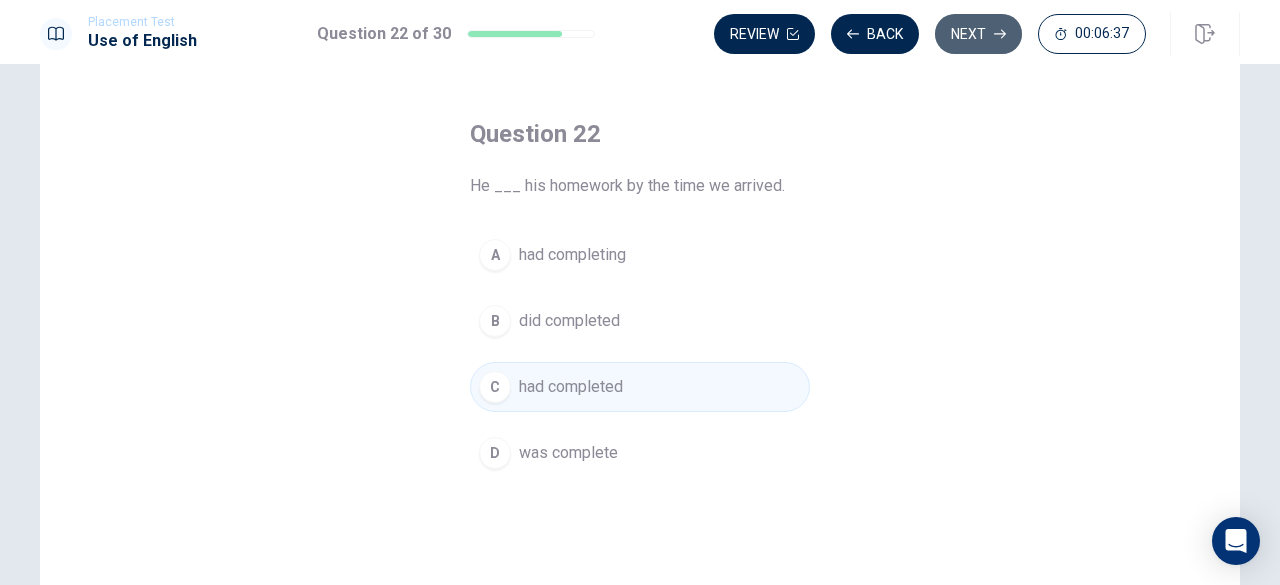 click on "Next" at bounding box center (978, 34) 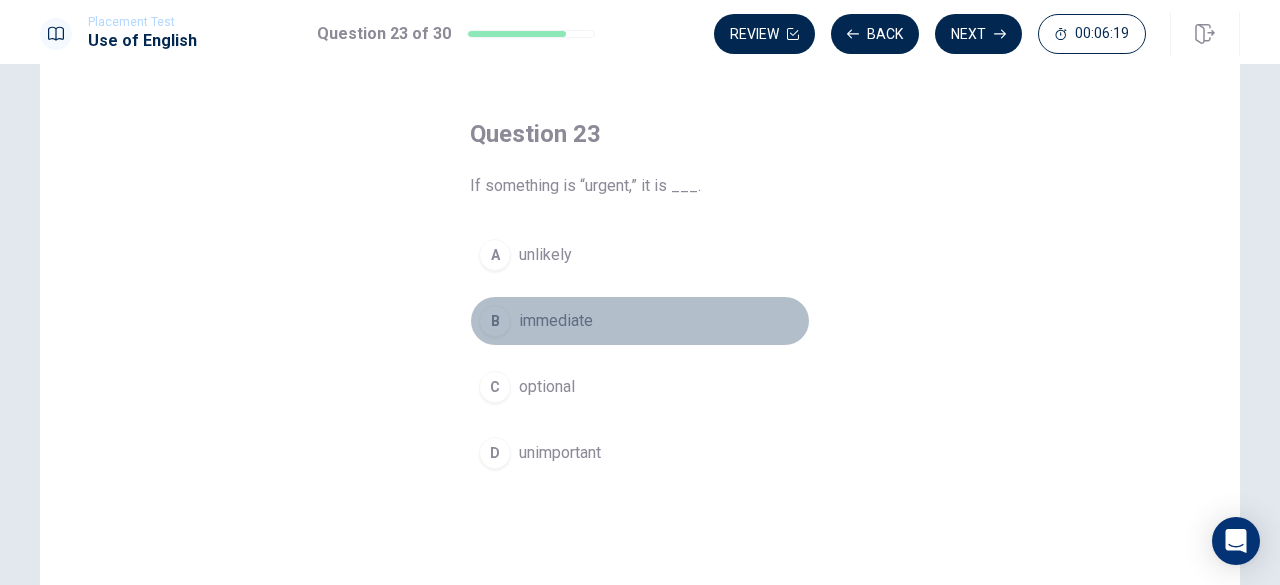 click on "B immediate" at bounding box center (640, 321) 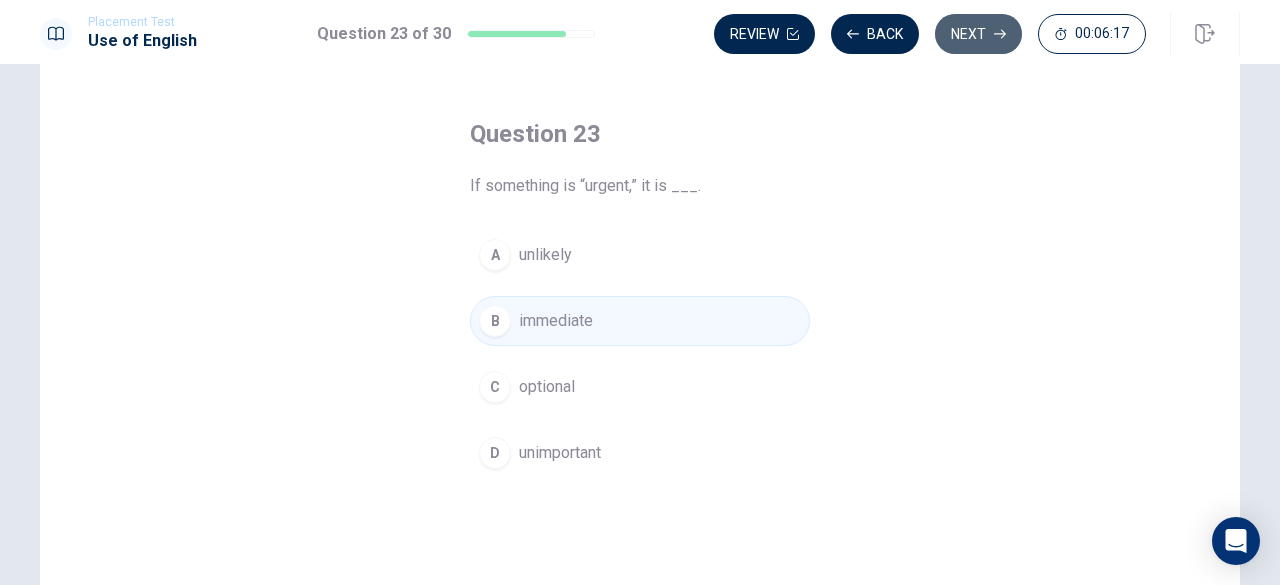 click on "Next" at bounding box center [978, 34] 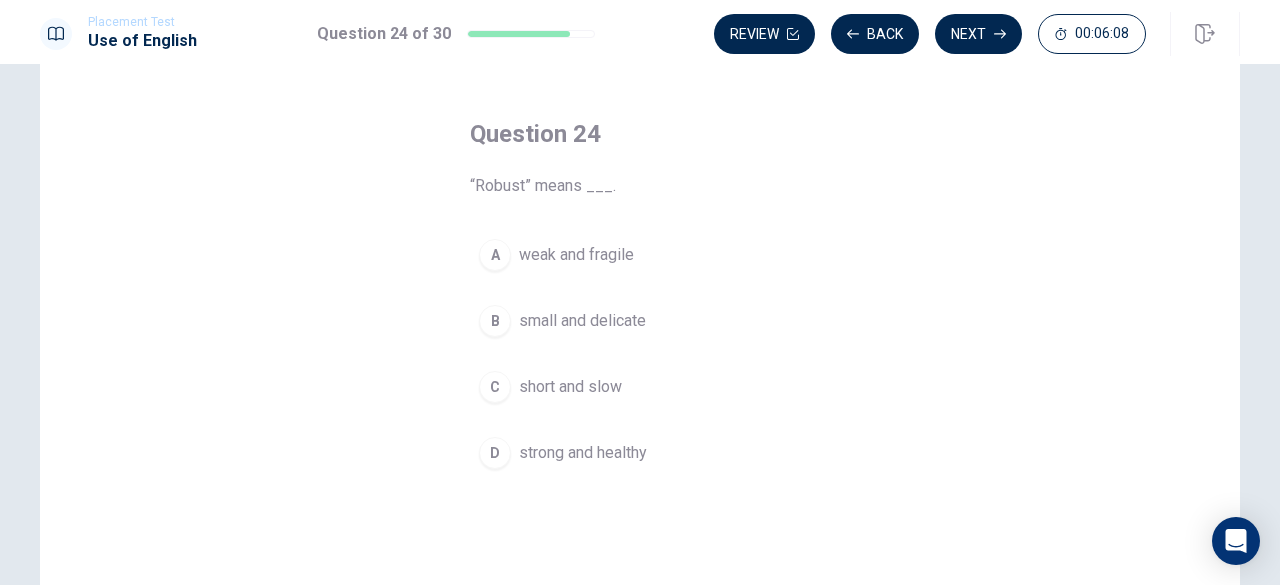 click on "D strong and healthy" at bounding box center [640, 453] 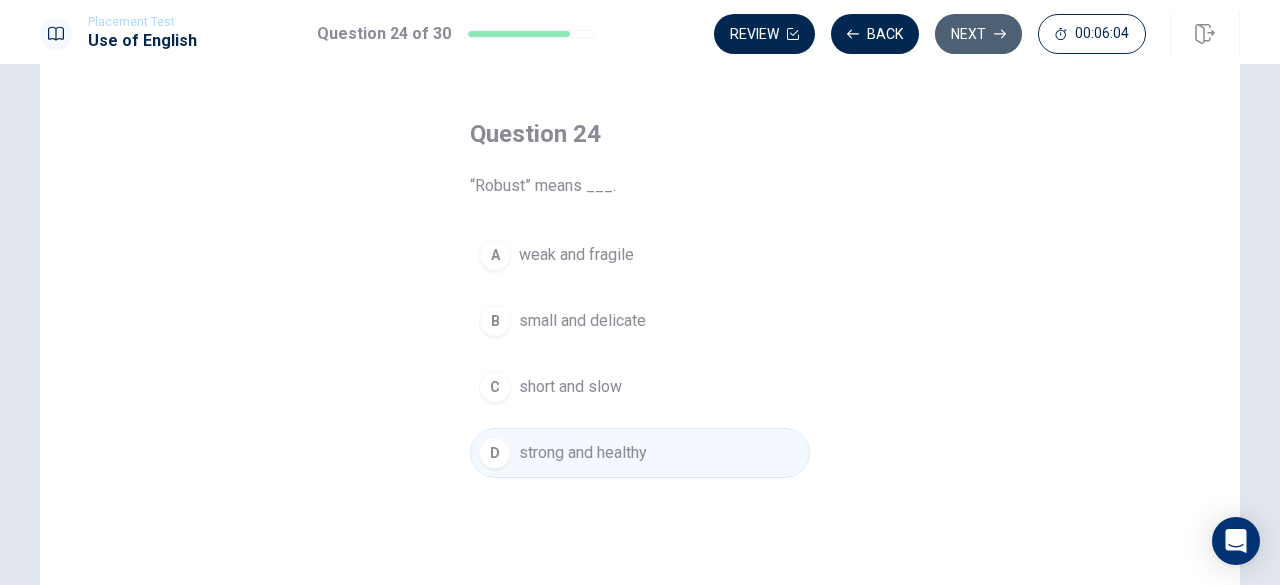 click on "Next" at bounding box center (978, 34) 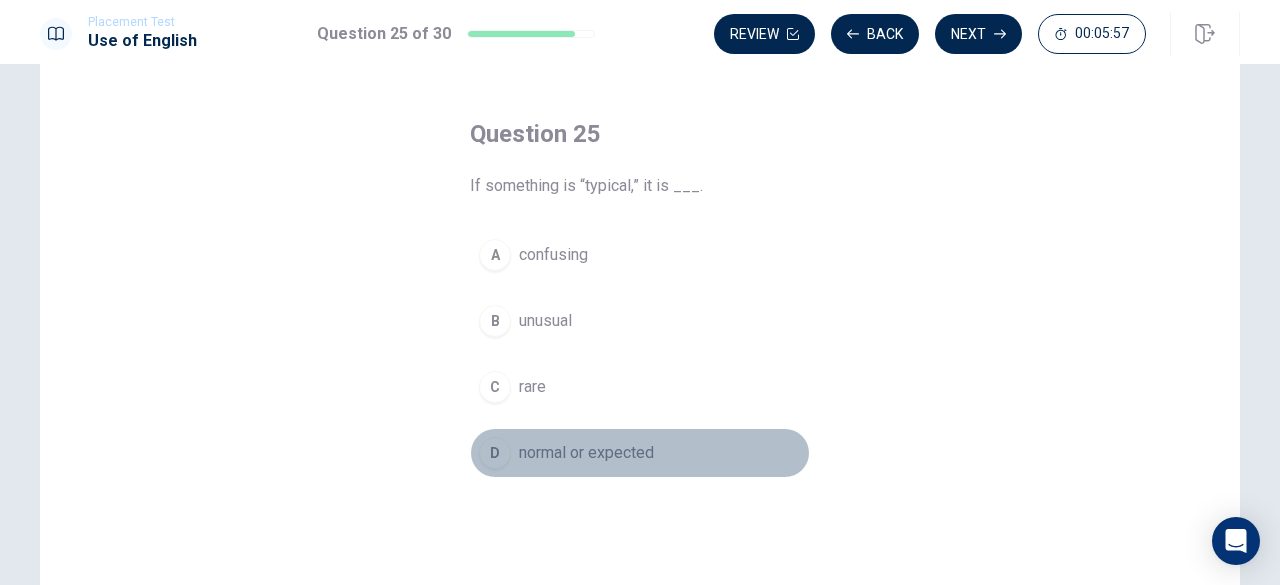 click on "normal or expected" at bounding box center (586, 453) 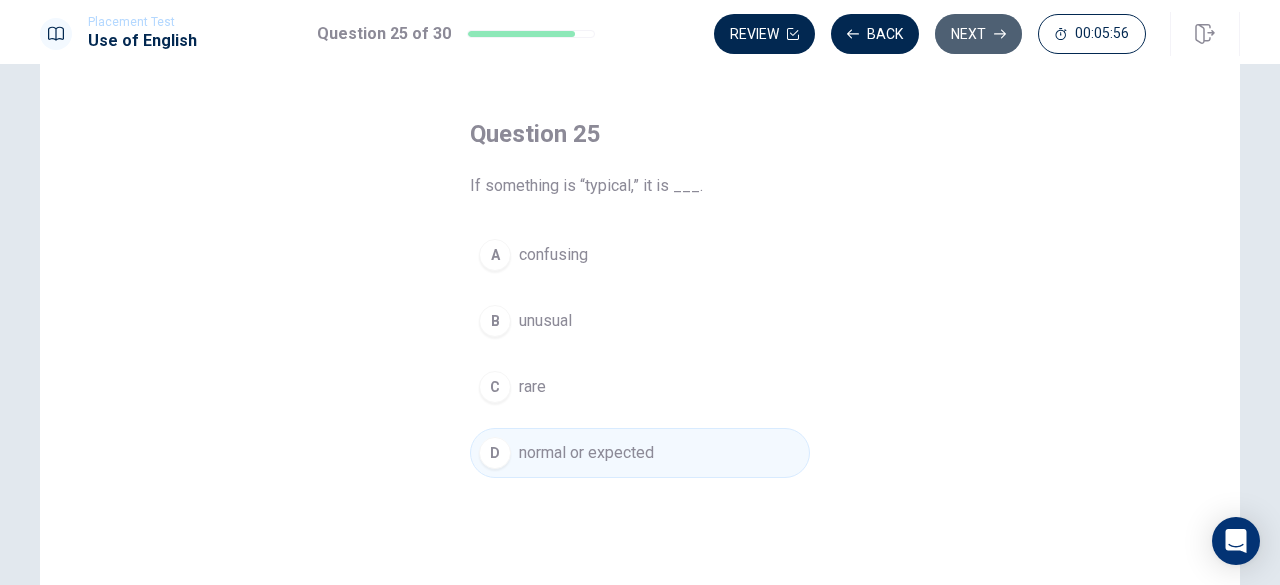 click on "Next" at bounding box center (978, 34) 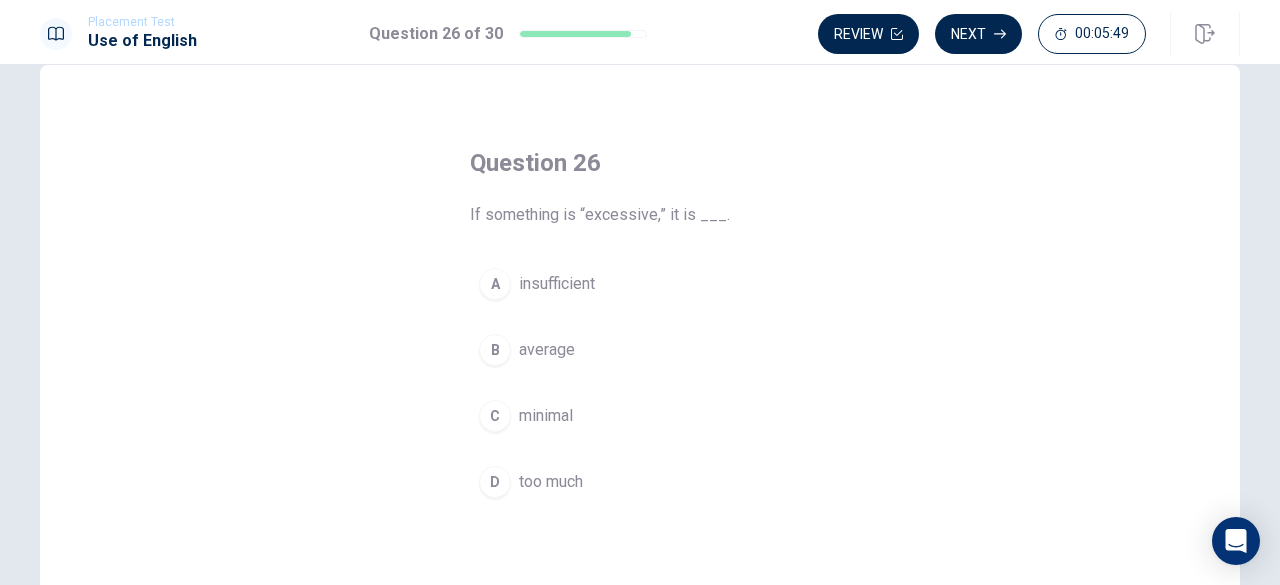 scroll, scrollTop: 40, scrollLeft: 0, axis: vertical 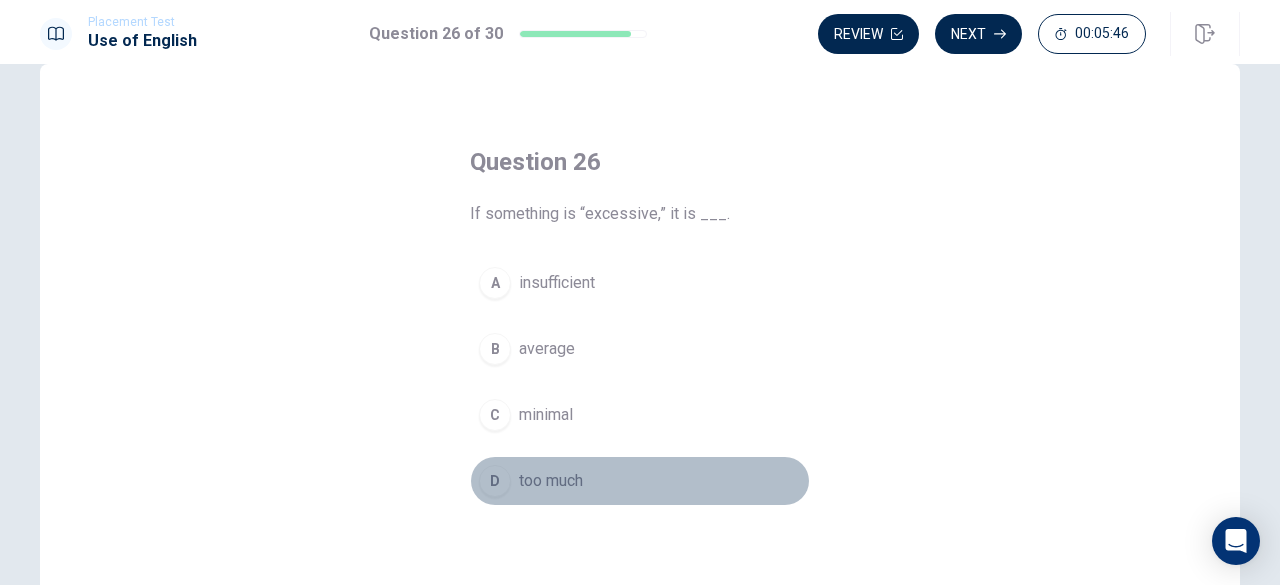 click on "D too much" at bounding box center [640, 481] 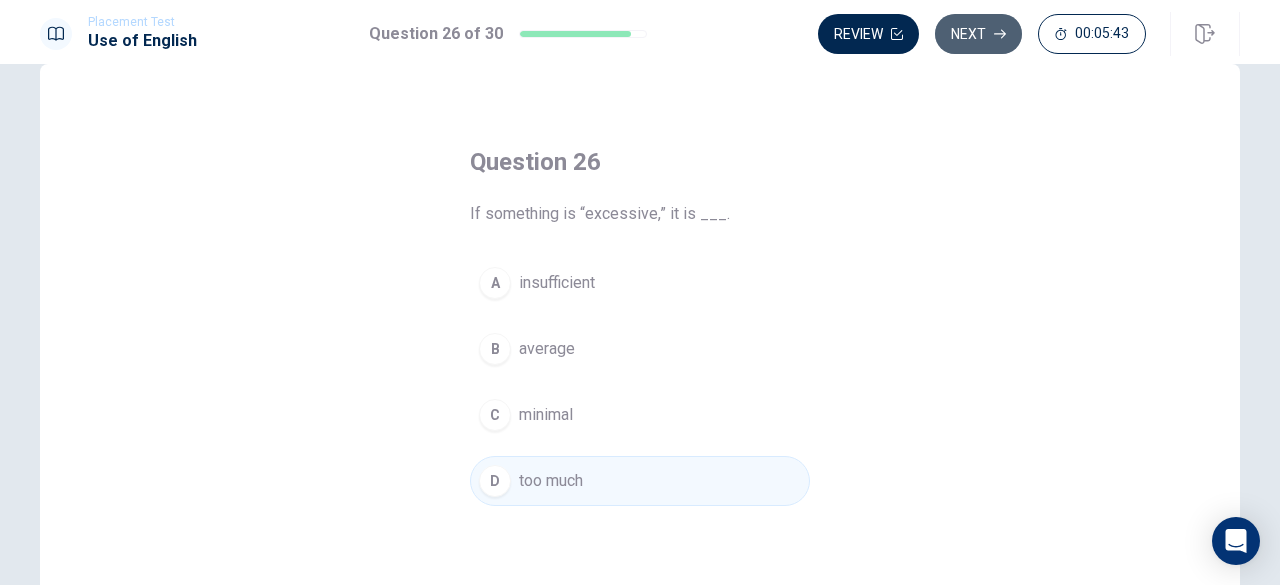 click on "Next" at bounding box center (978, 34) 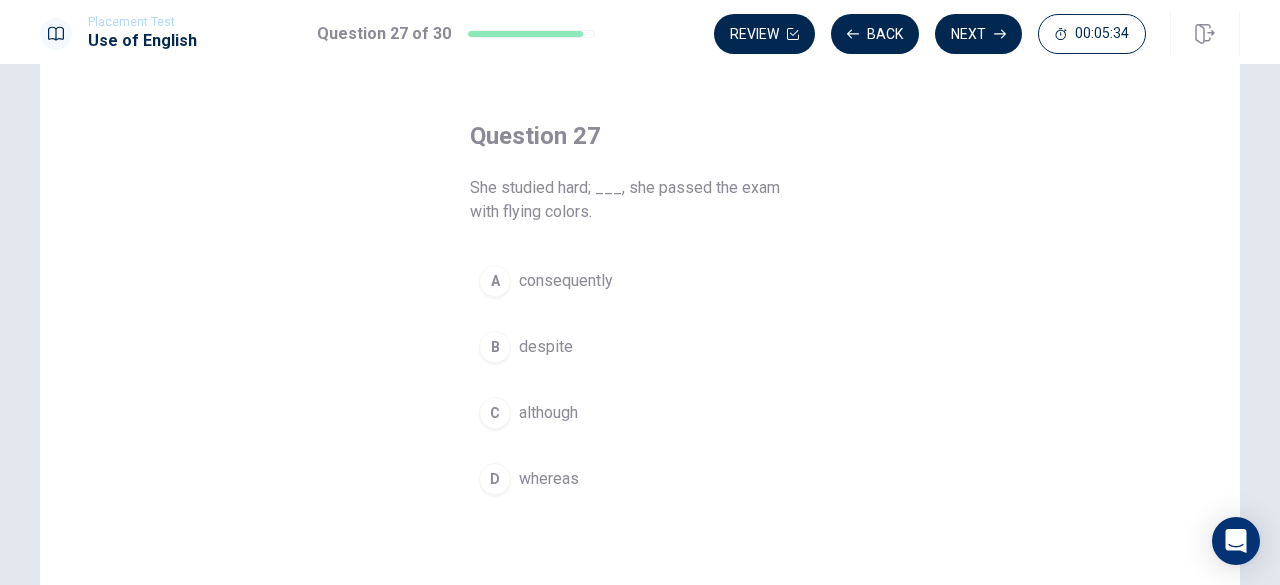 scroll, scrollTop: 68, scrollLeft: 0, axis: vertical 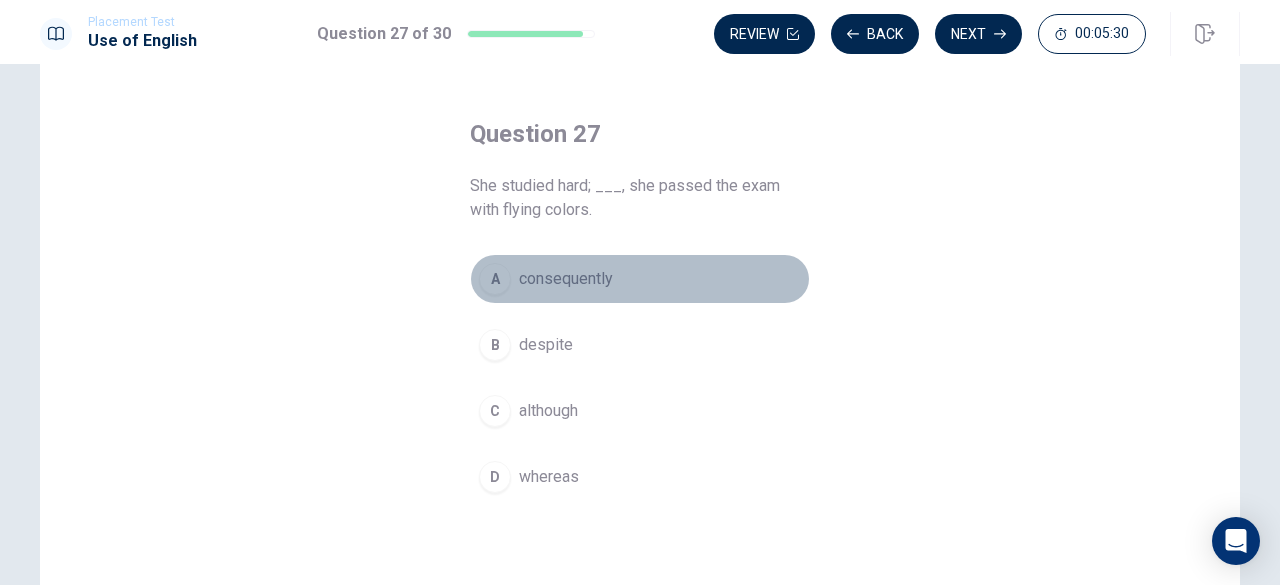 click on "consequently" at bounding box center (566, 279) 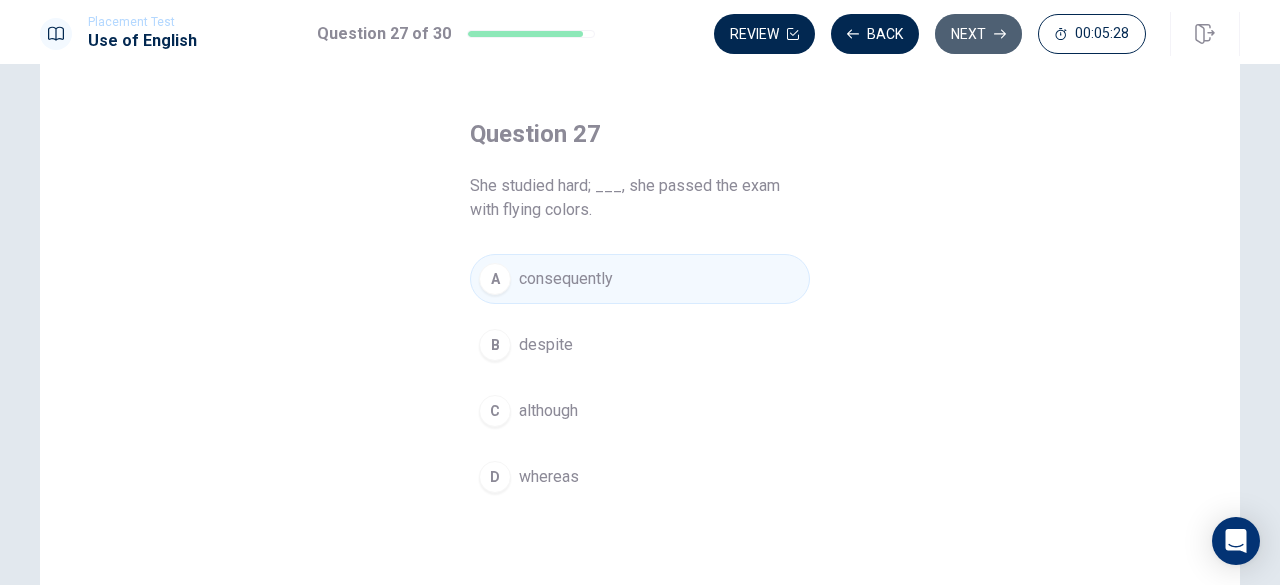 click on "Next" at bounding box center [978, 34] 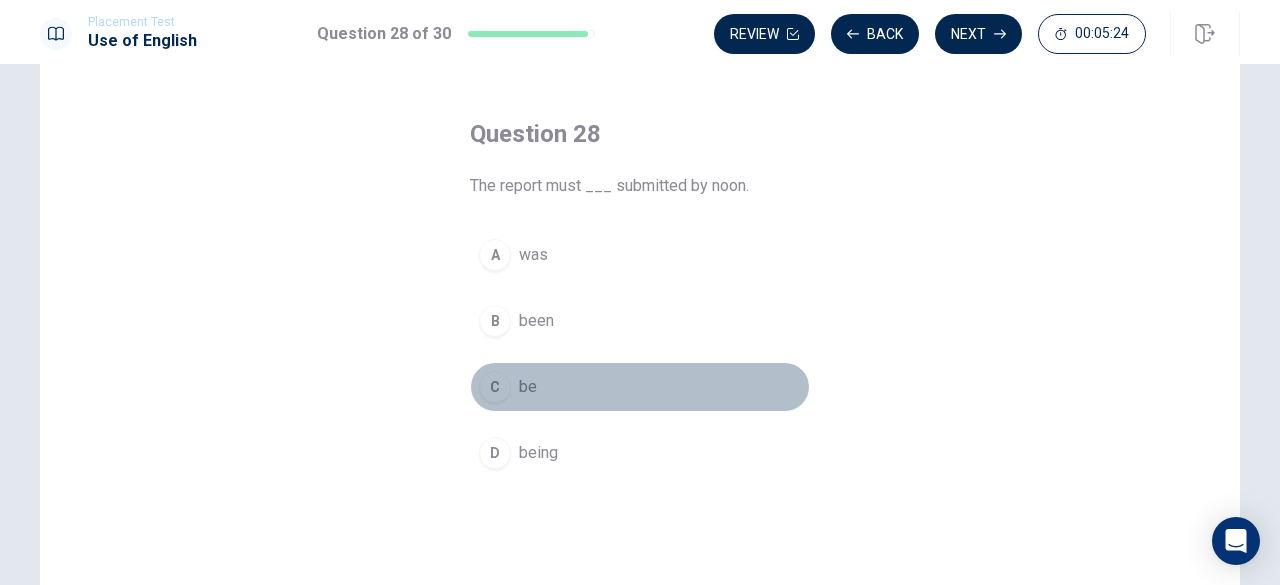 click on "C" at bounding box center [495, 387] 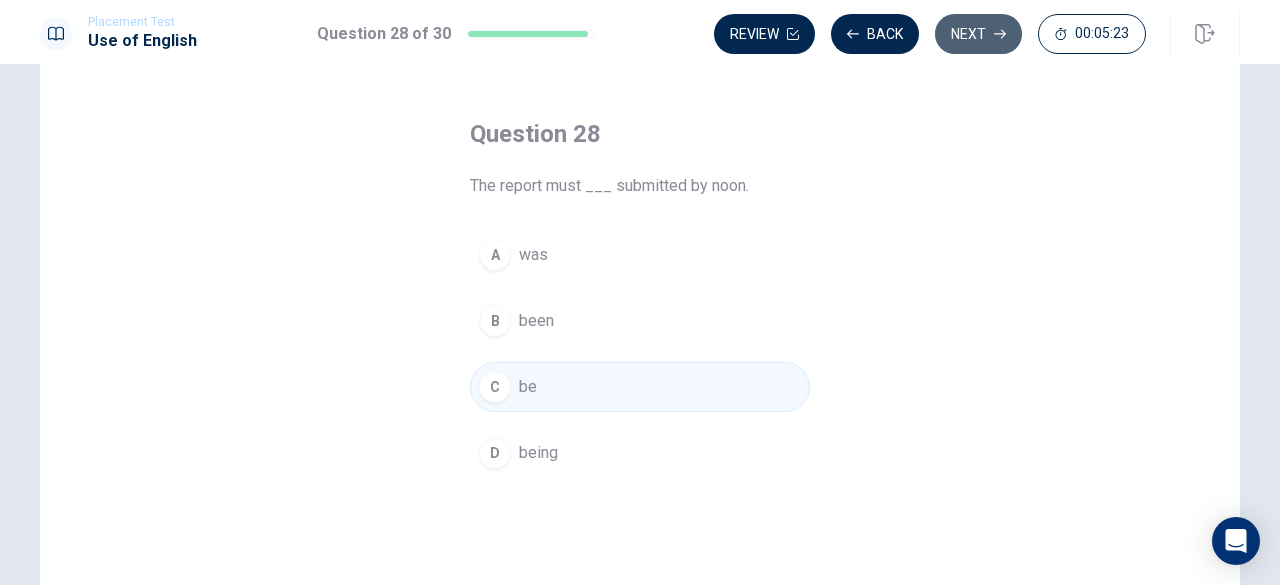 click on "Next" at bounding box center (978, 34) 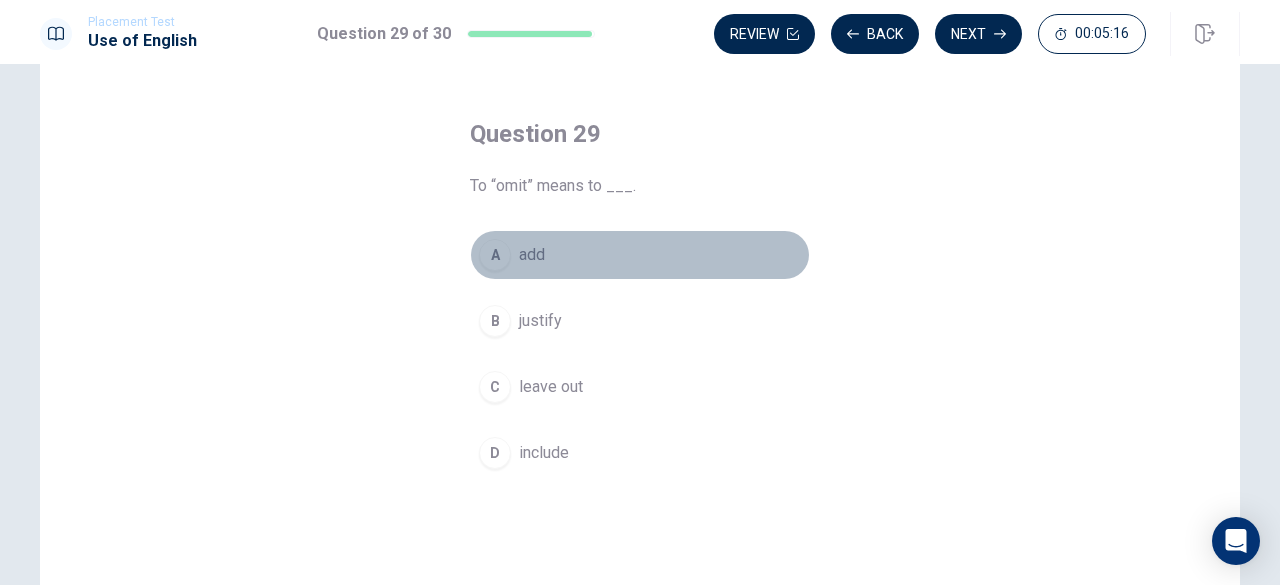 click on "add" at bounding box center [532, 255] 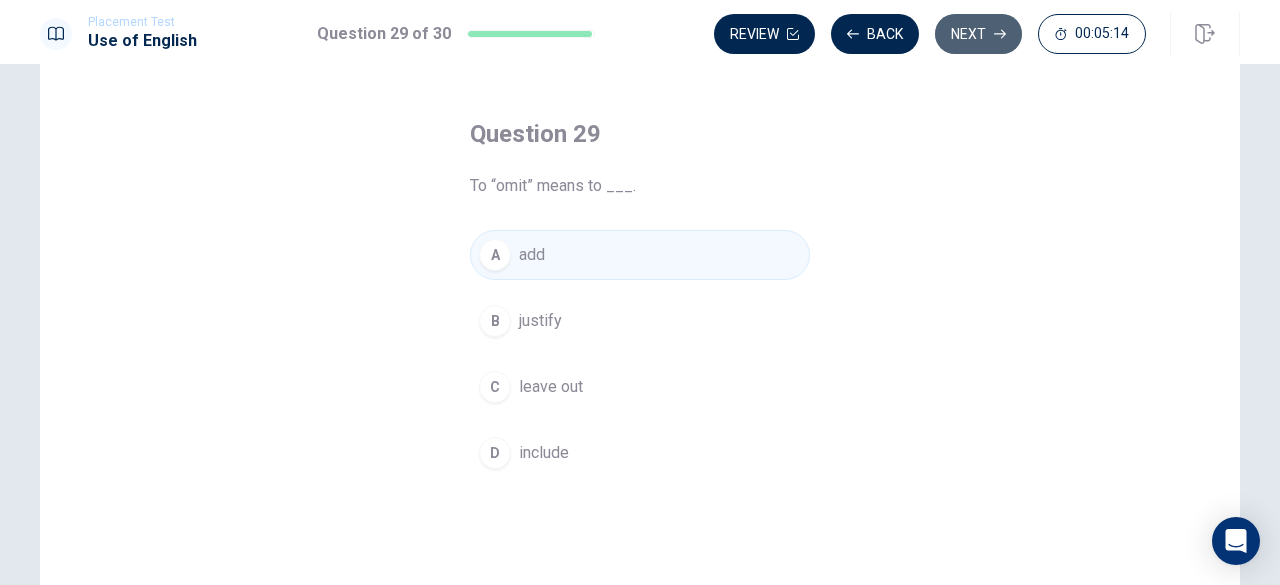 click on "Next" at bounding box center (978, 34) 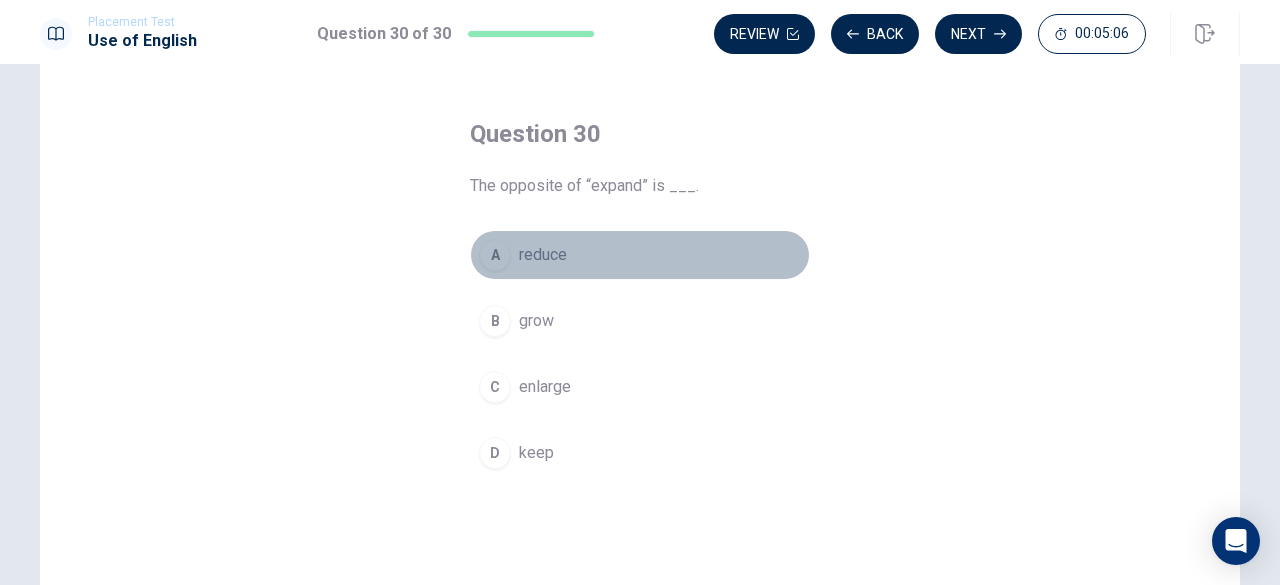 click on "reduce" at bounding box center (543, 255) 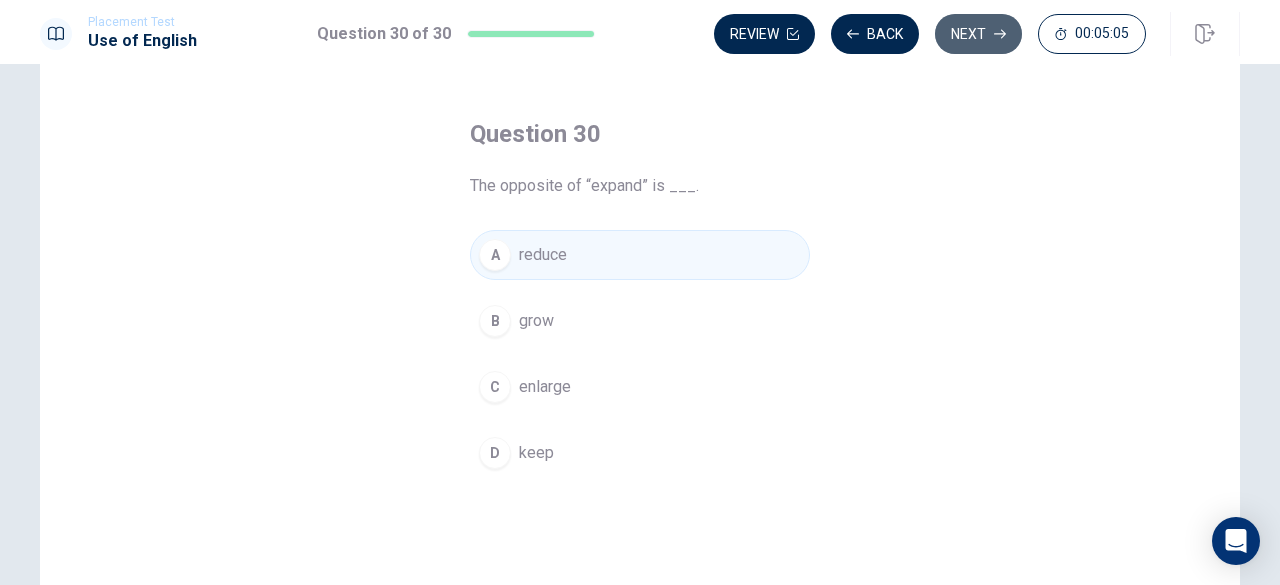 click on "Next" at bounding box center (978, 34) 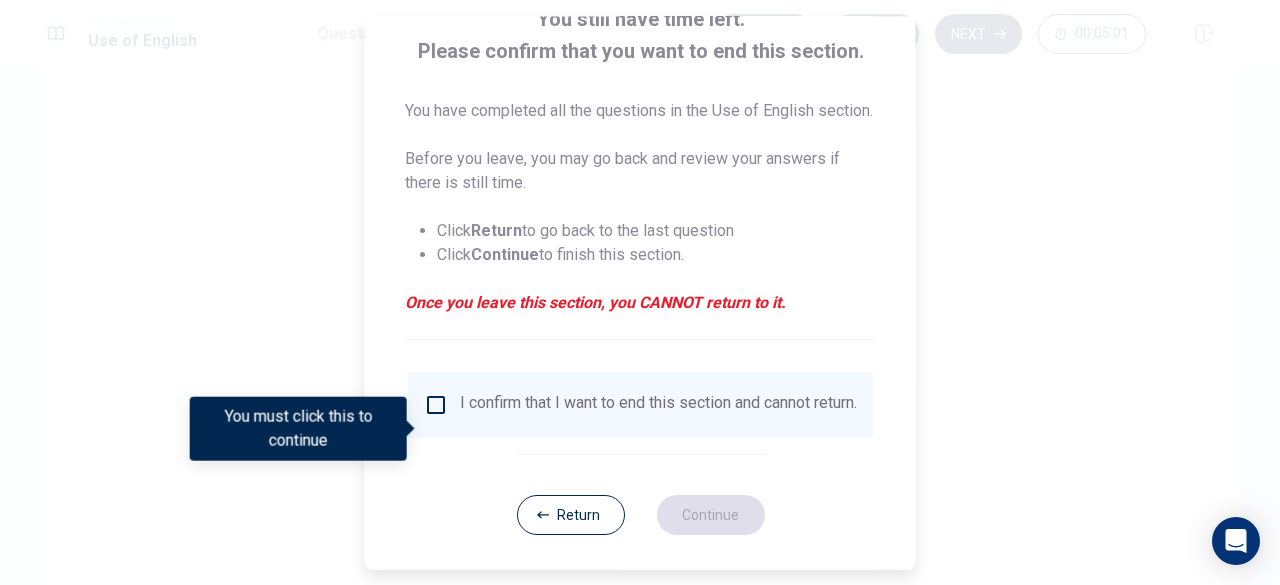 scroll, scrollTop: 184, scrollLeft: 0, axis: vertical 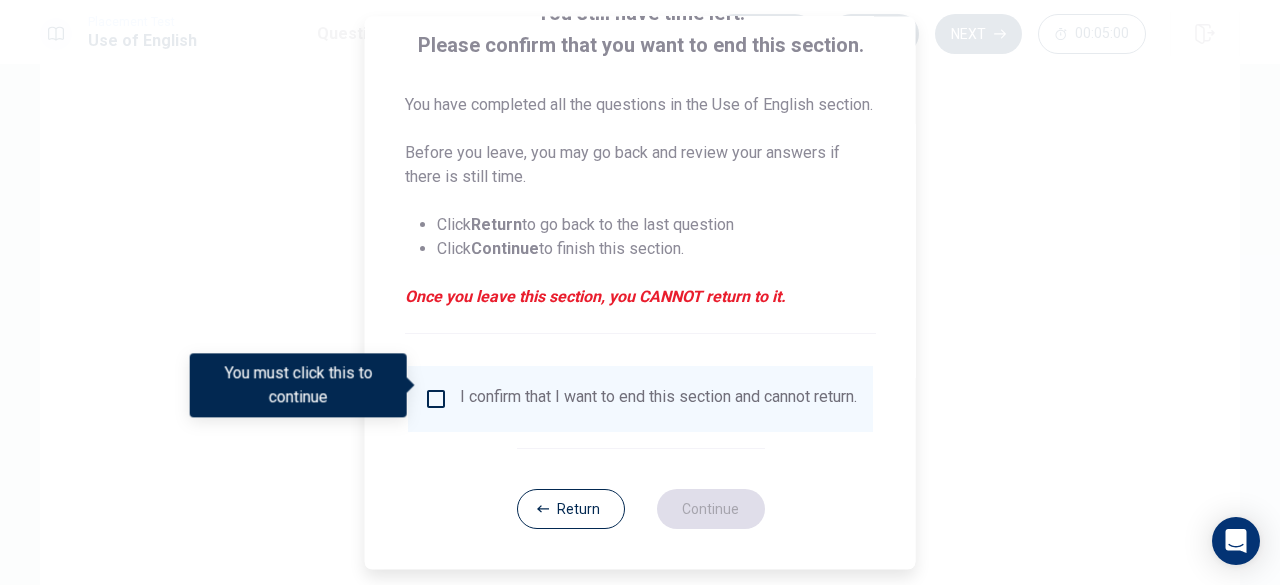 click on "I confirm that I want to end this section and cannot return." at bounding box center [658, 399] 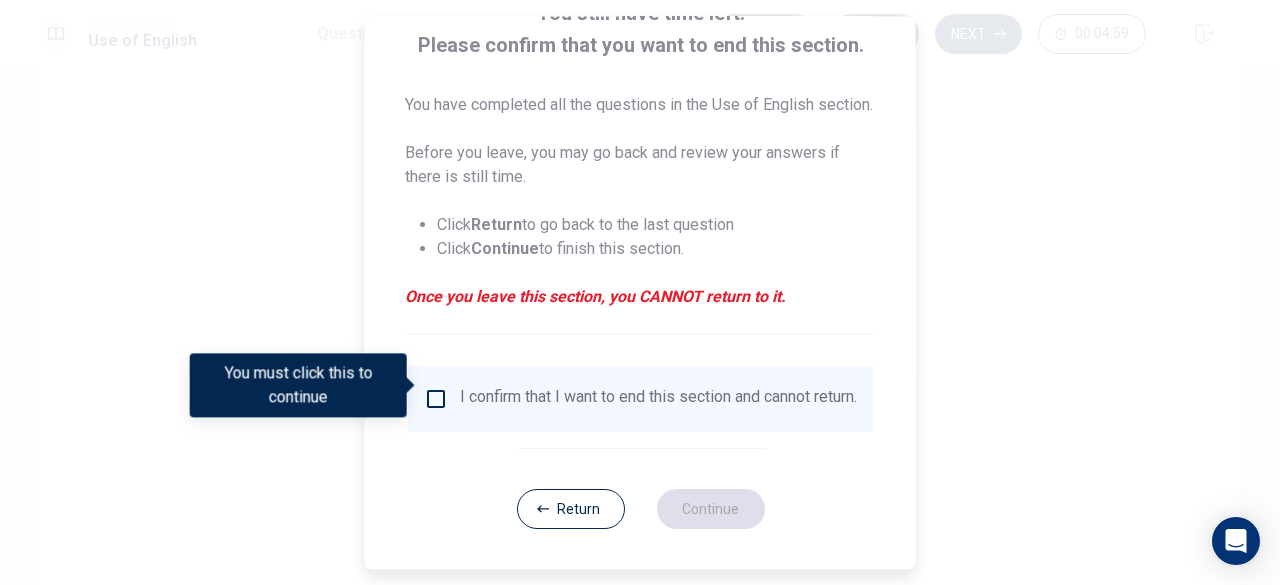 click at bounding box center [436, 399] 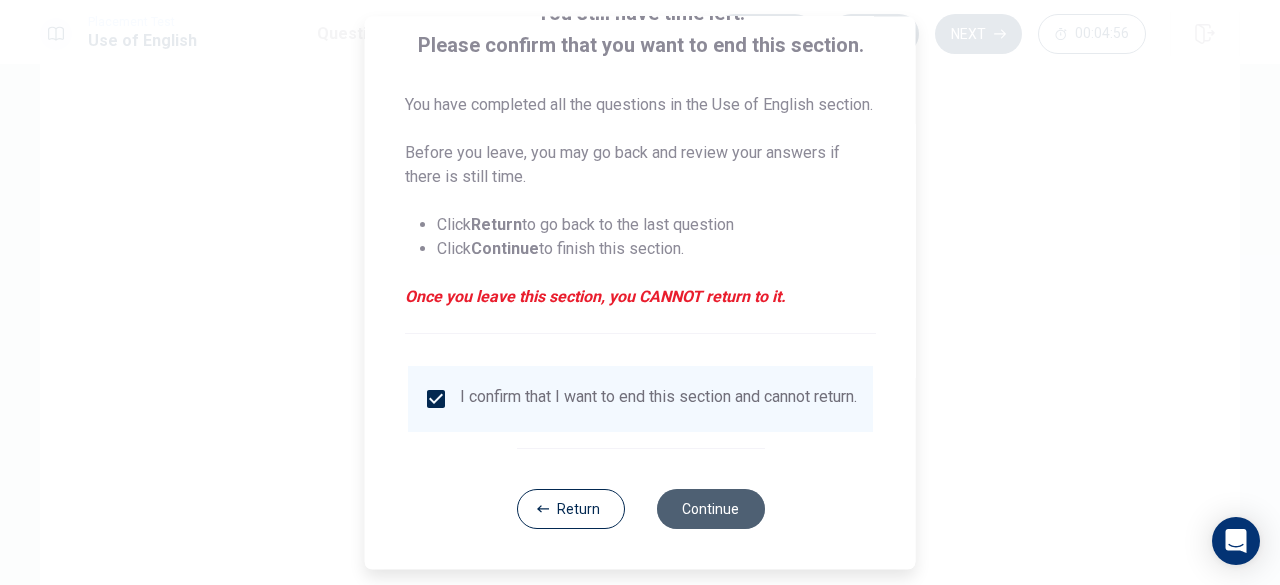 click on "Continue" at bounding box center [710, 509] 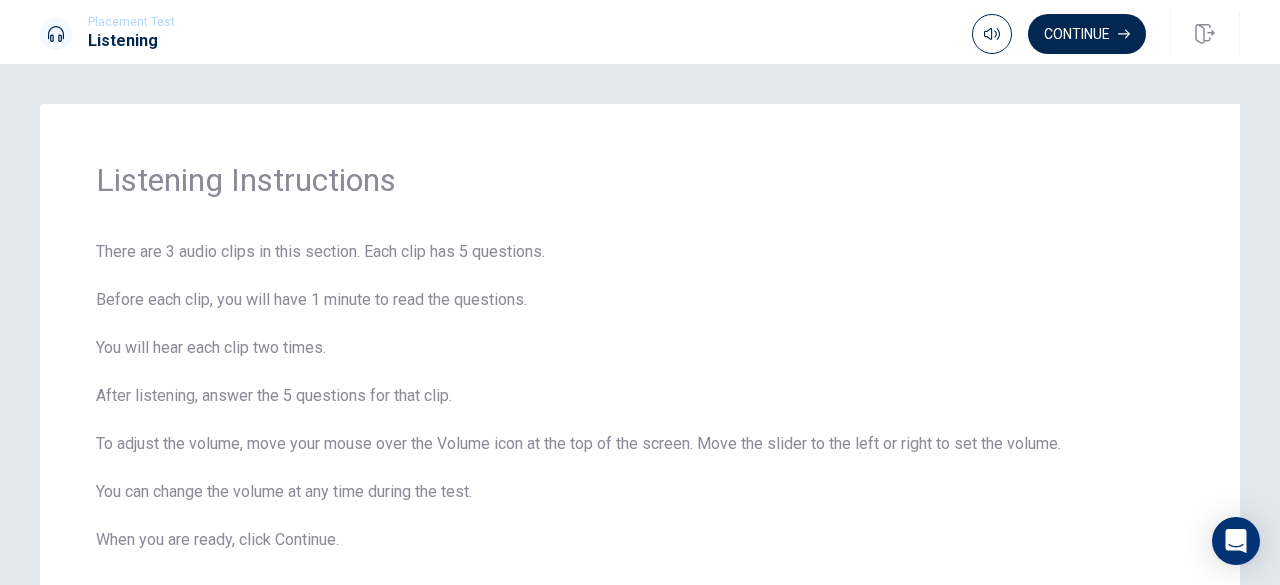 scroll, scrollTop: 126, scrollLeft: 0, axis: vertical 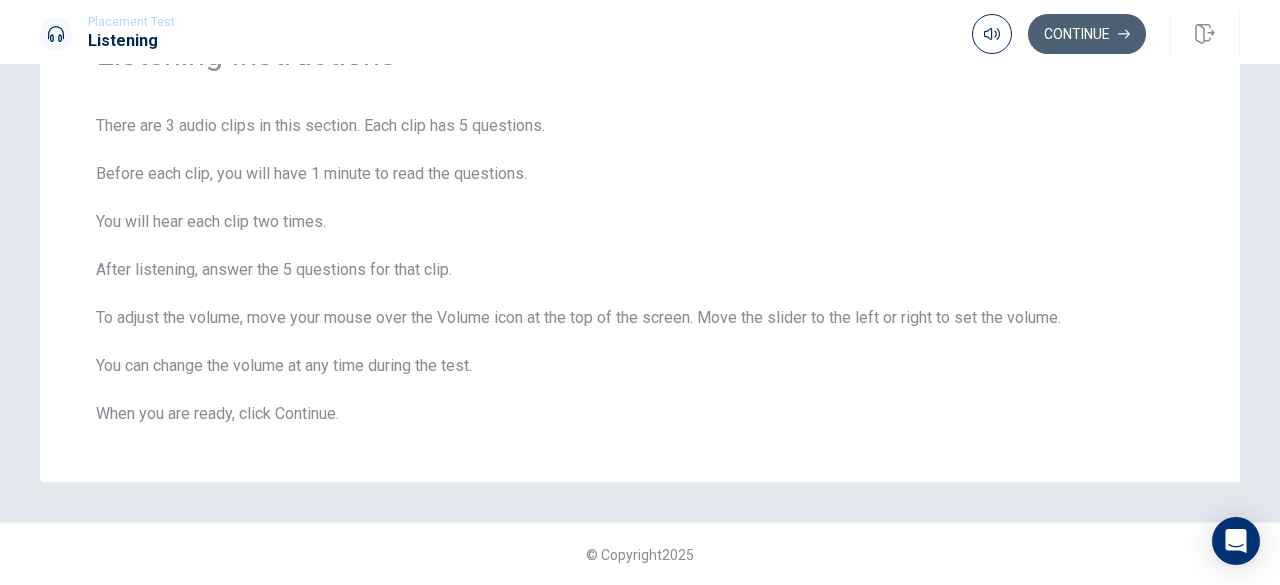 click on "Continue" at bounding box center (1087, 34) 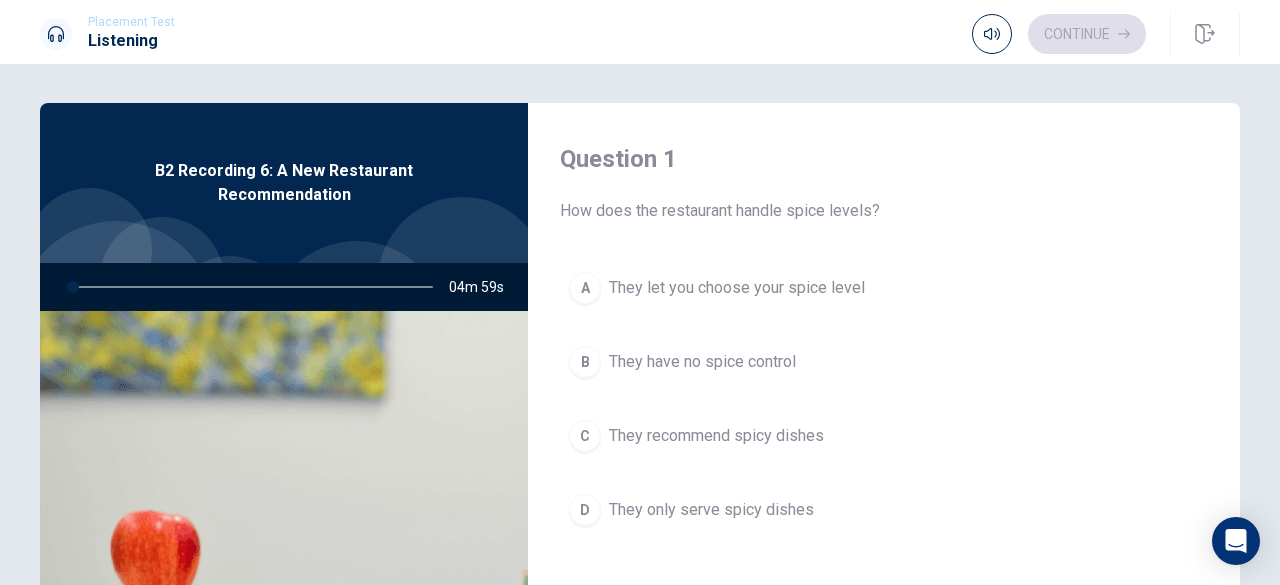 scroll, scrollTop: 0, scrollLeft: 0, axis: both 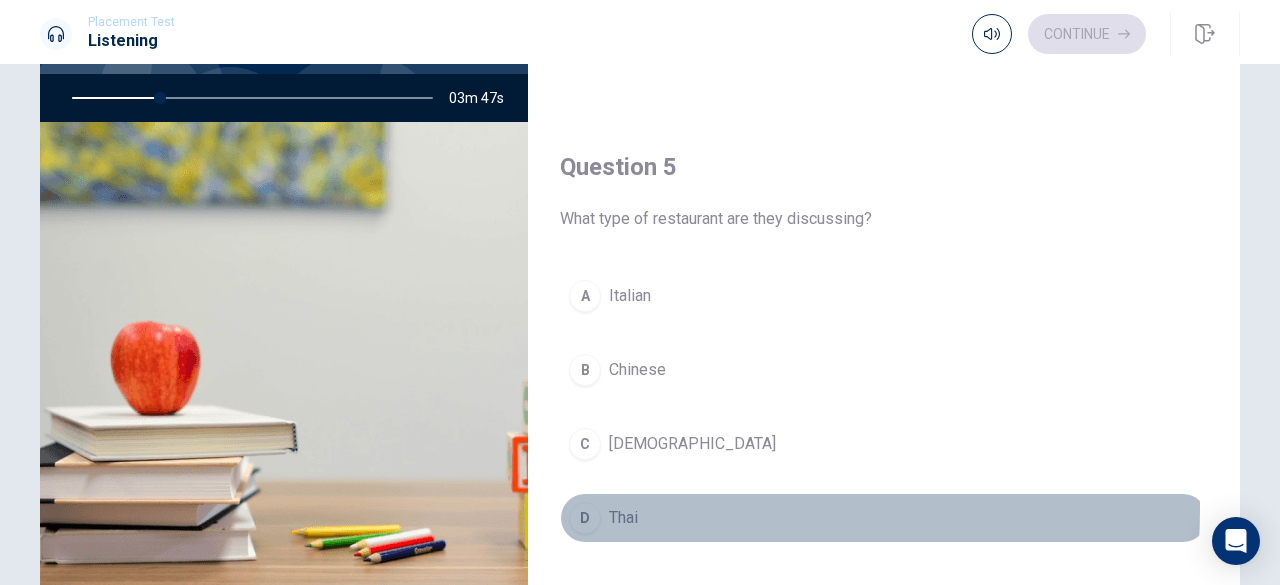 click on "D" at bounding box center [585, 518] 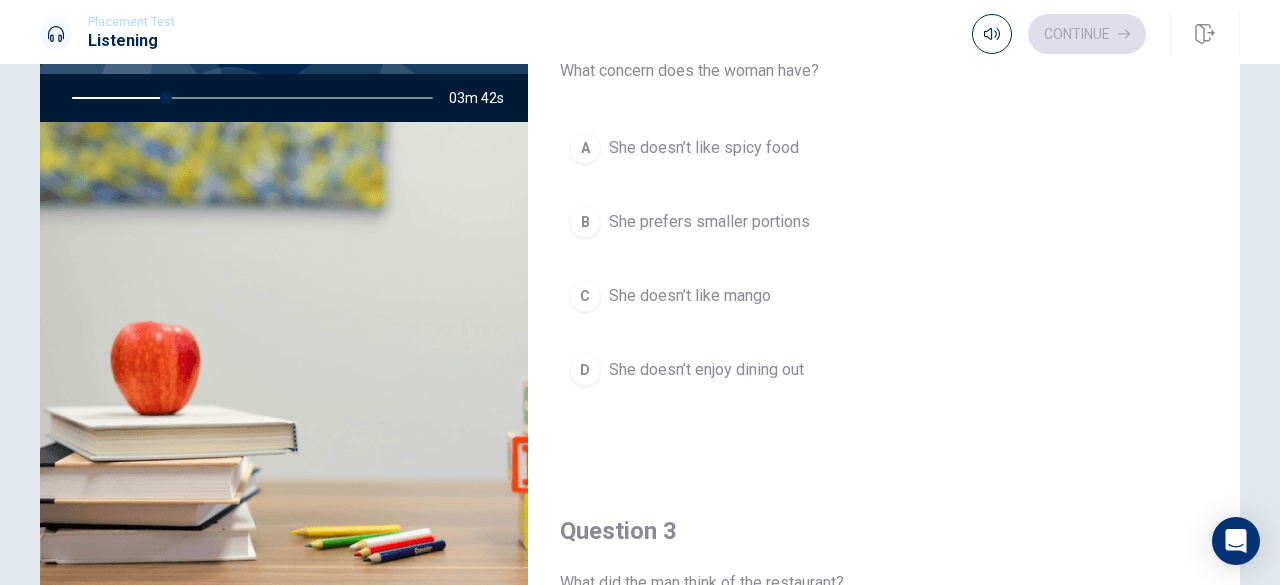 scroll, scrollTop: 0, scrollLeft: 0, axis: both 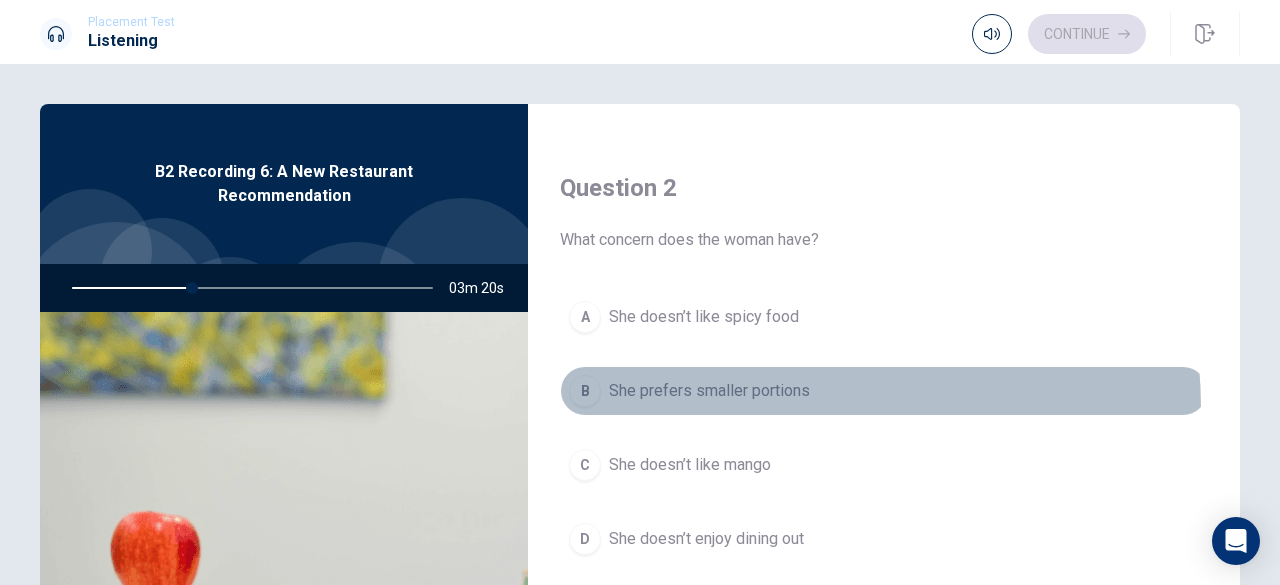 click on "B She prefers smaller portions" at bounding box center [884, 391] 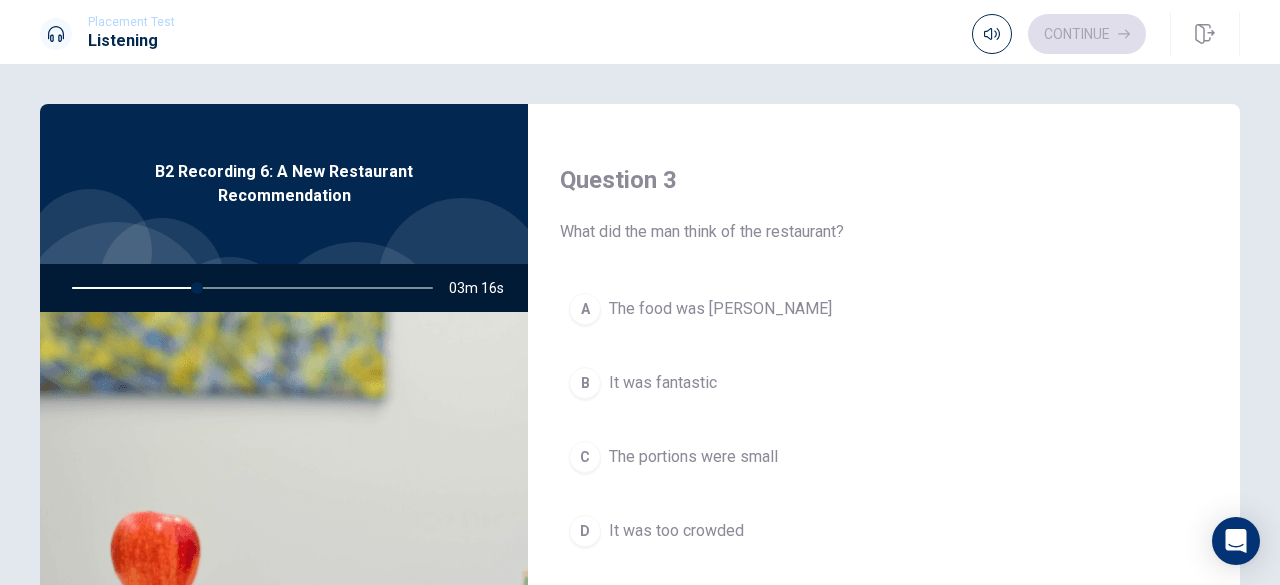 scroll, scrollTop: 1034, scrollLeft: 0, axis: vertical 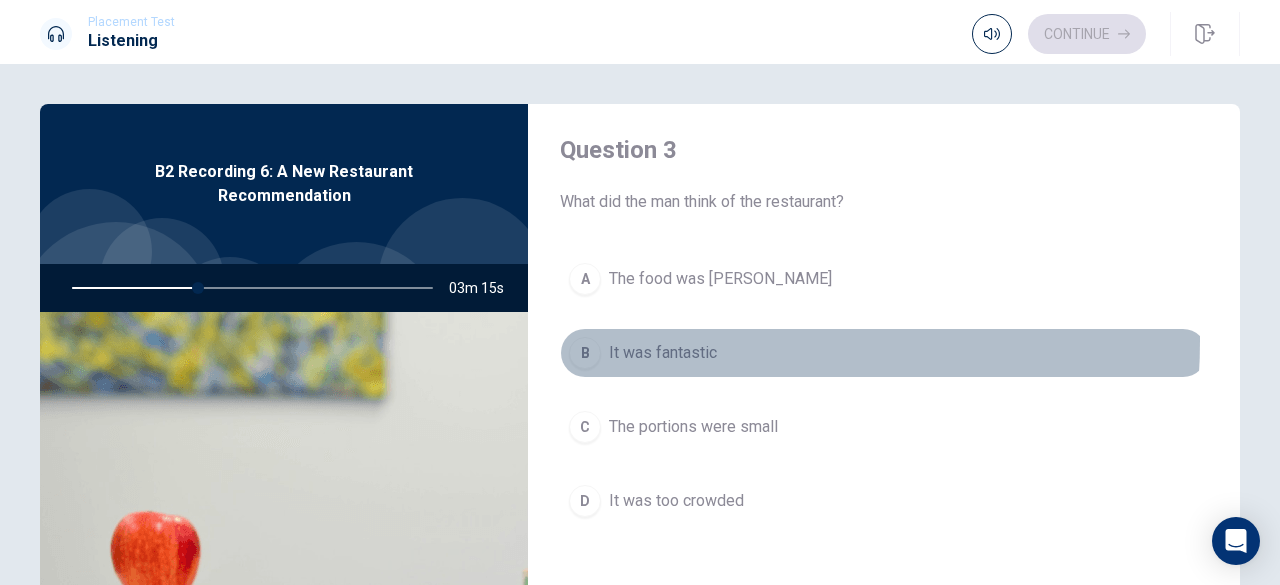 click on "It was fantastic" at bounding box center [663, 353] 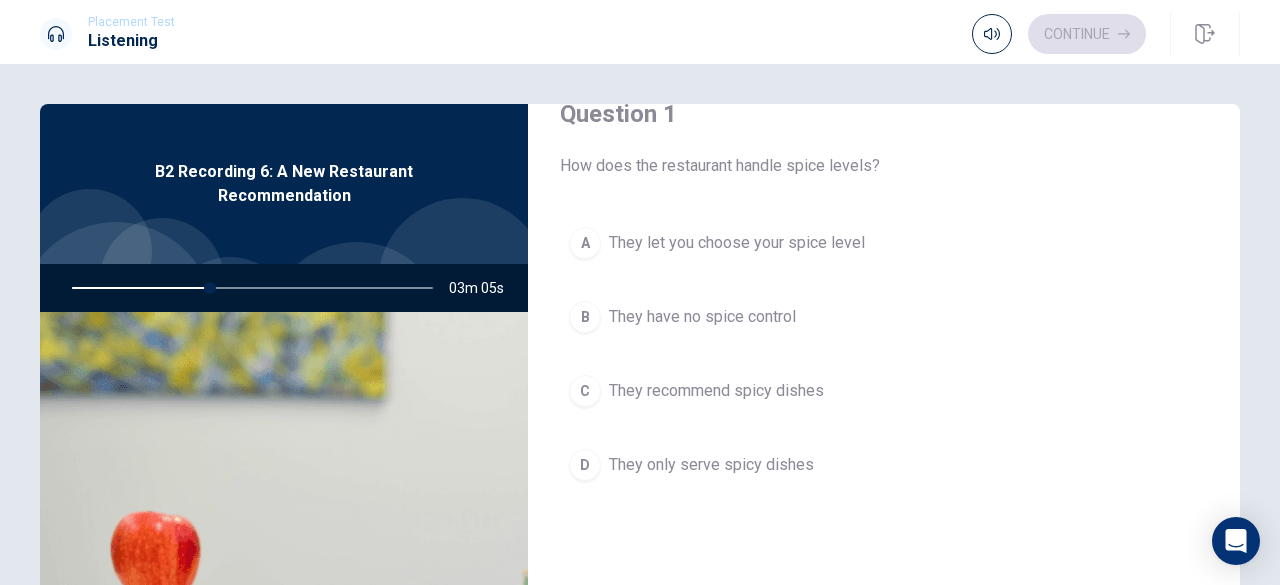 scroll, scrollTop: 45, scrollLeft: 0, axis: vertical 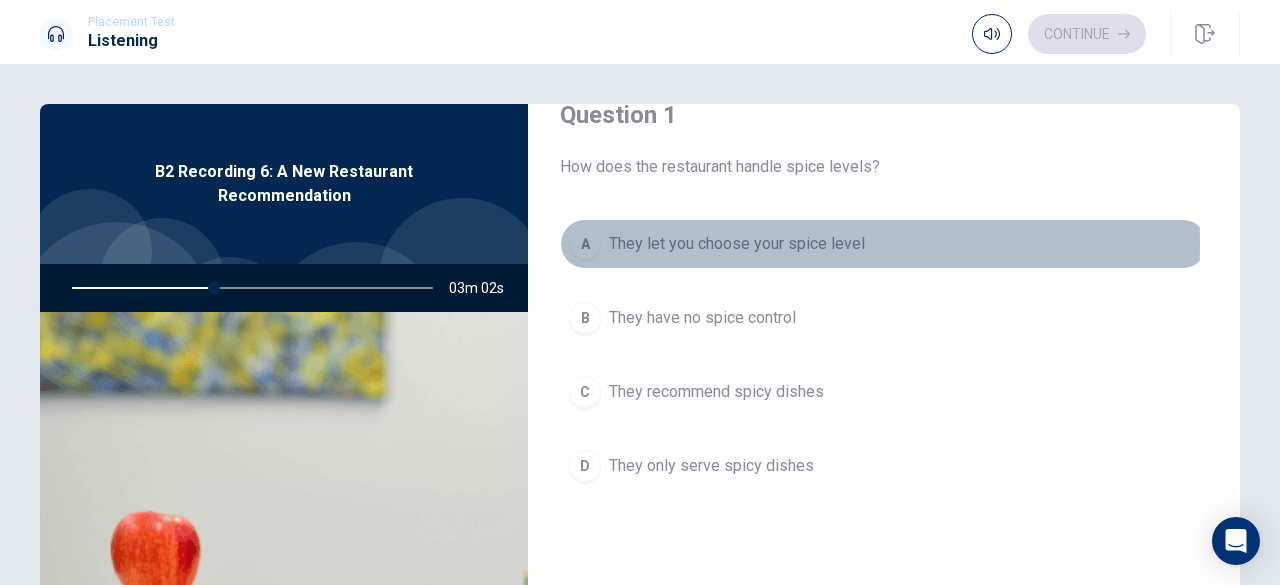 click on "They let you choose your spice level" at bounding box center (737, 244) 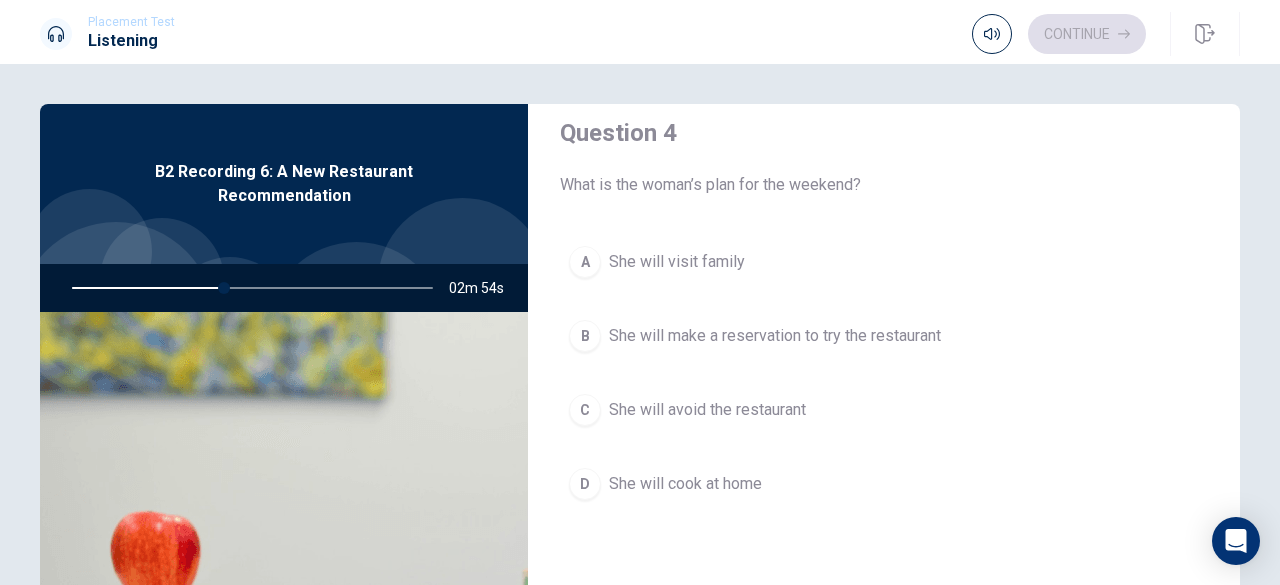 scroll, scrollTop: 1571, scrollLeft: 0, axis: vertical 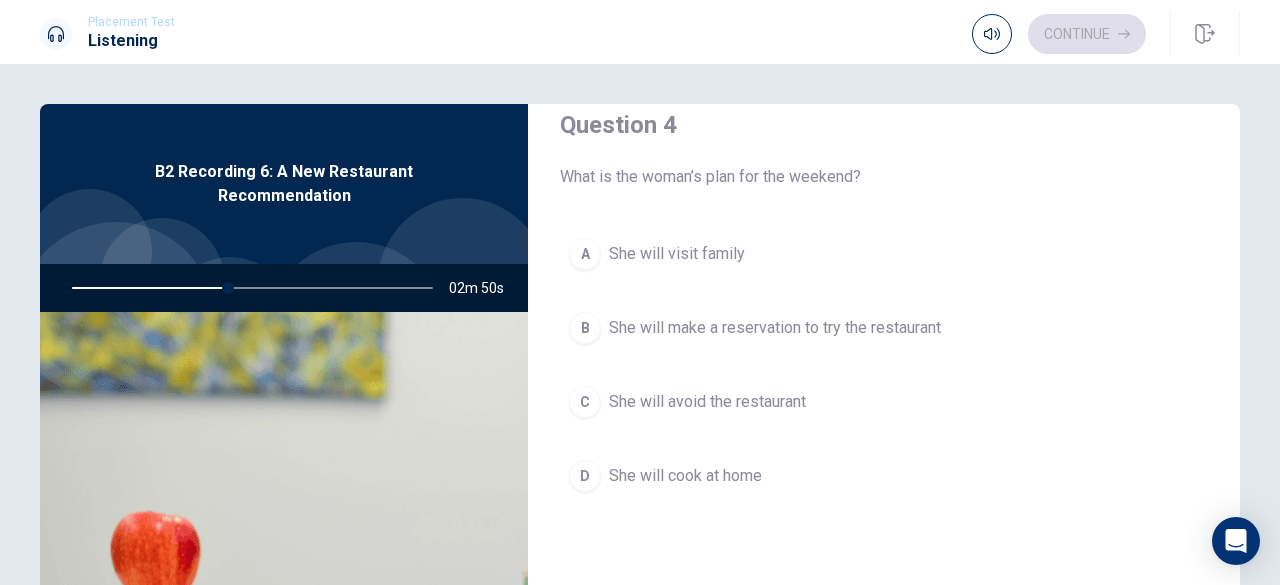 click on "She will make a reservation to try the restaurant" at bounding box center (775, 328) 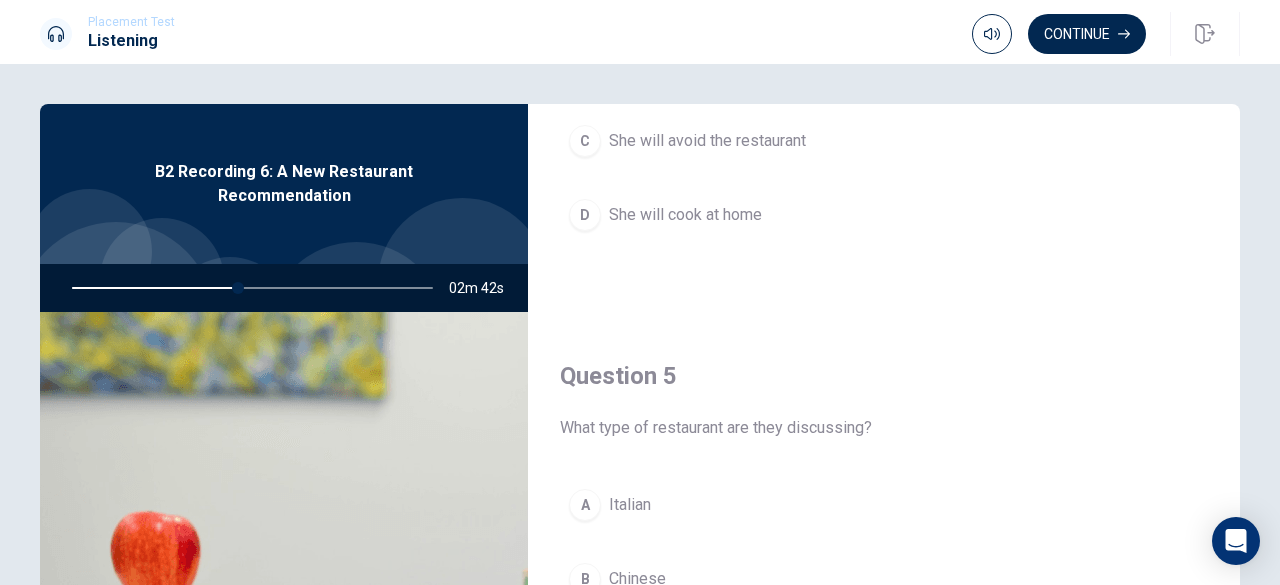 scroll, scrollTop: 1851, scrollLeft: 0, axis: vertical 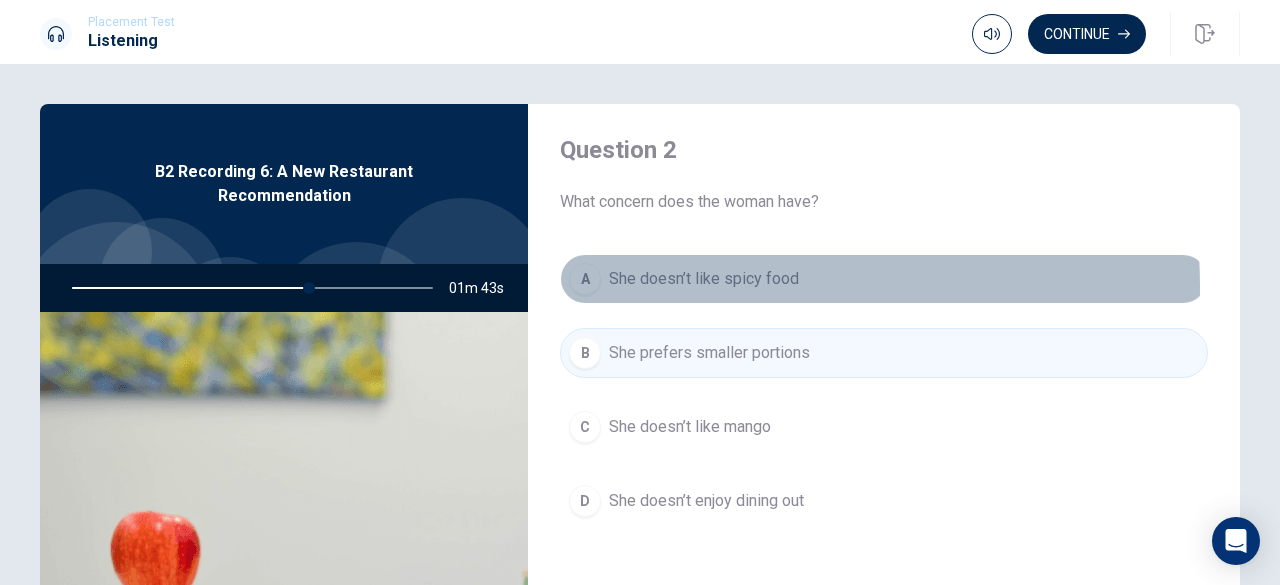 click on "She doesn’t like spicy food" at bounding box center (704, 279) 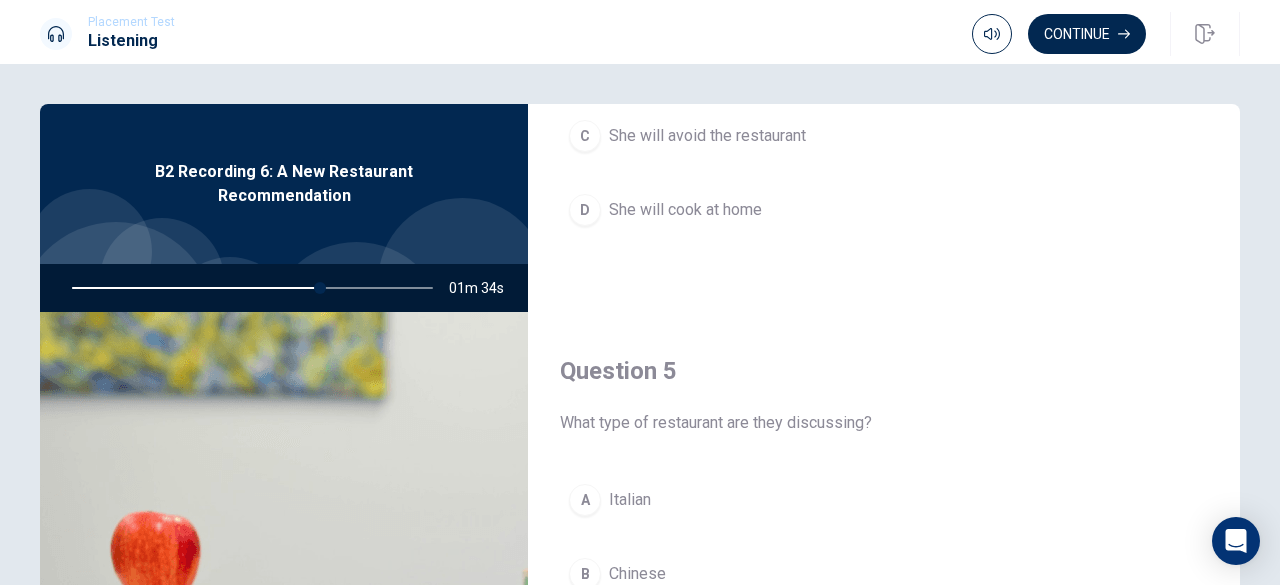 scroll, scrollTop: 1851, scrollLeft: 0, axis: vertical 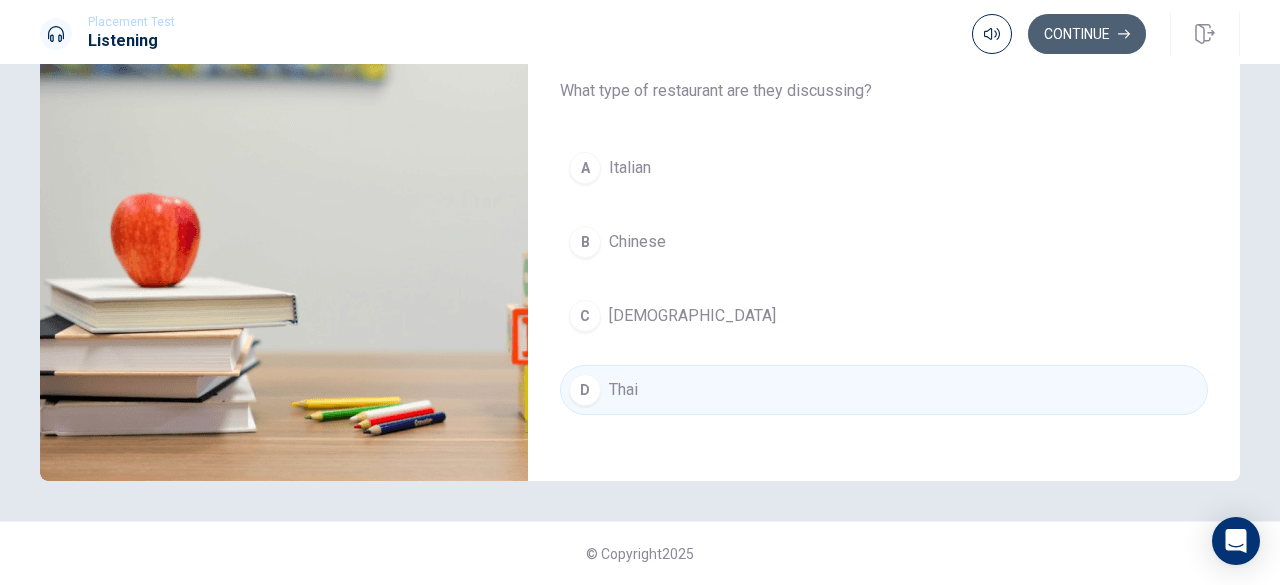 click on "Continue" at bounding box center [1087, 34] 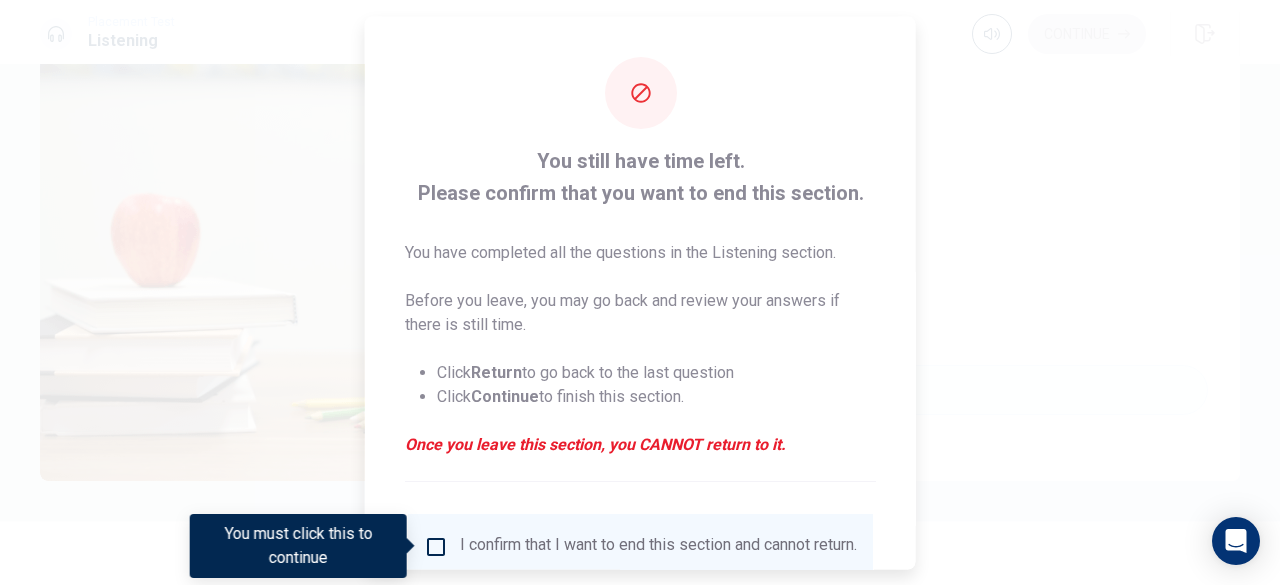 scroll, scrollTop: 160, scrollLeft: 0, axis: vertical 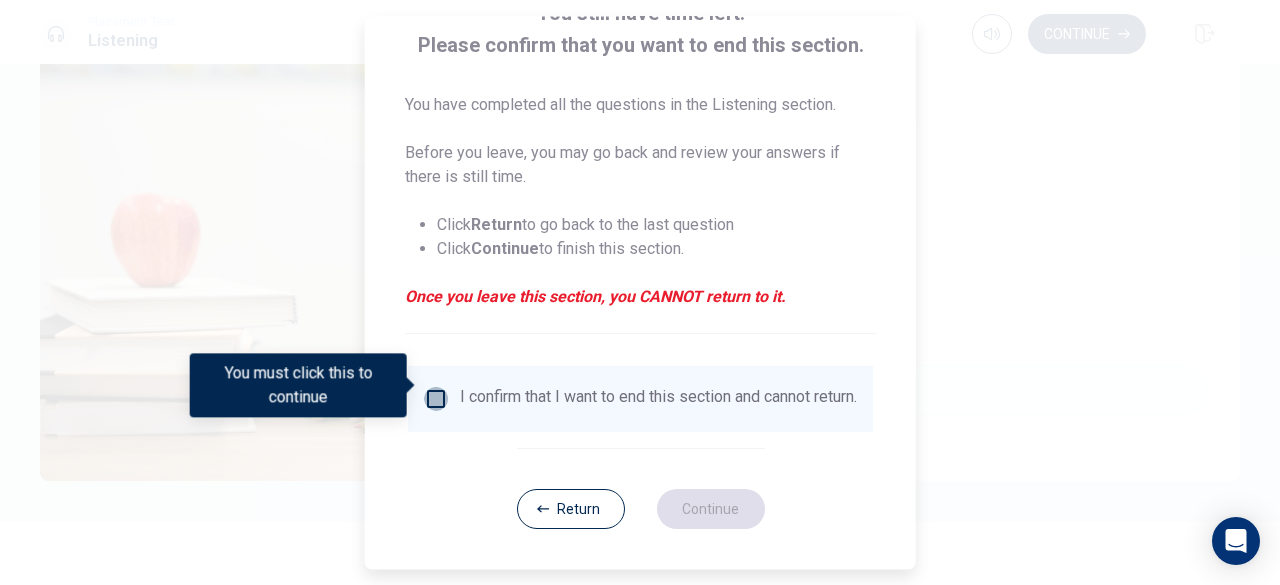 click at bounding box center [436, 399] 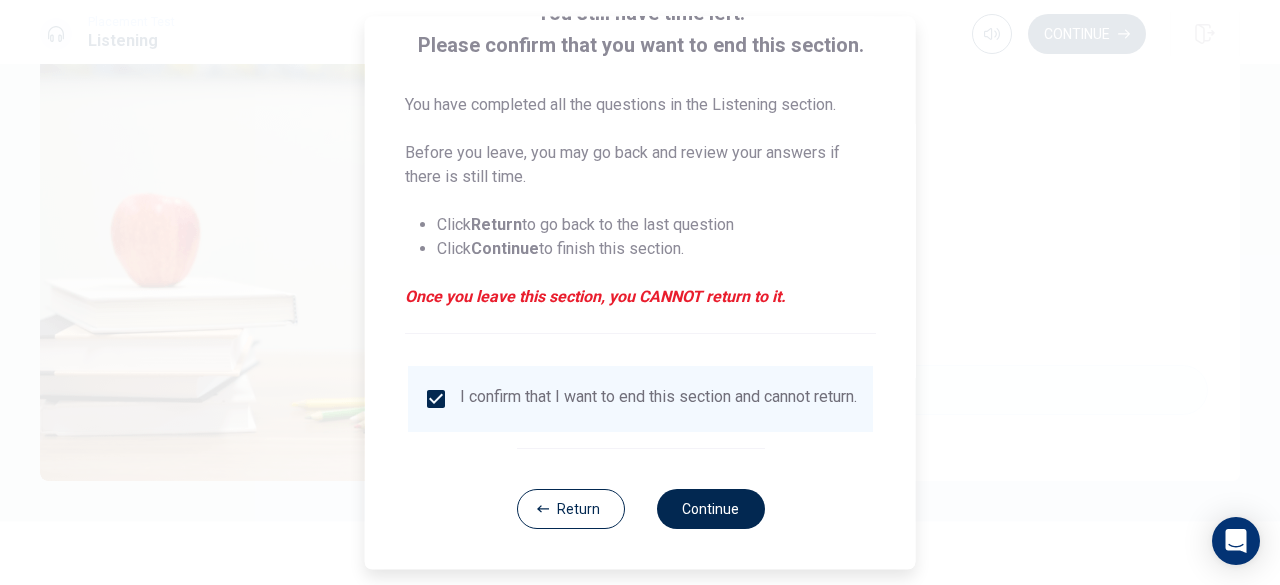 click at bounding box center (640, 292) 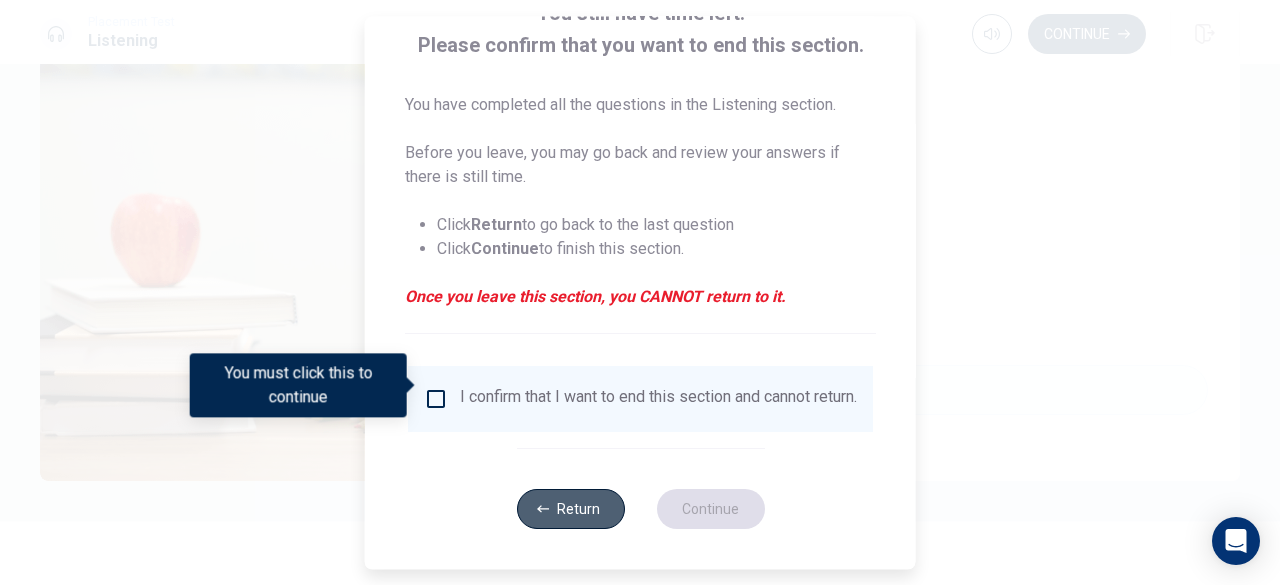 click on "Return" at bounding box center (570, 509) 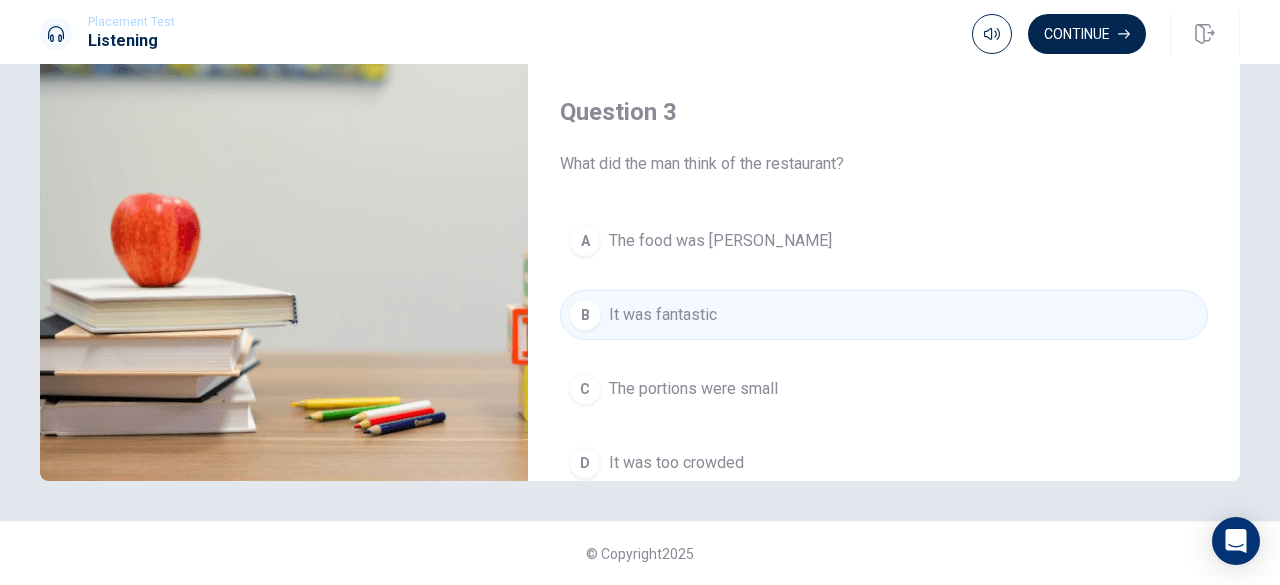 scroll, scrollTop: 711, scrollLeft: 0, axis: vertical 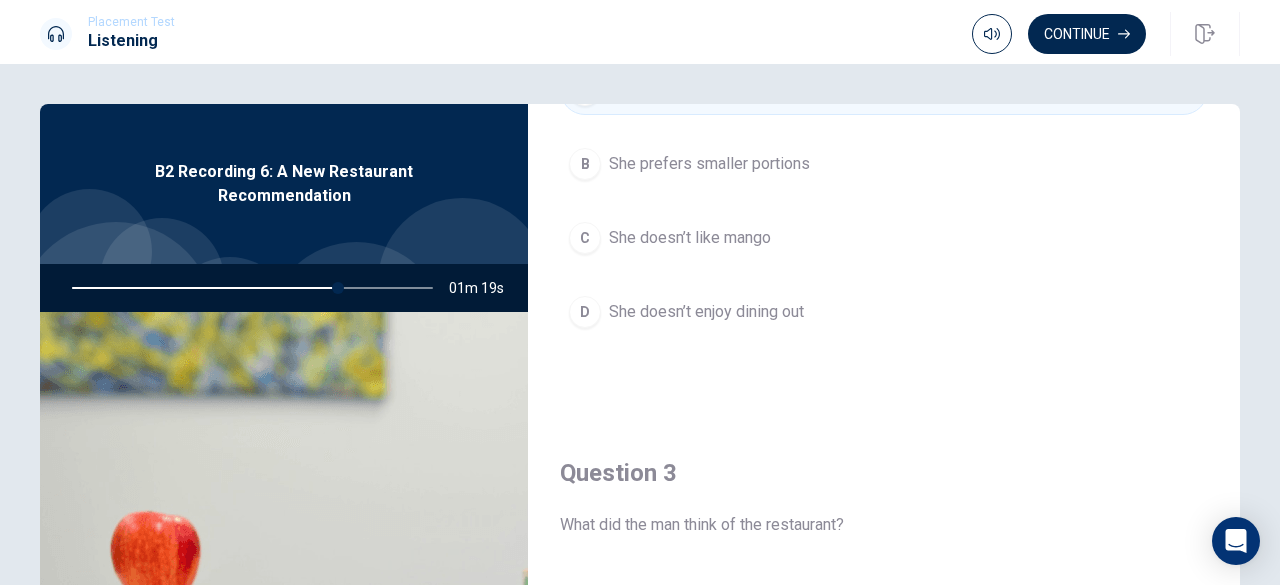 click at bounding box center [248, 288] 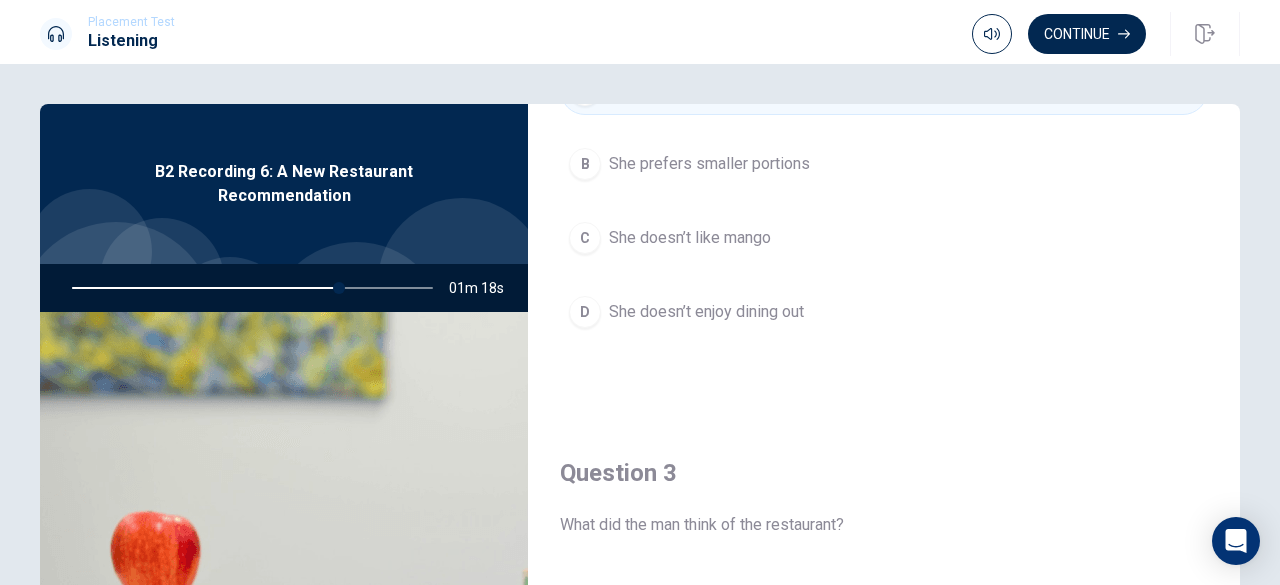 click at bounding box center (248, 288) 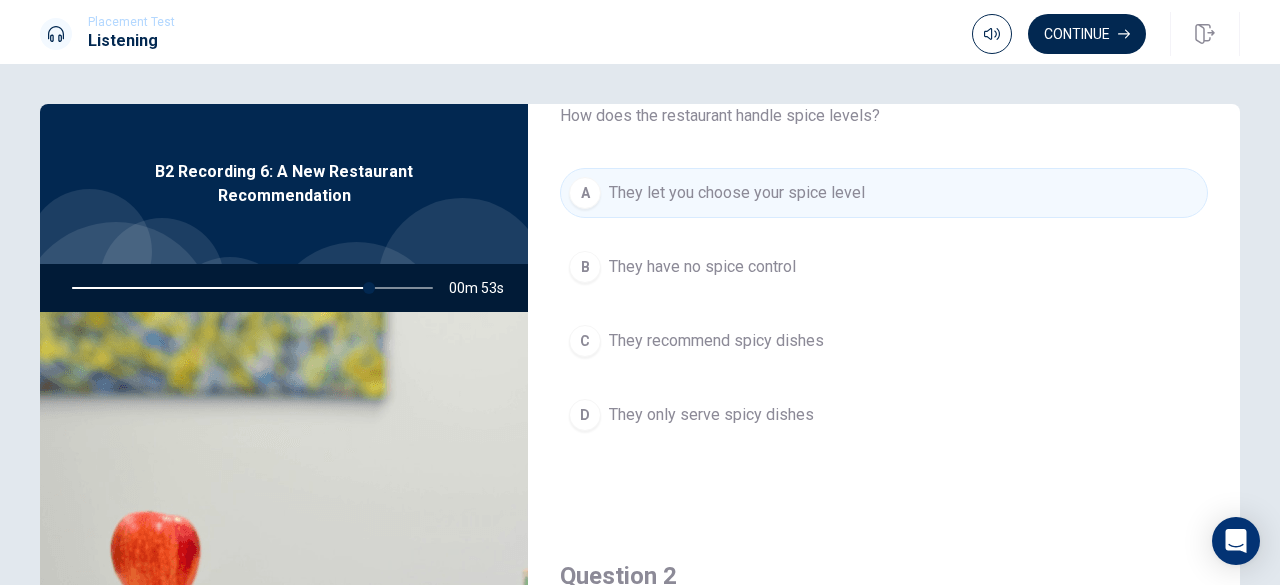 scroll, scrollTop: 73, scrollLeft: 0, axis: vertical 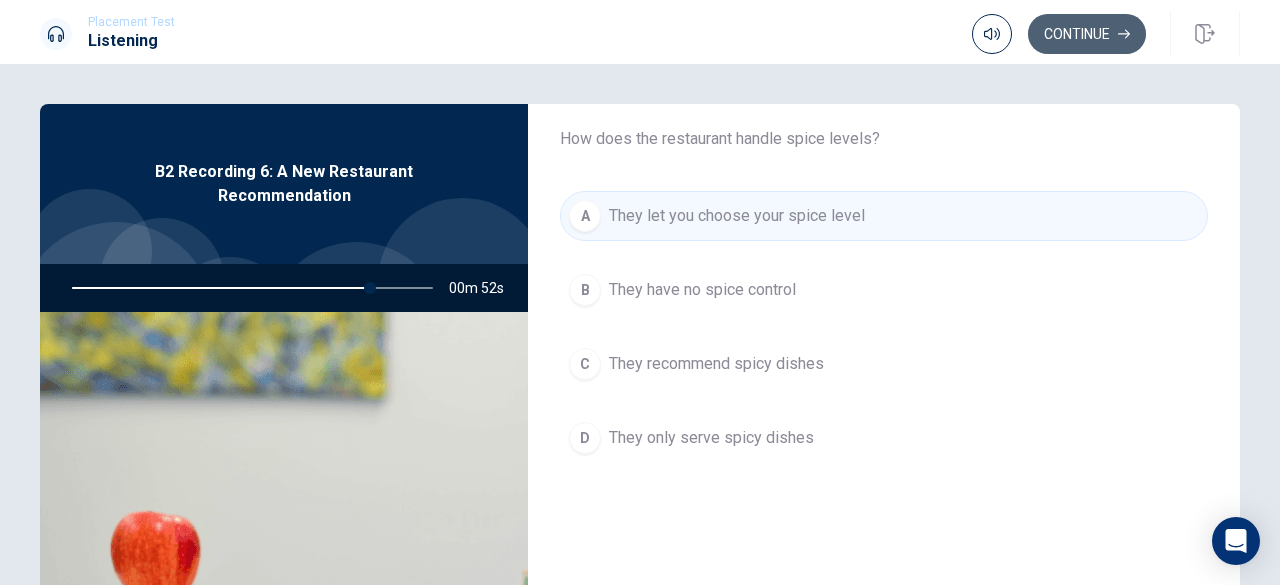 click on "Continue" at bounding box center (1087, 34) 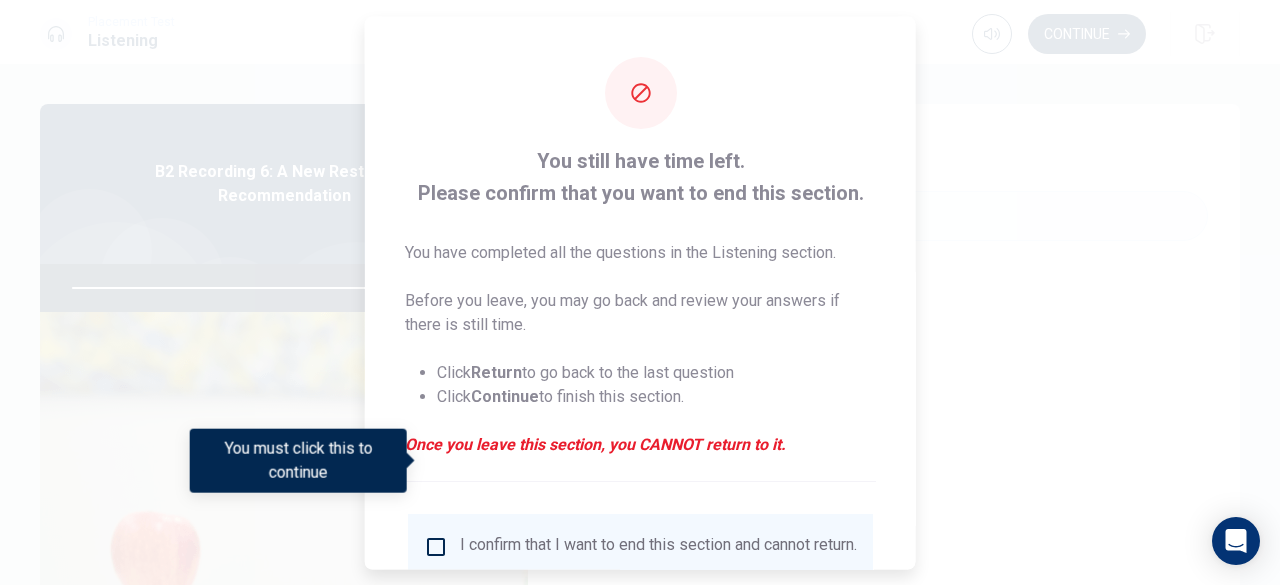 scroll, scrollTop: 86, scrollLeft: 0, axis: vertical 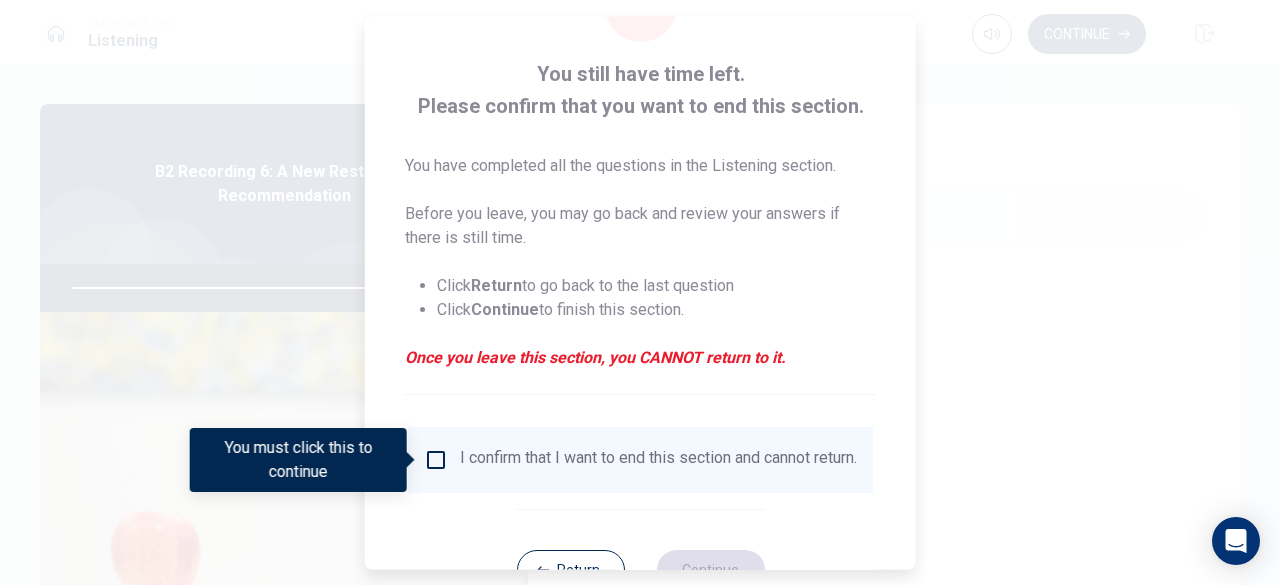 click at bounding box center (436, 460) 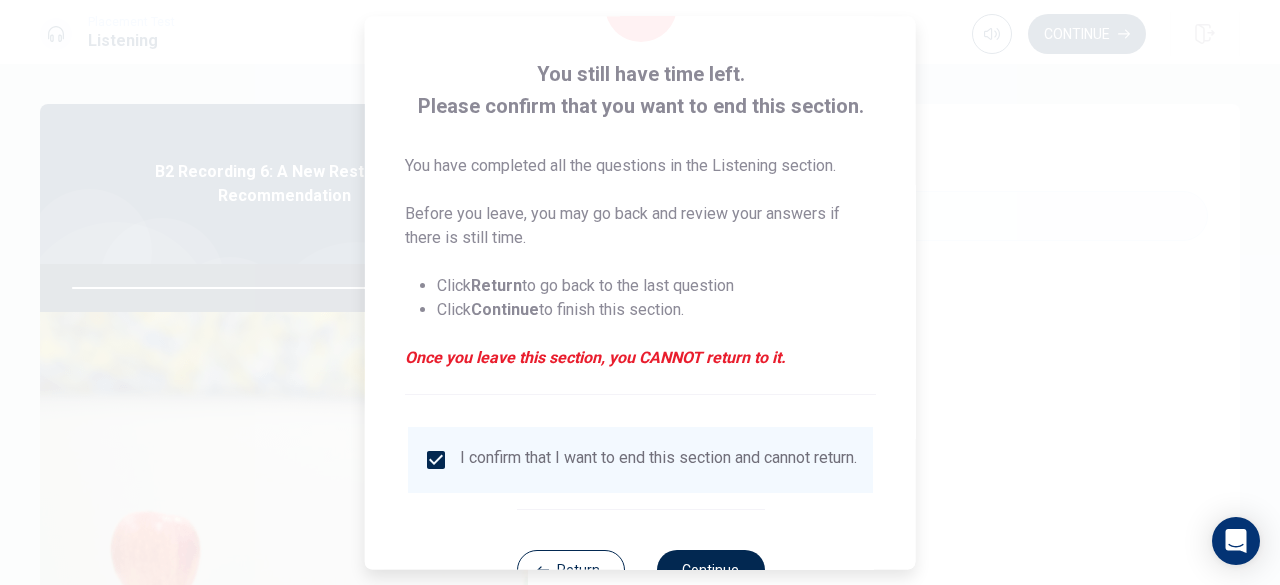 scroll, scrollTop: 160, scrollLeft: 0, axis: vertical 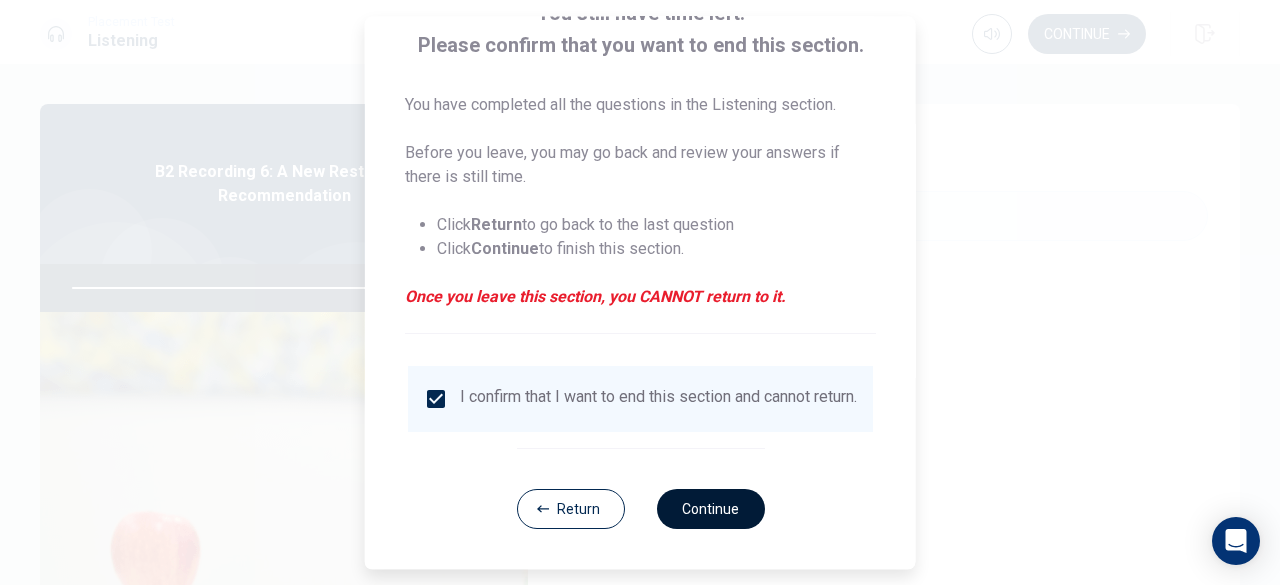 click on "Continue" at bounding box center [710, 509] 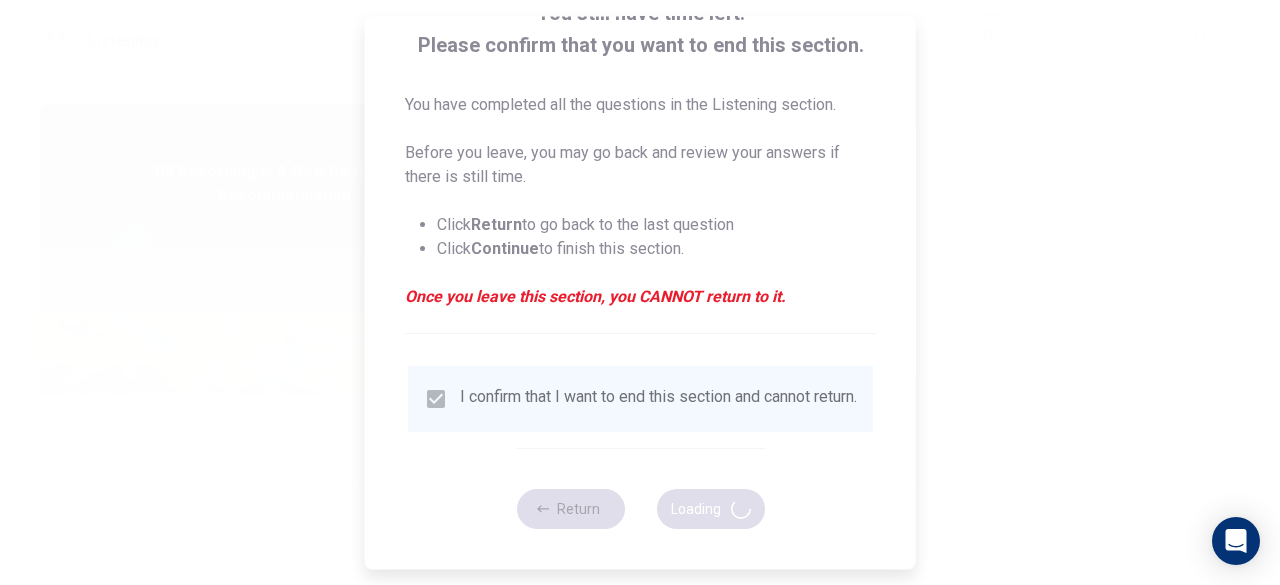 type on "85" 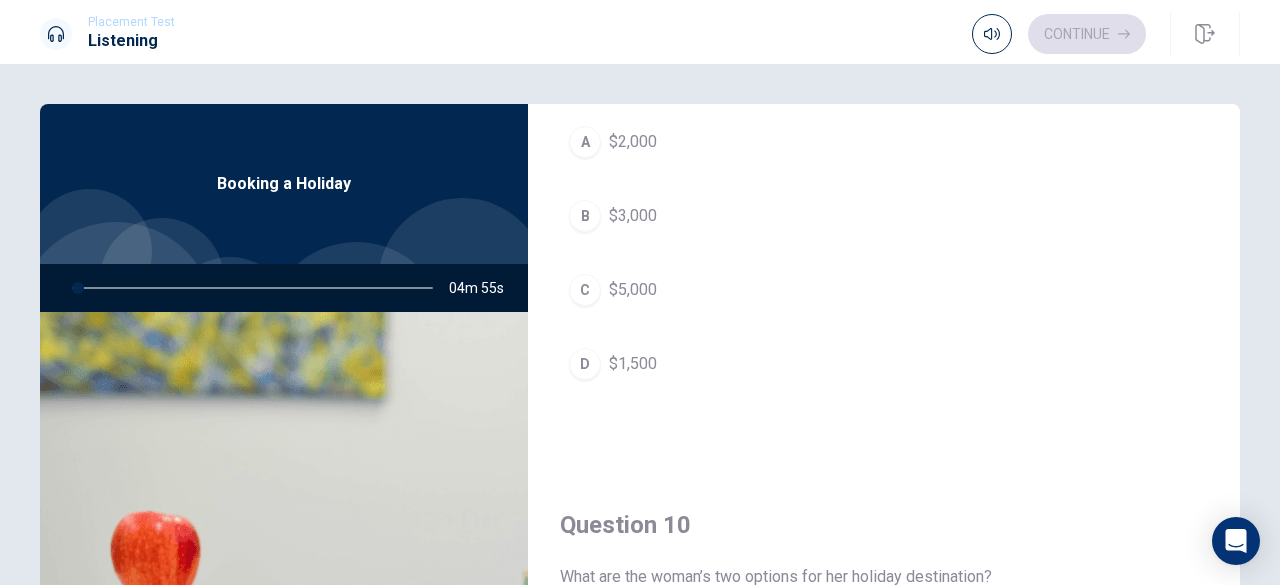 scroll, scrollTop: 1851, scrollLeft: 0, axis: vertical 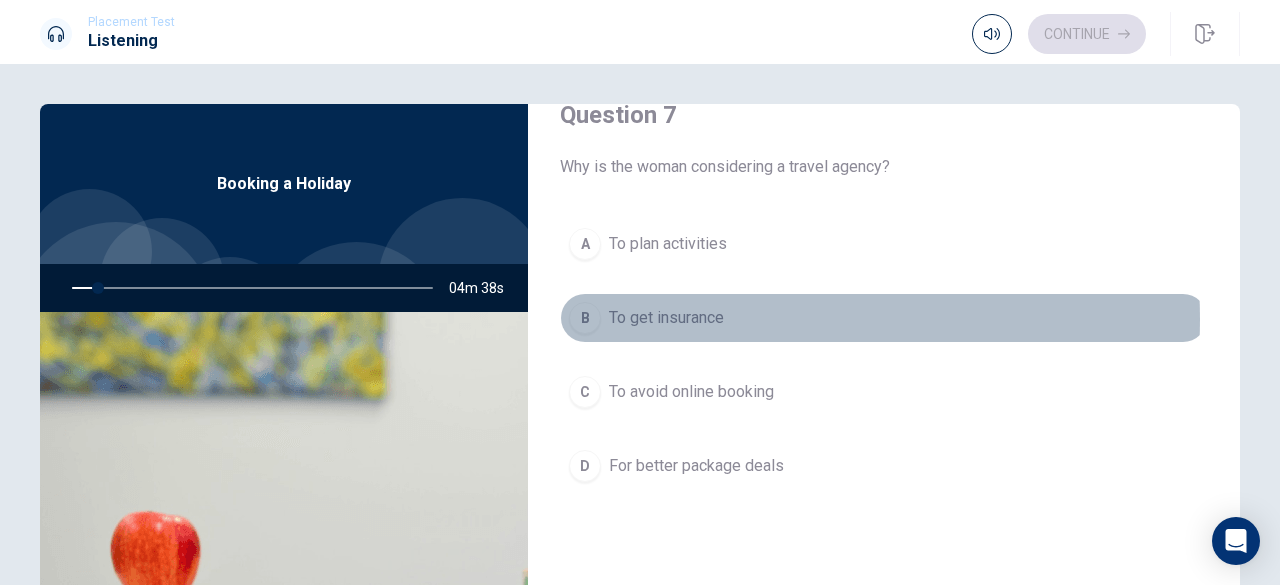click on "To get insurance" at bounding box center [666, 318] 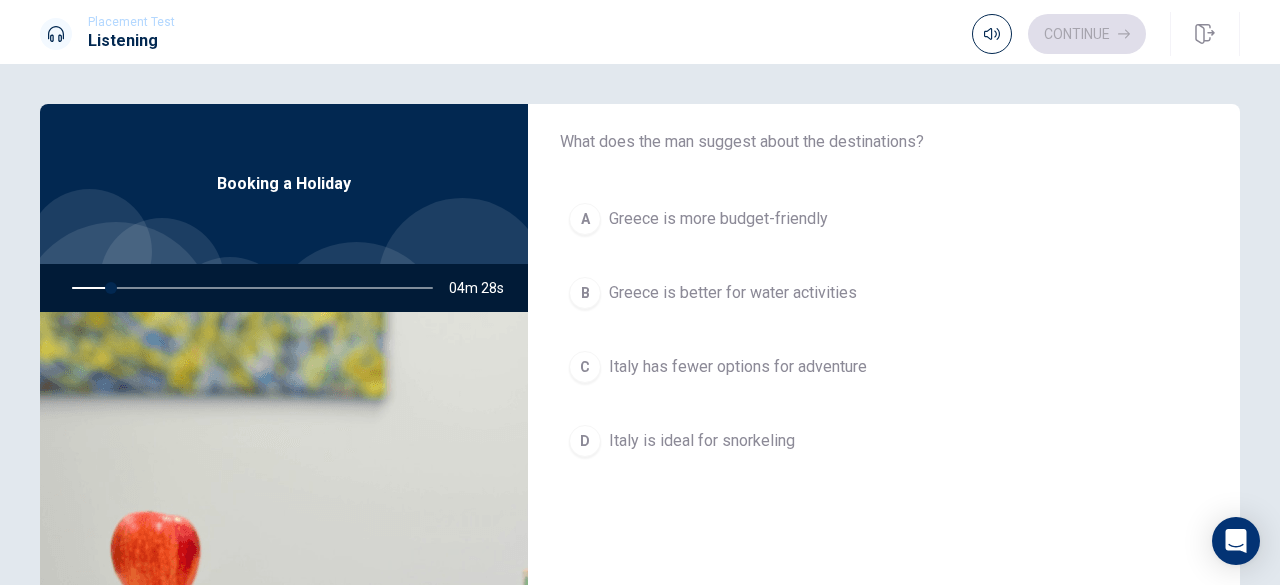 scroll, scrollTop: 1095, scrollLeft: 0, axis: vertical 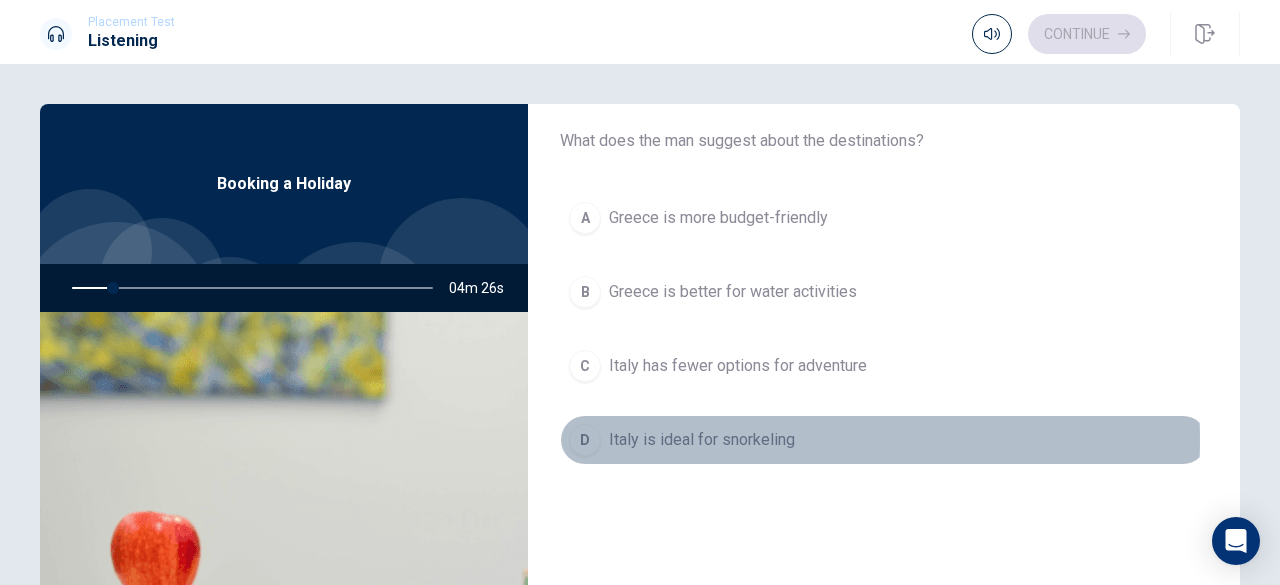 click on "Italy is ideal for snorkeling" at bounding box center (702, 440) 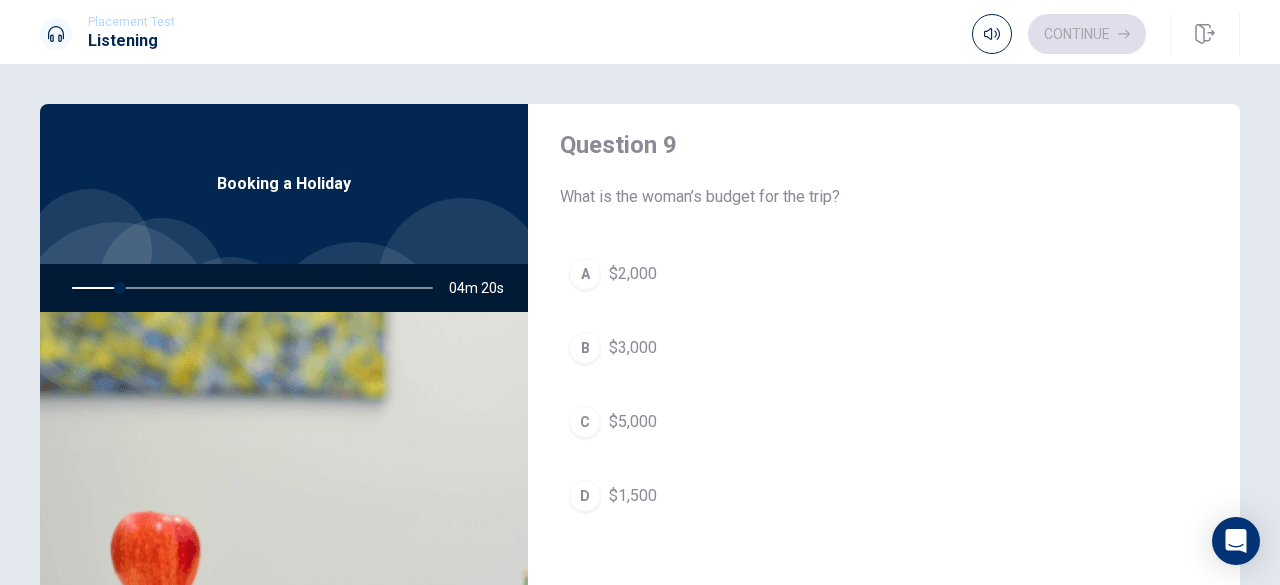 scroll, scrollTop: 1554, scrollLeft: 0, axis: vertical 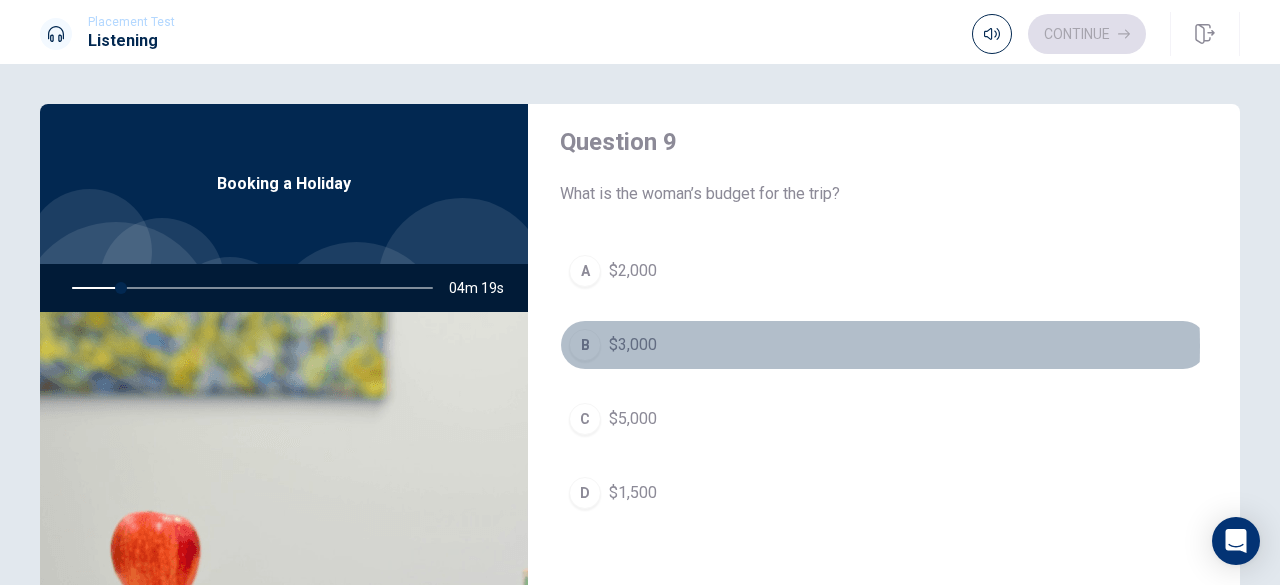click on "B $3,000" at bounding box center (884, 345) 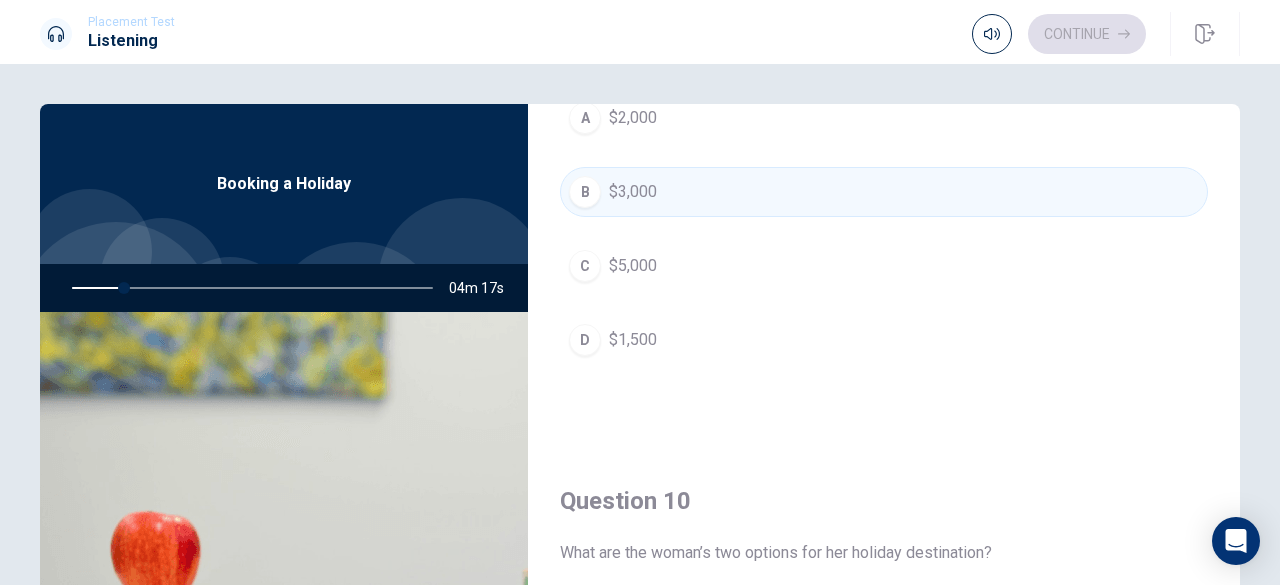 scroll, scrollTop: 1708, scrollLeft: 0, axis: vertical 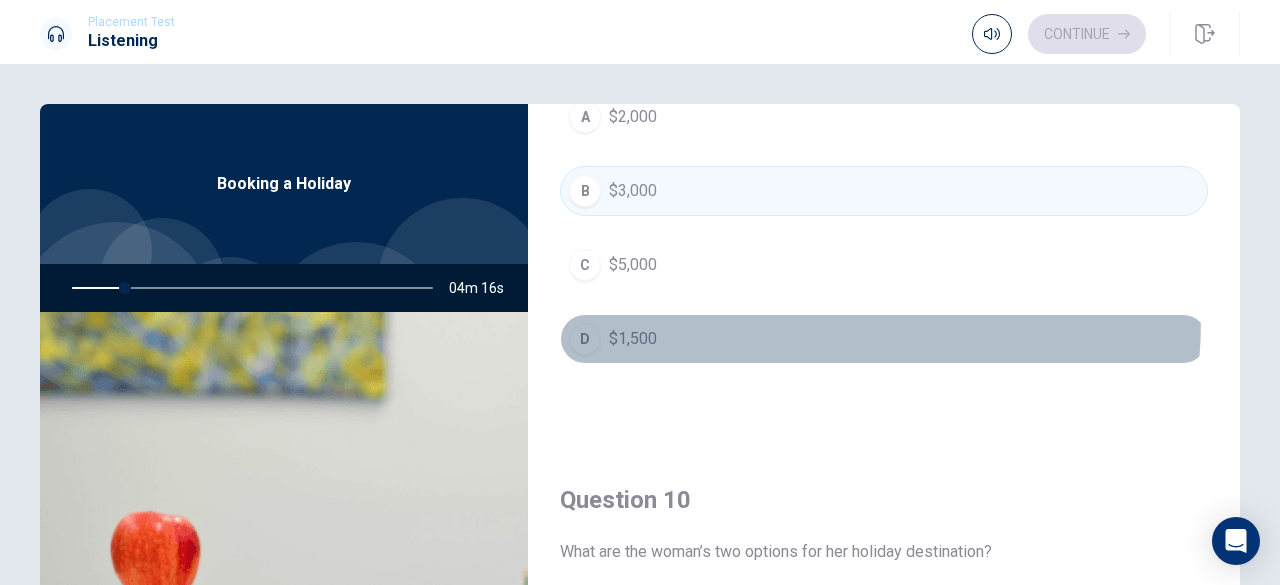 click on "D $1,500" at bounding box center [884, 339] 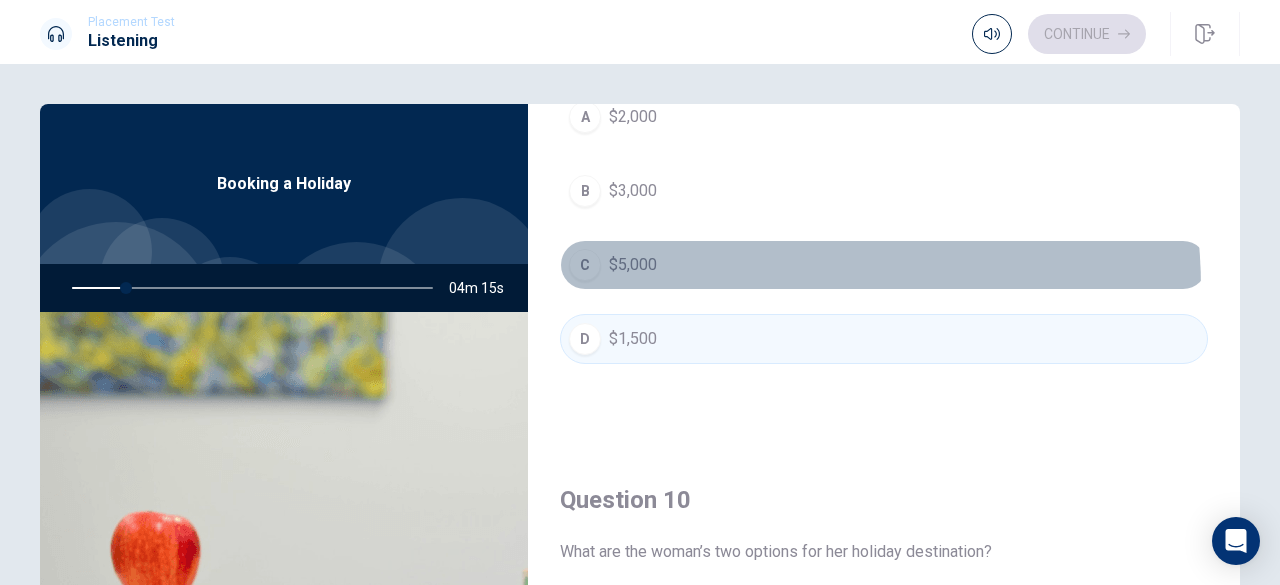 click on "C $5,000" at bounding box center [884, 265] 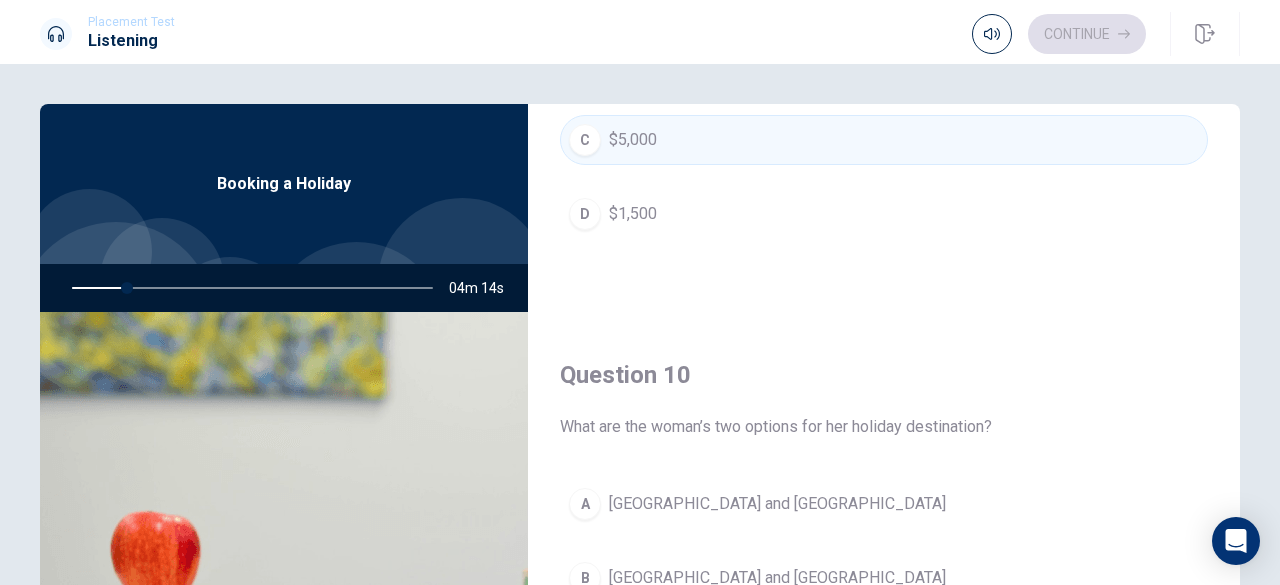 scroll, scrollTop: 1851, scrollLeft: 0, axis: vertical 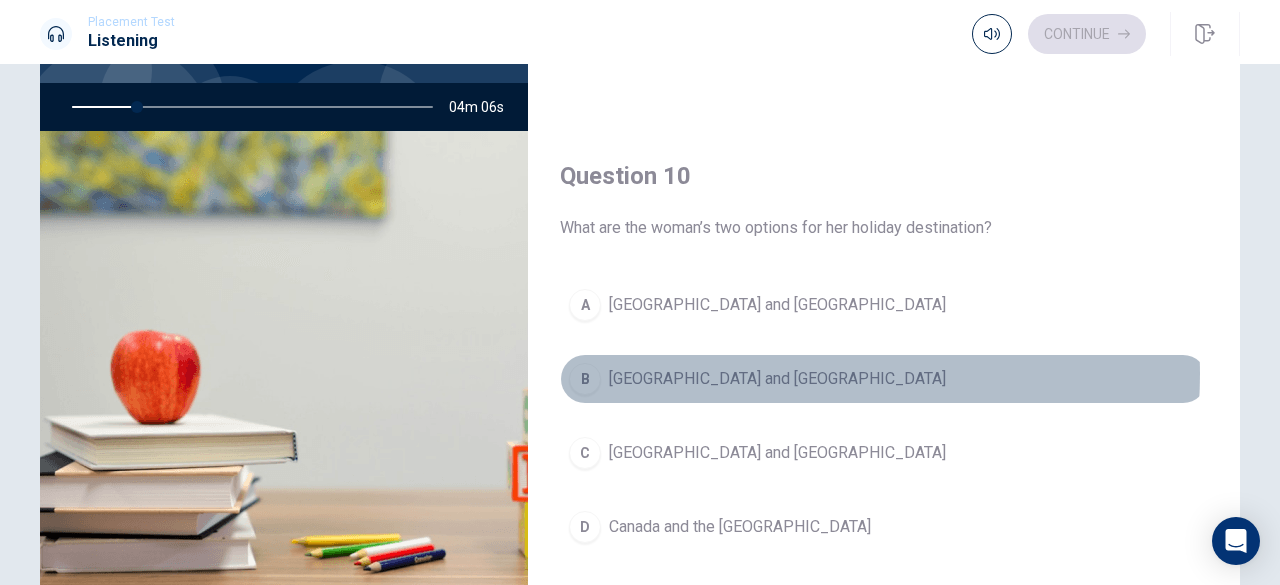 click on "[GEOGRAPHIC_DATA] and [GEOGRAPHIC_DATA]" at bounding box center [777, 379] 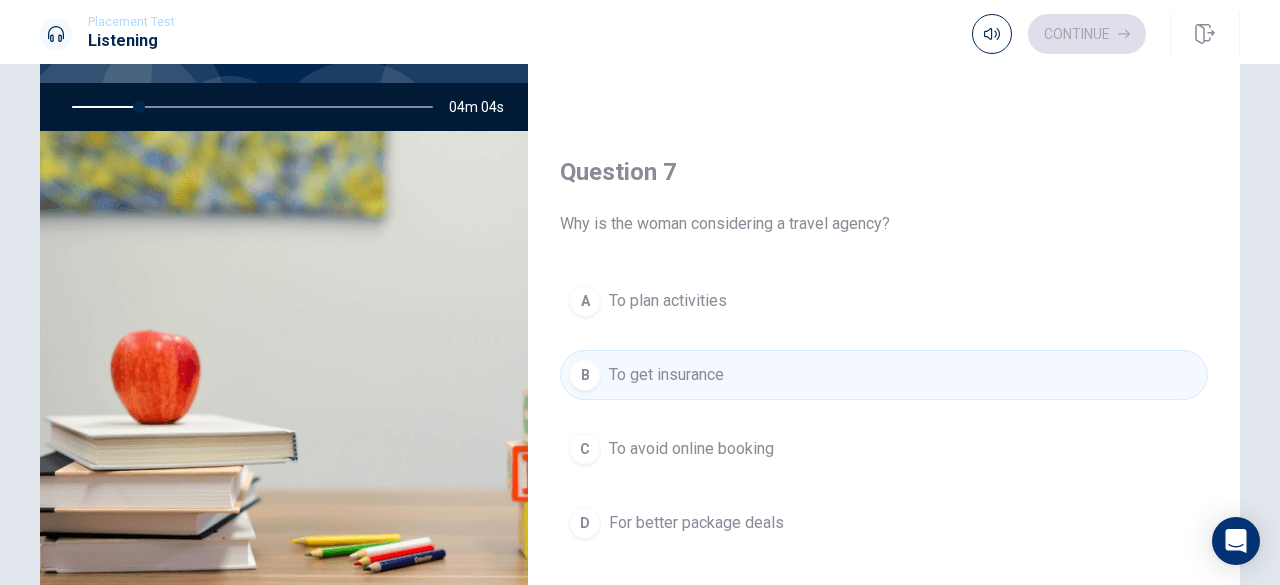 scroll, scrollTop: 0, scrollLeft: 0, axis: both 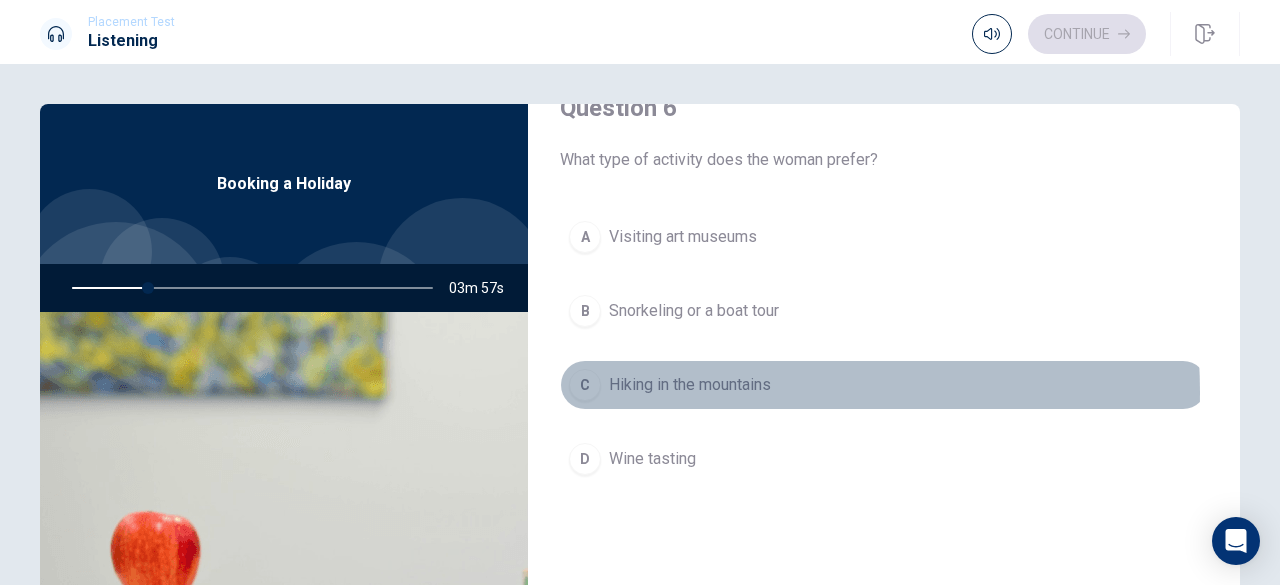 click on "Hiking in the mountains" at bounding box center (690, 385) 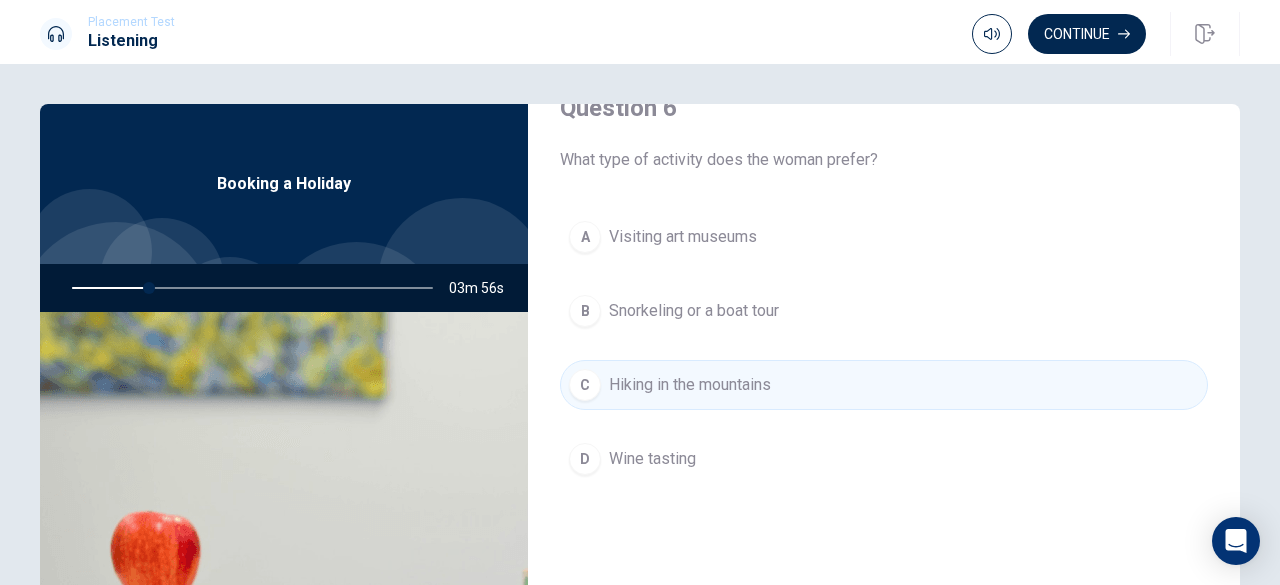 scroll, scrollTop: 109, scrollLeft: 0, axis: vertical 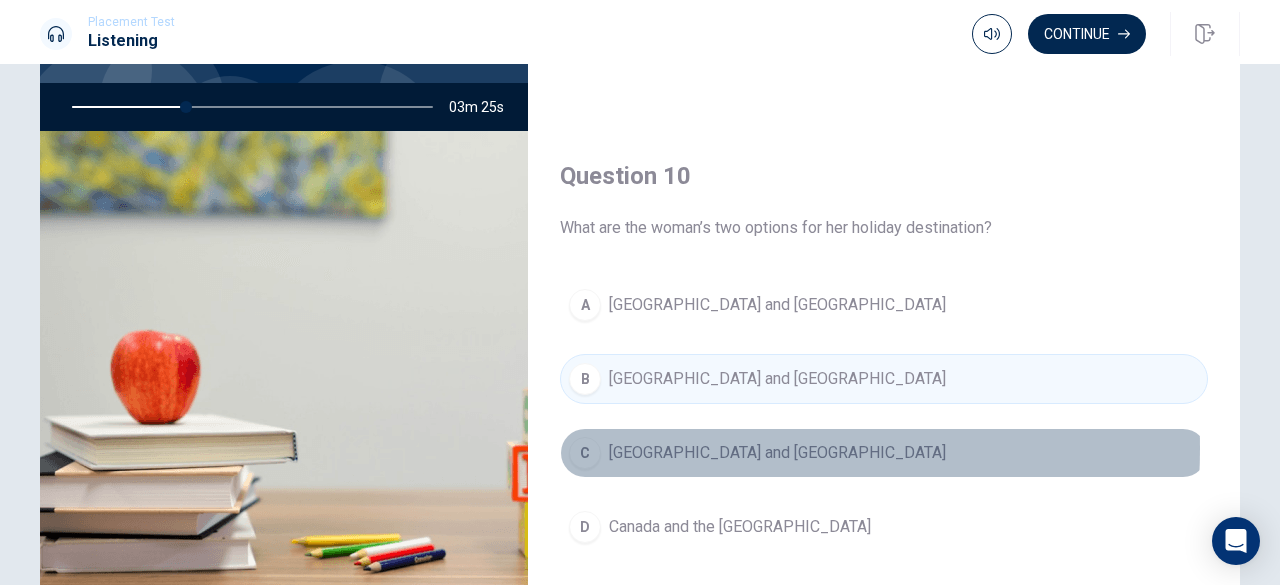 click on "[GEOGRAPHIC_DATA] and [GEOGRAPHIC_DATA]" at bounding box center (777, 453) 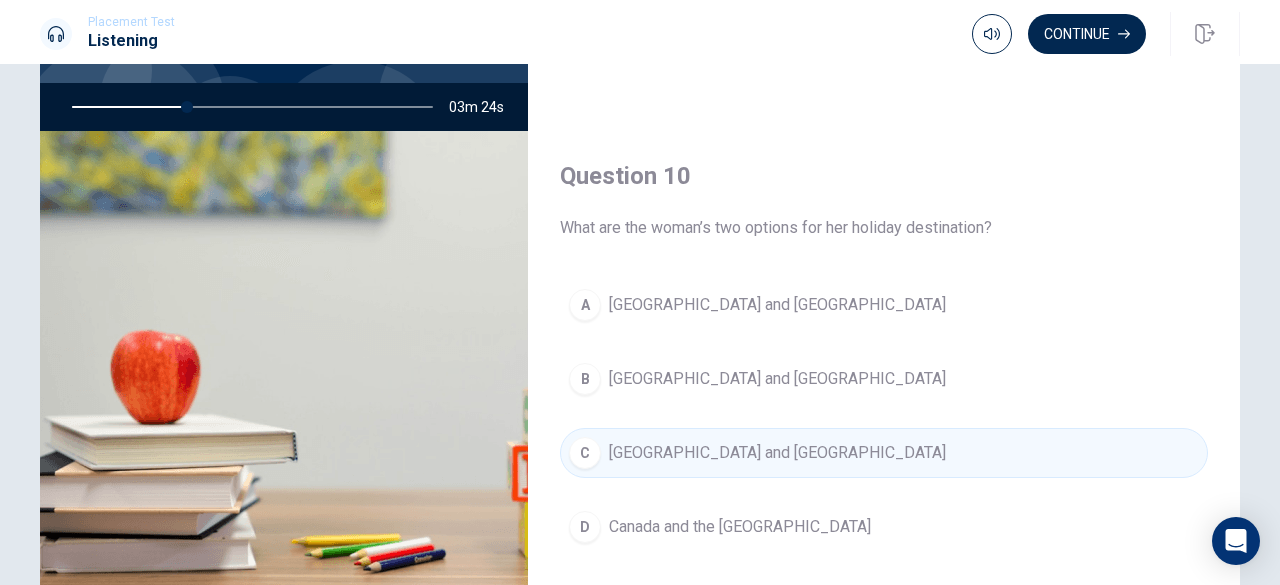 scroll, scrollTop: 0, scrollLeft: 0, axis: both 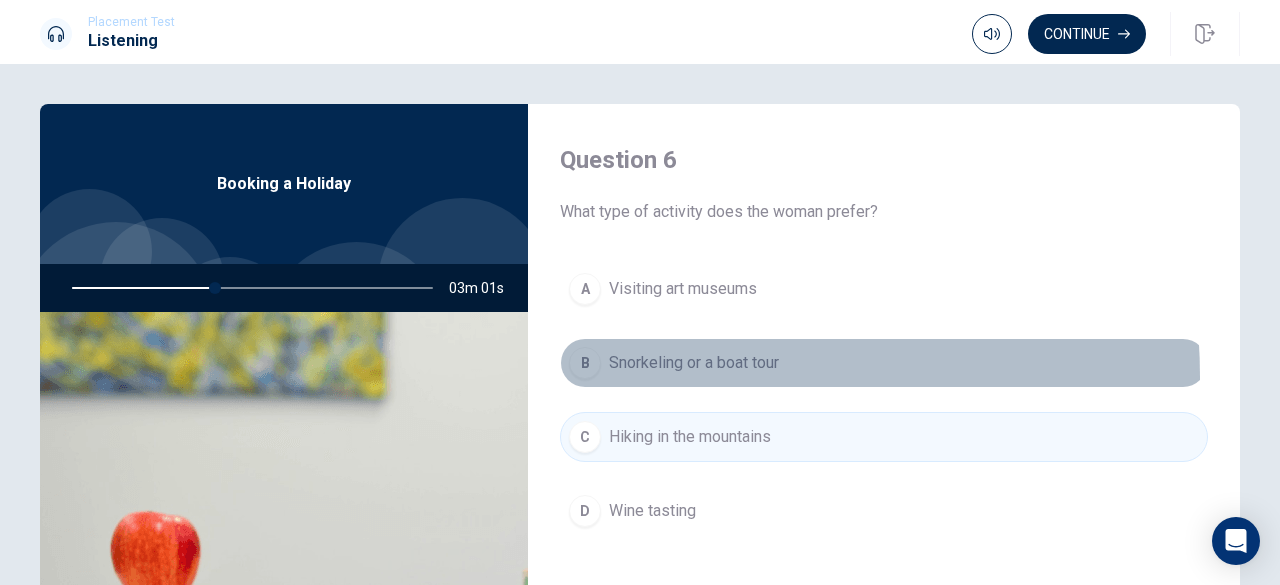 click on "B Snorkeling or a boat tour" at bounding box center (884, 363) 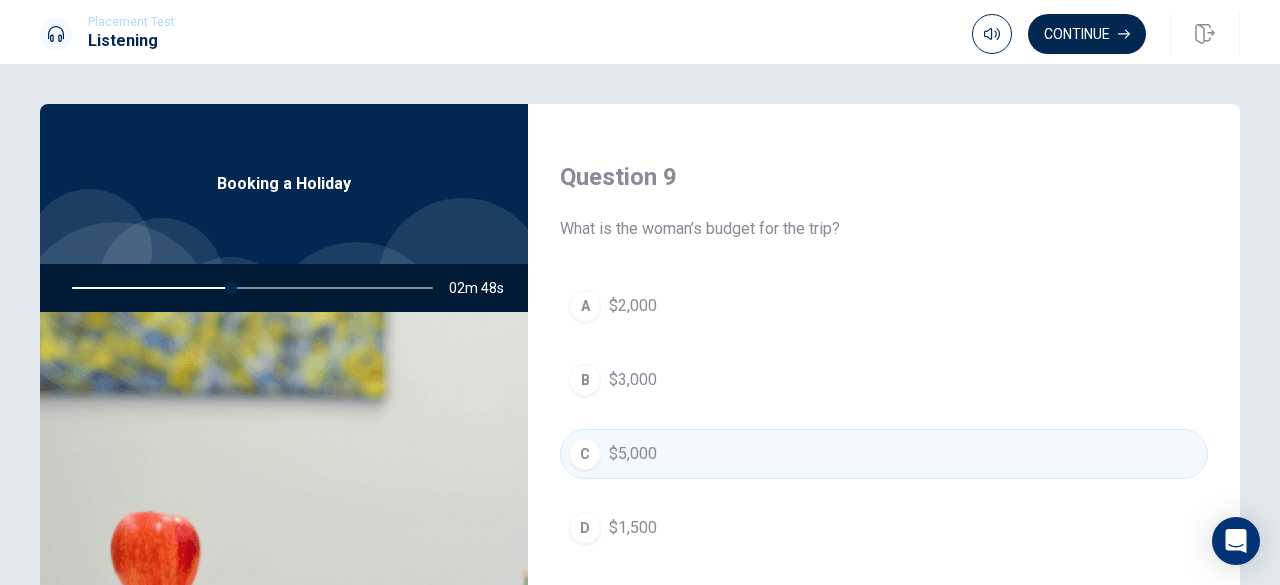 scroll, scrollTop: 1529, scrollLeft: 0, axis: vertical 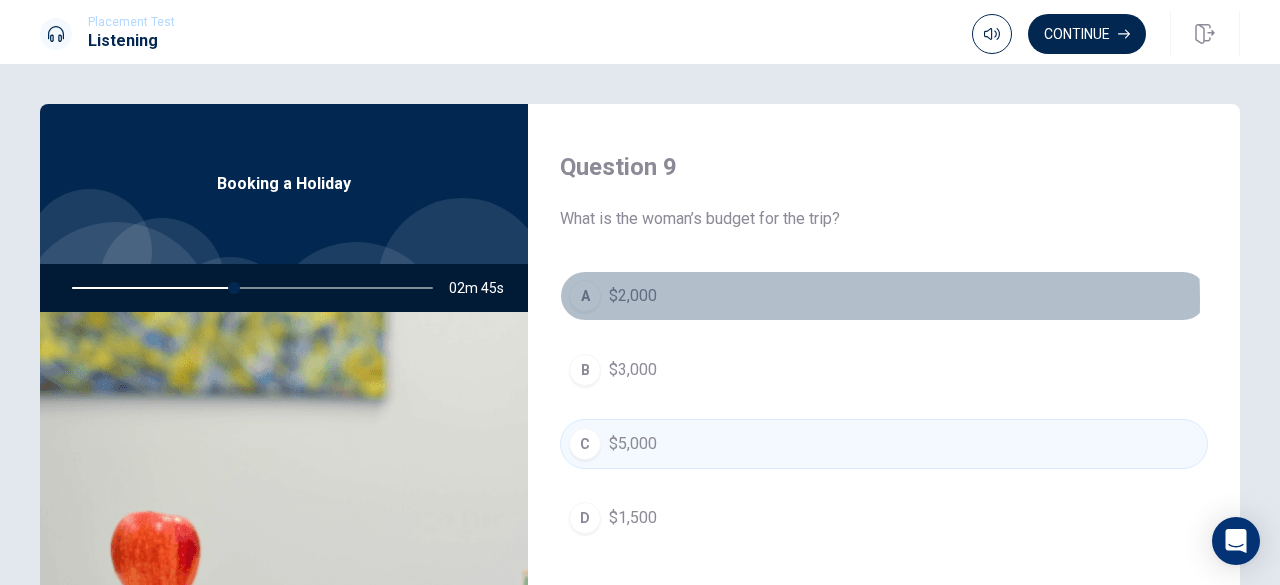 click on "A $2,000" at bounding box center (884, 296) 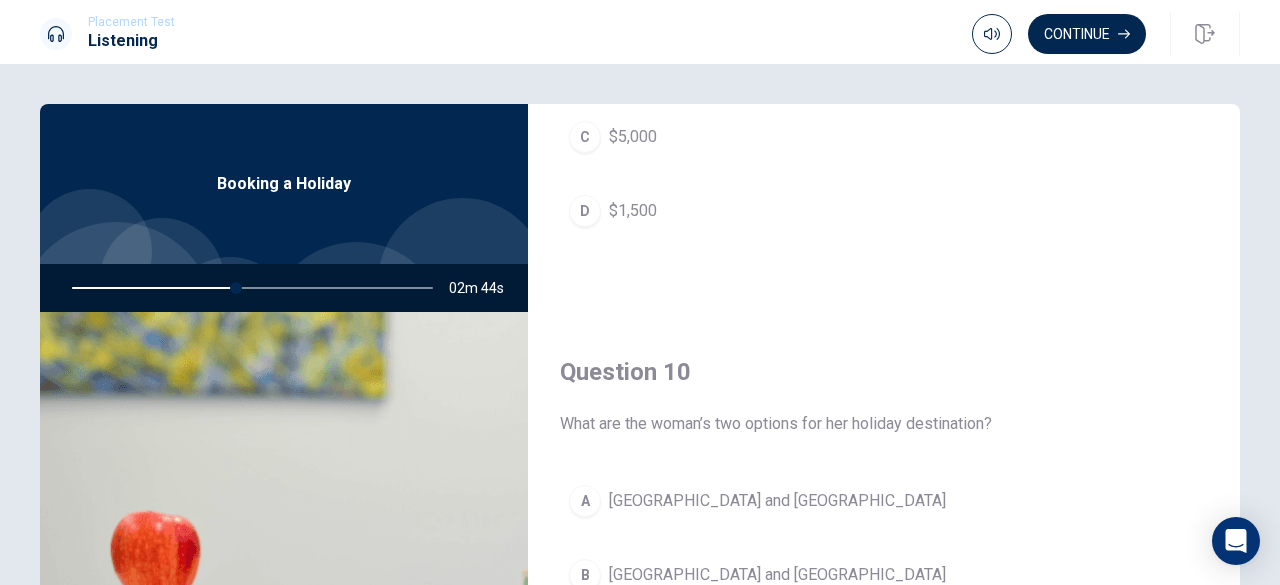 scroll, scrollTop: 1851, scrollLeft: 0, axis: vertical 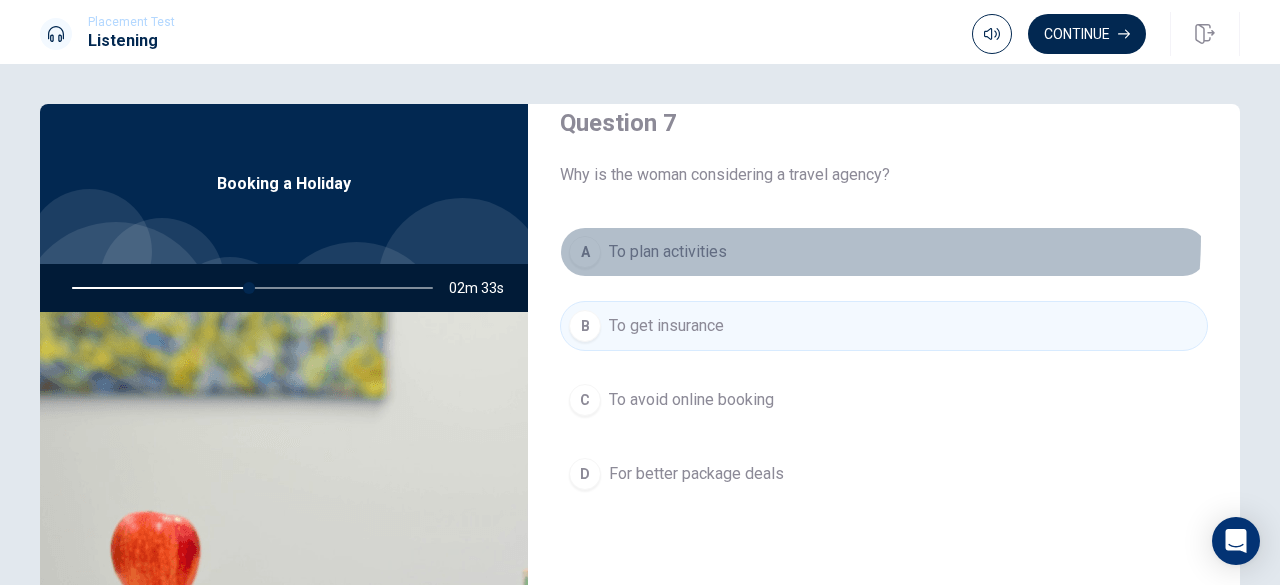 click on "A To plan activities" at bounding box center (884, 252) 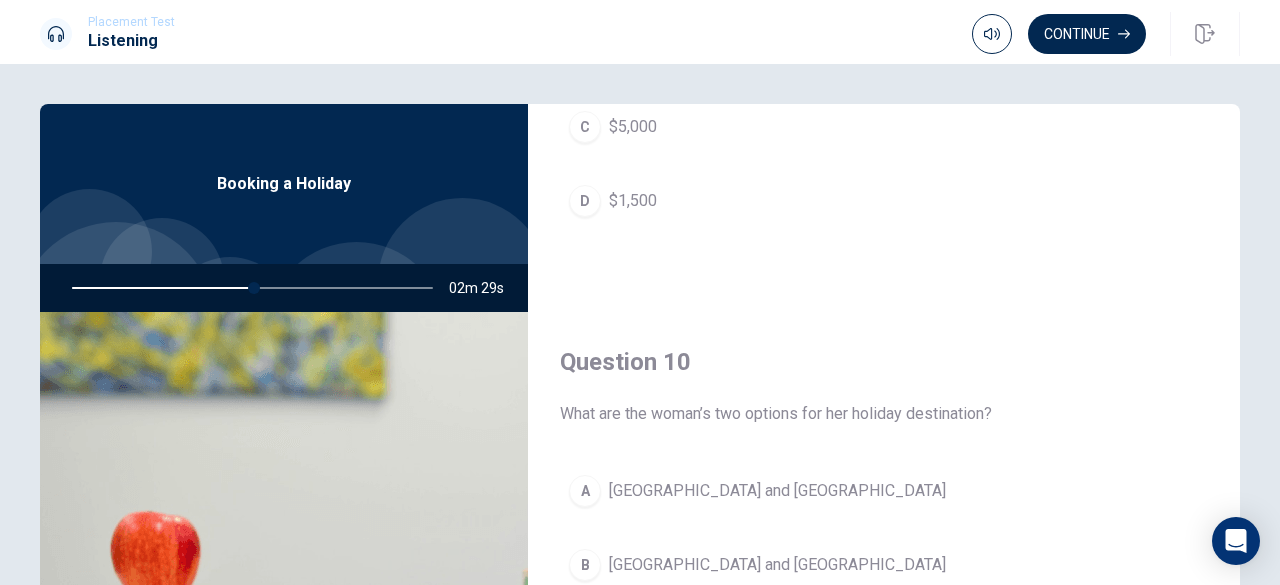 scroll, scrollTop: 1851, scrollLeft: 0, axis: vertical 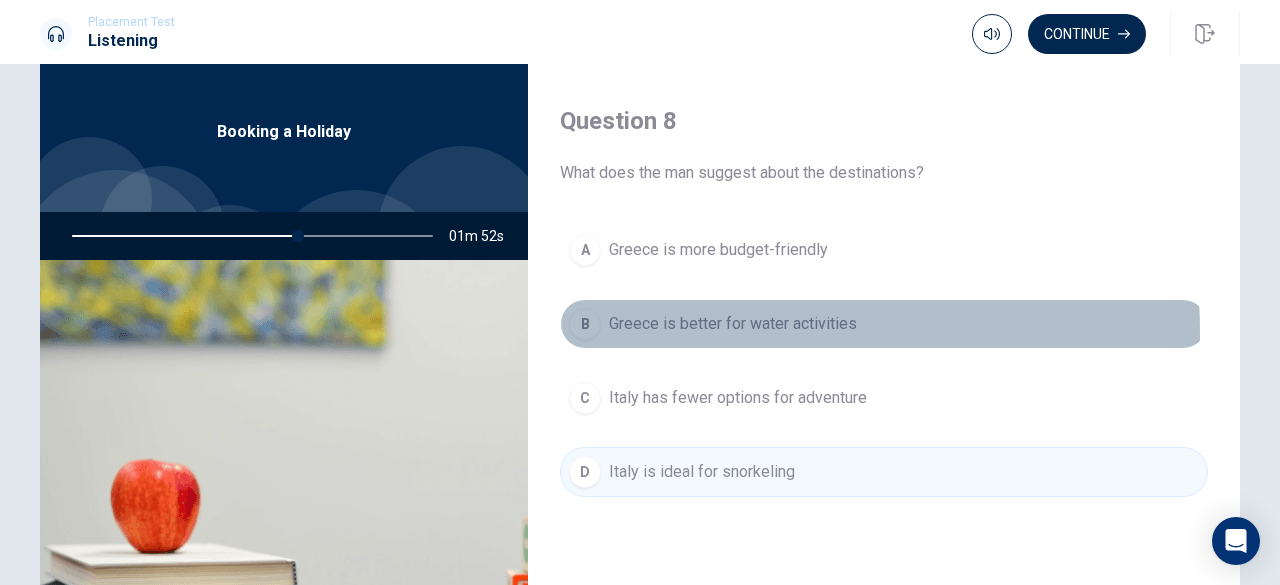 click on "Greece is better for water activities" at bounding box center [733, 324] 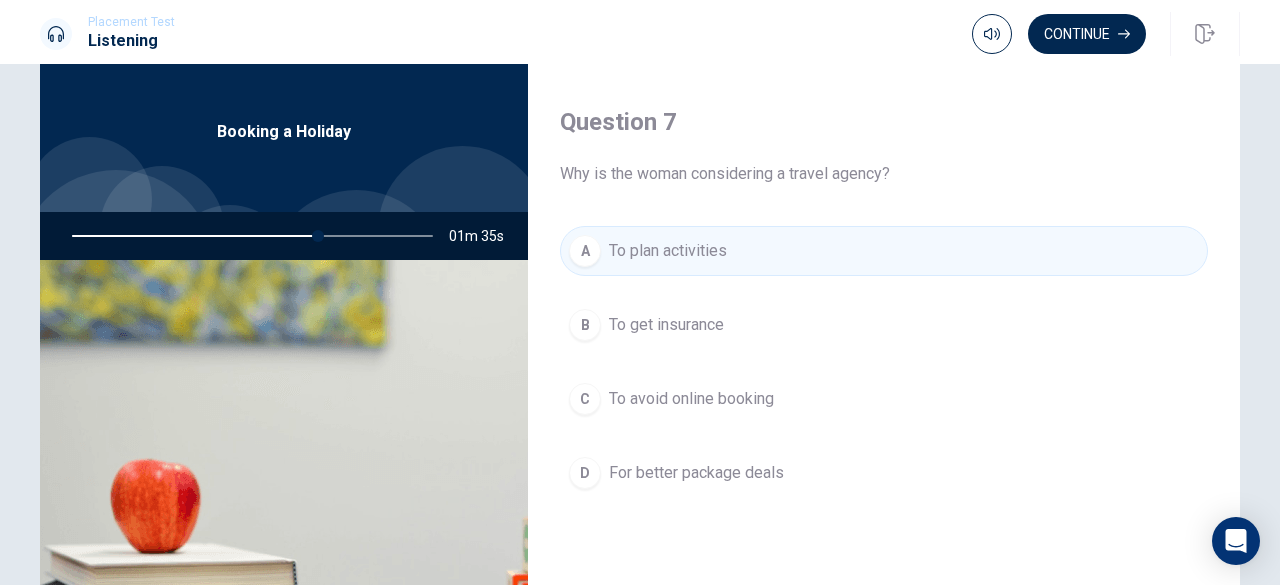 scroll, scrollTop: 520, scrollLeft: 0, axis: vertical 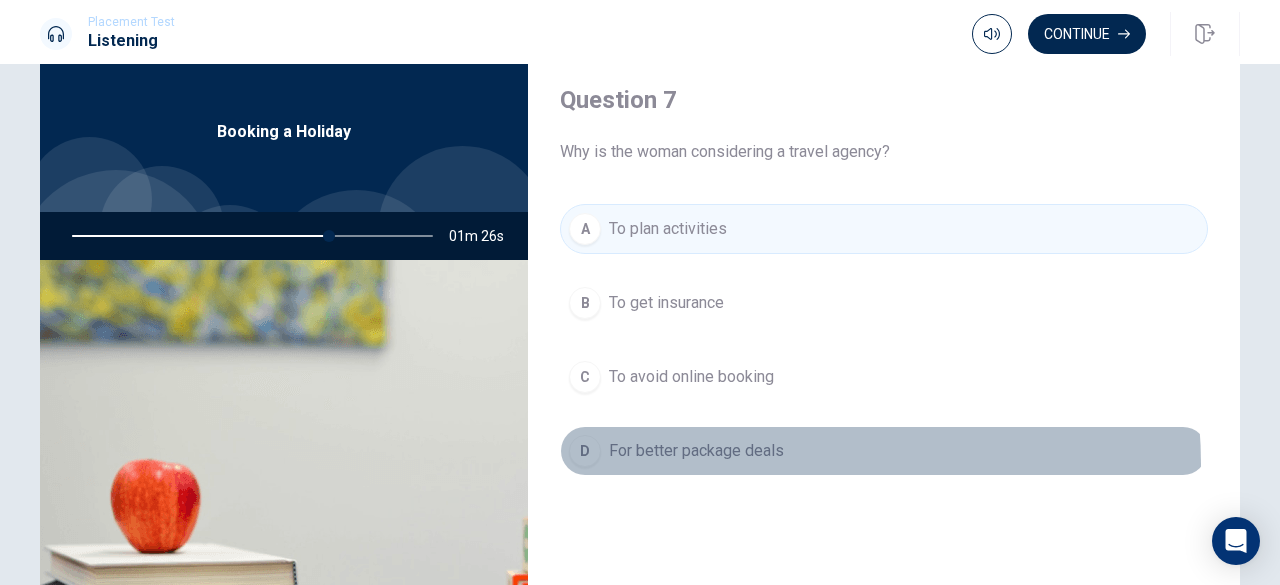 click on "D For better package deals" at bounding box center [884, 451] 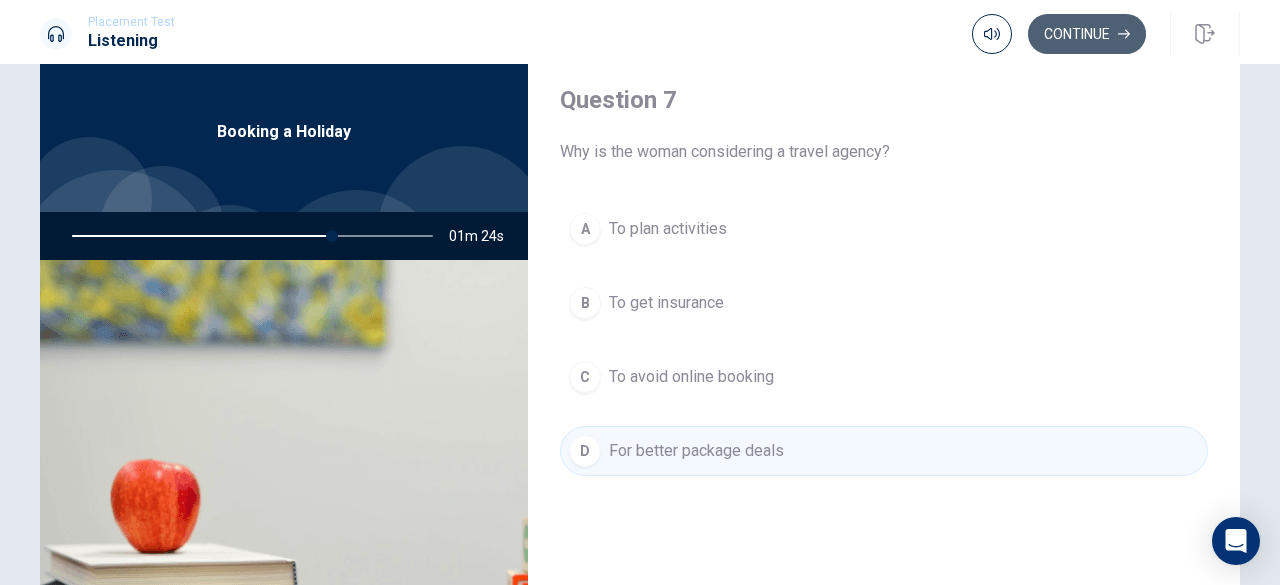 click on "Continue" at bounding box center (1087, 34) 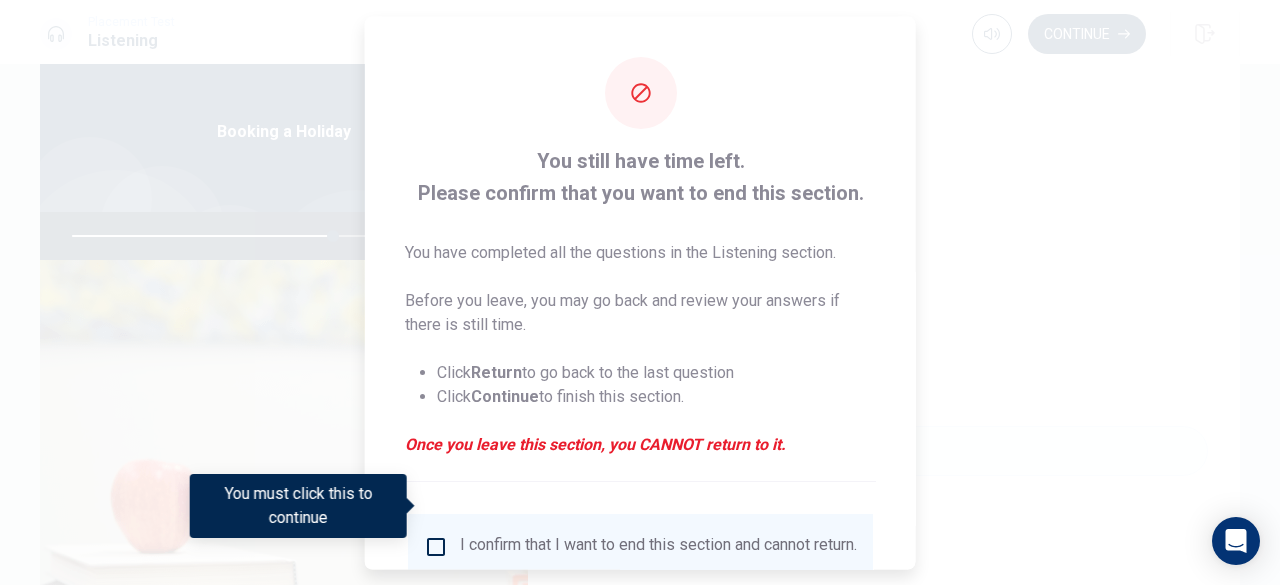 scroll, scrollTop: 72, scrollLeft: 0, axis: vertical 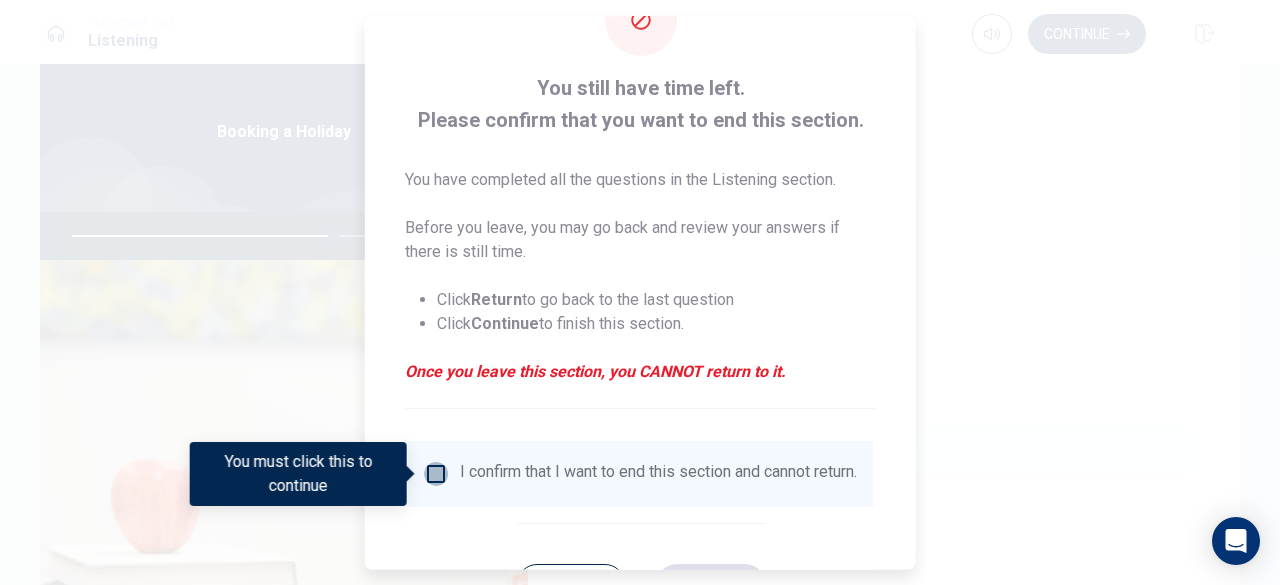 click at bounding box center (436, 474) 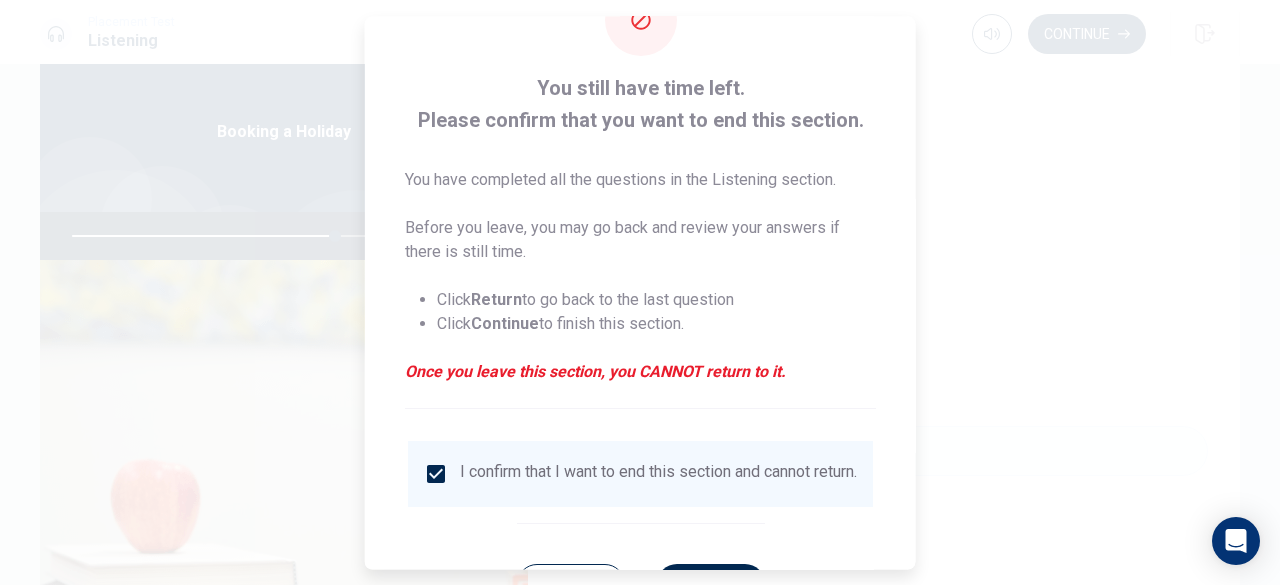 scroll, scrollTop: 160, scrollLeft: 0, axis: vertical 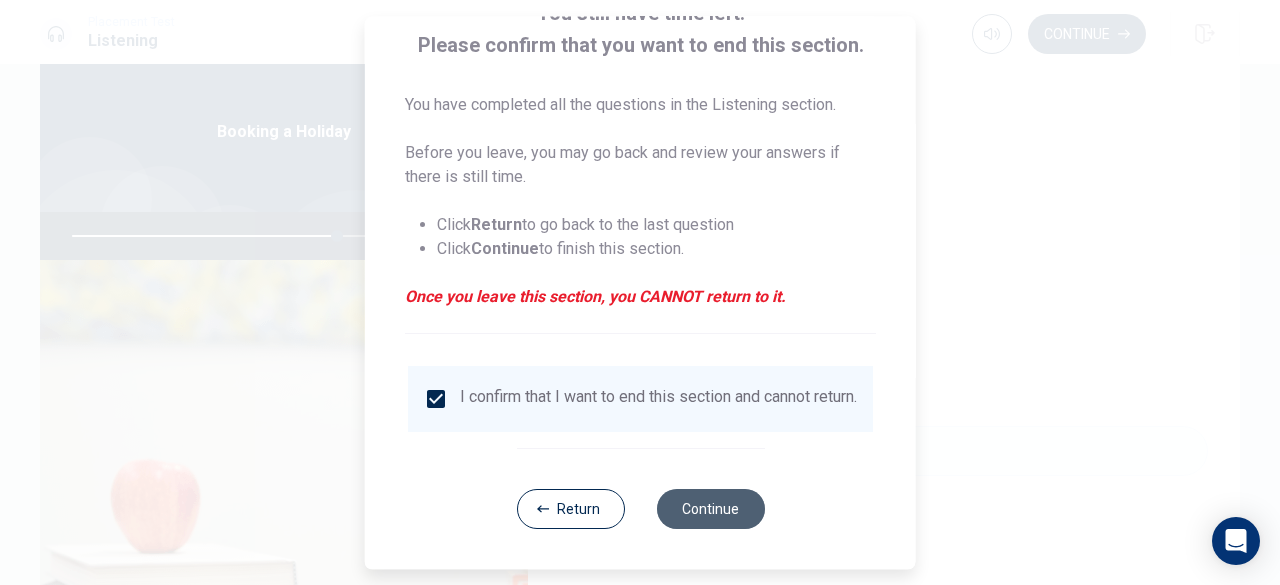 click on "Continue" at bounding box center (710, 509) 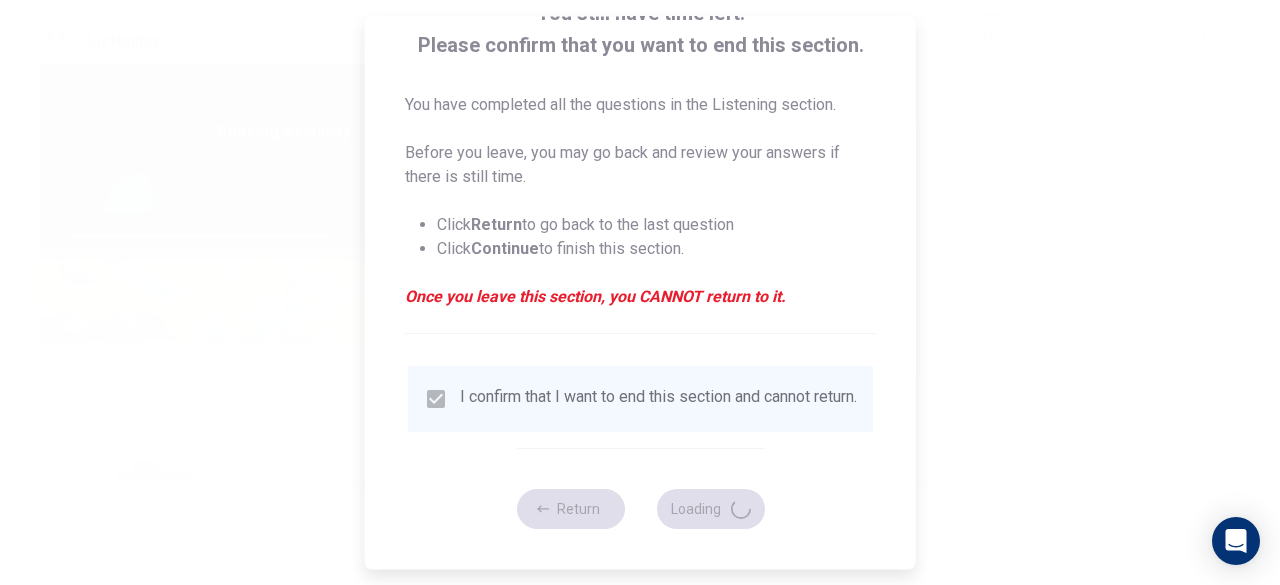 type on "74" 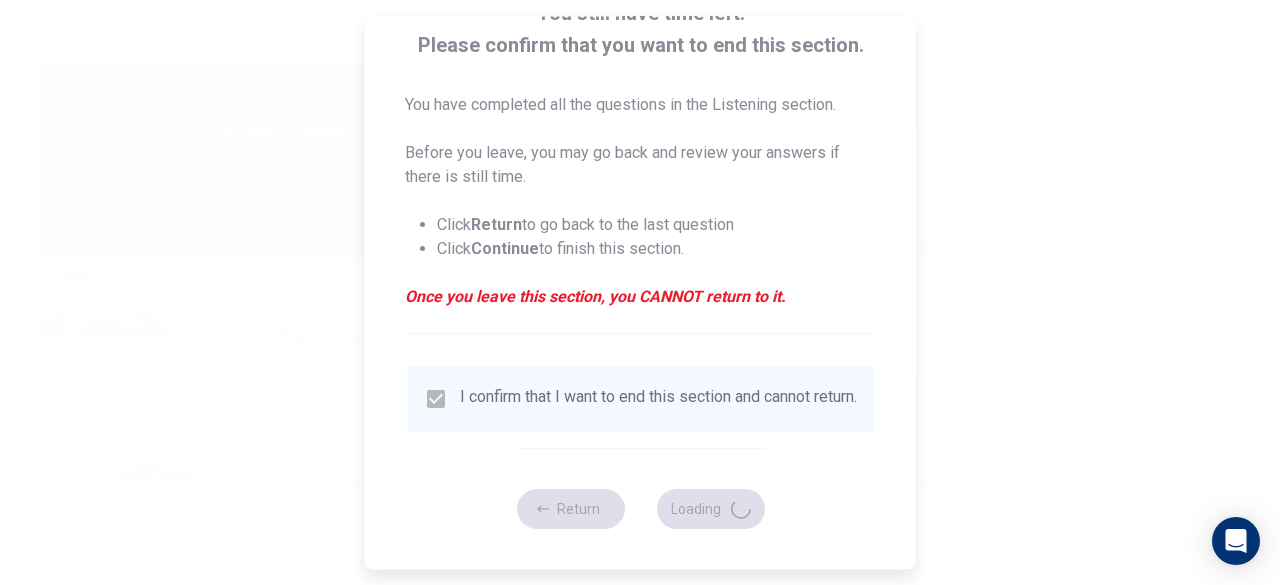 scroll, scrollTop: 0, scrollLeft: 0, axis: both 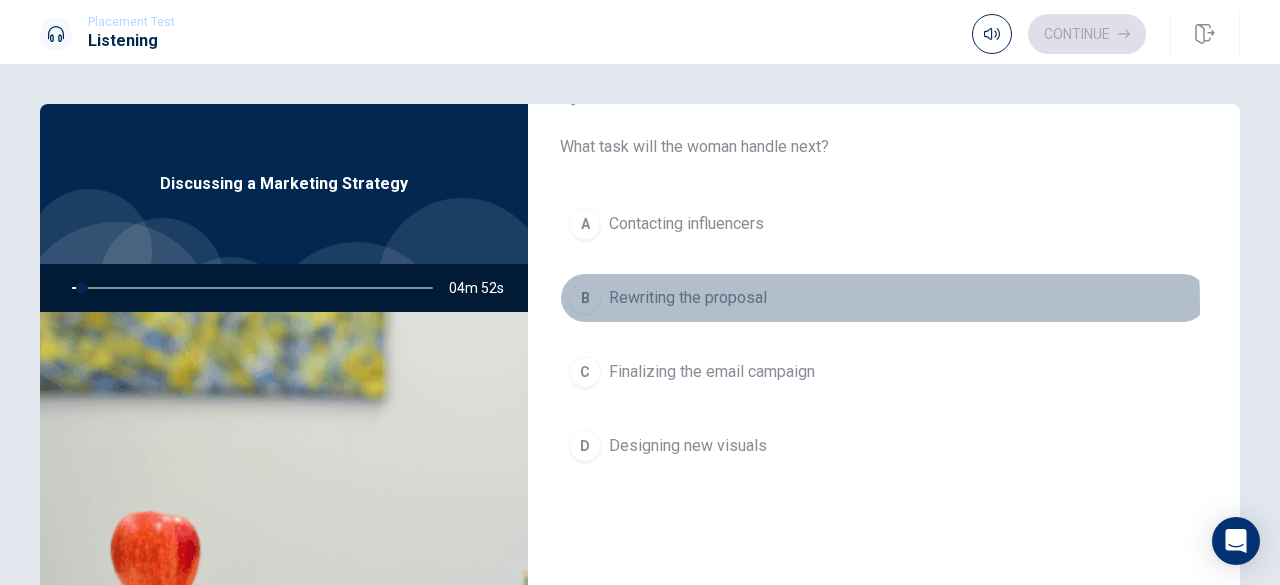 click on "Rewriting the proposal" at bounding box center (688, 298) 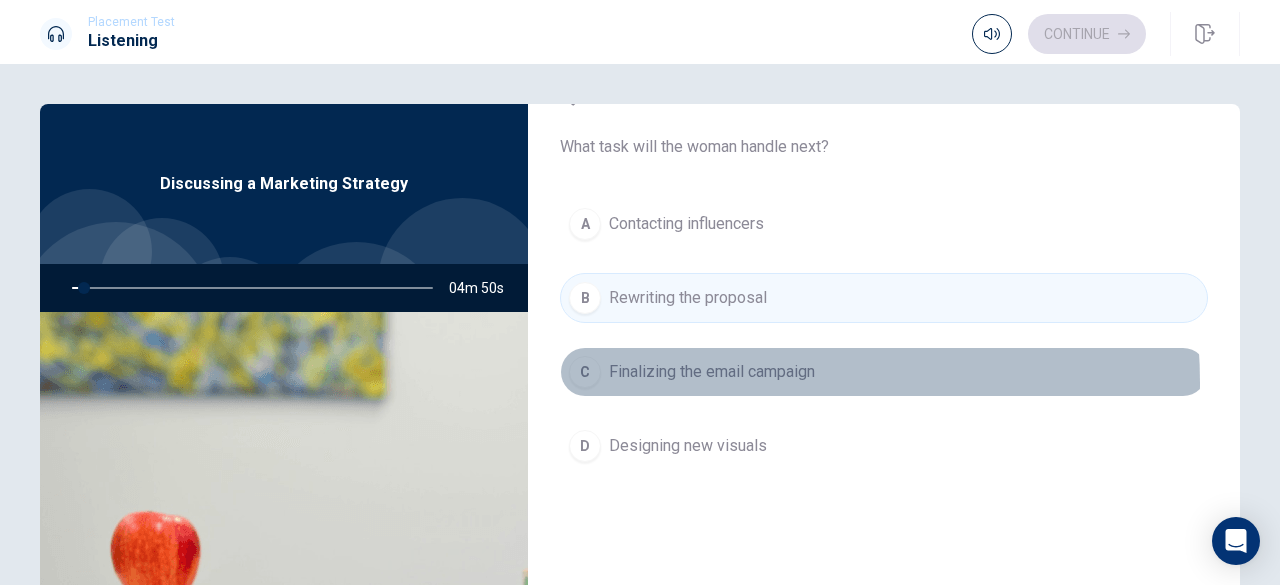 click on "Finalizing the email campaign" at bounding box center (712, 372) 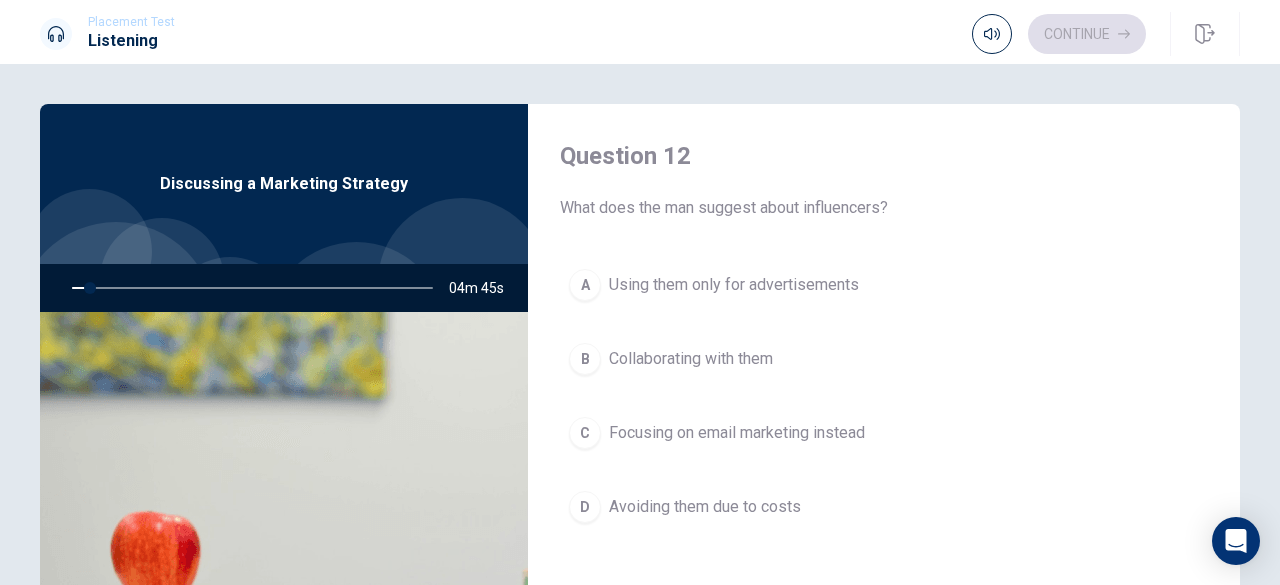 scroll, scrollTop: 530, scrollLeft: 0, axis: vertical 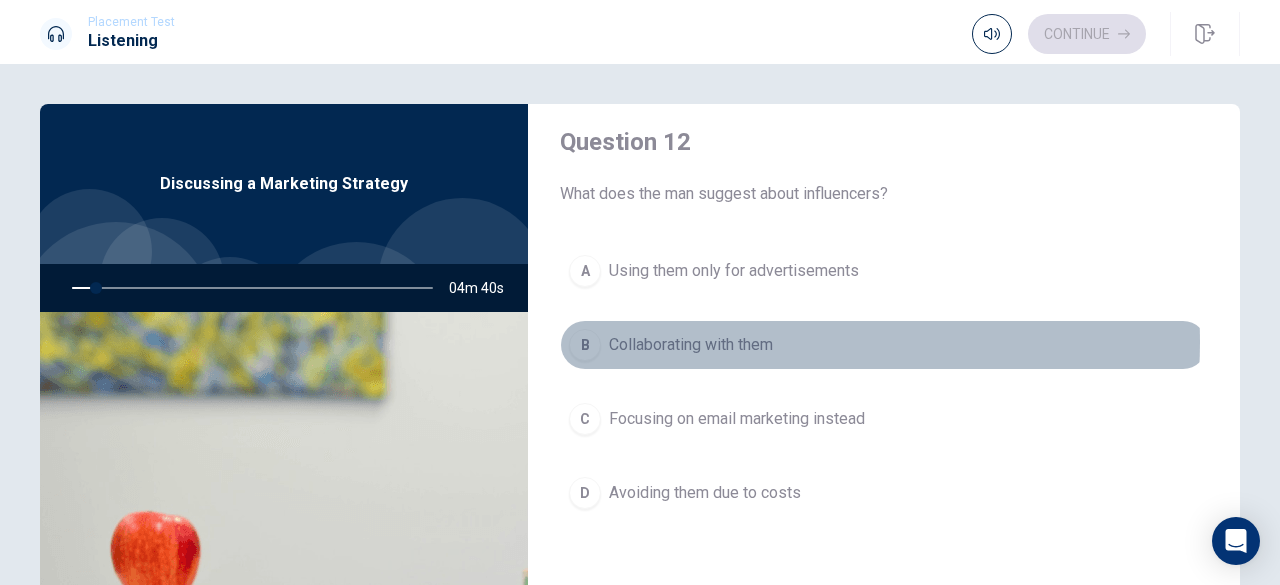 click on "Collaborating with them" at bounding box center [691, 345] 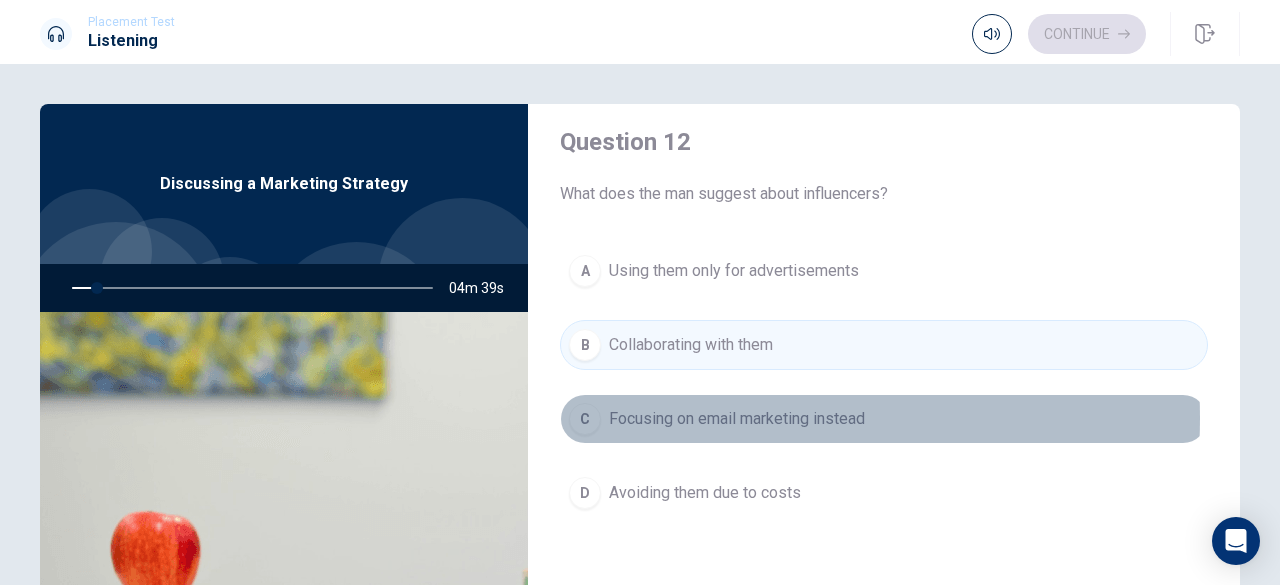 click on "Focusing on email marketing instead" at bounding box center [737, 419] 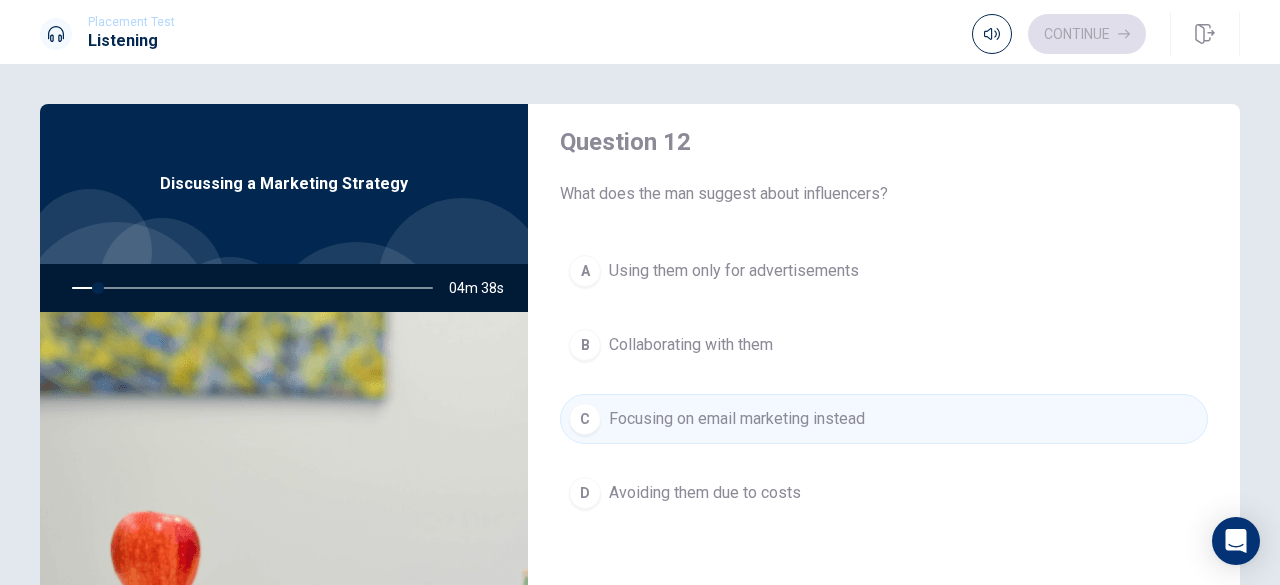 scroll, scrollTop: 562, scrollLeft: 0, axis: vertical 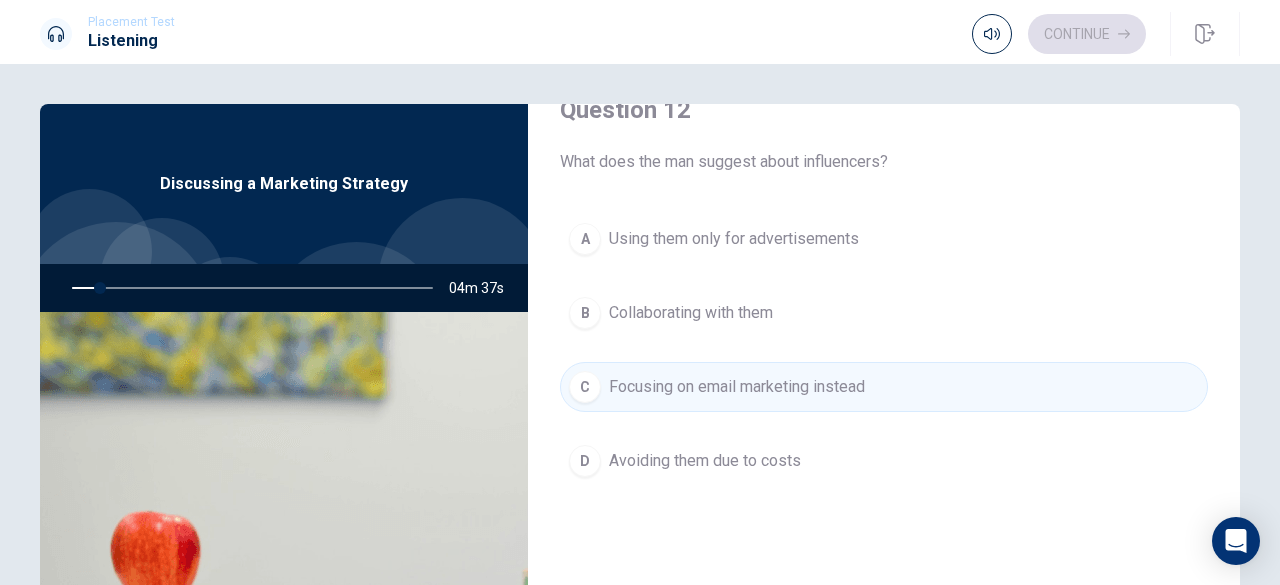 click on "A Using them only for advertisements B Collaborating with them C Focusing on email marketing instead D Avoiding them due to costs" at bounding box center [884, 370] 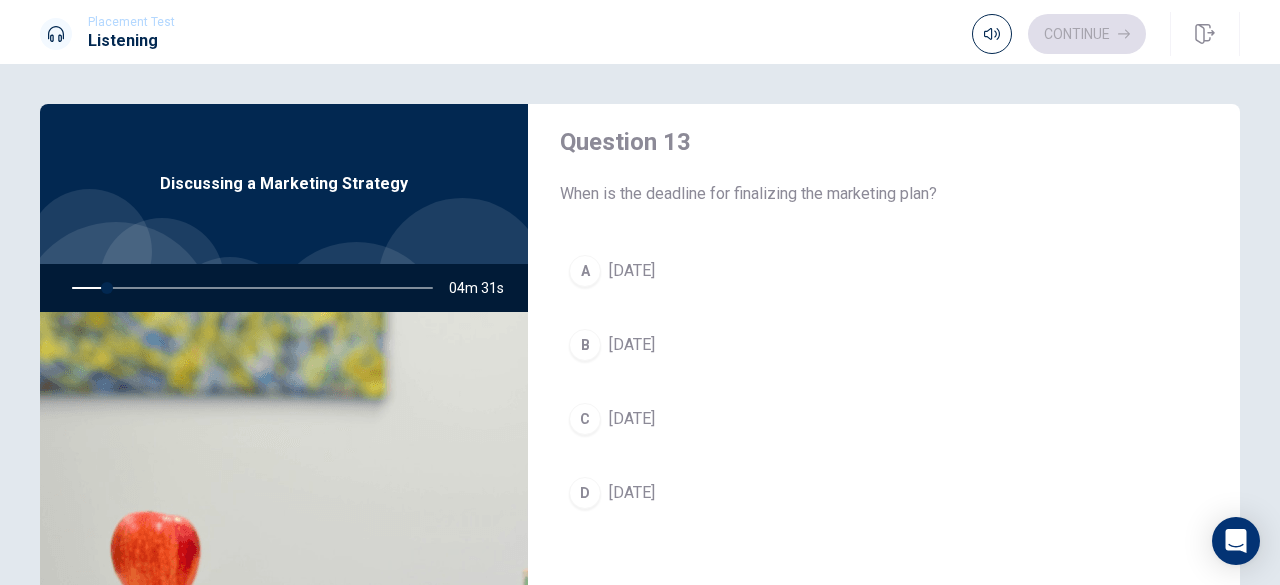 scroll, scrollTop: 1044, scrollLeft: 0, axis: vertical 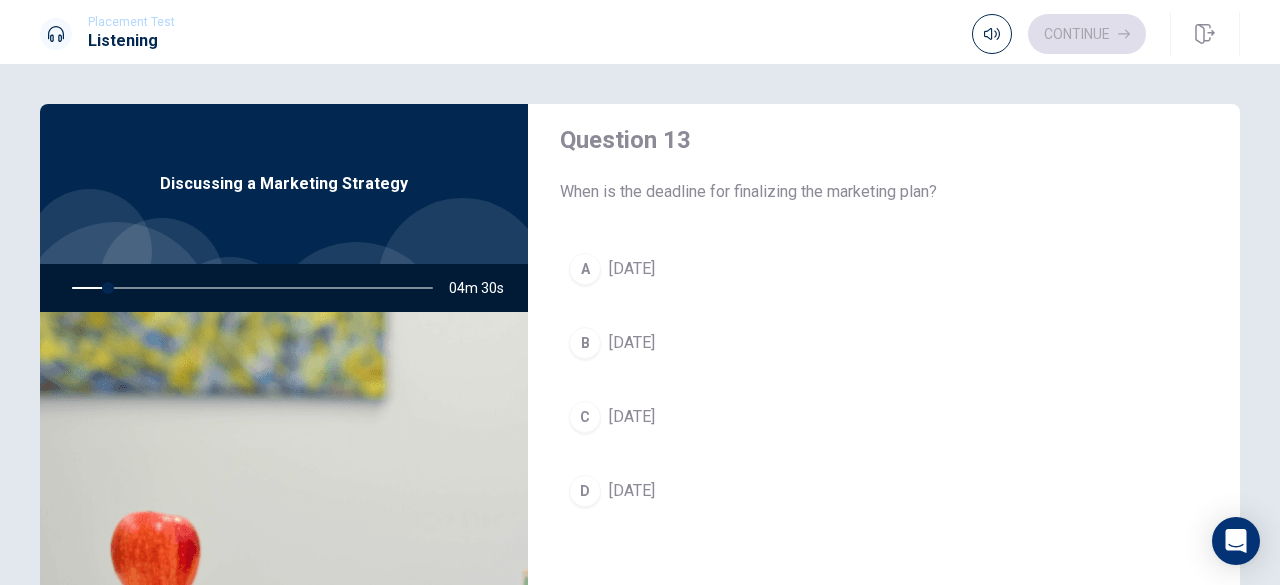 click on "B [DATE]" at bounding box center [884, 343] 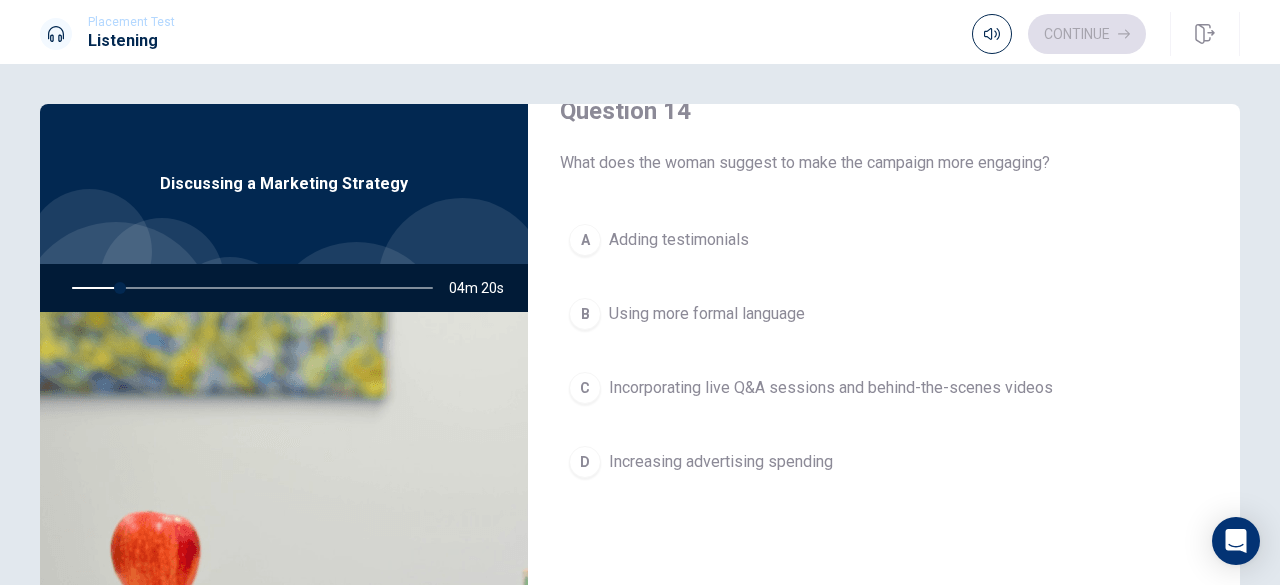 scroll, scrollTop: 1649, scrollLeft: 0, axis: vertical 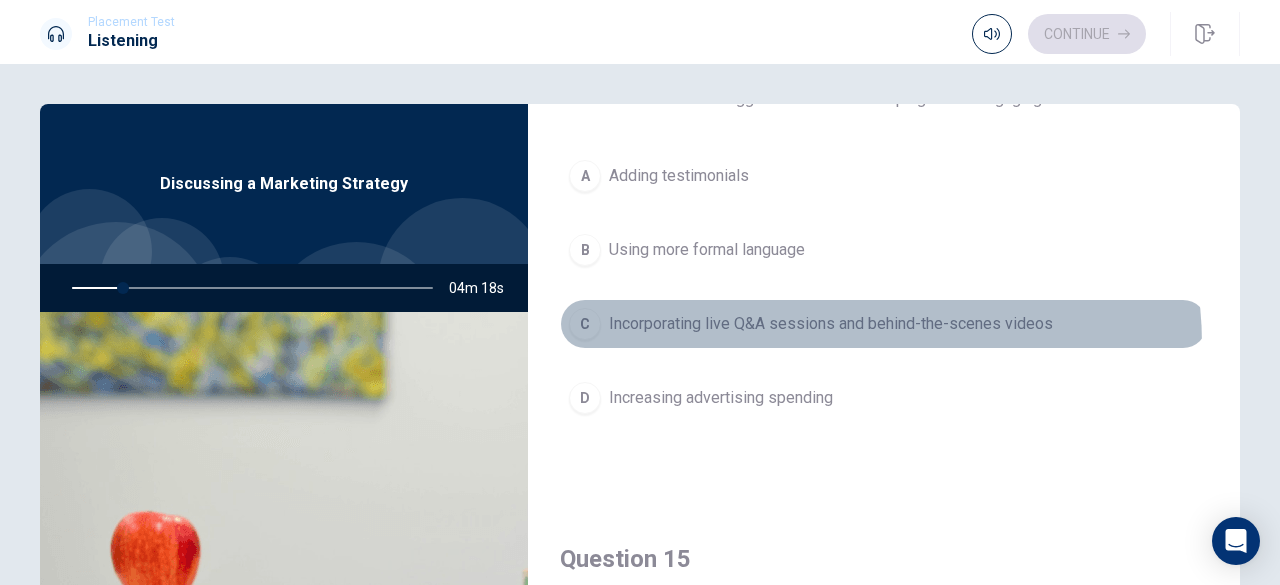 click on "C Incorporating live Q&A sessions and behind-the-scenes videos" at bounding box center [884, 324] 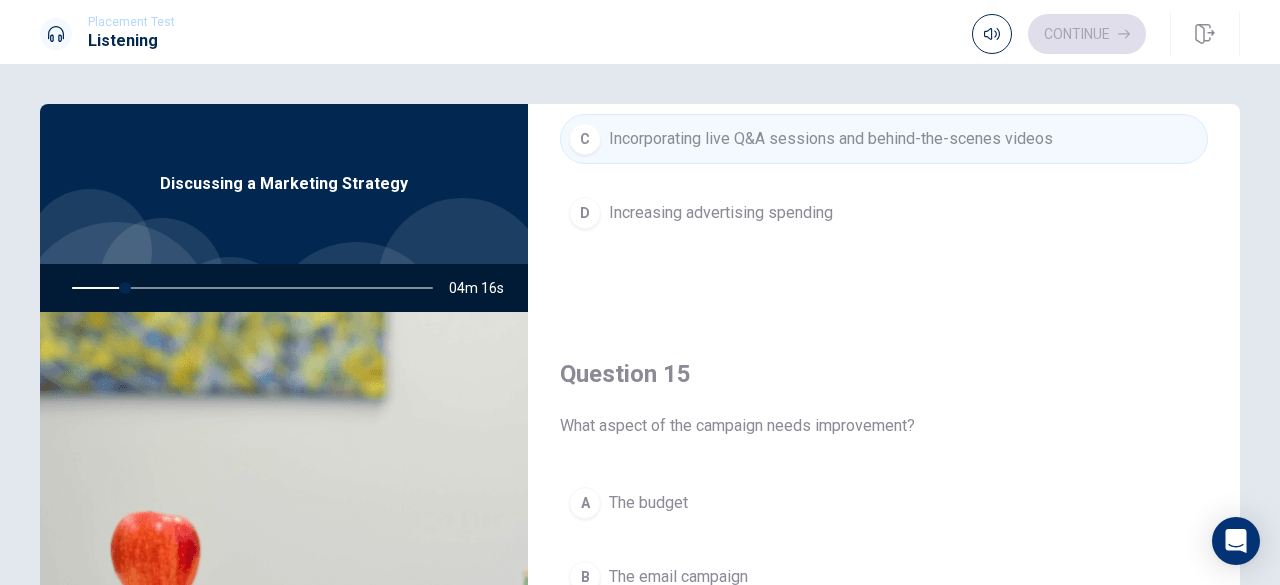 scroll, scrollTop: 1851, scrollLeft: 0, axis: vertical 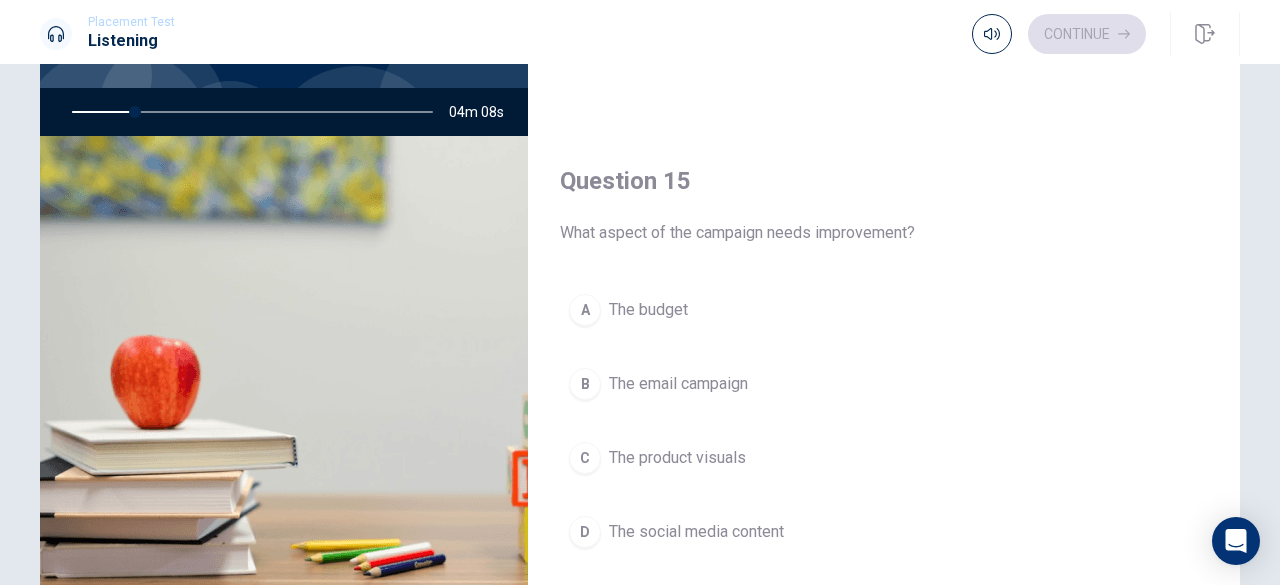 click on "The social media content" at bounding box center (696, 532) 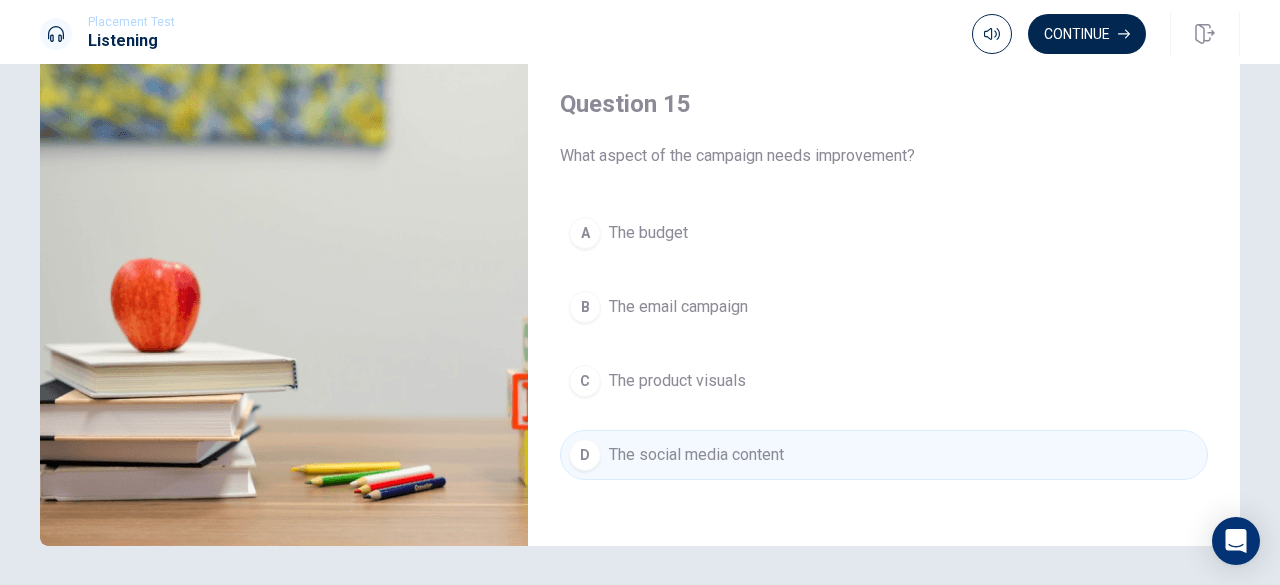 scroll, scrollTop: 254, scrollLeft: 0, axis: vertical 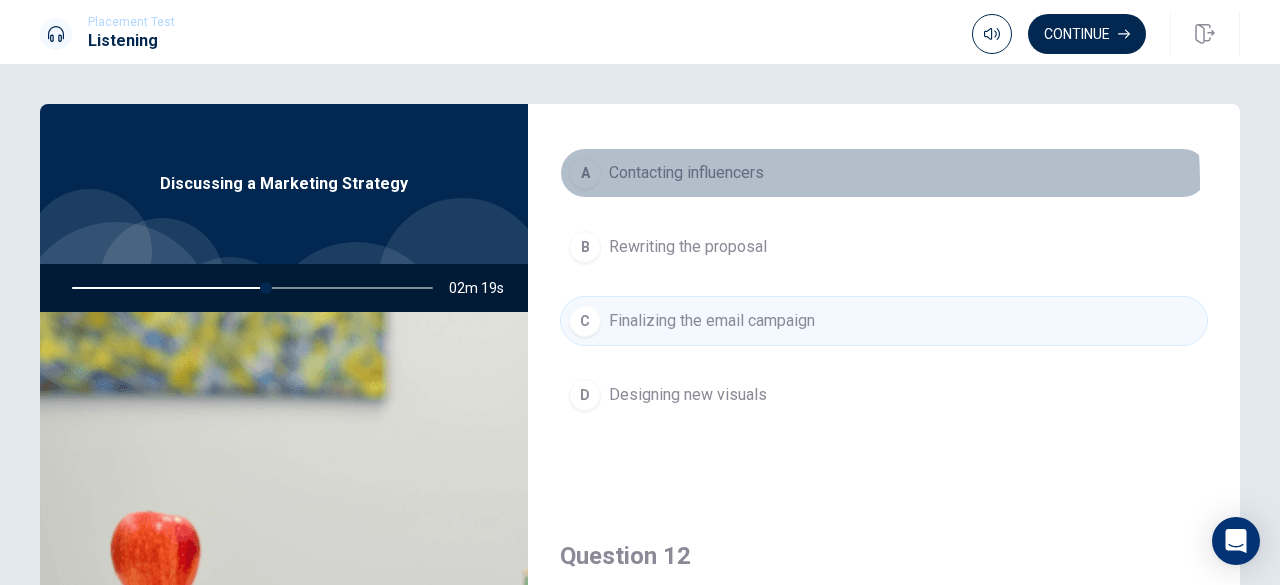 click on "Contacting influencers" at bounding box center (686, 173) 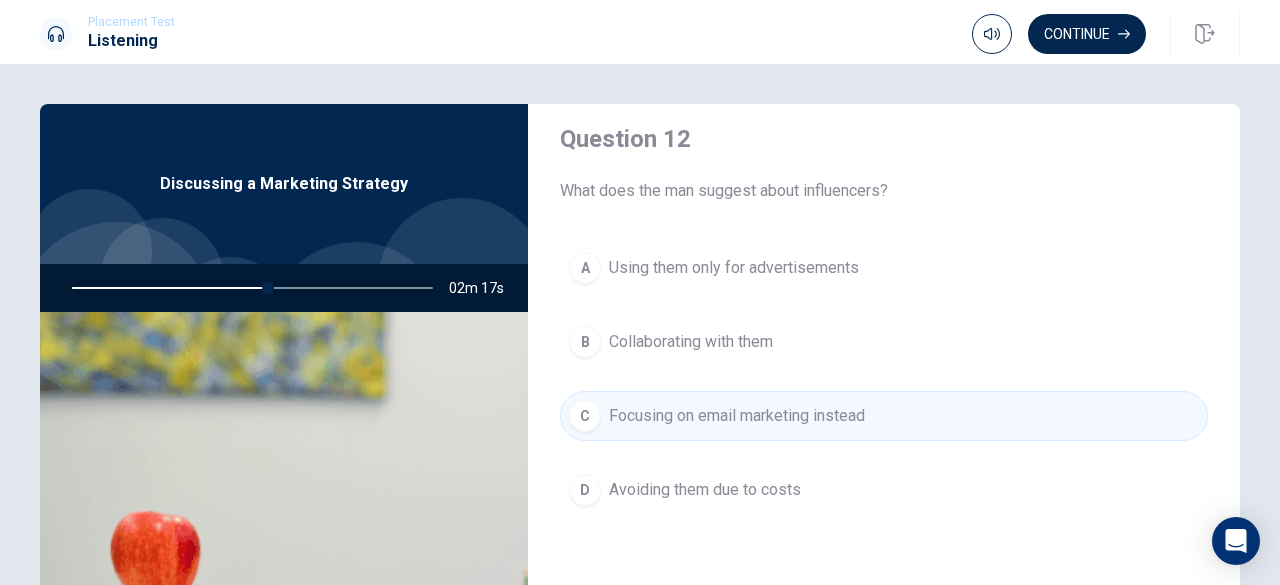 scroll, scrollTop: 573, scrollLeft: 0, axis: vertical 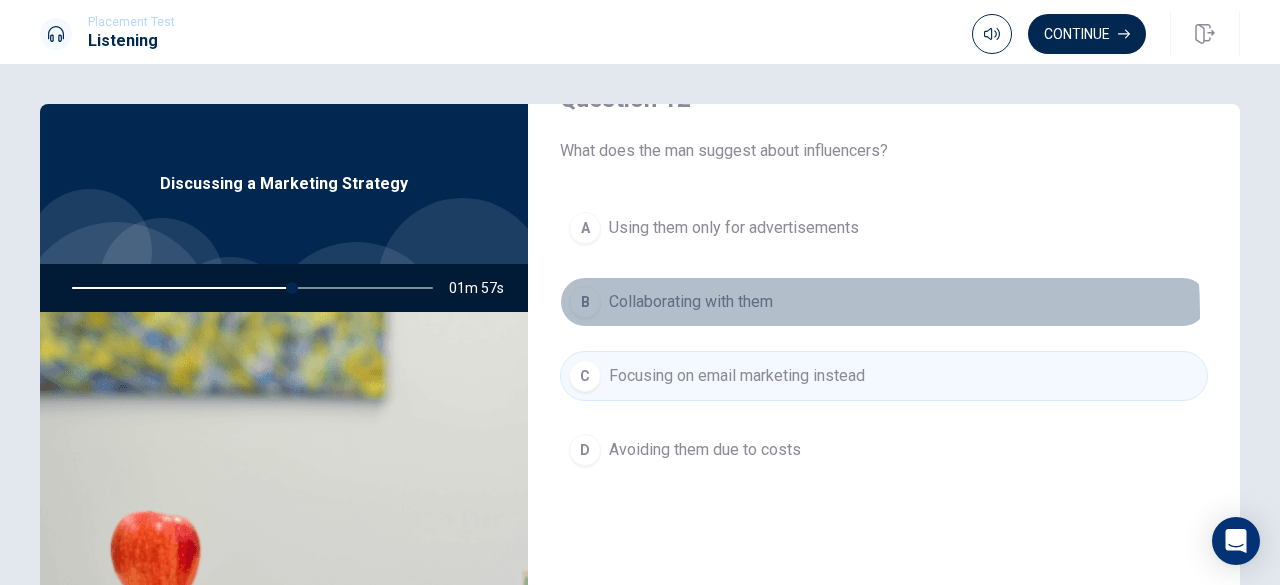 click on "Collaborating with them" at bounding box center [691, 302] 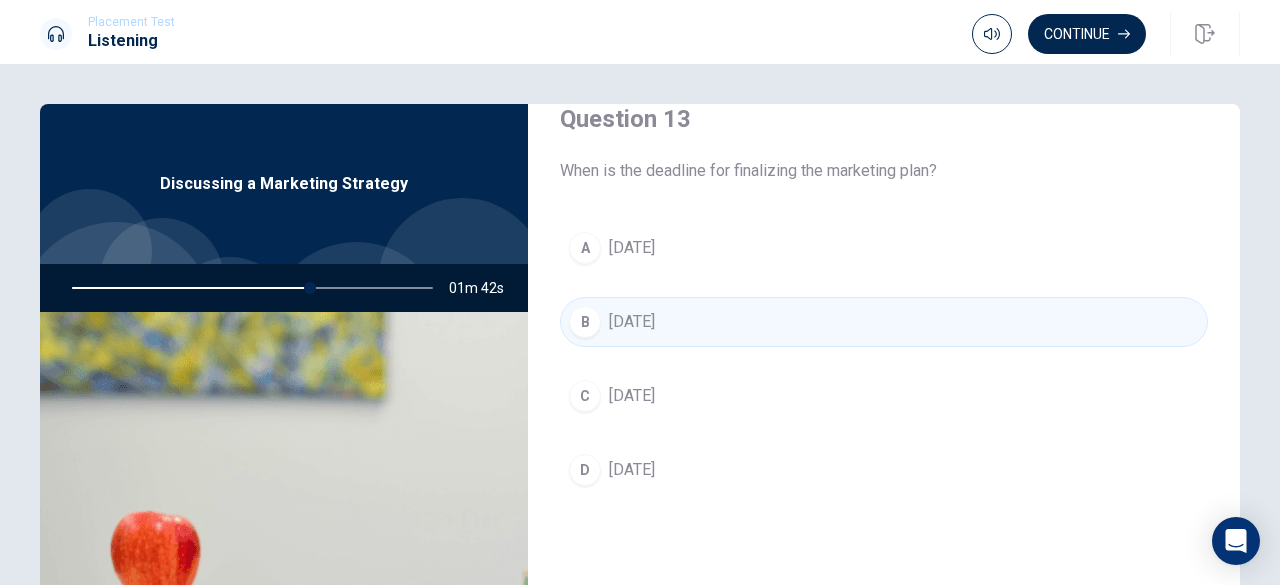 scroll, scrollTop: 1066, scrollLeft: 0, axis: vertical 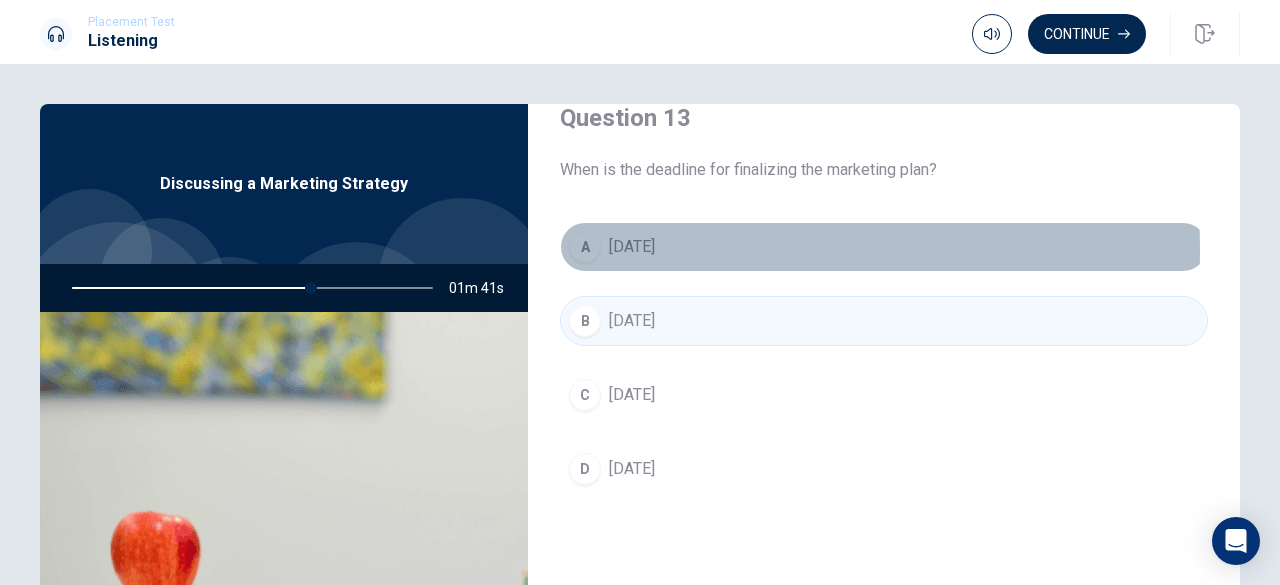click on "[DATE]" at bounding box center (632, 247) 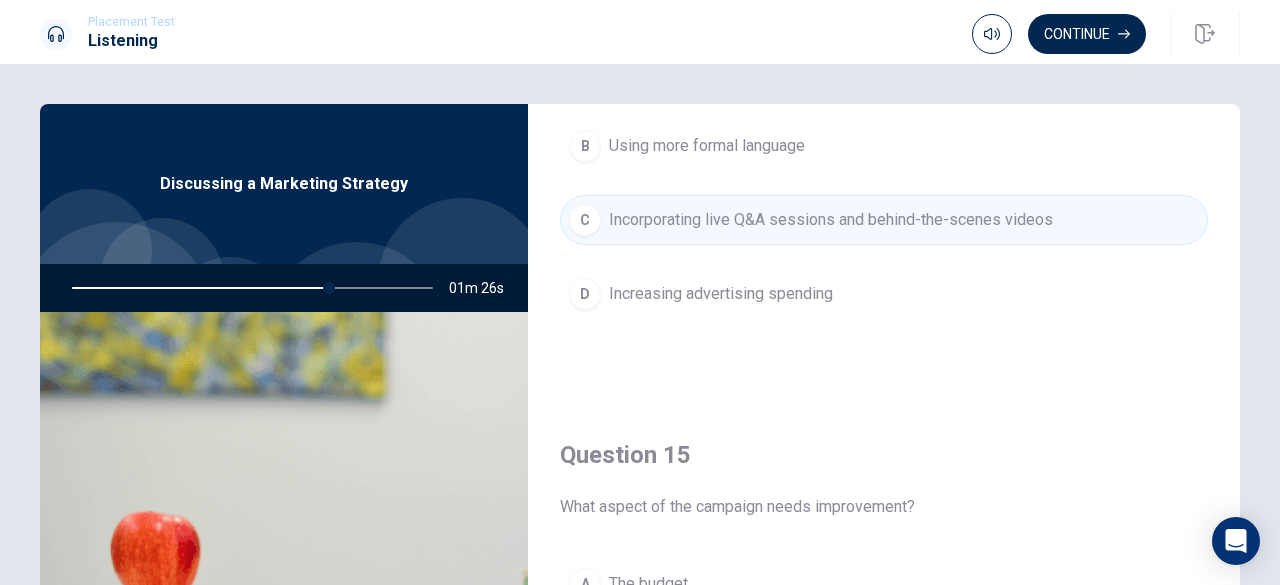 scroll, scrollTop: 1851, scrollLeft: 0, axis: vertical 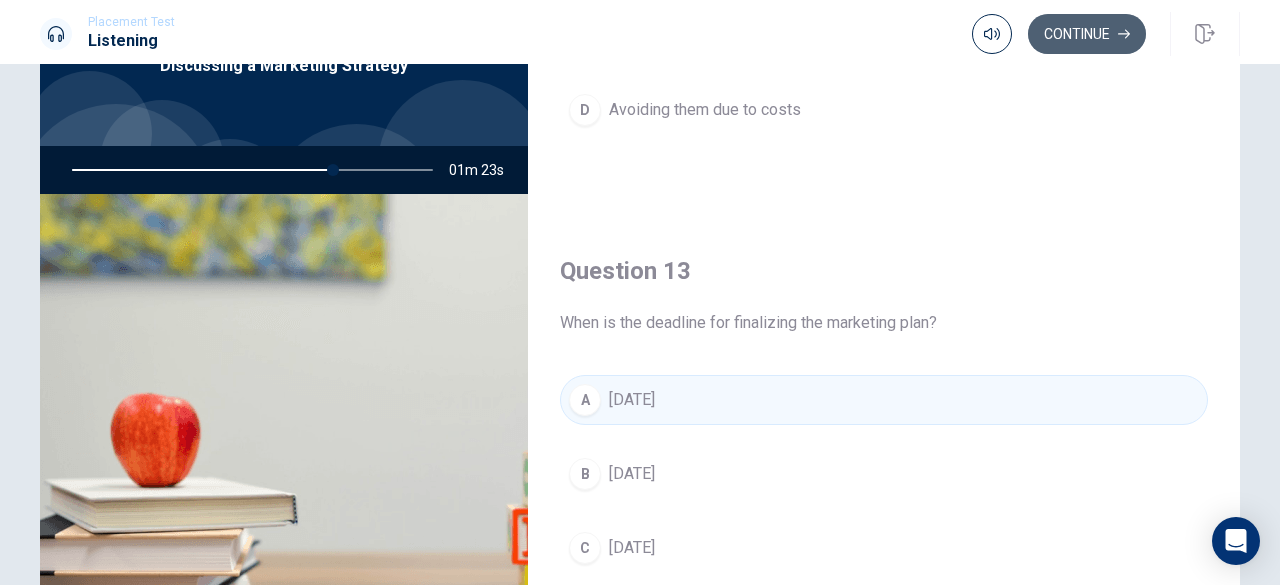click on "Continue" at bounding box center (1087, 34) 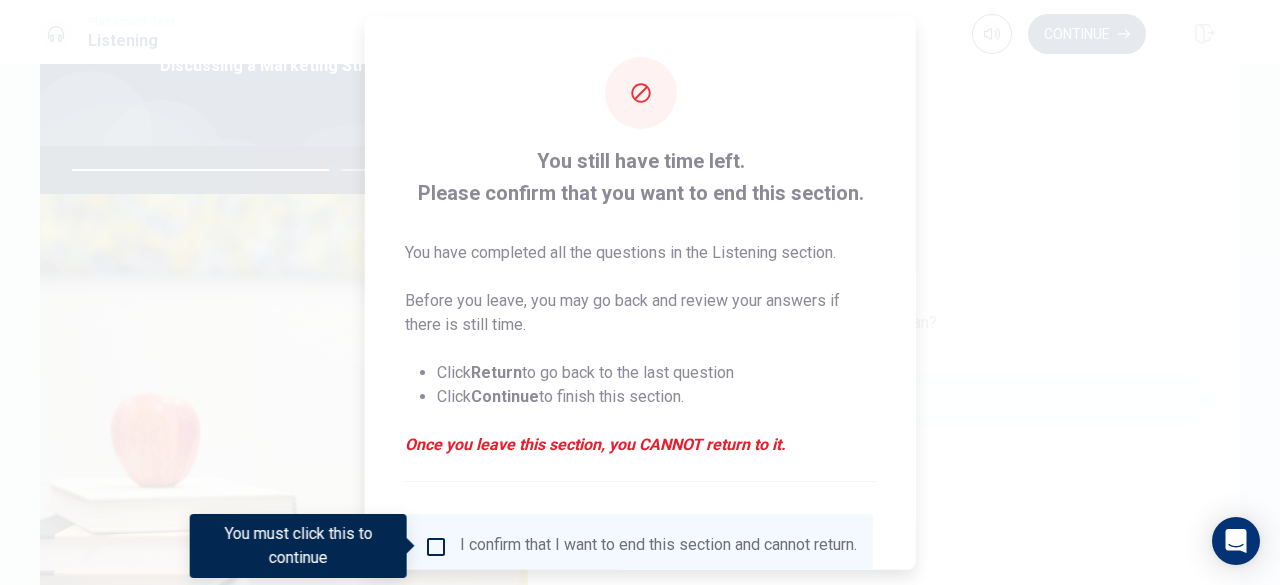 click on "I confirm that I want to end this section and cannot return." at bounding box center [658, 546] 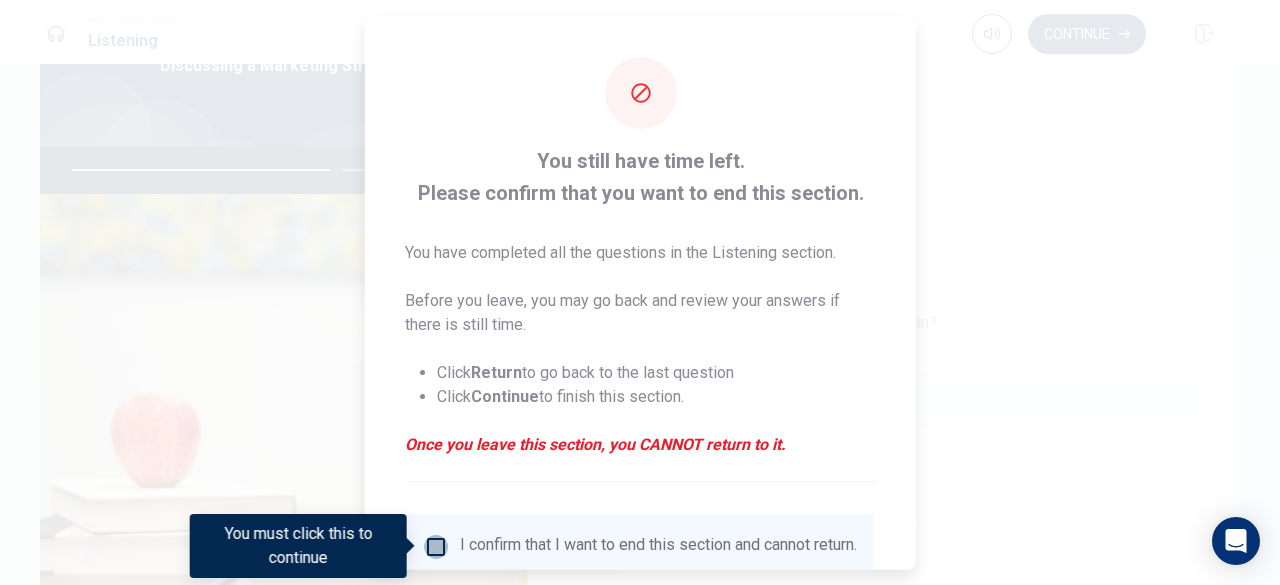 click at bounding box center [436, 546] 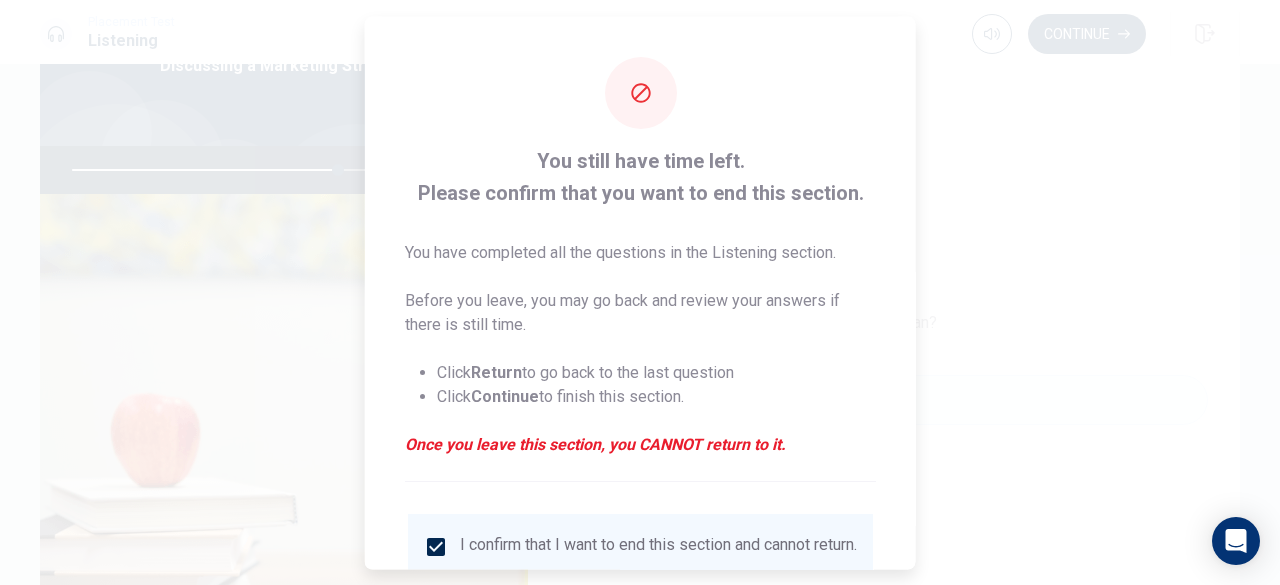scroll, scrollTop: 160, scrollLeft: 0, axis: vertical 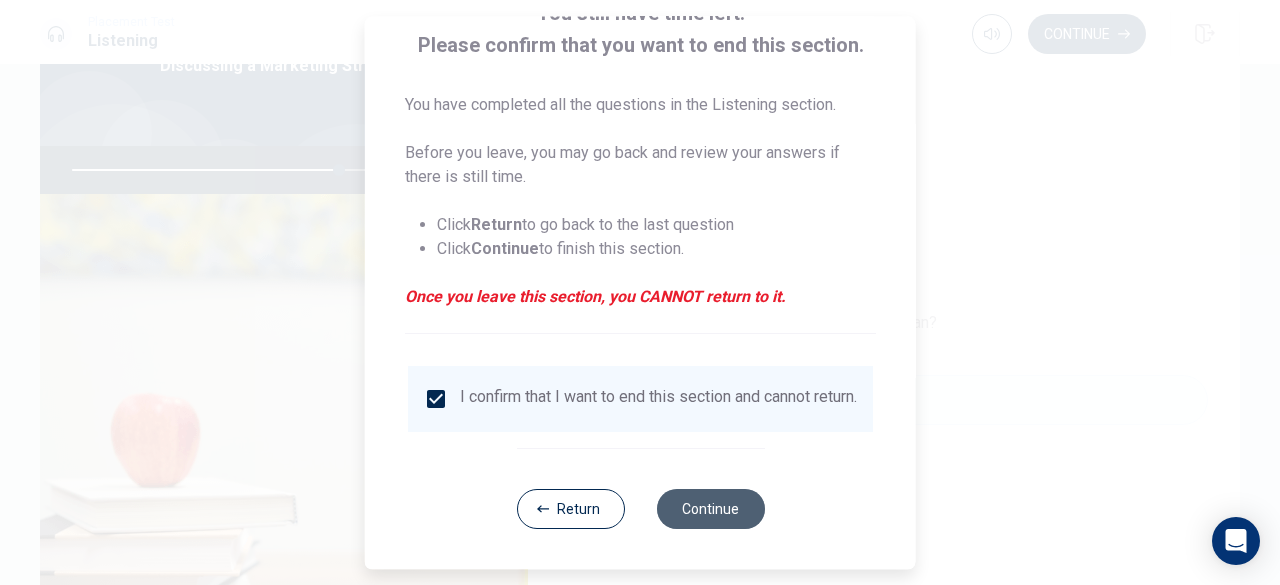 click on "Continue" at bounding box center (710, 509) 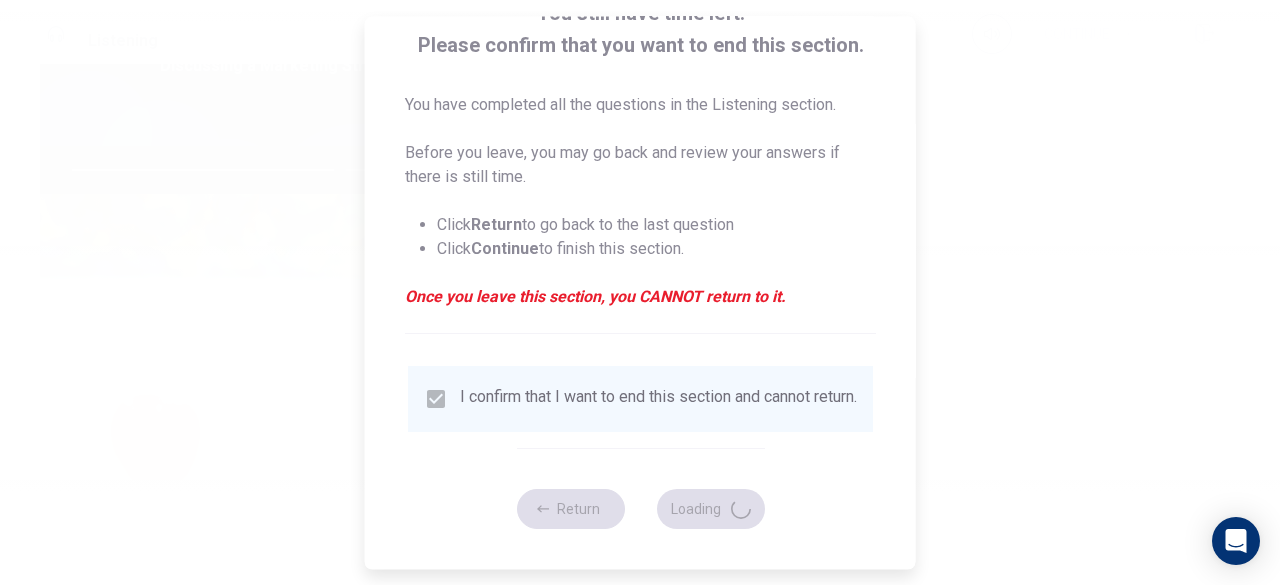type on "75" 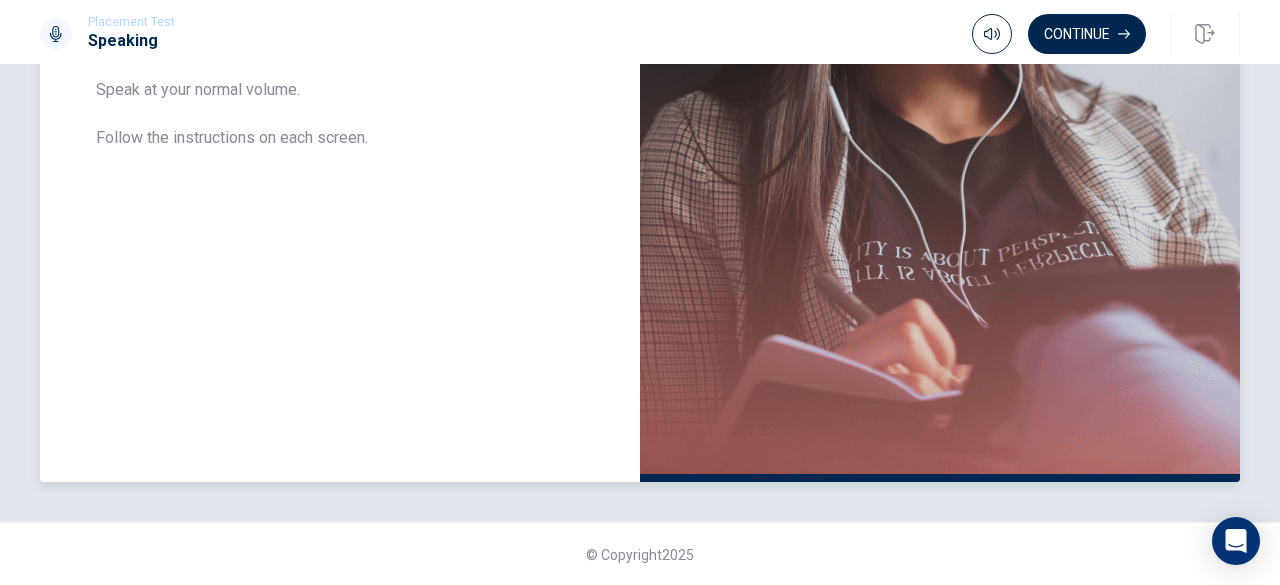 scroll, scrollTop: 0, scrollLeft: 0, axis: both 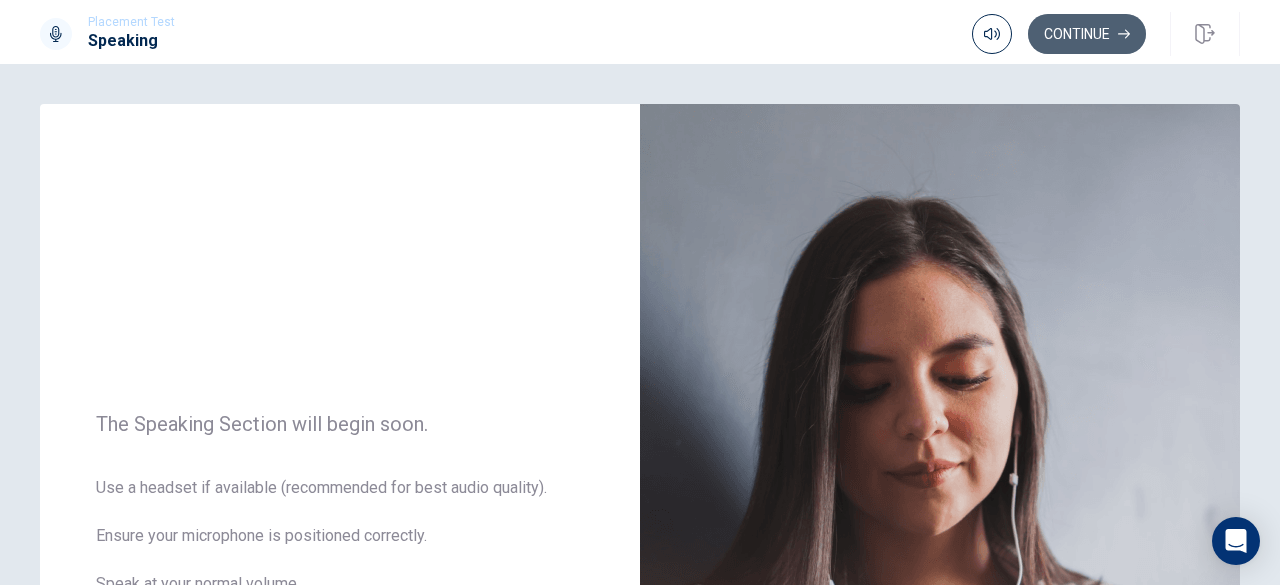 click on "Continue" at bounding box center [1087, 34] 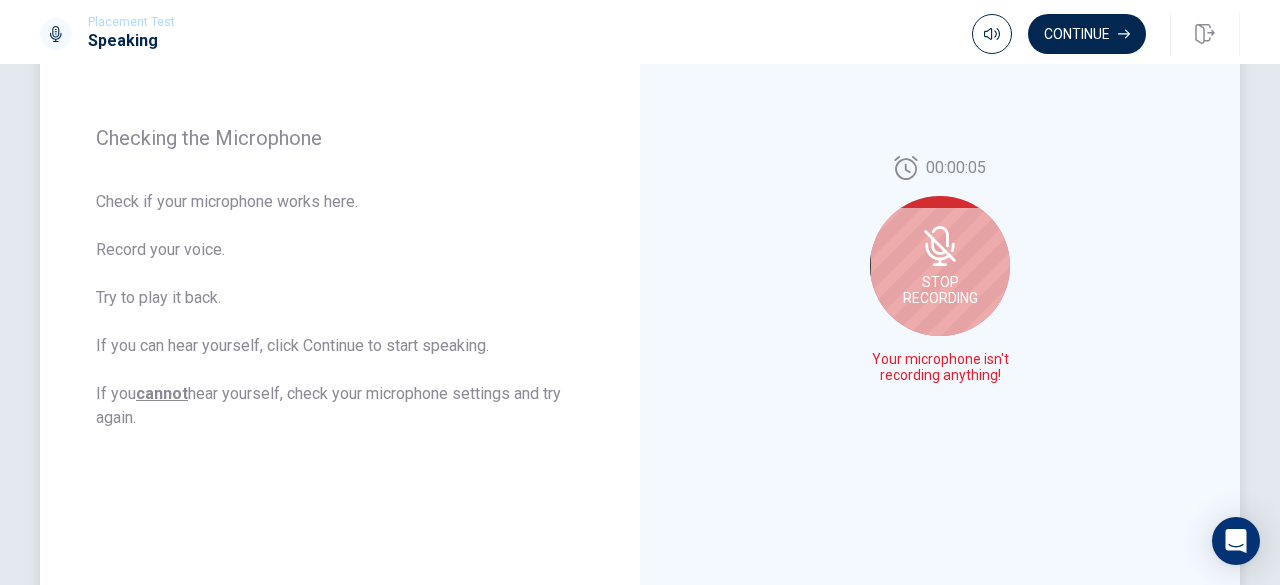 scroll, scrollTop: 263, scrollLeft: 0, axis: vertical 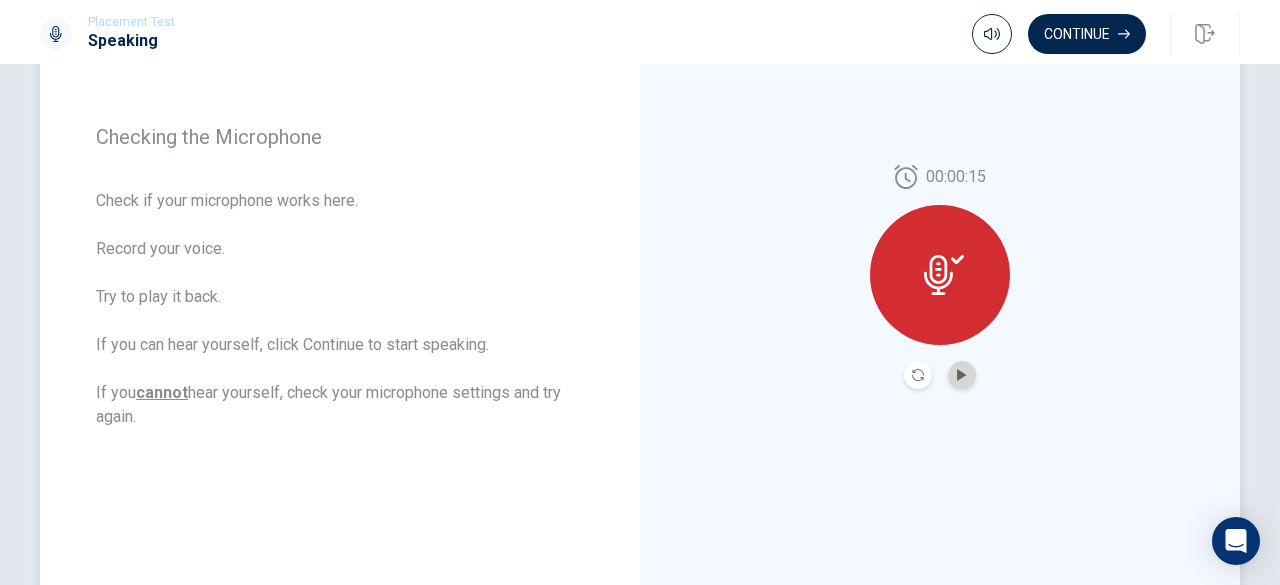 click at bounding box center (962, 375) 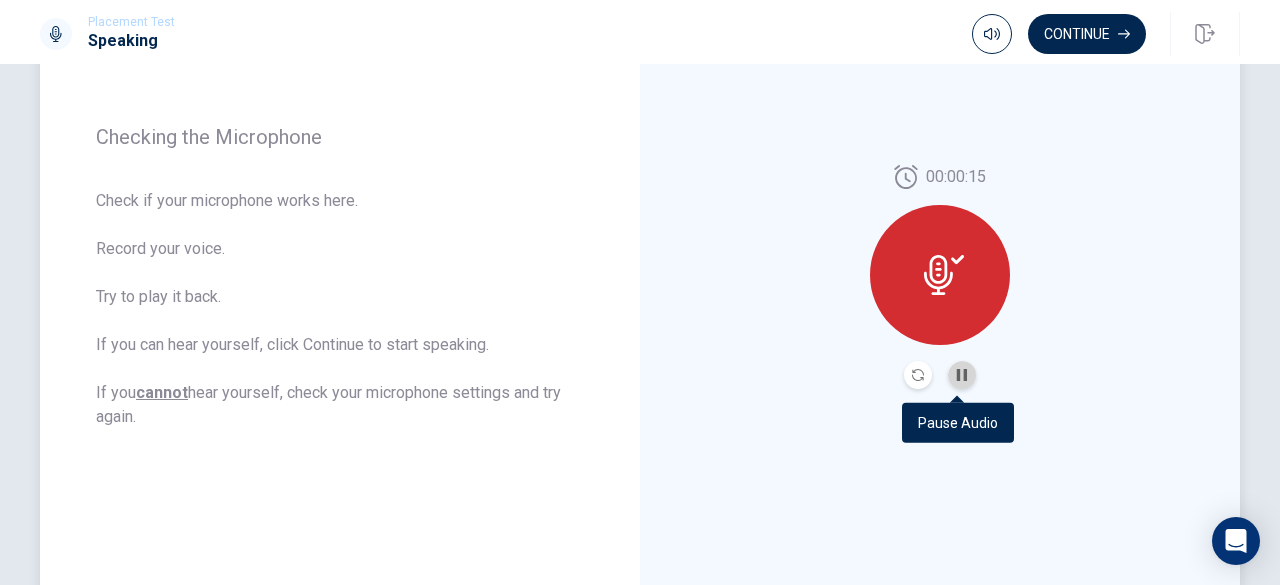 click at bounding box center (962, 375) 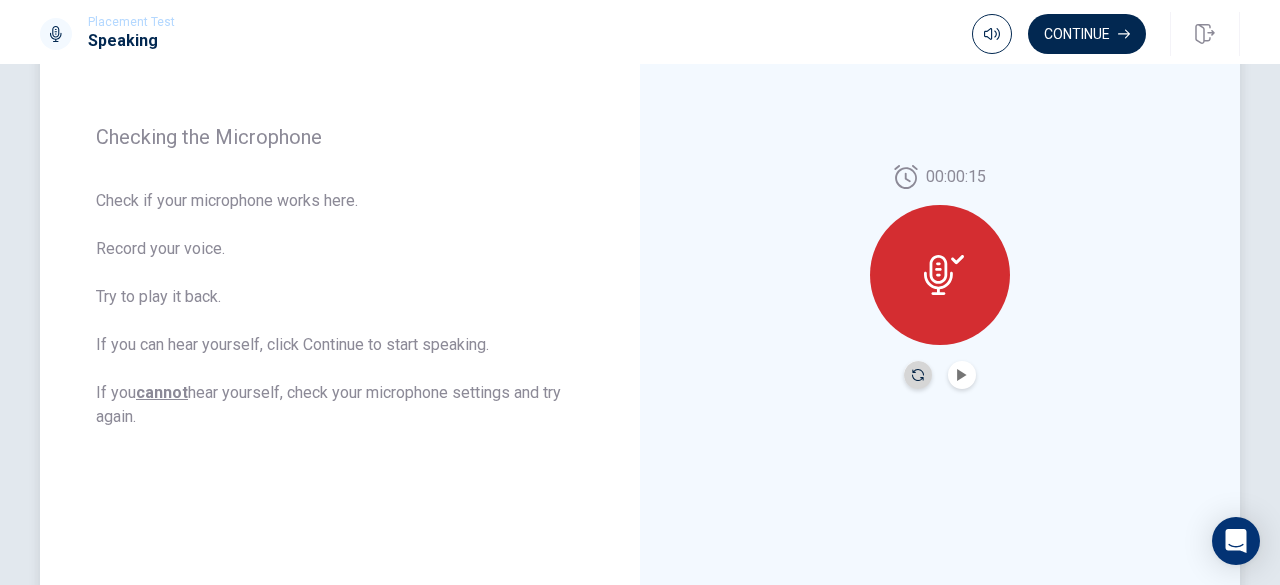 click 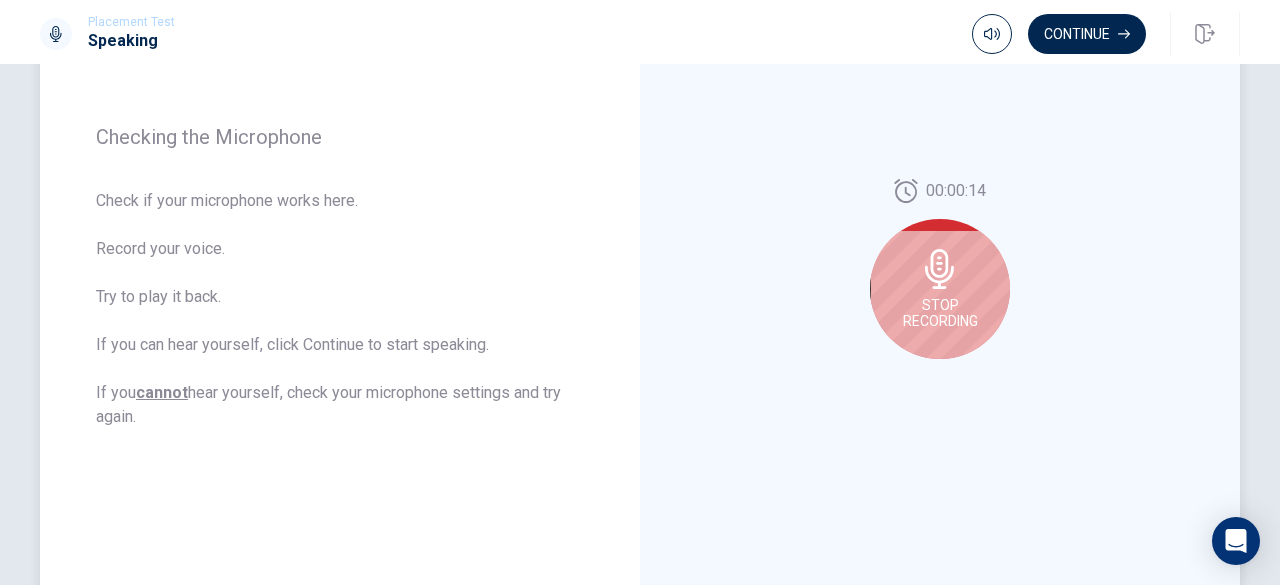 click 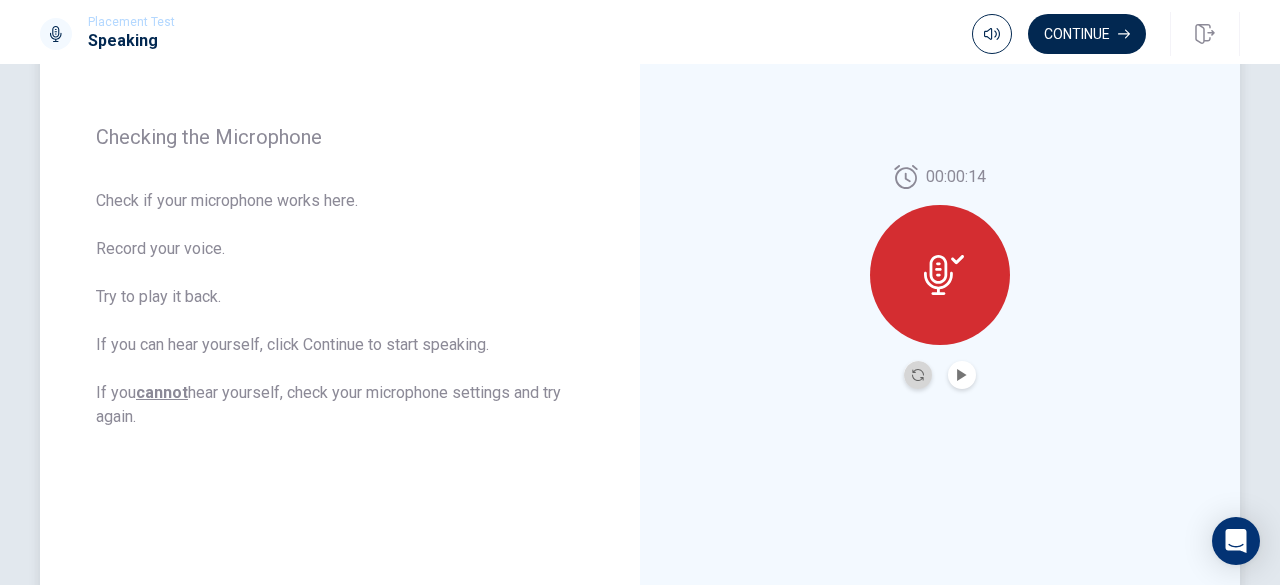 click at bounding box center [918, 375] 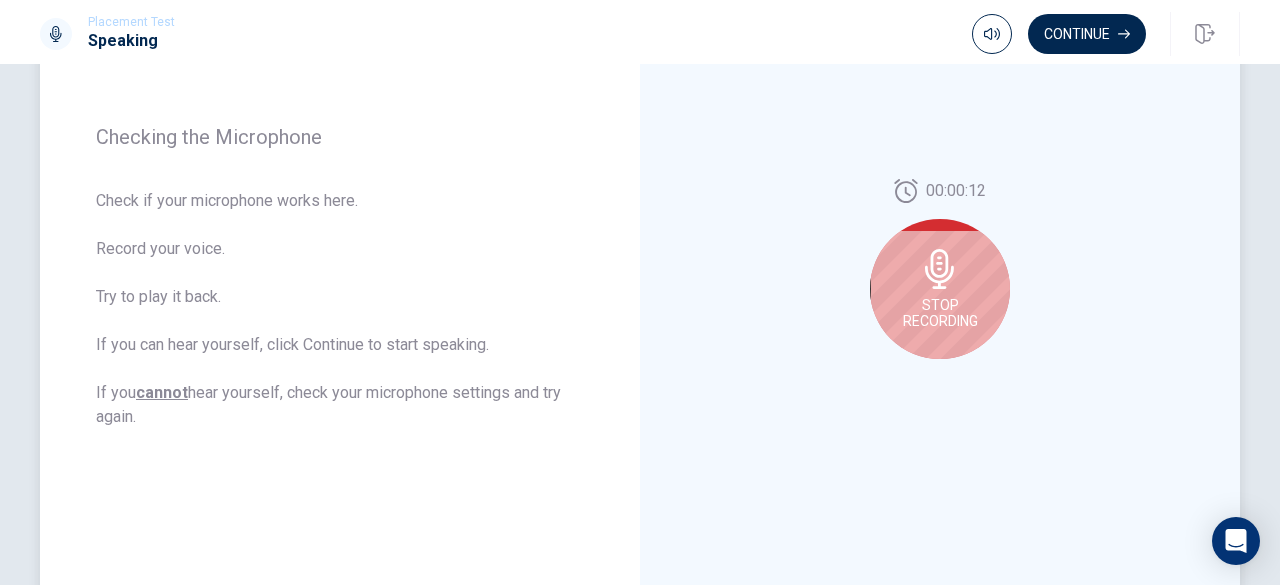 click on "Stop   Recording" at bounding box center [940, 289] 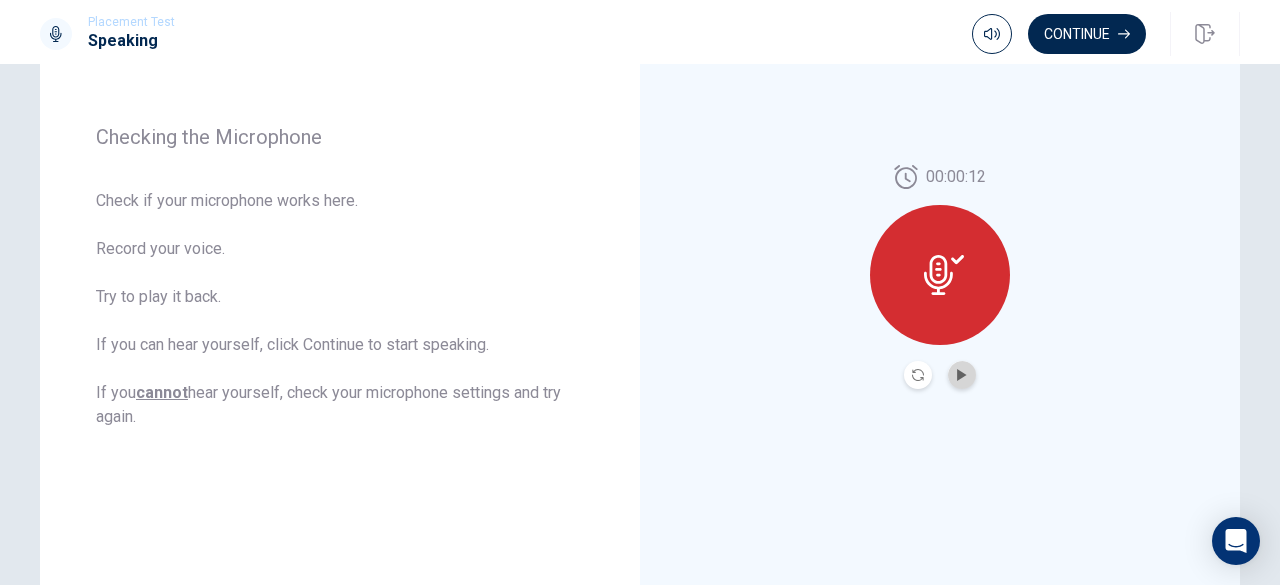 click at bounding box center (962, 375) 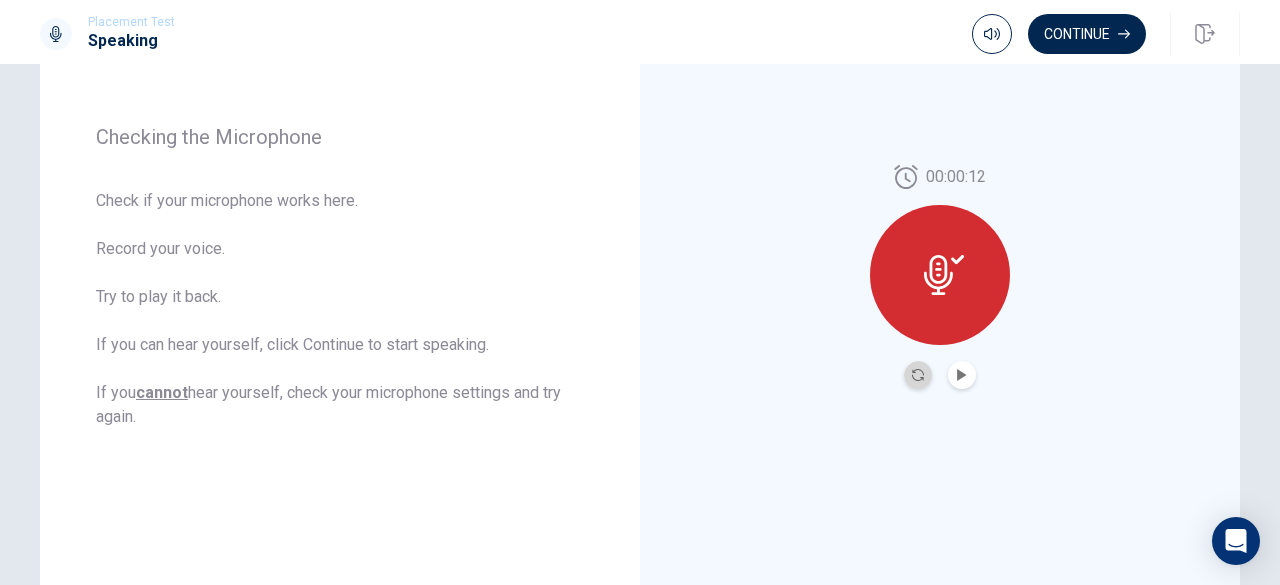 click at bounding box center (918, 375) 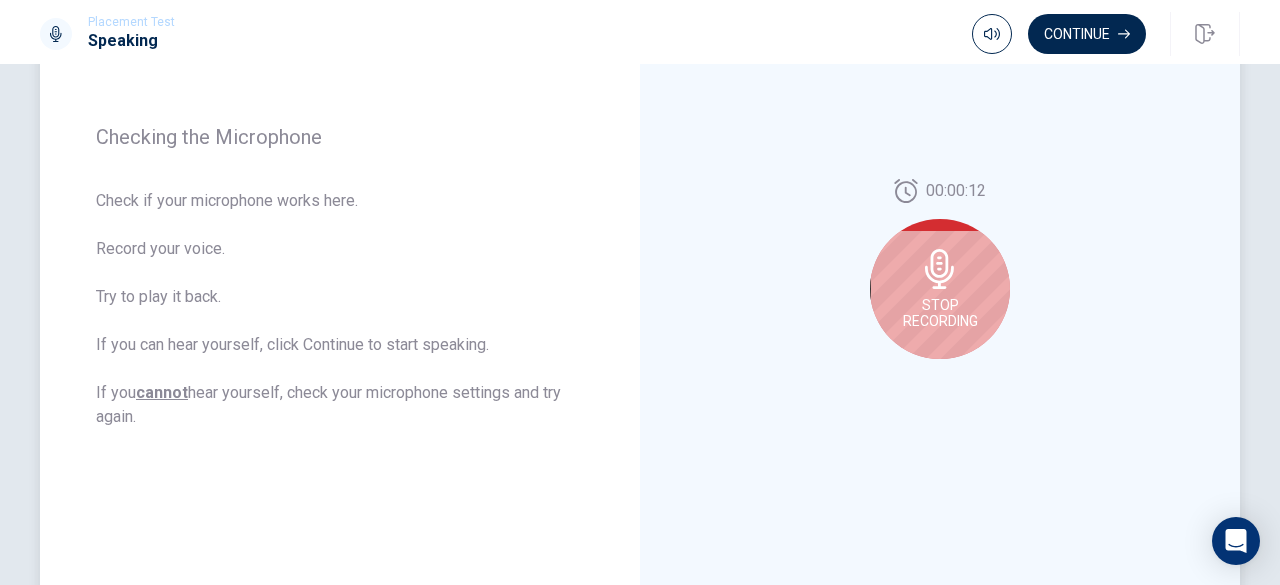 click on "Stop   Recording" at bounding box center (940, 313) 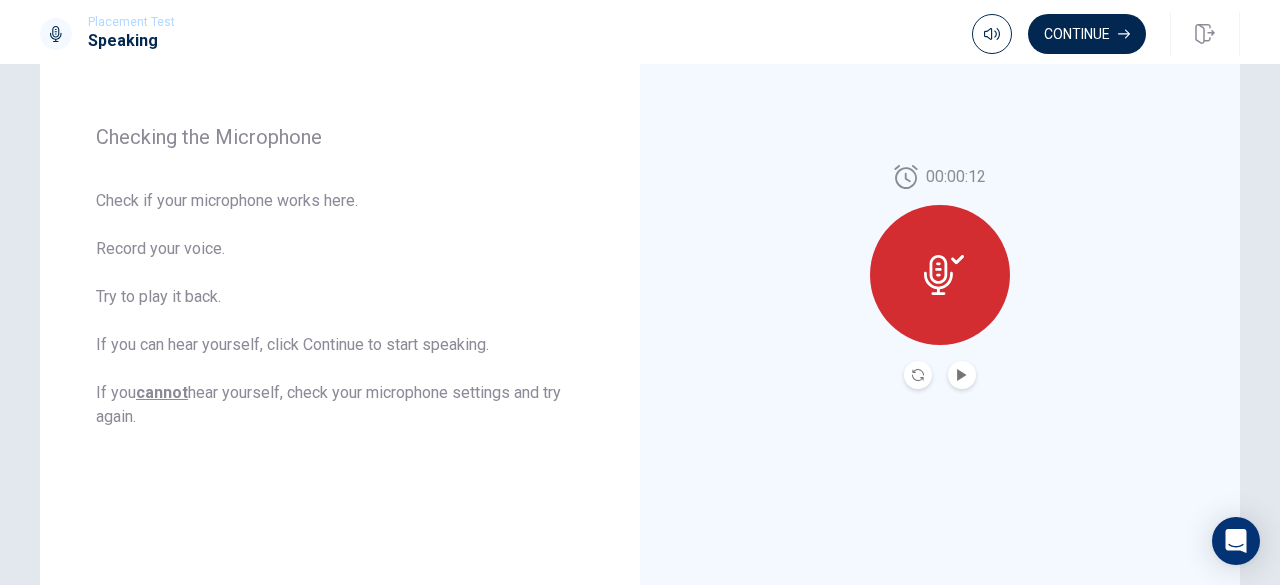 click on "00:00:12" at bounding box center (940, 277) 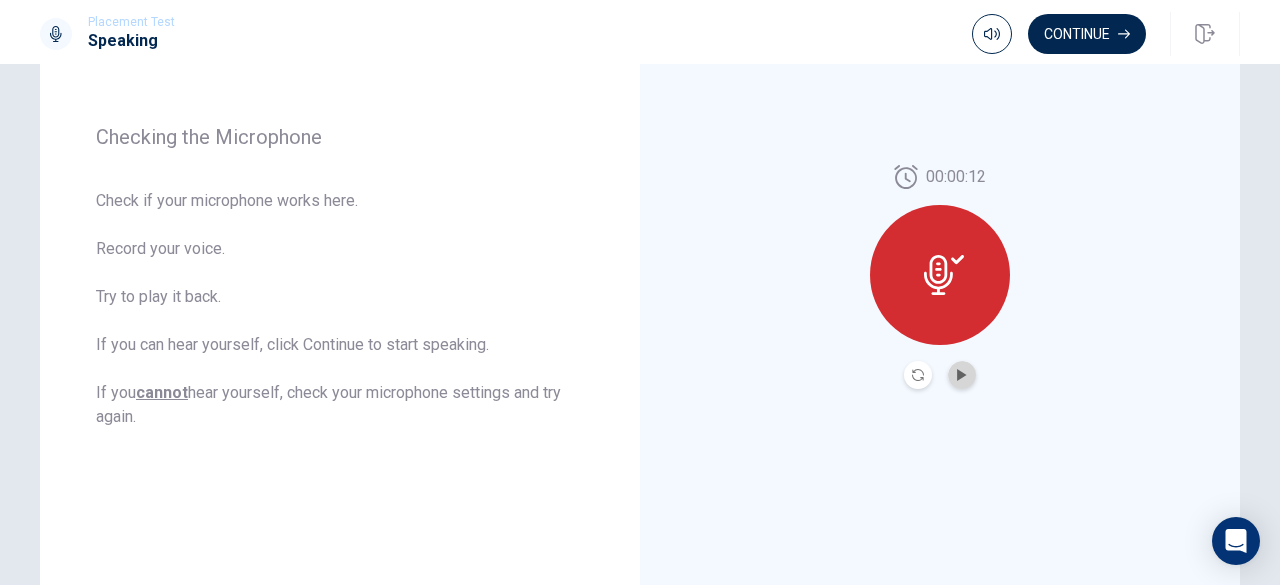 click at bounding box center (962, 375) 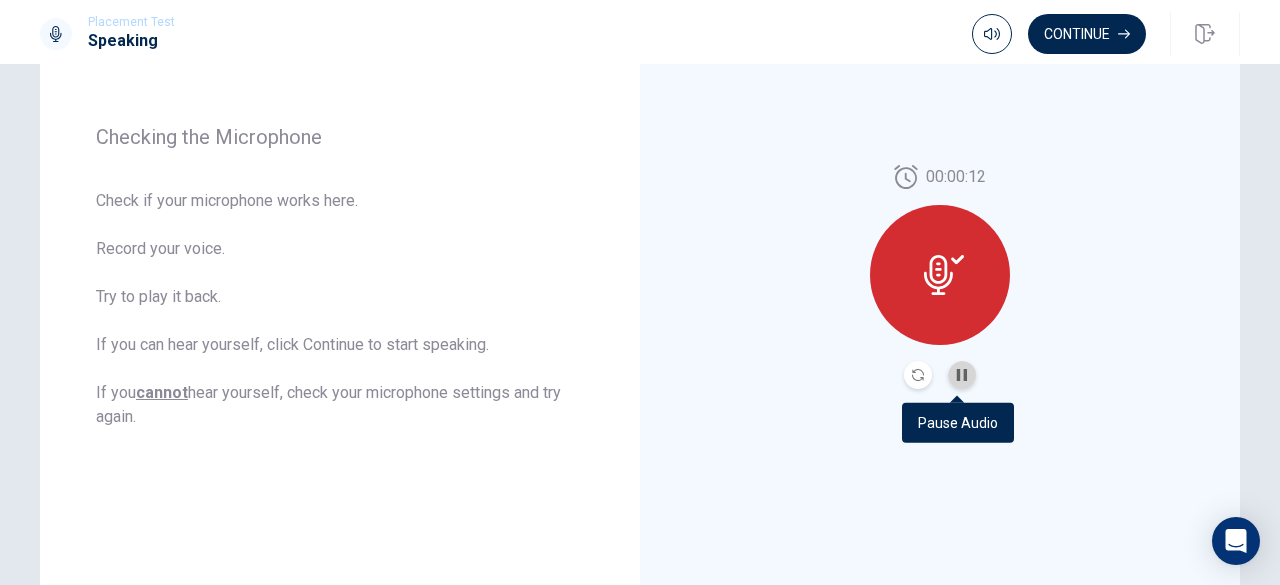 click at bounding box center (962, 375) 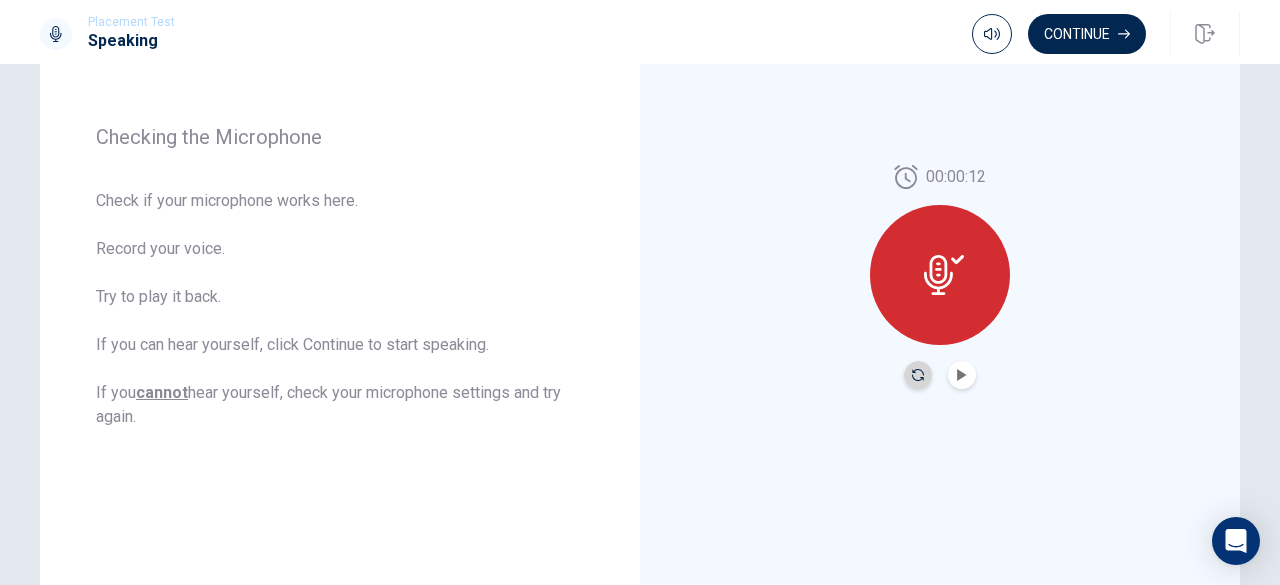 click 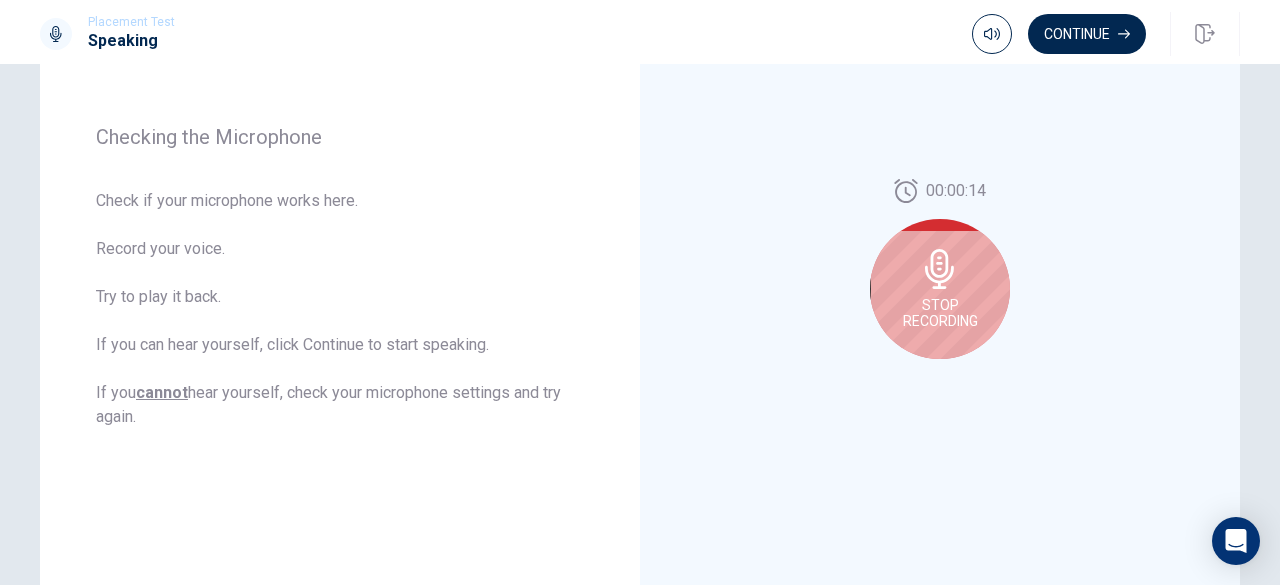 click on "Stop   Recording" at bounding box center (940, 313) 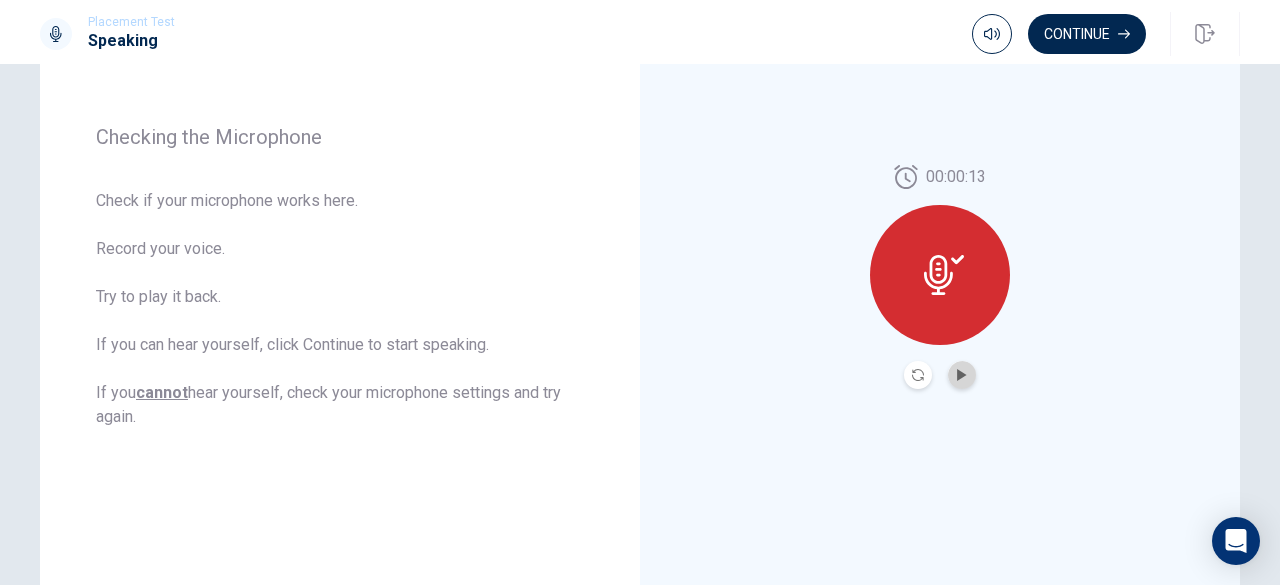 click at bounding box center [962, 375] 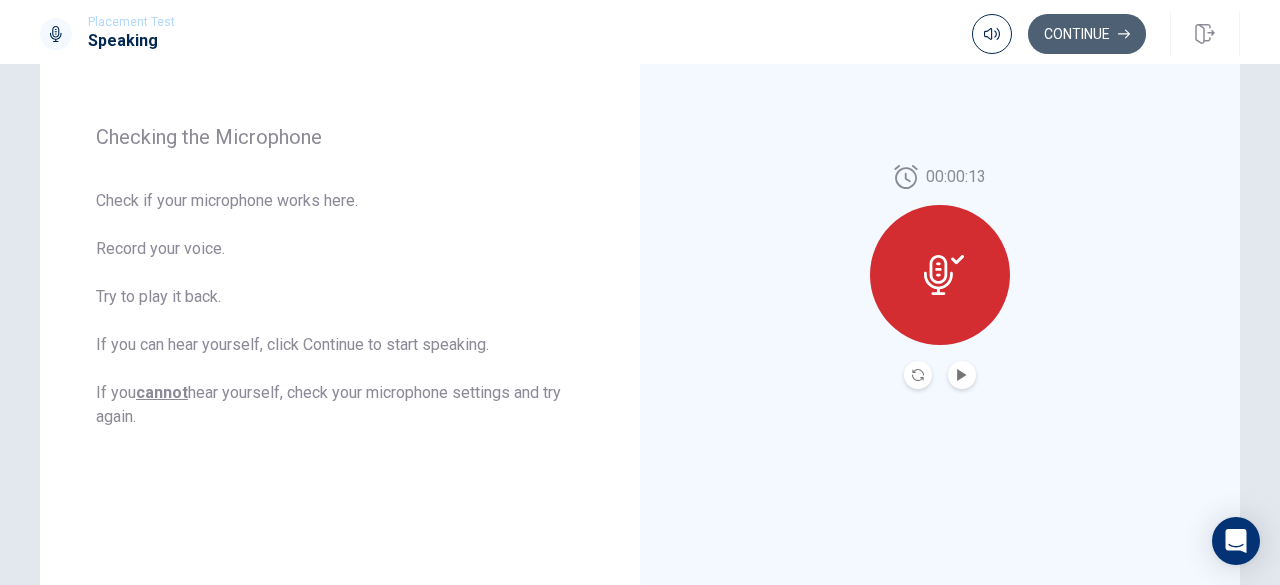 click on "Continue" at bounding box center [1087, 34] 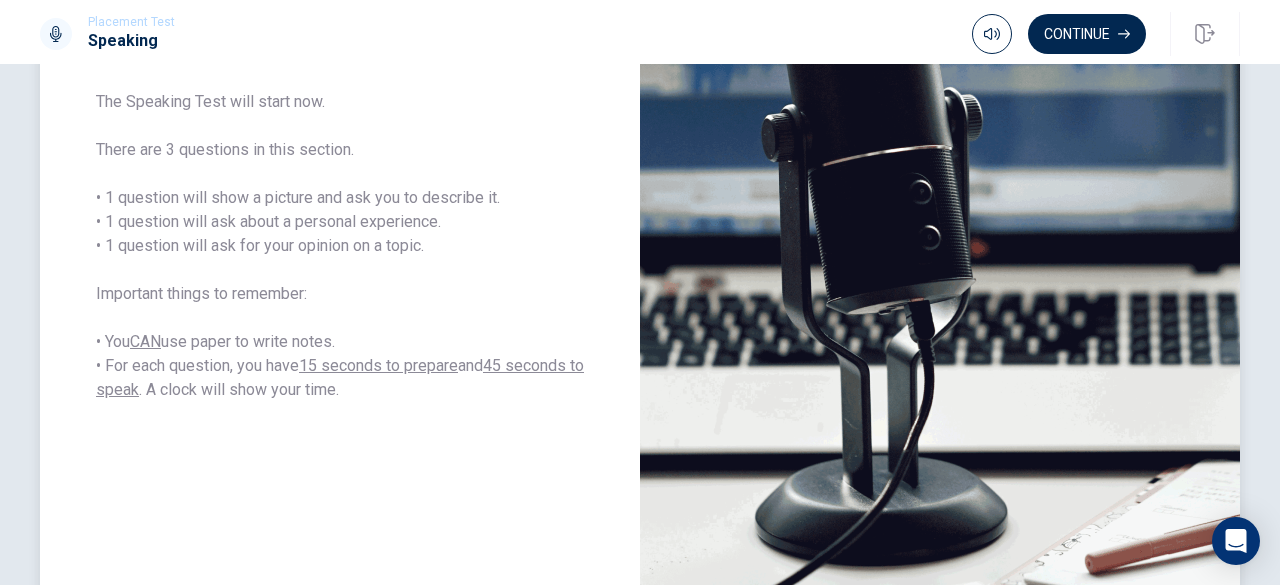 scroll, scrollTop: 324, scrollLeft: 0, axis: vertical 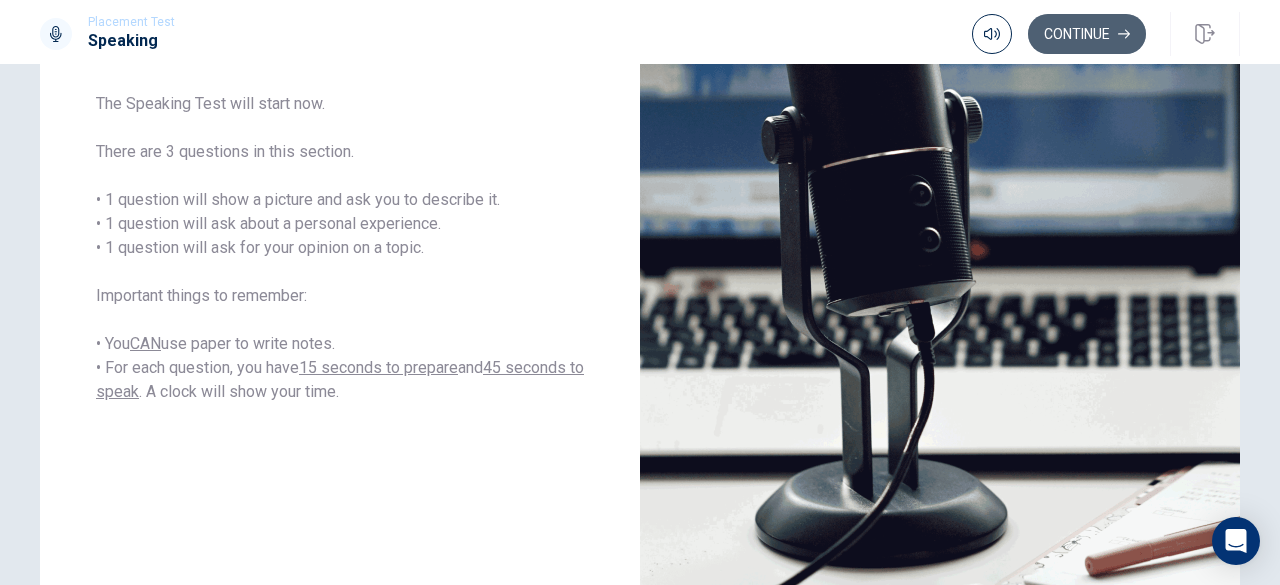 click on "Continue" at bounding box center (1087, 34) 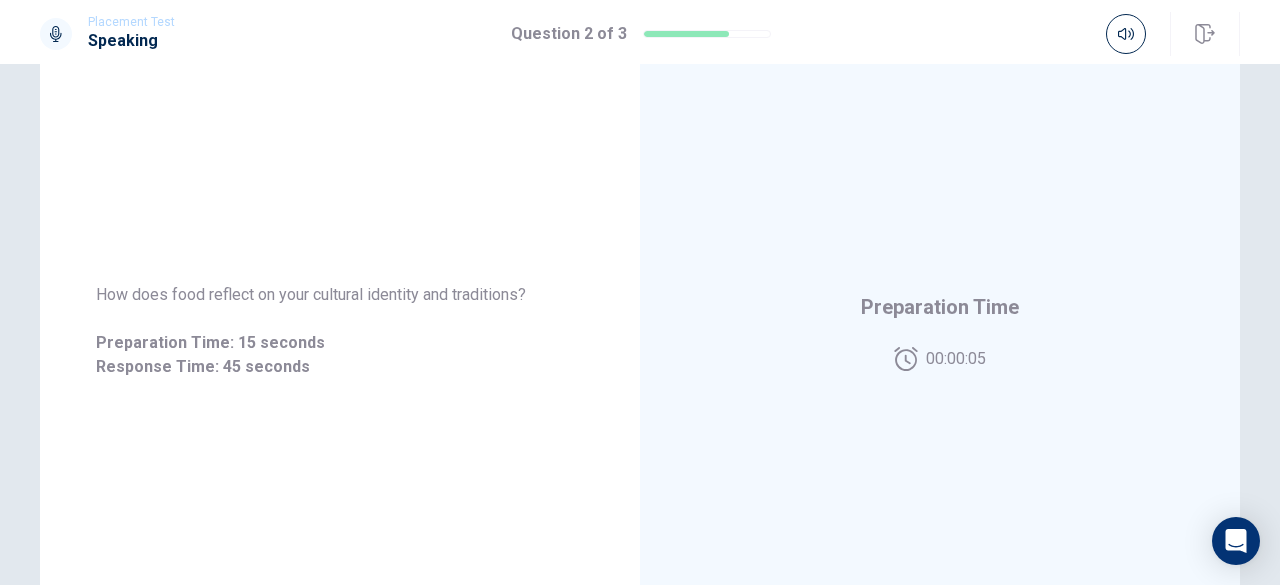 scroll, scrollTop: 213, scrollLeft: 0, axis: vertical 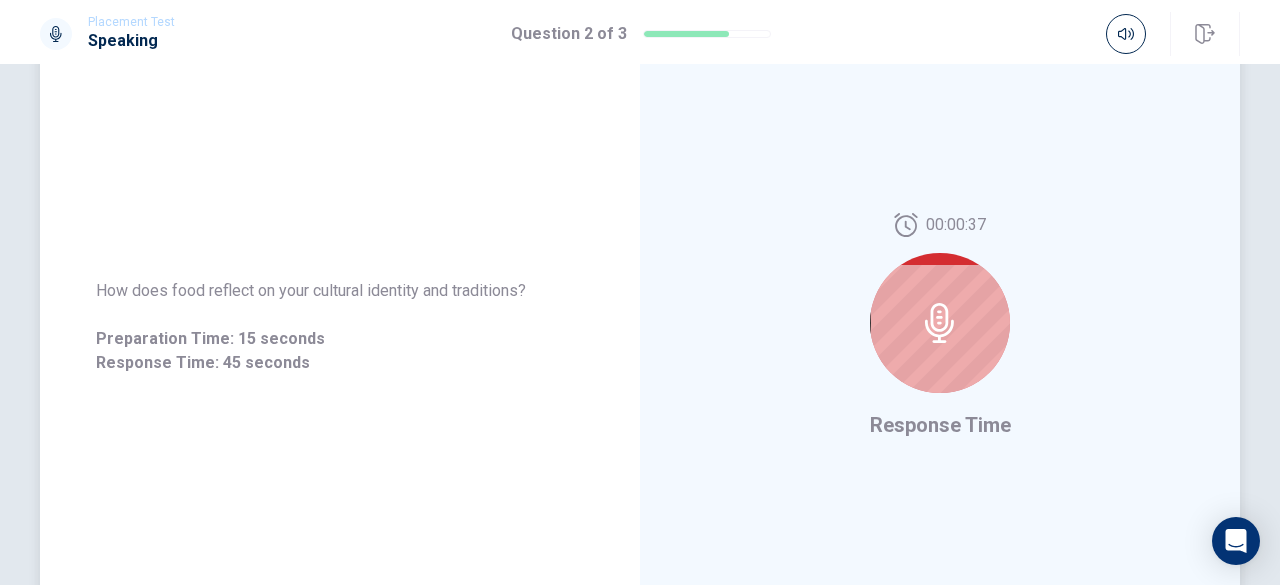 click at bounding box center (940, 323) 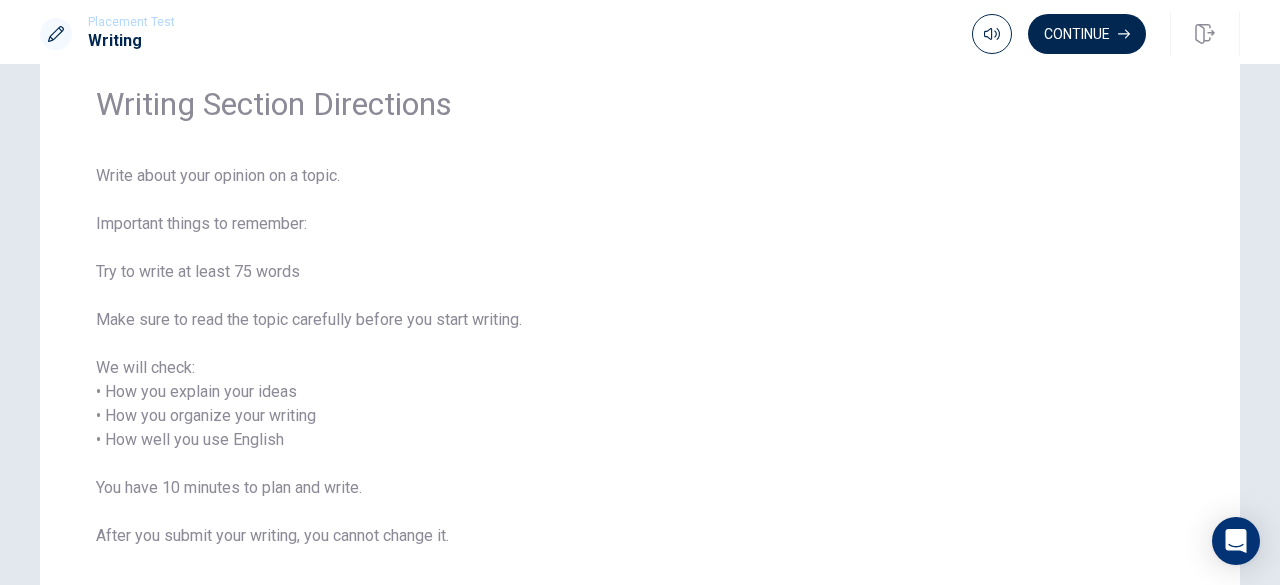 scroll, scrollTop: 68, scrollLeft: 0, axis: vertical 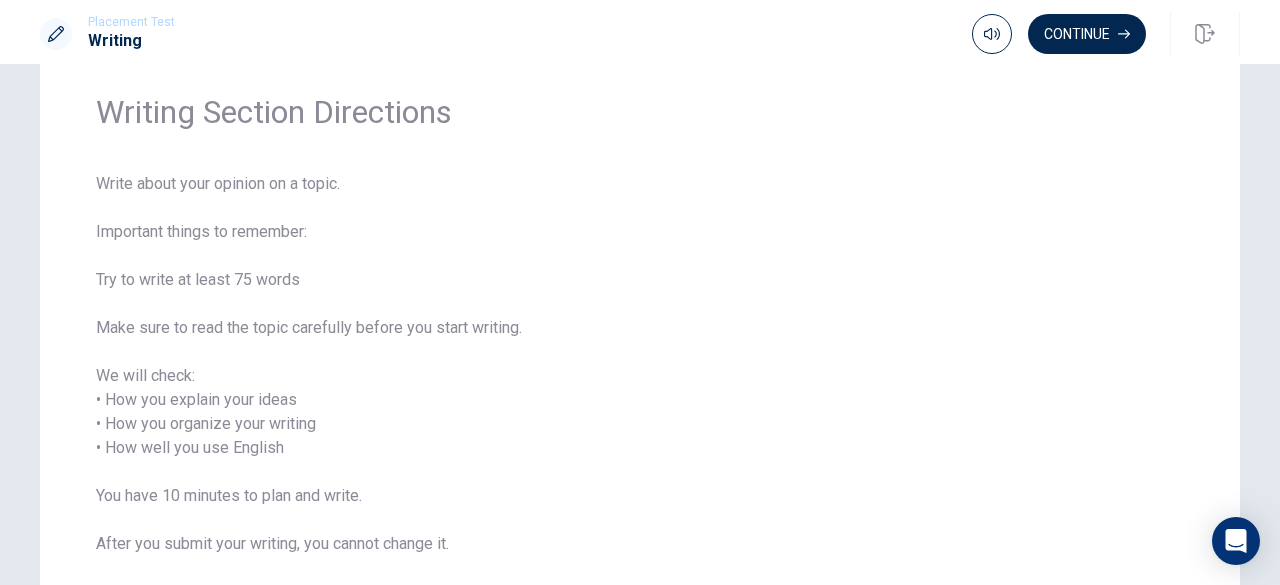 click on "Placement Test   Writing Continue" at bounding box center [640, 32] 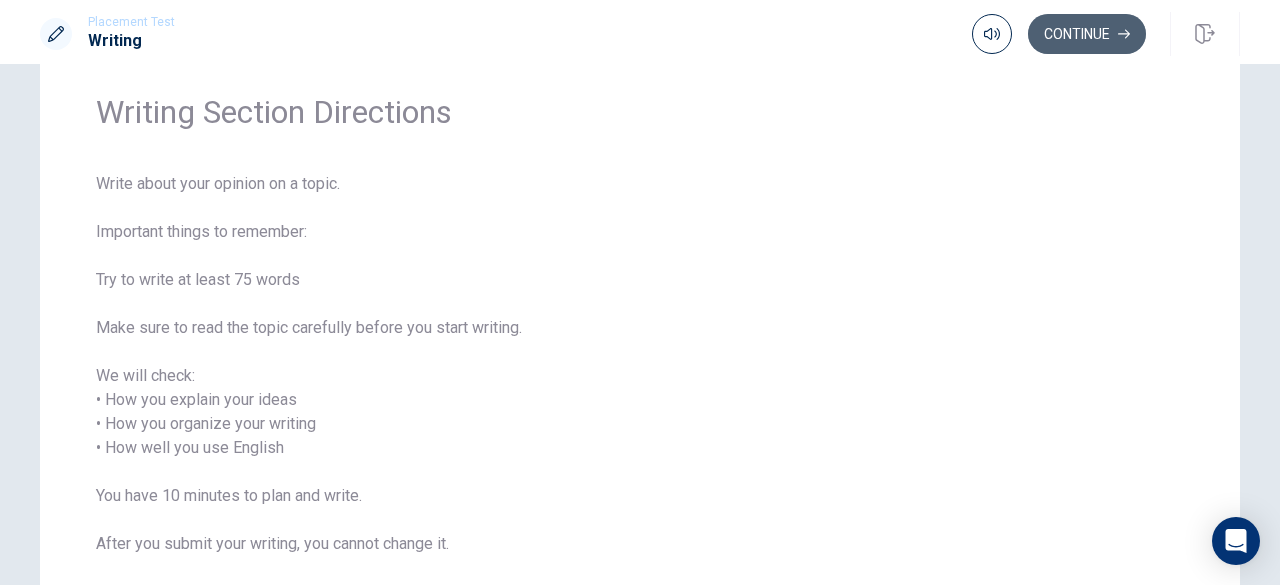click on "Continue" at bounding box center [1087, 34] 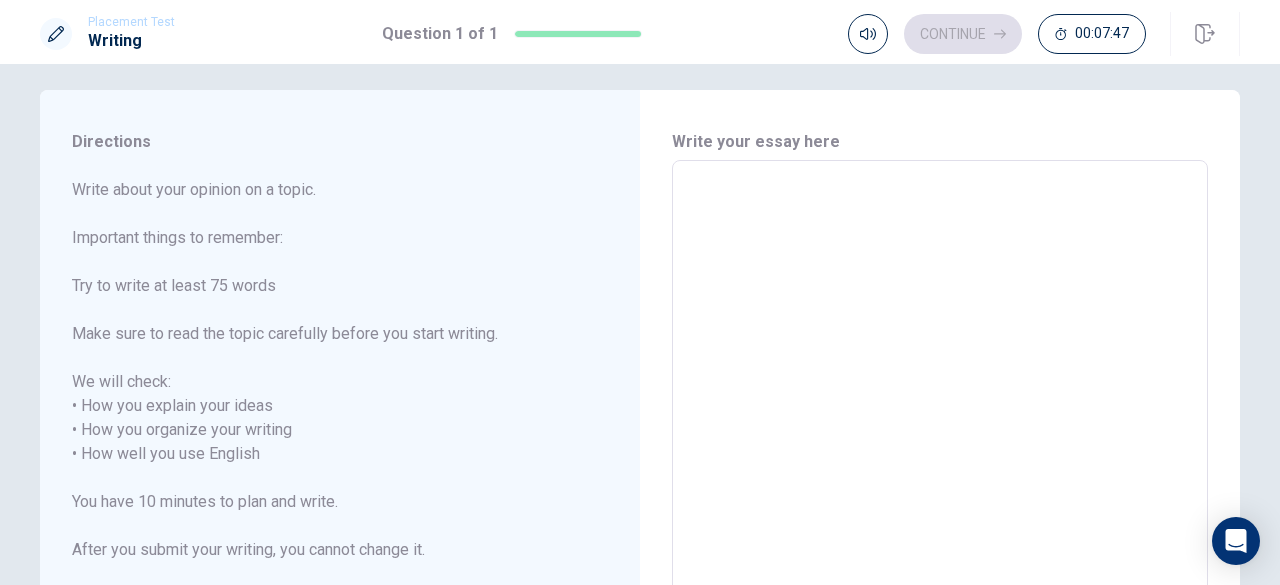 scroll, scrollTop: 12, scrollLeft: 0, axis: vertical 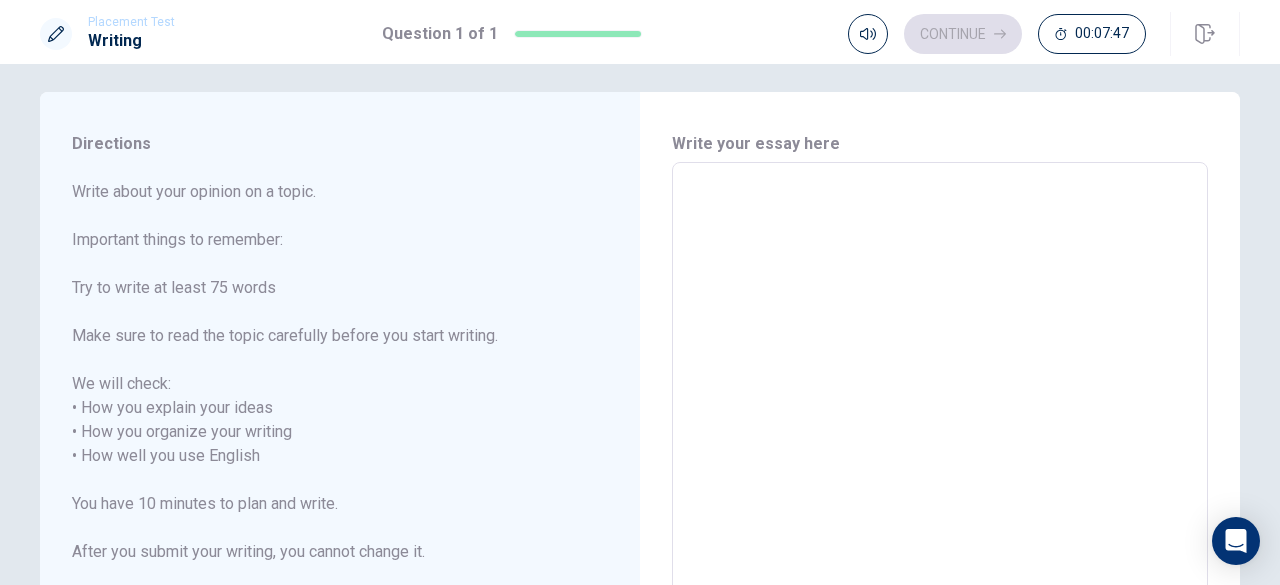 click at bounding box center [940, 444] 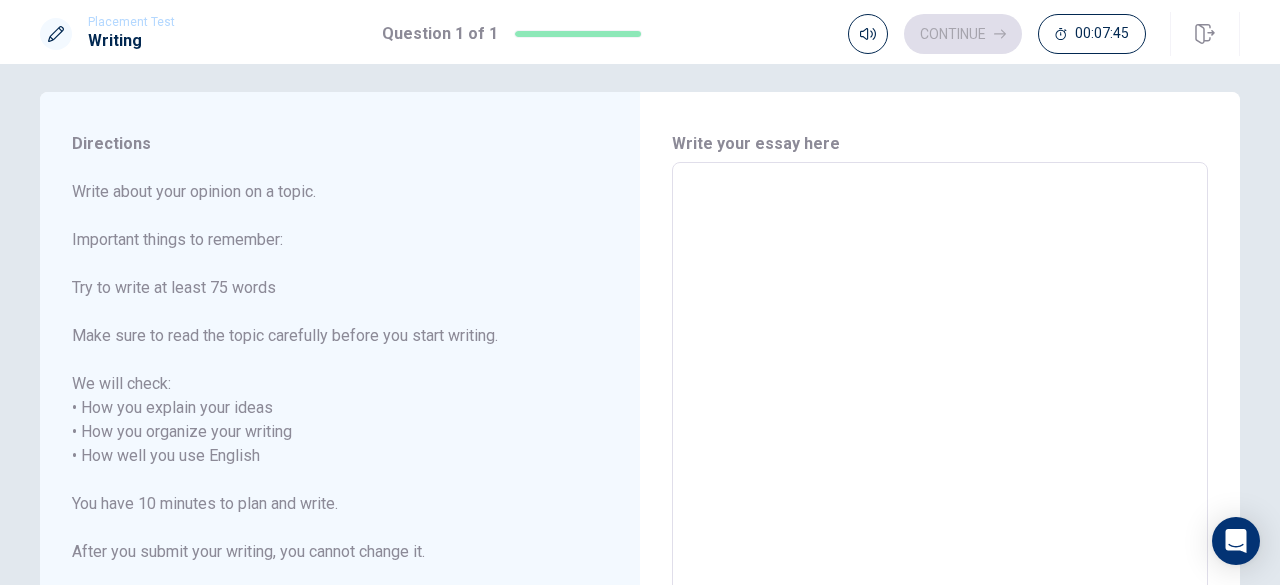 type on "W" 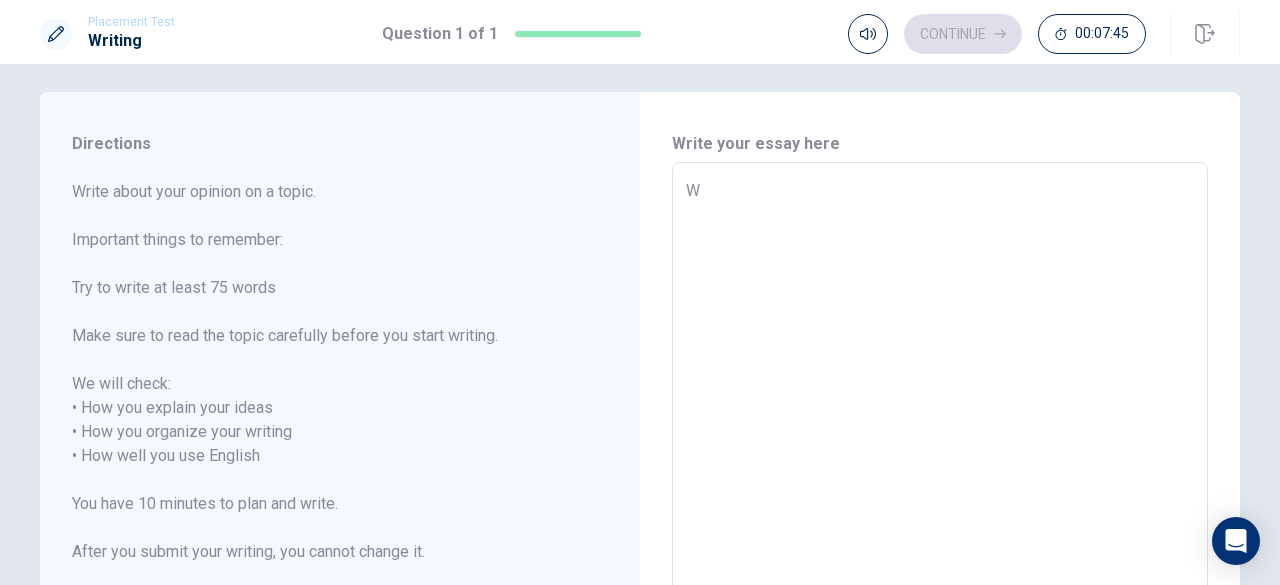 type on "x" 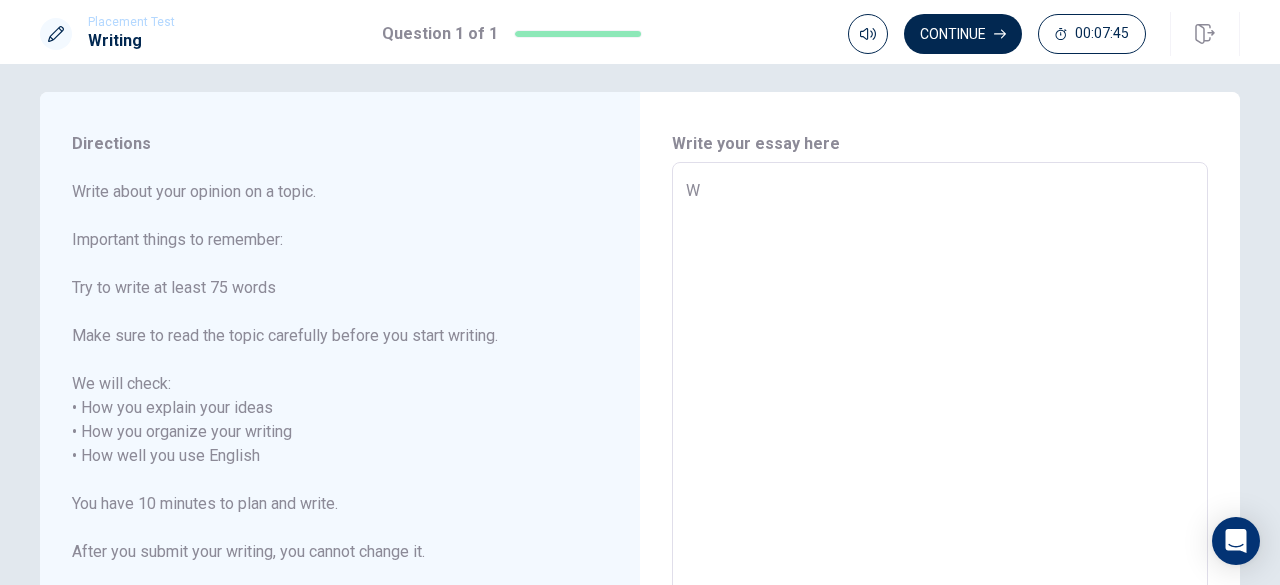 type on "Wh" 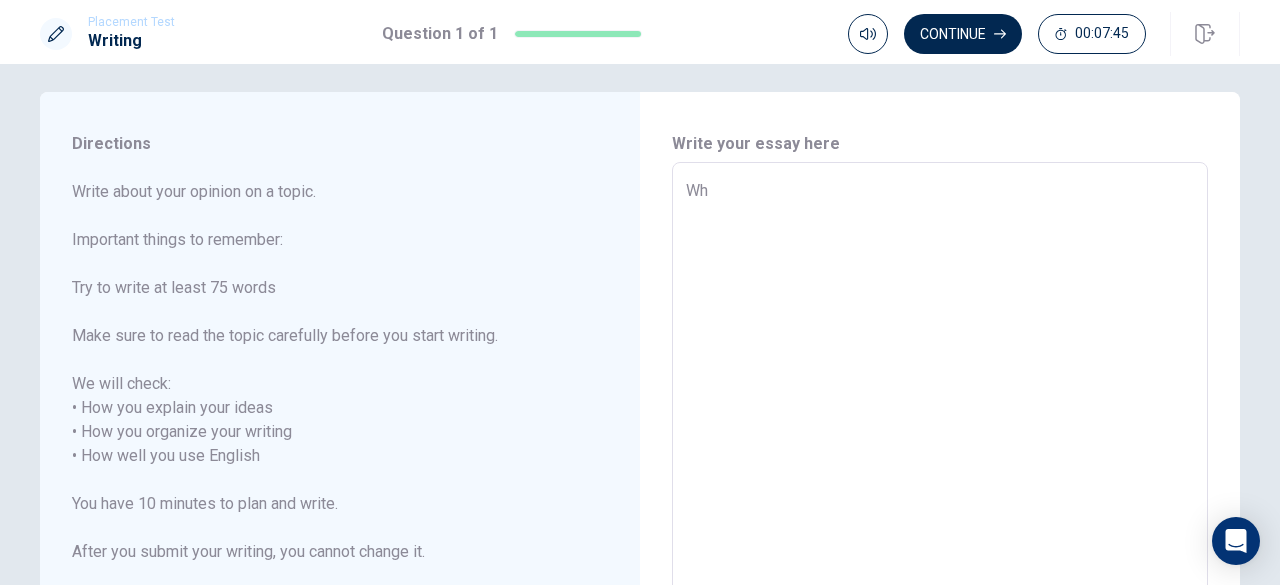type on "x" 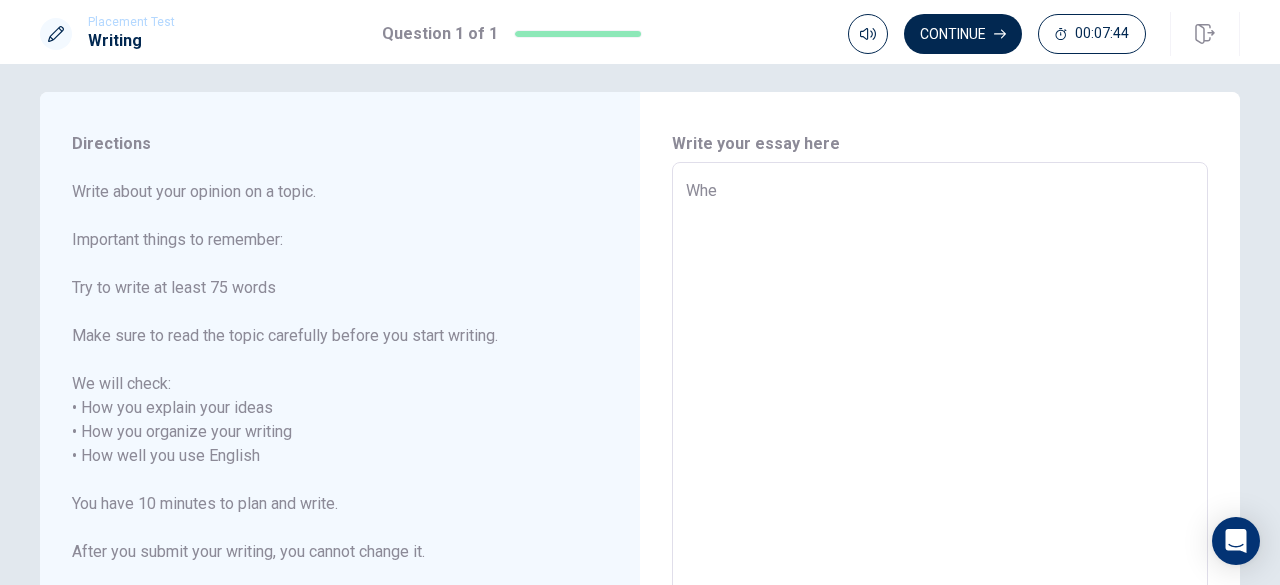 type on "x" 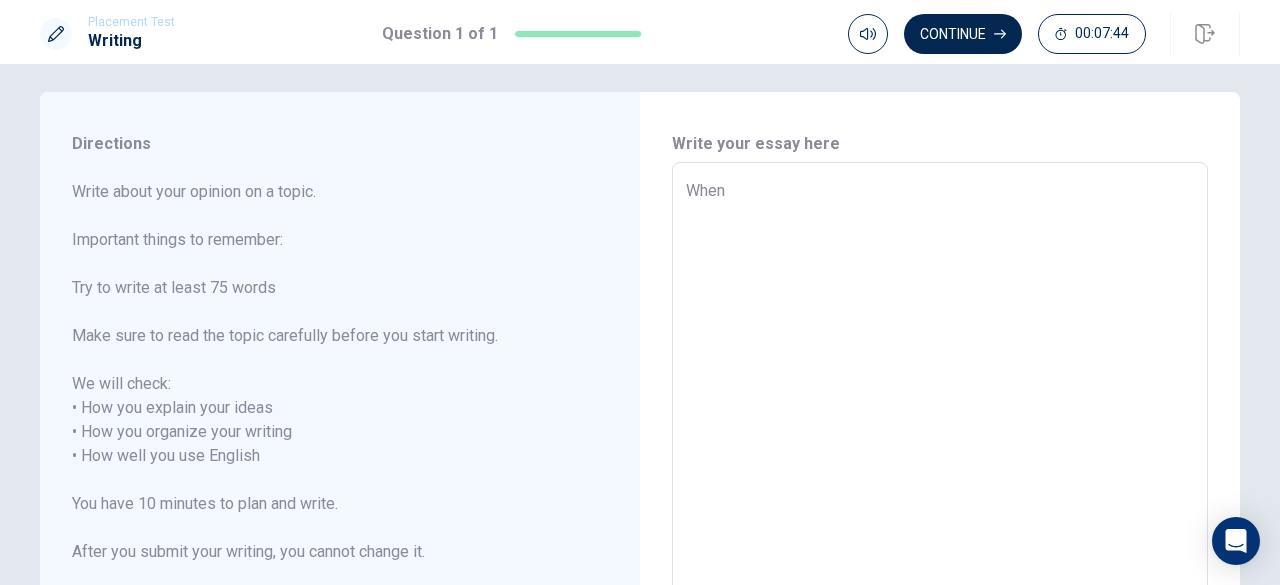 type on "x" 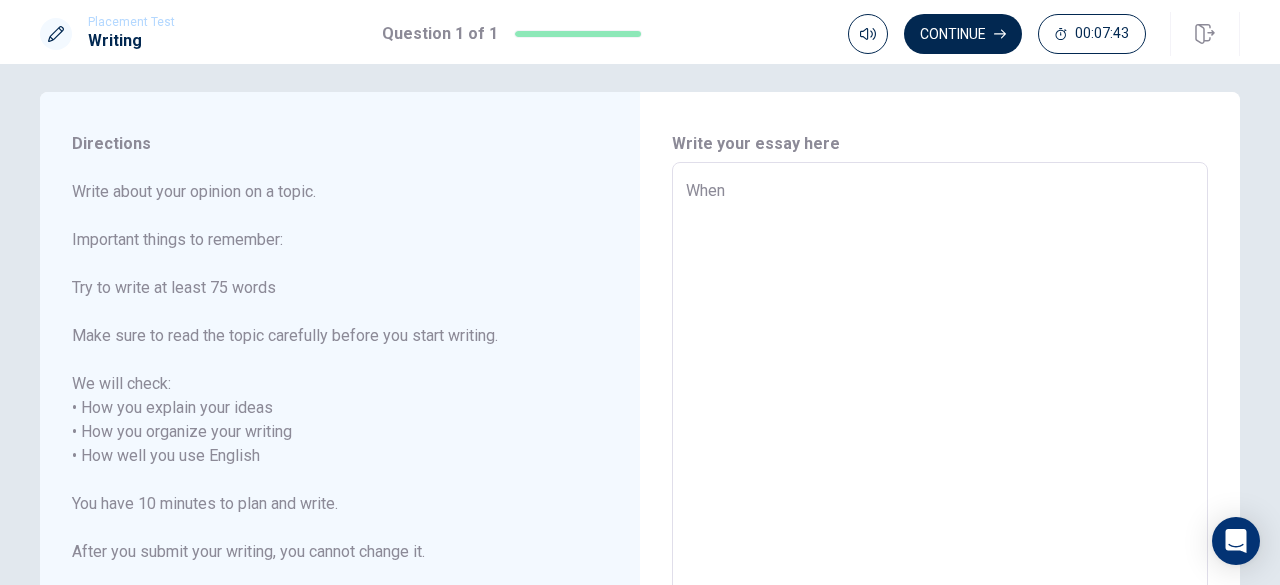 type on "When I" 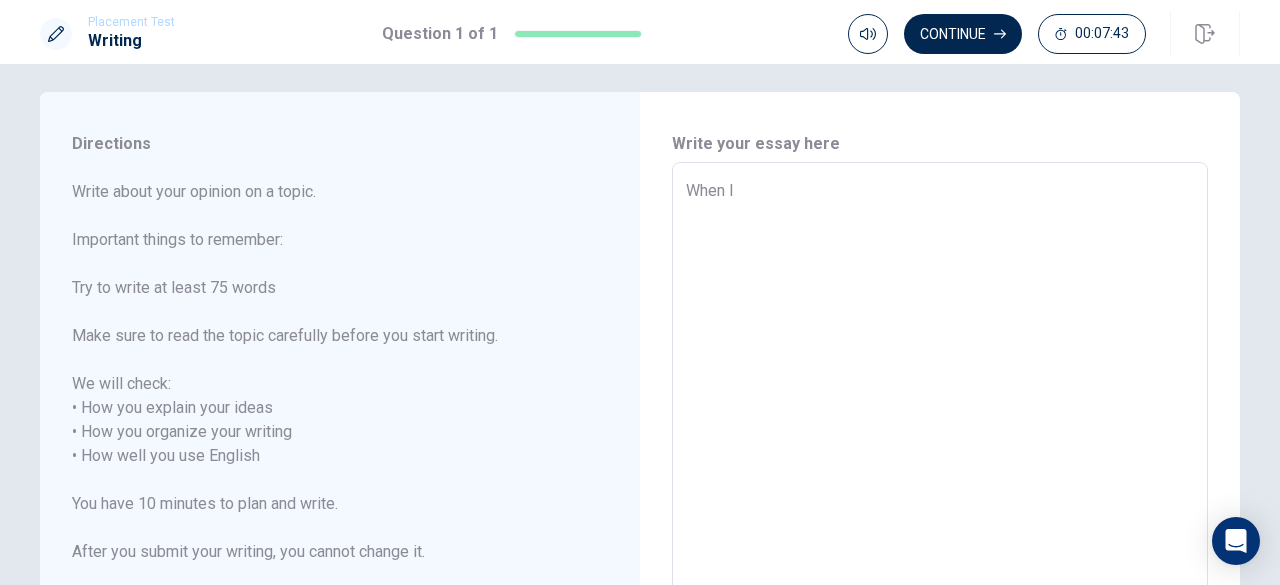 type on "x" 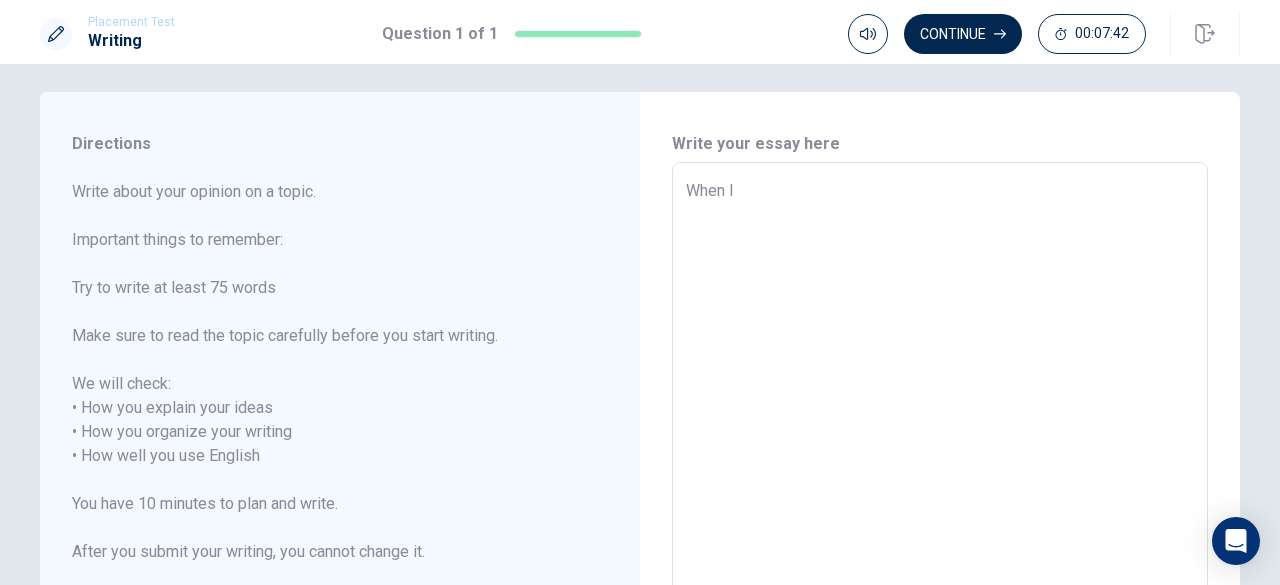 type on "When I s" 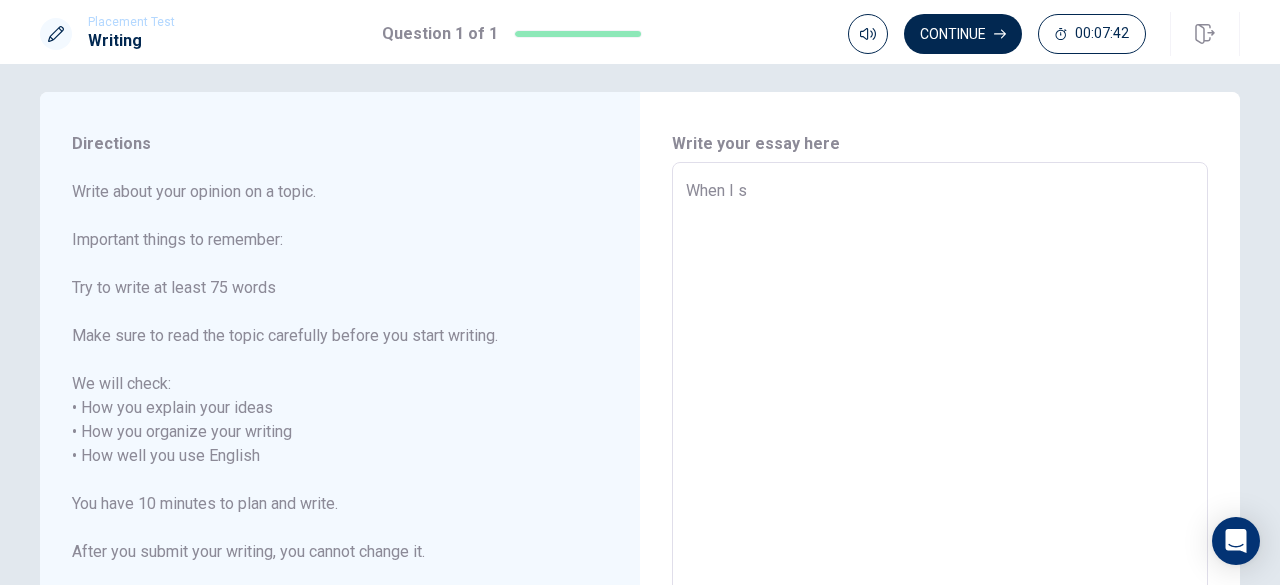type on "x" 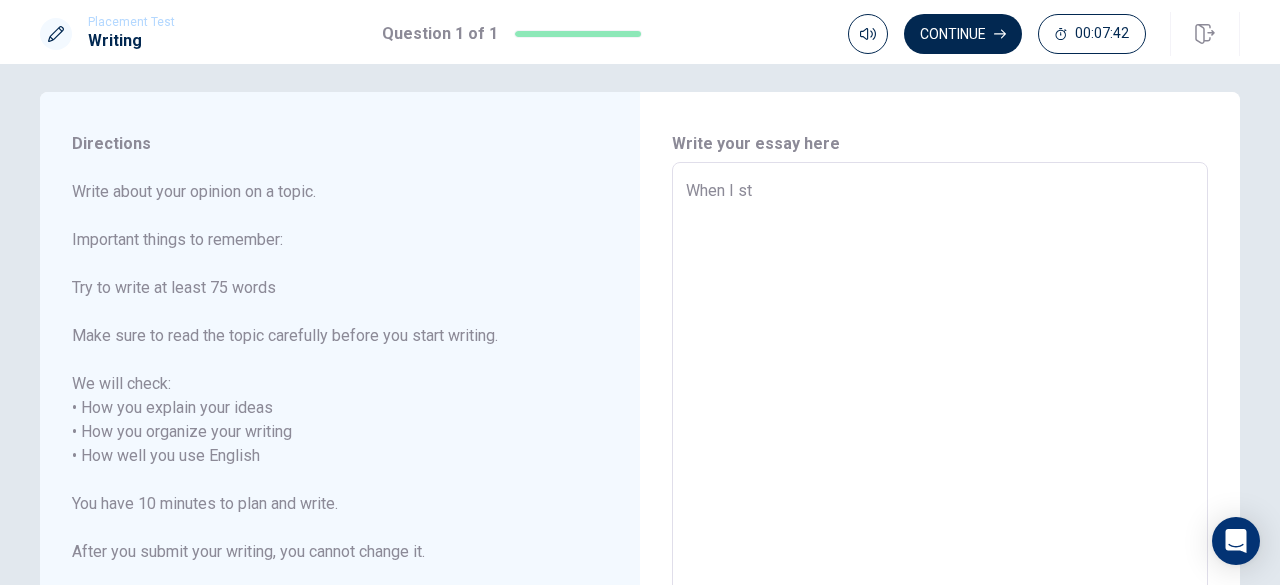 type on "When I sta" 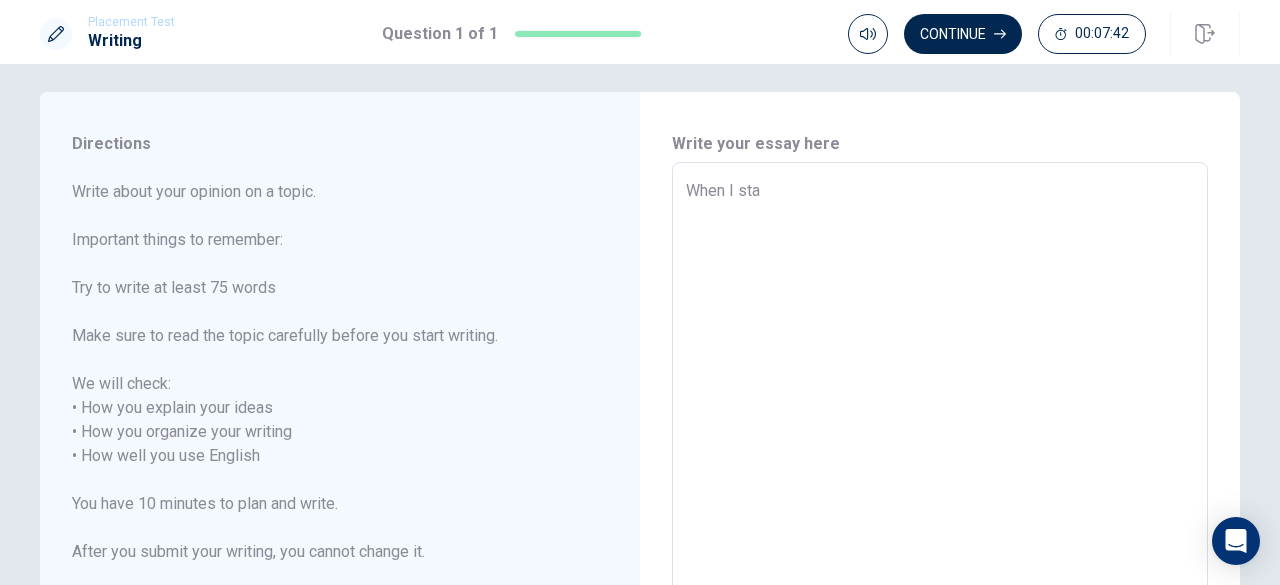 type on "x" 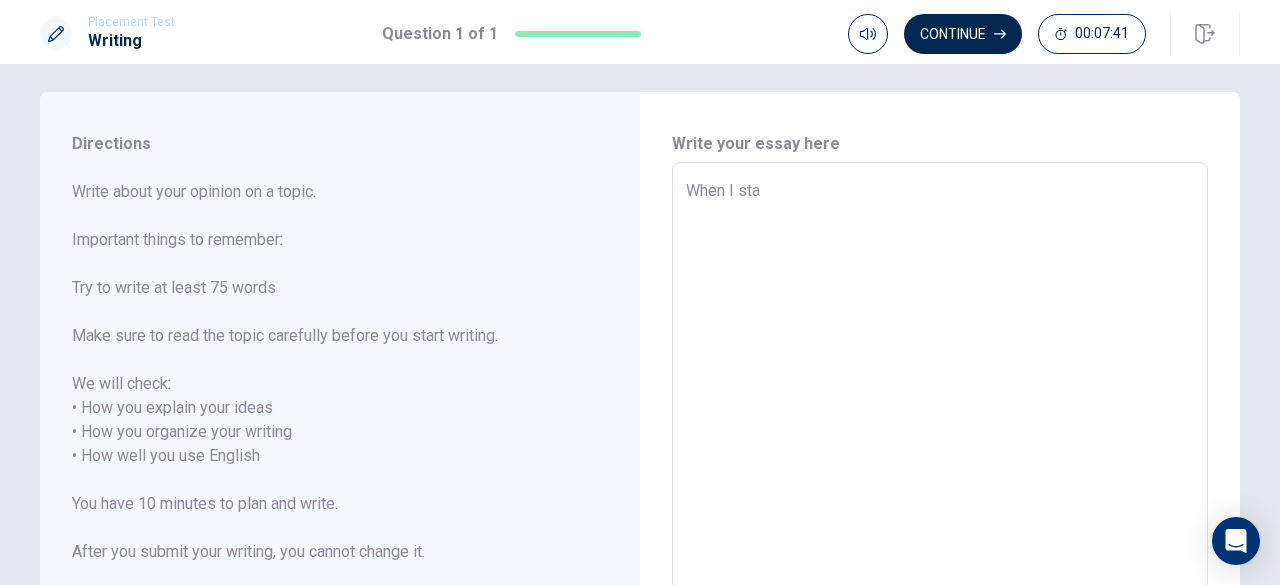 type on "When I star" 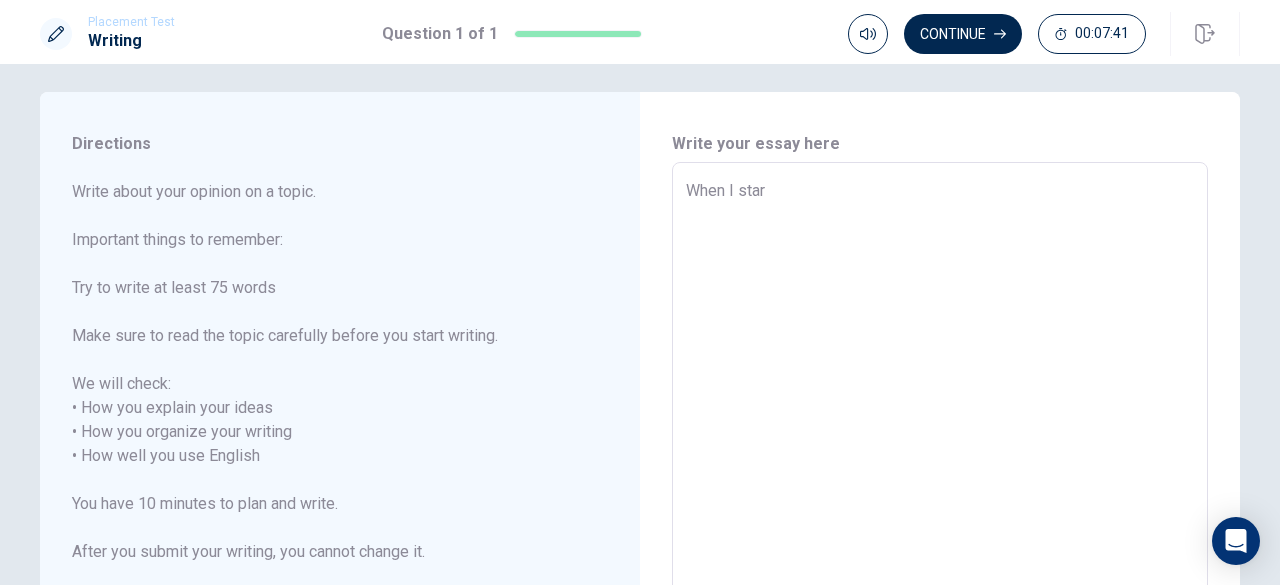type on "x" 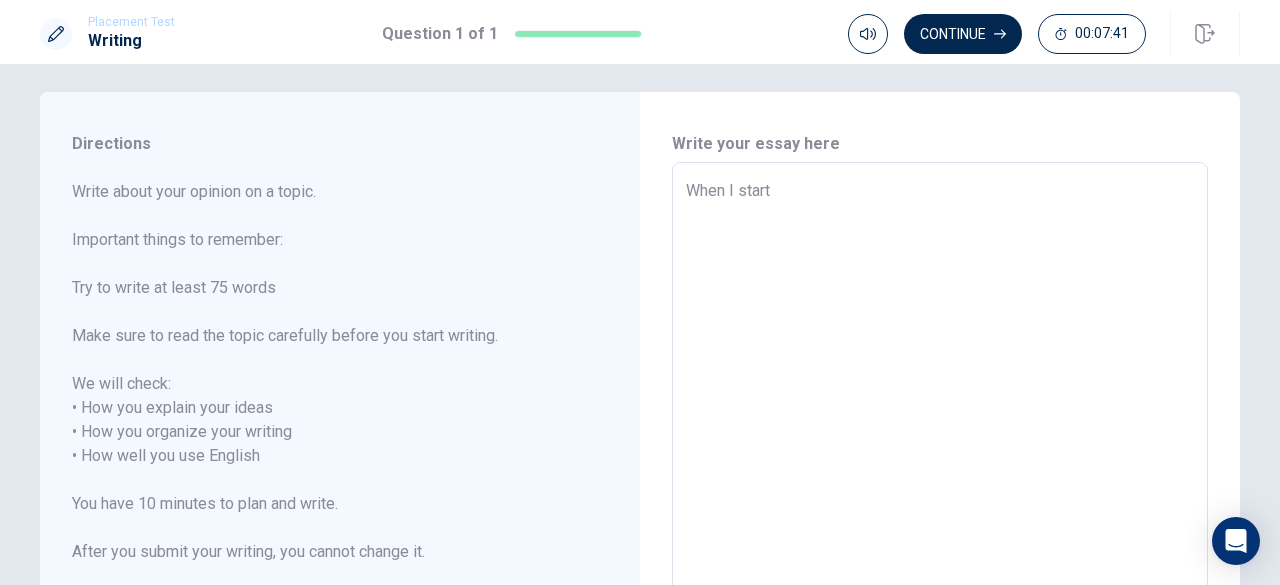 type on "x" 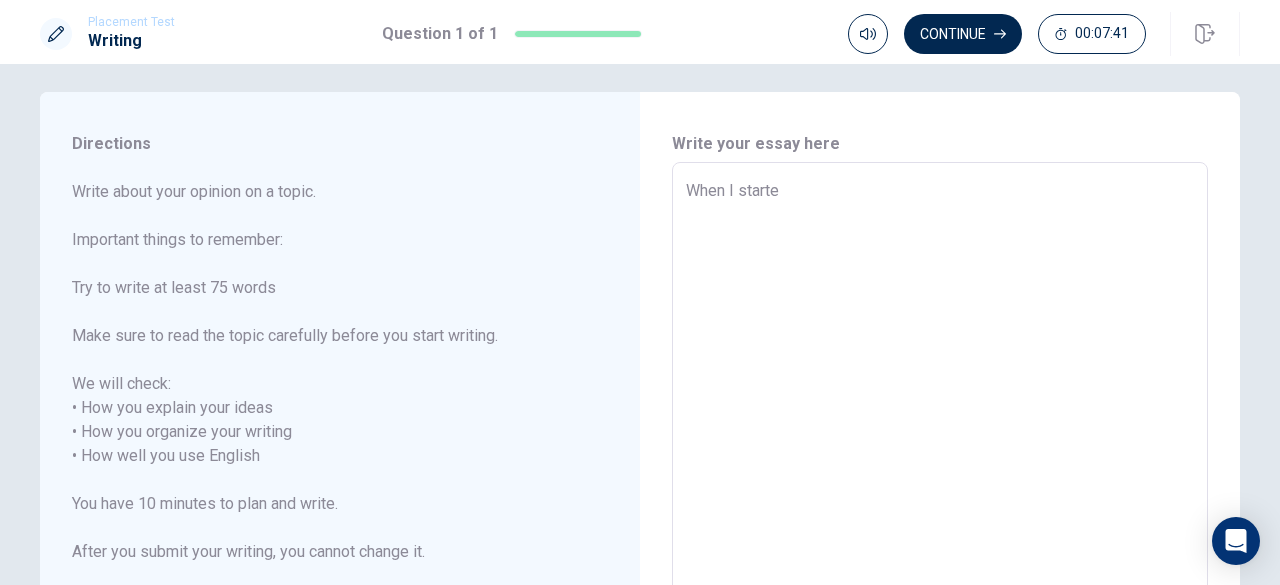type on "x" 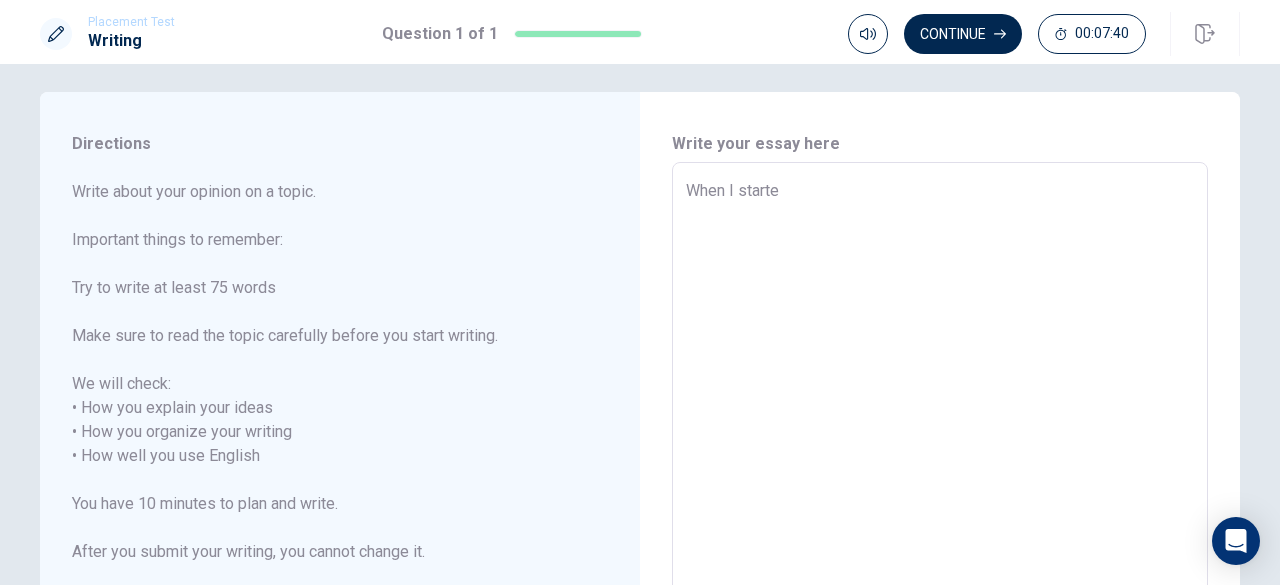type on "When I started" 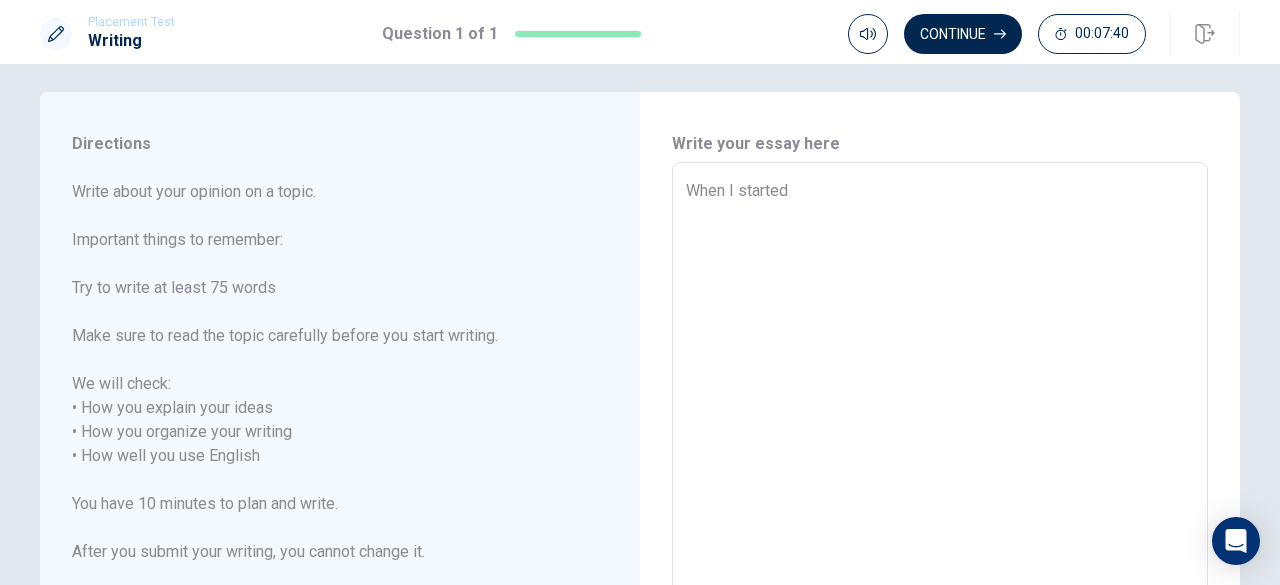 type on "x" 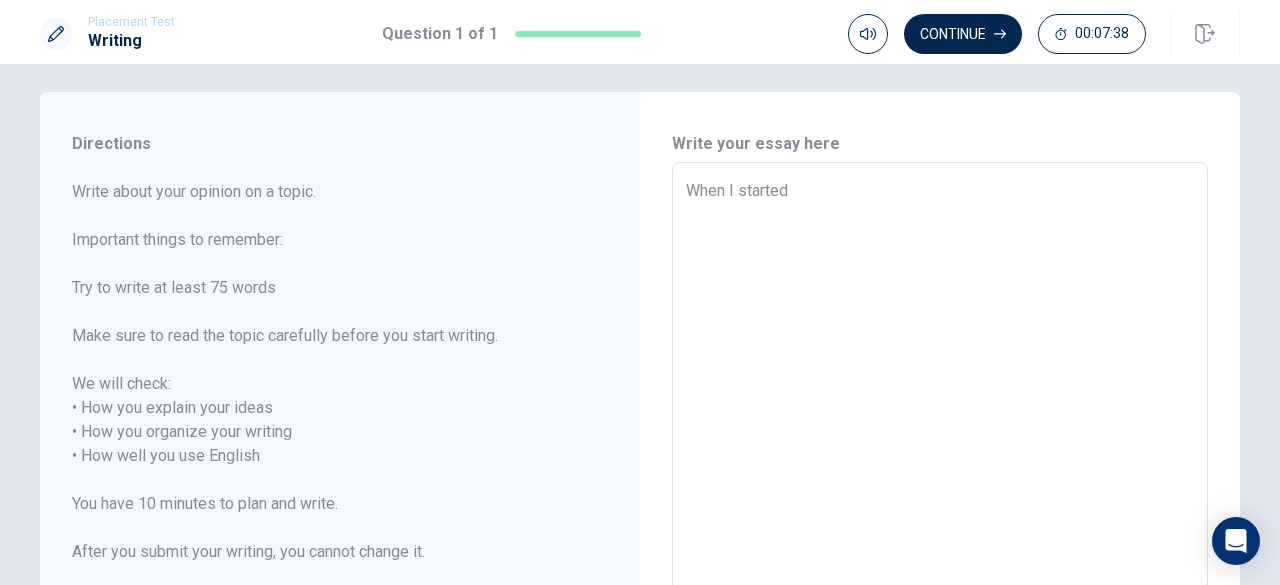type on "x" 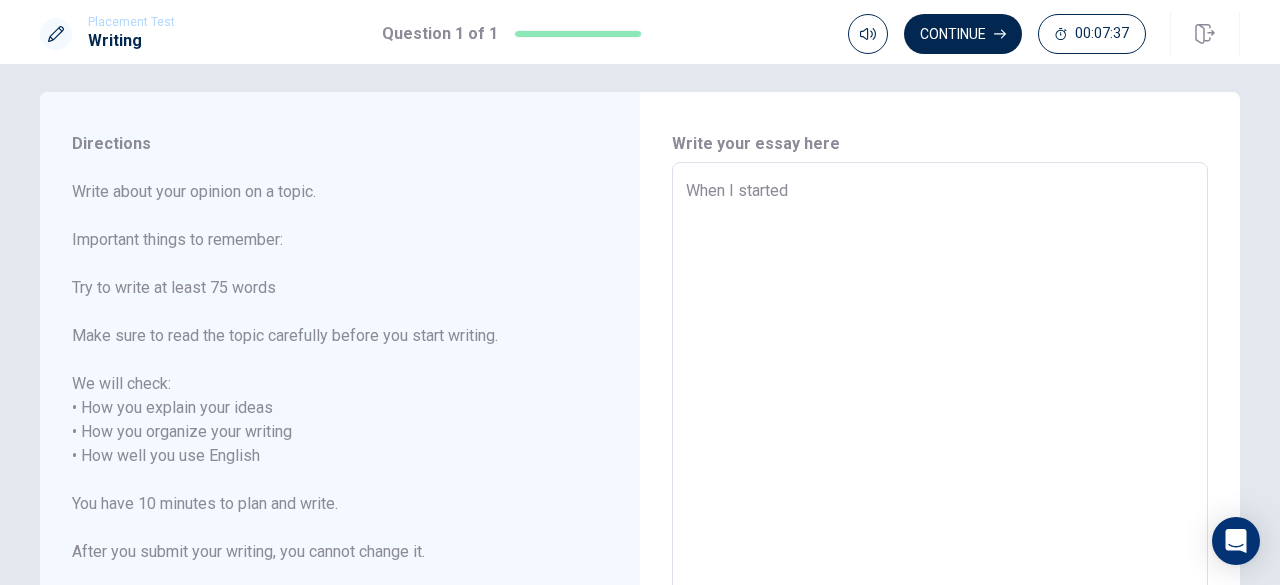 type on "When I started a" 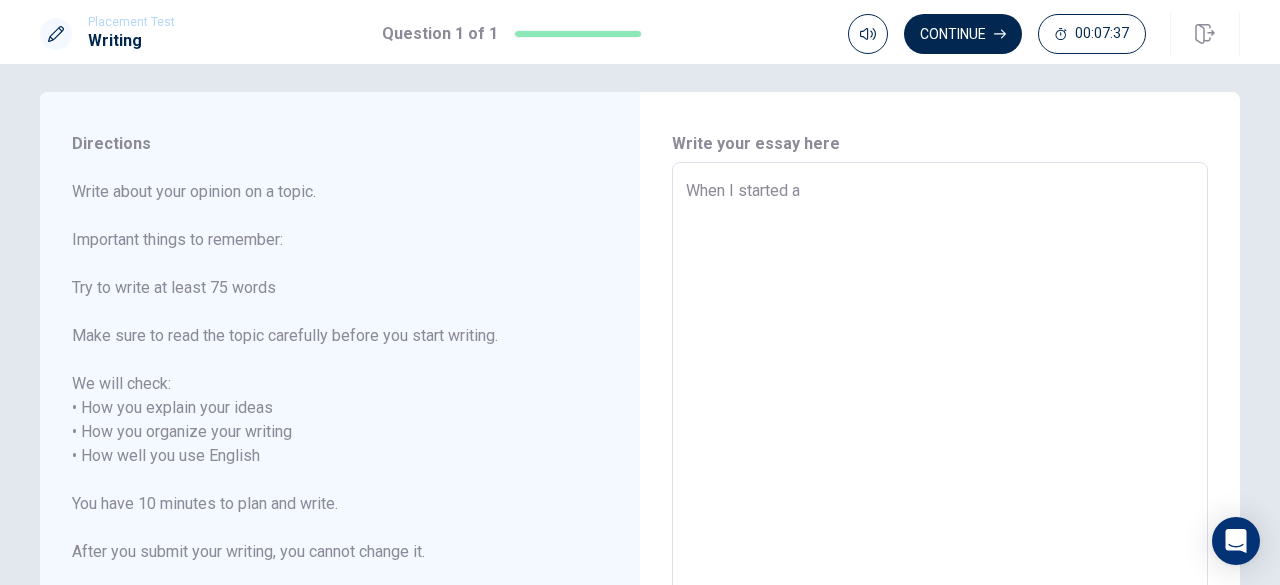 type on "x" 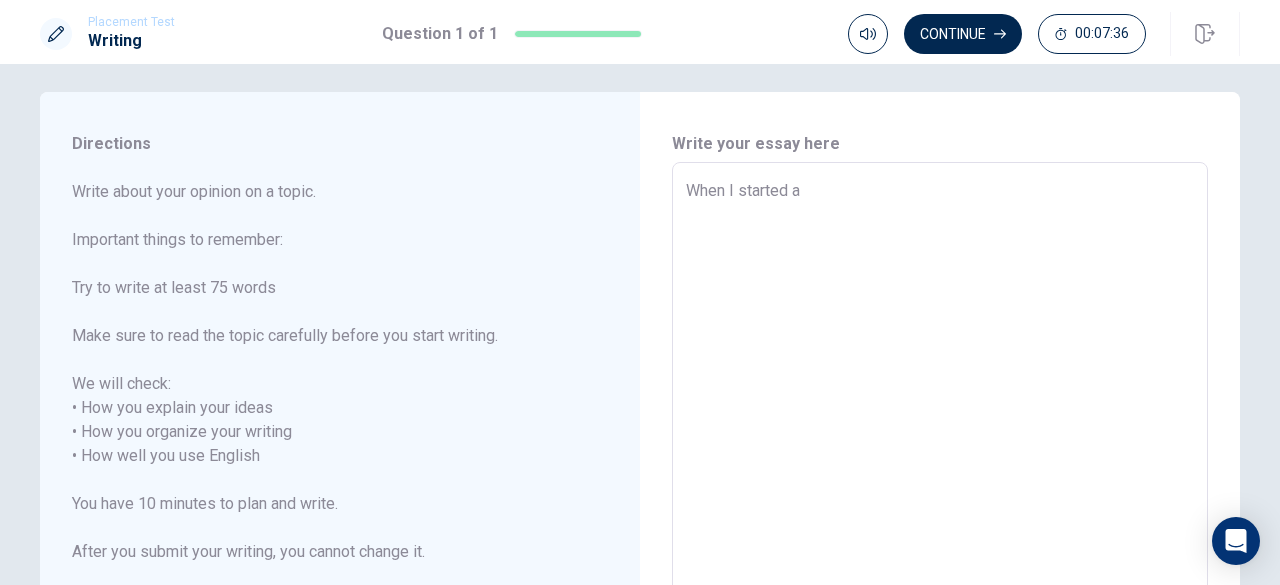 type on "x" 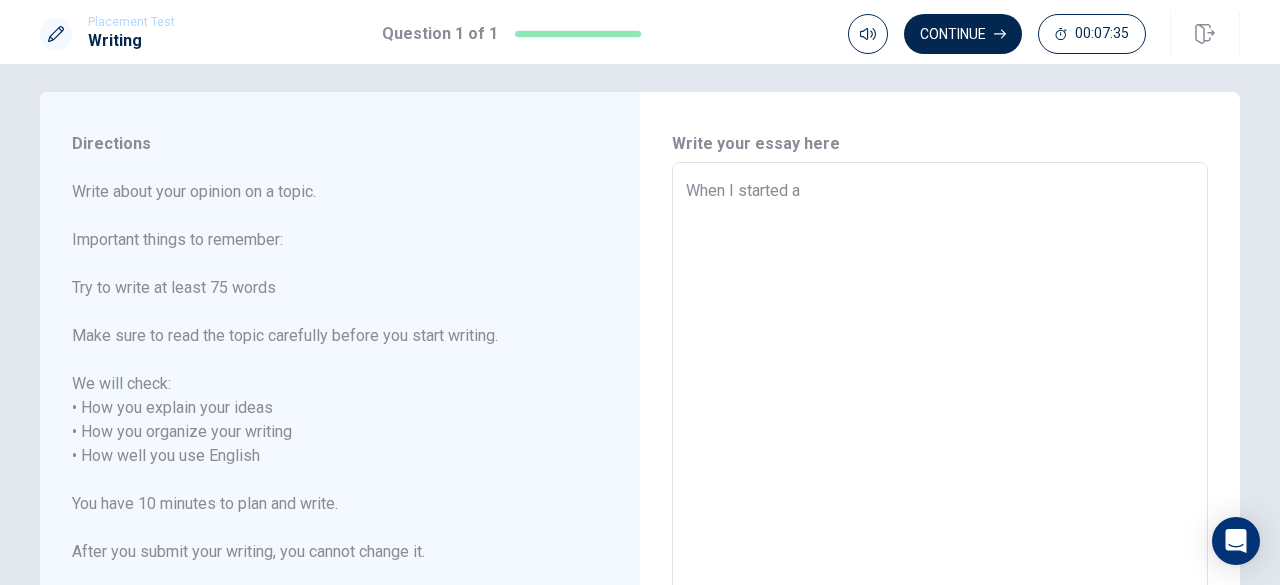 type on "When I started a b" 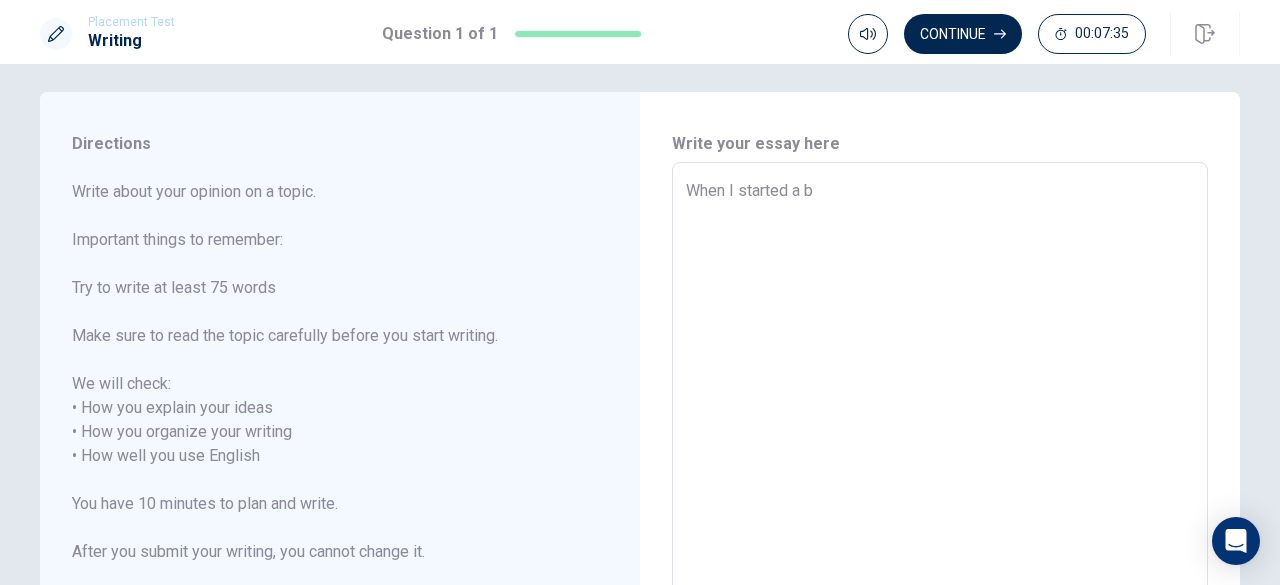 type on "x" 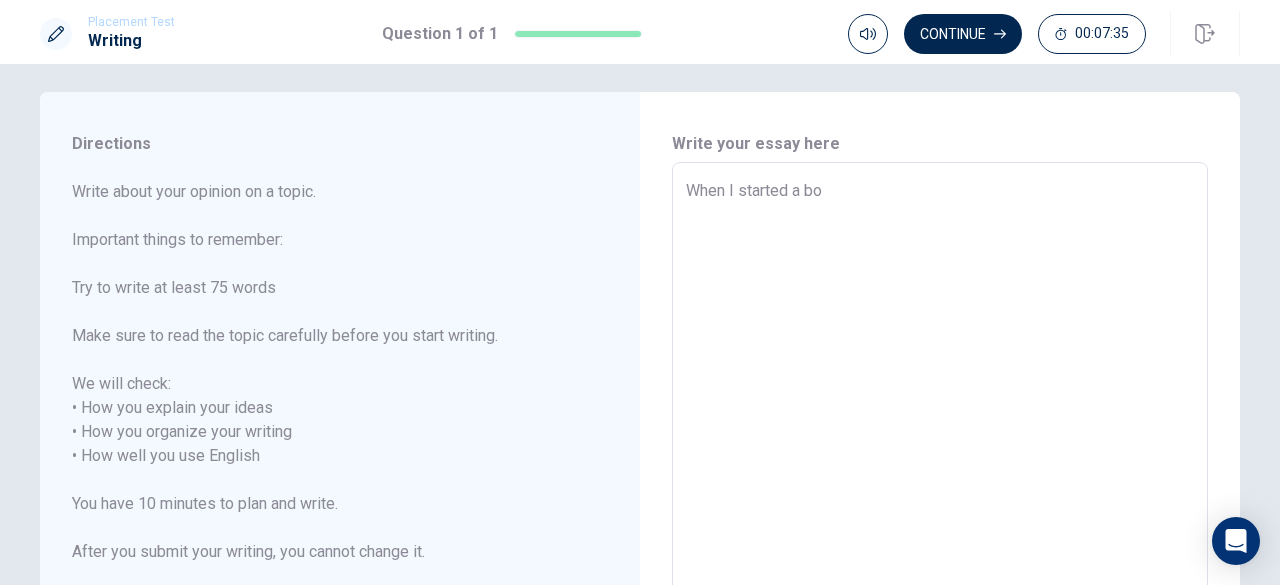 type on "x" 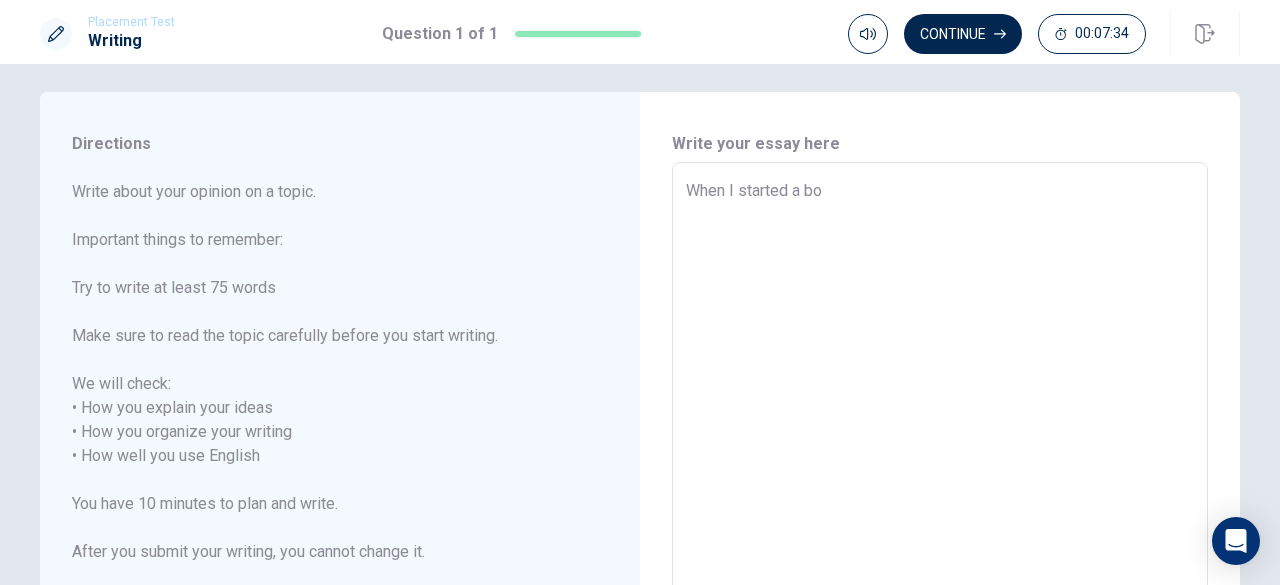type on "When I started a [PERSON_NAME]" 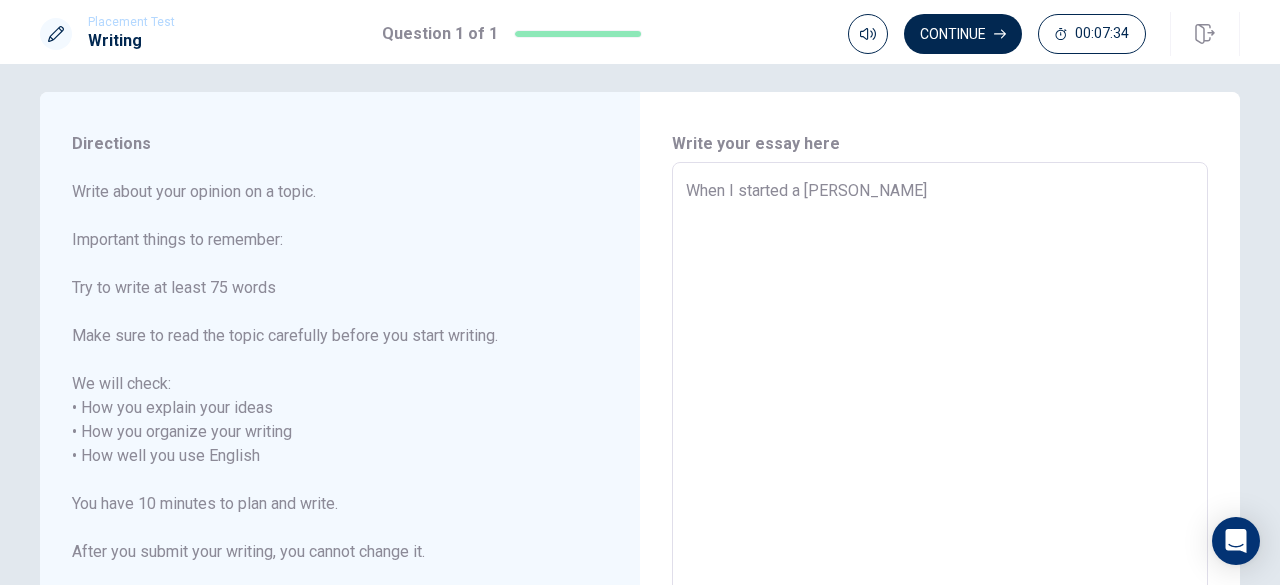 type on "x" 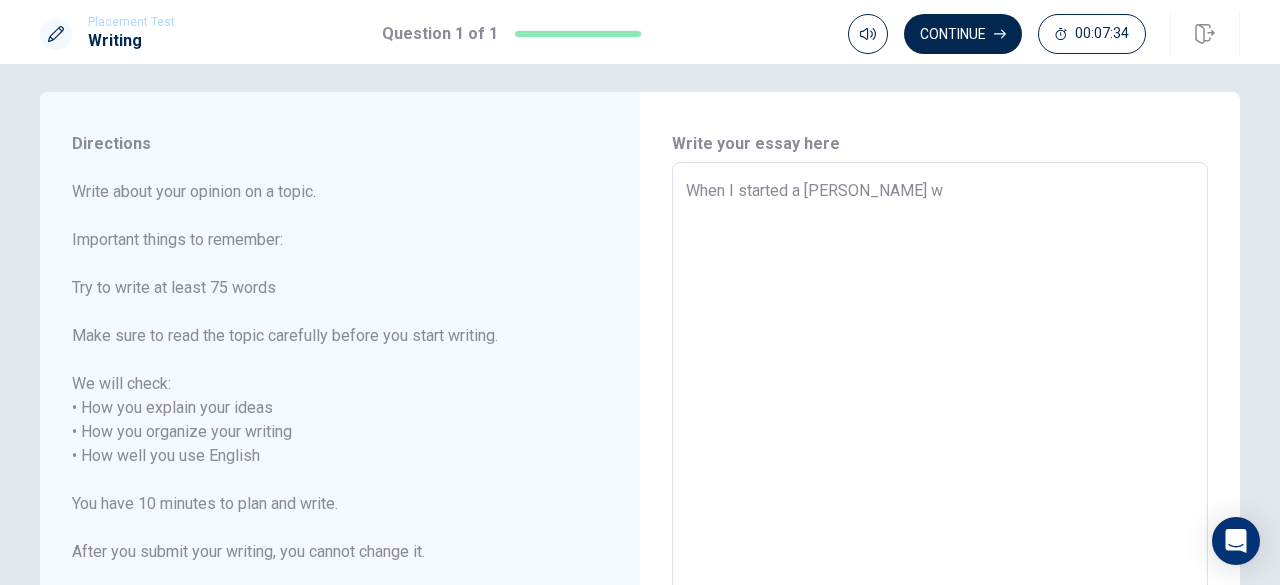type on "x" 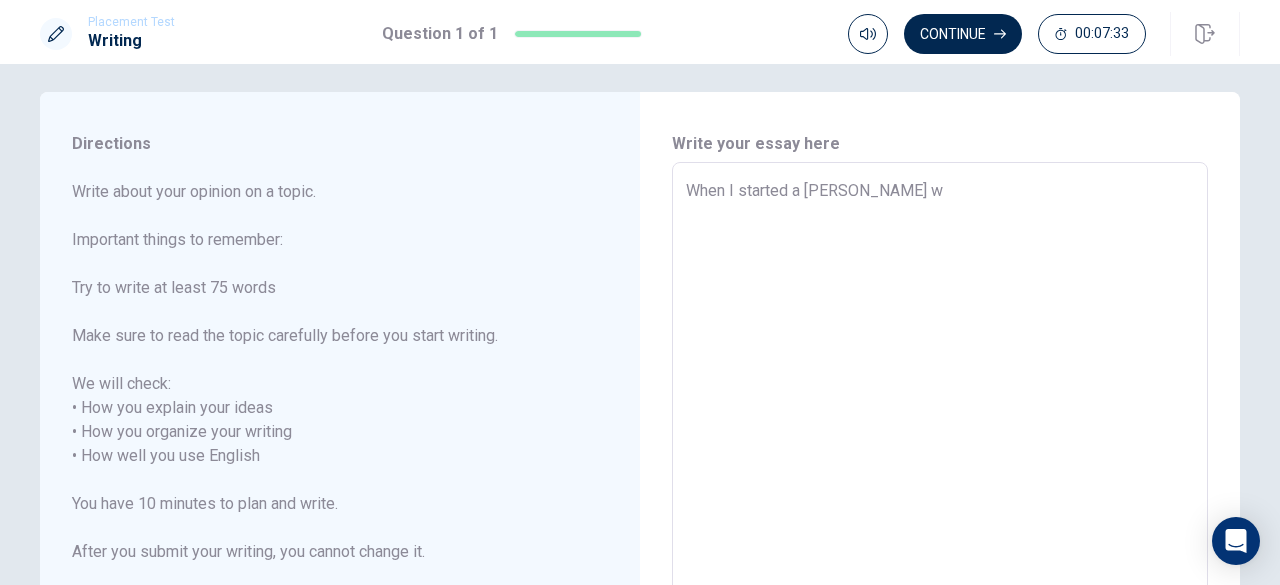 type on "When I started a [PERSON_NAME] wo" 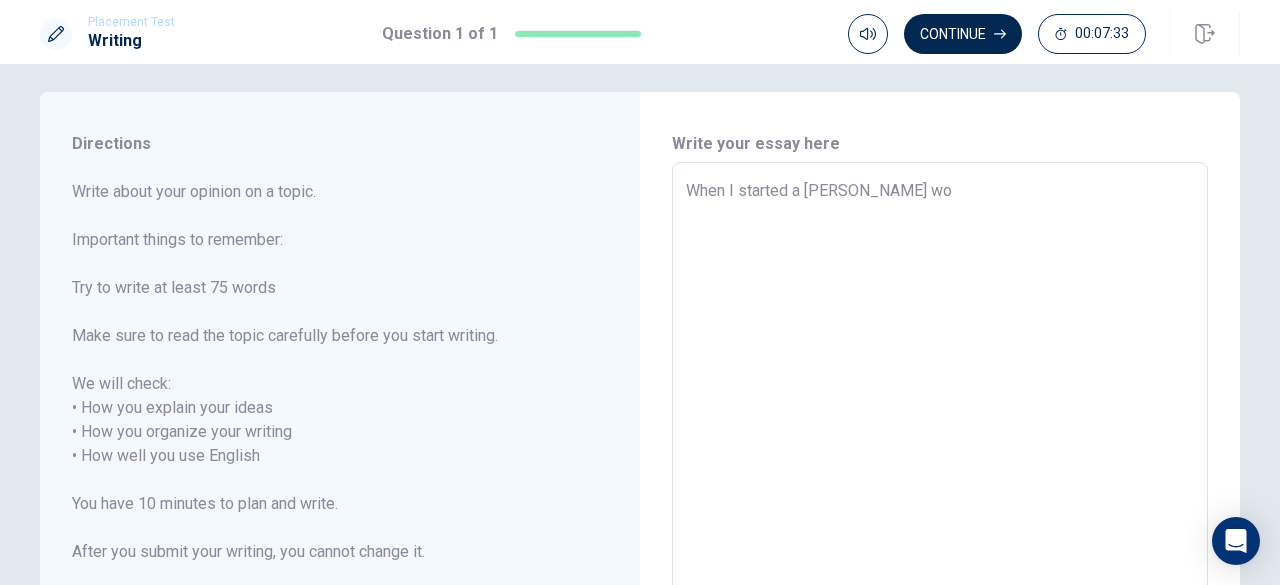 type on "x" 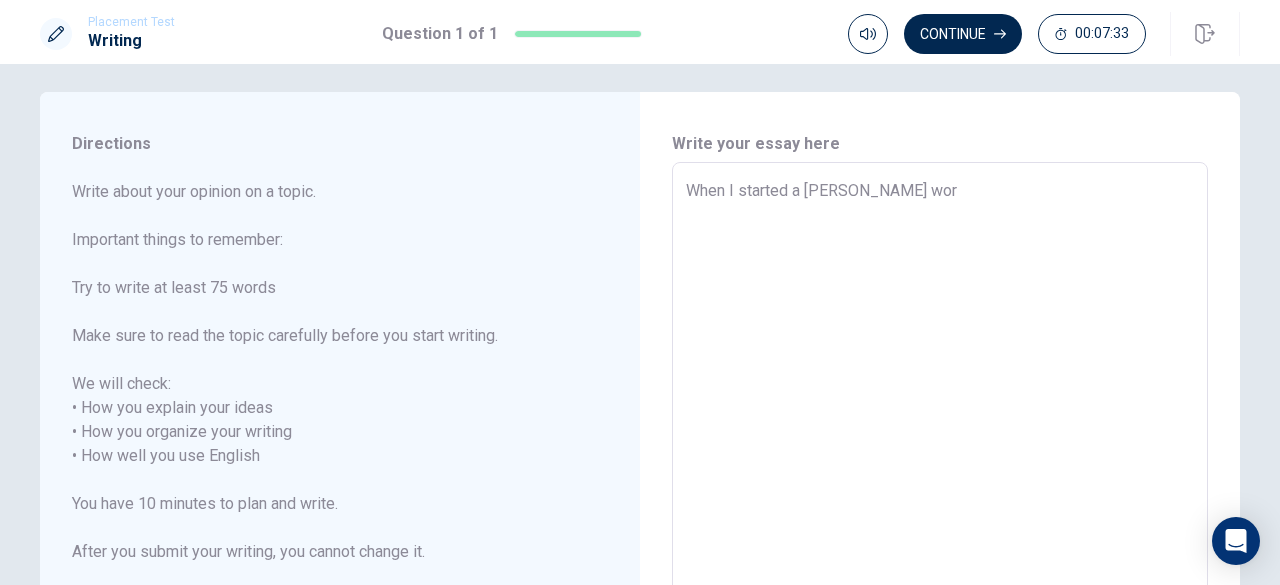 type on "x" 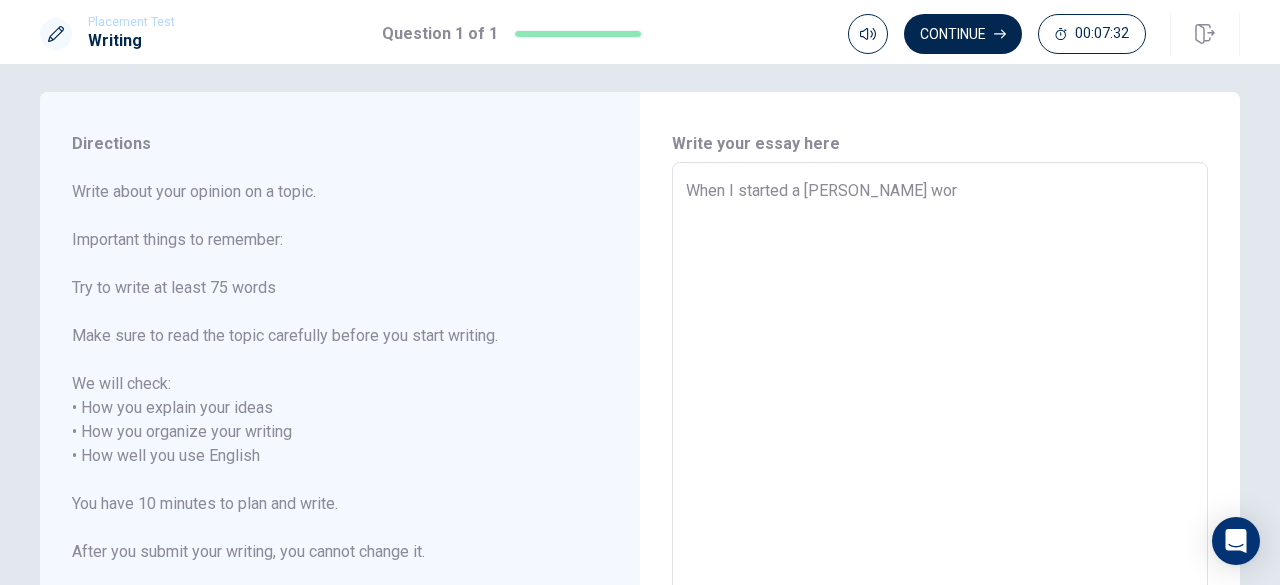 type on "When I started a [PERSON_NAME] work" 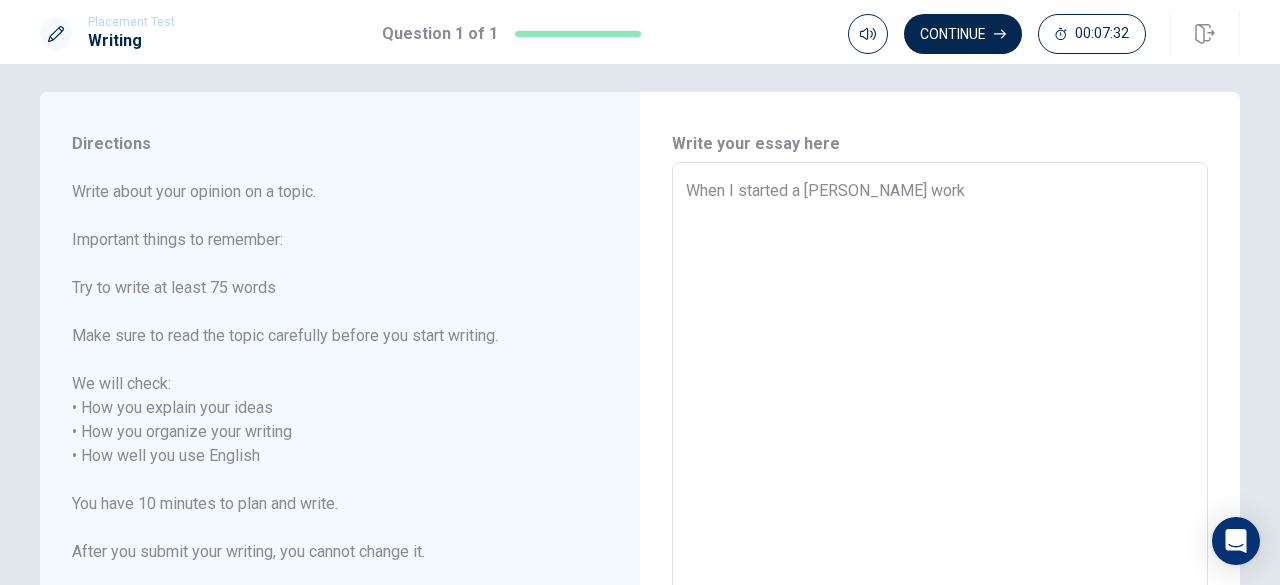 type on "x" 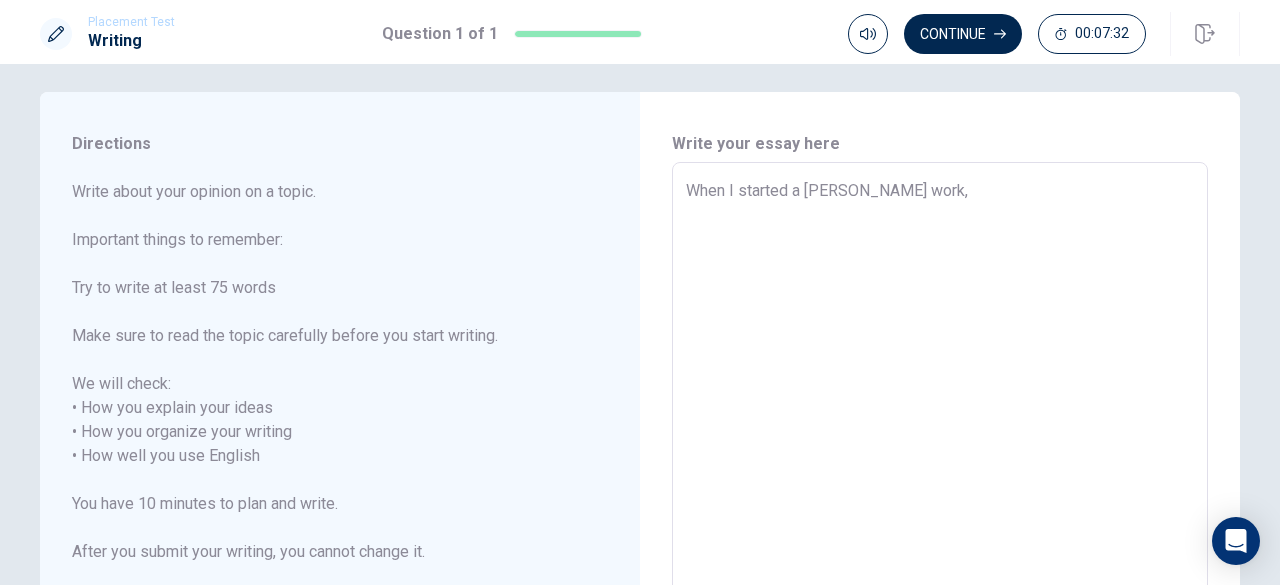 type on "x" 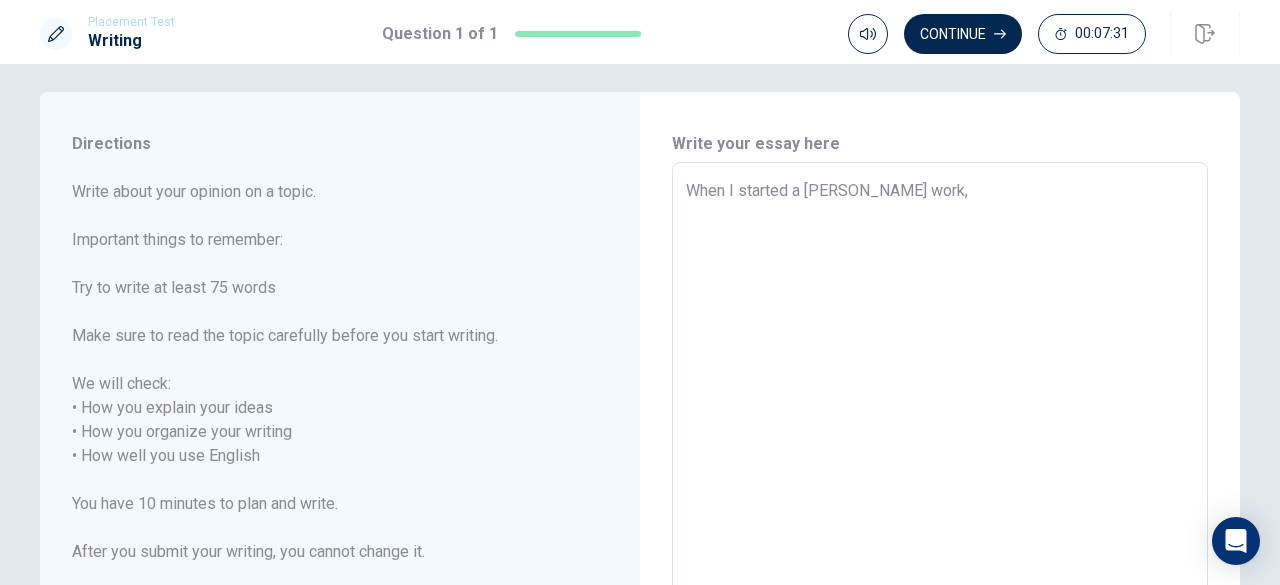 type on "When I started a [PERSON_NAME] work," 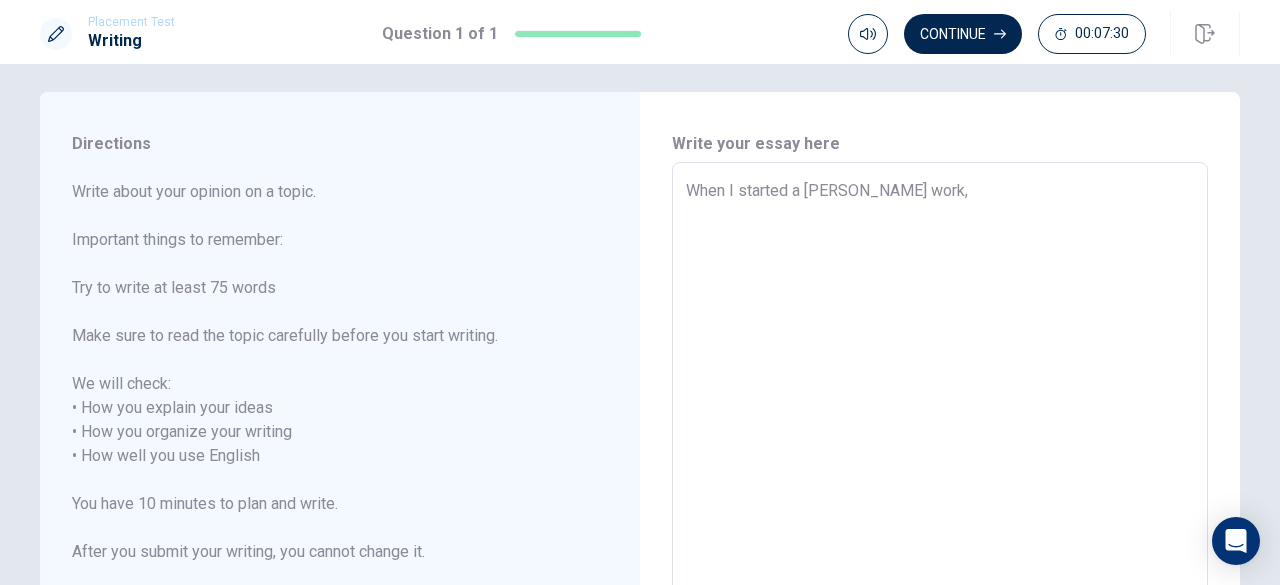 type on "x" 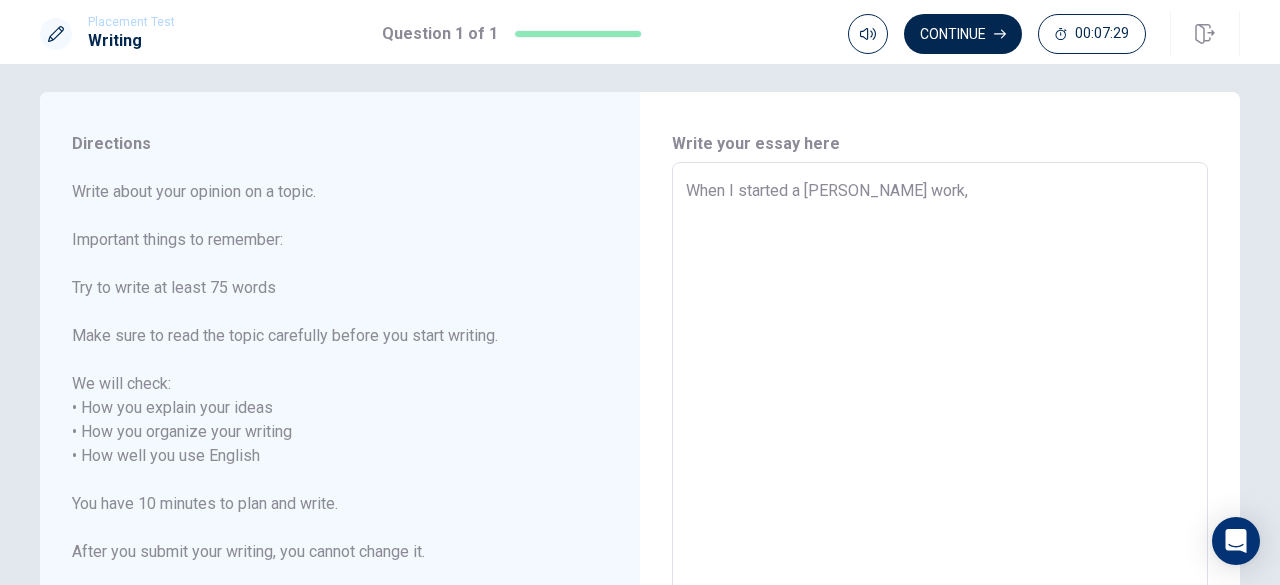 type on "When I started a [PERSON_NAME] work, I" 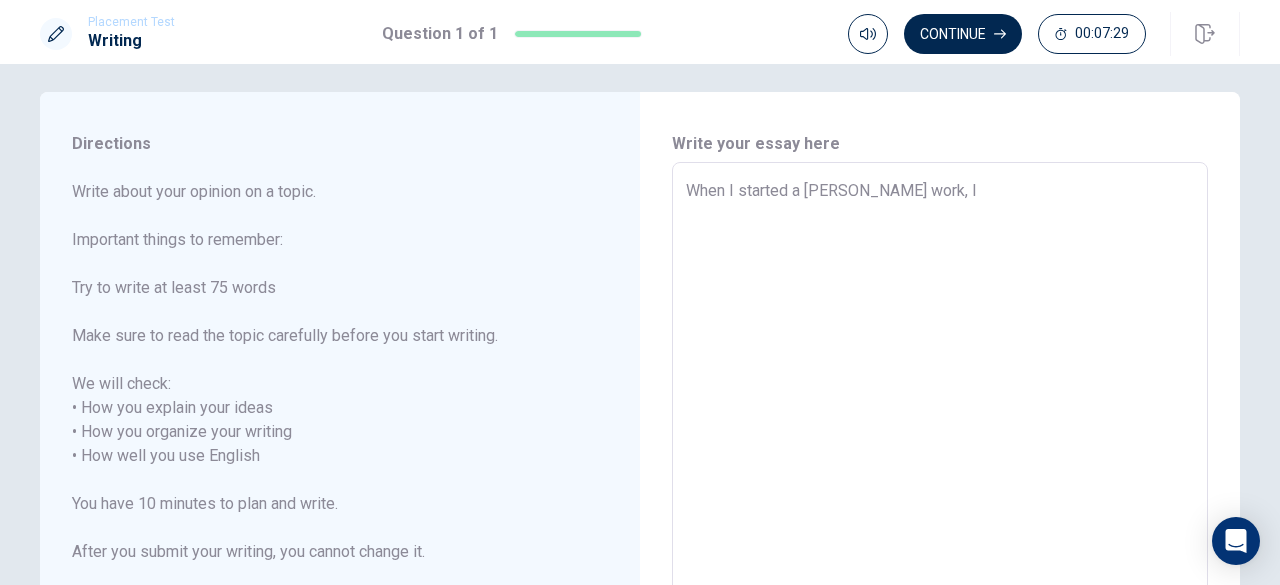 type on "x" 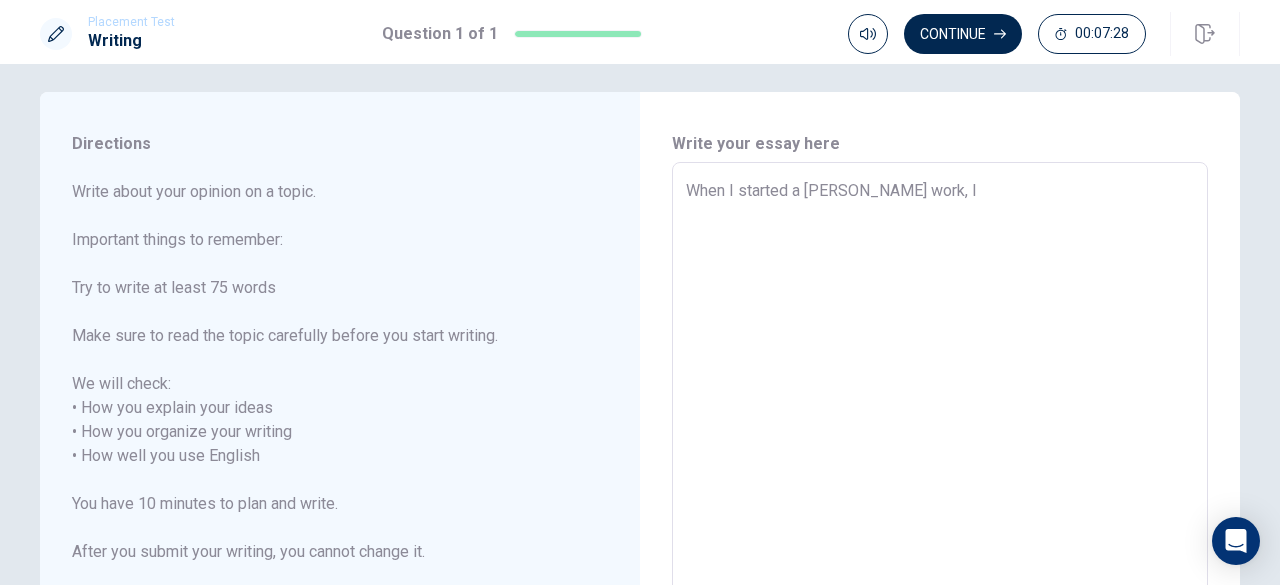type on "When I started a [PERSON_NAME] work, I f" 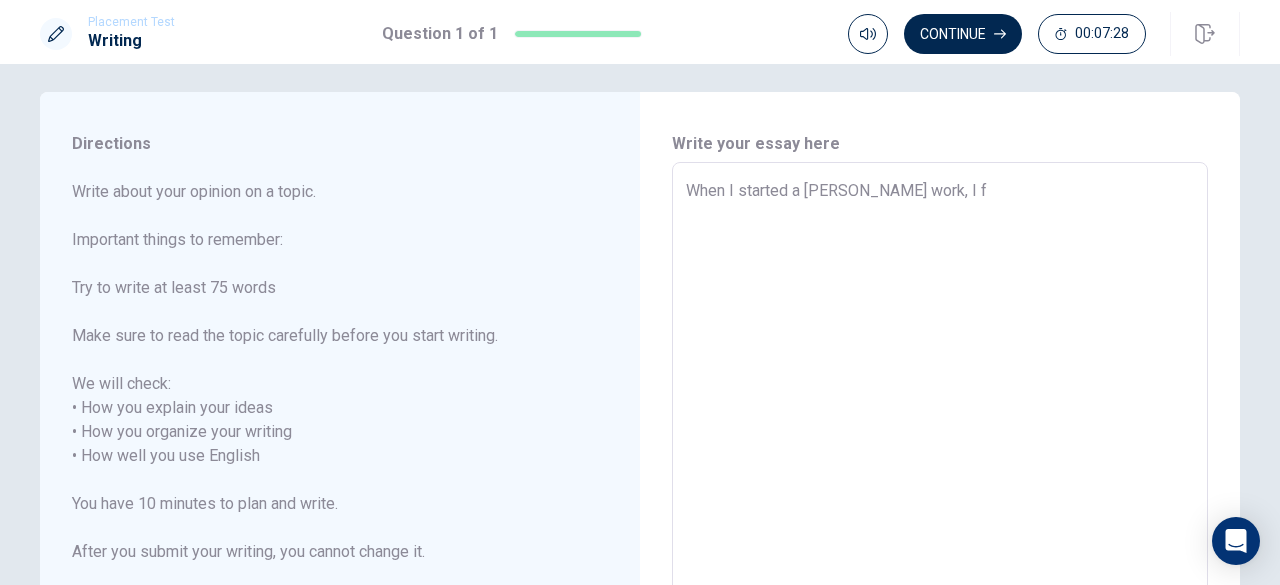 type on "x" 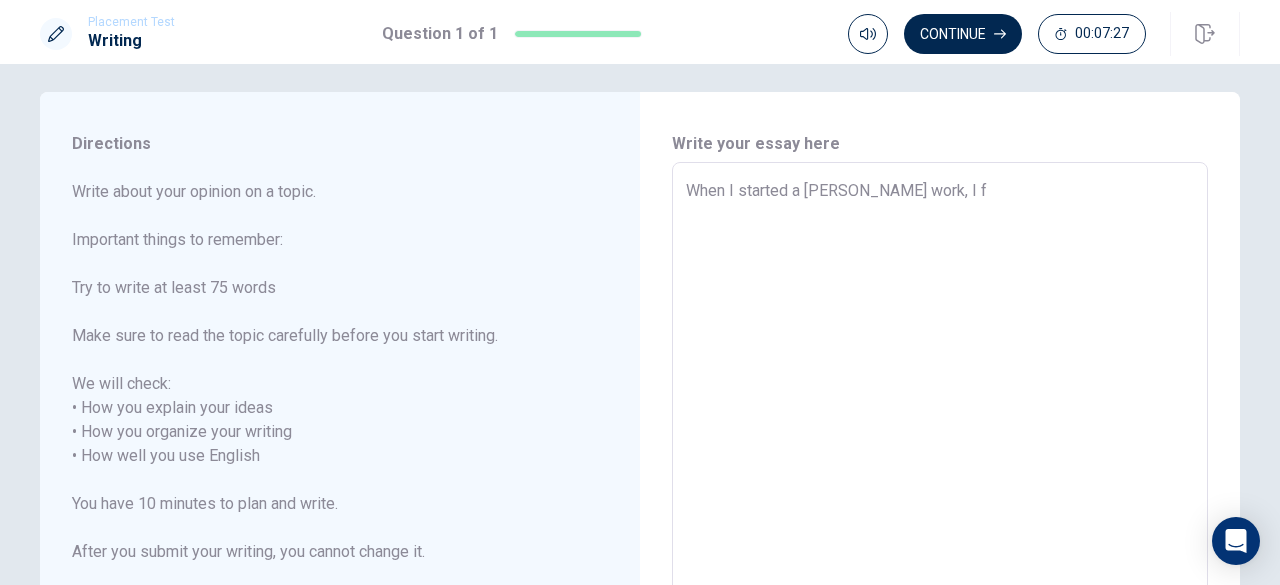 type on "When I started a [PERSON_NAME] work, I fe" 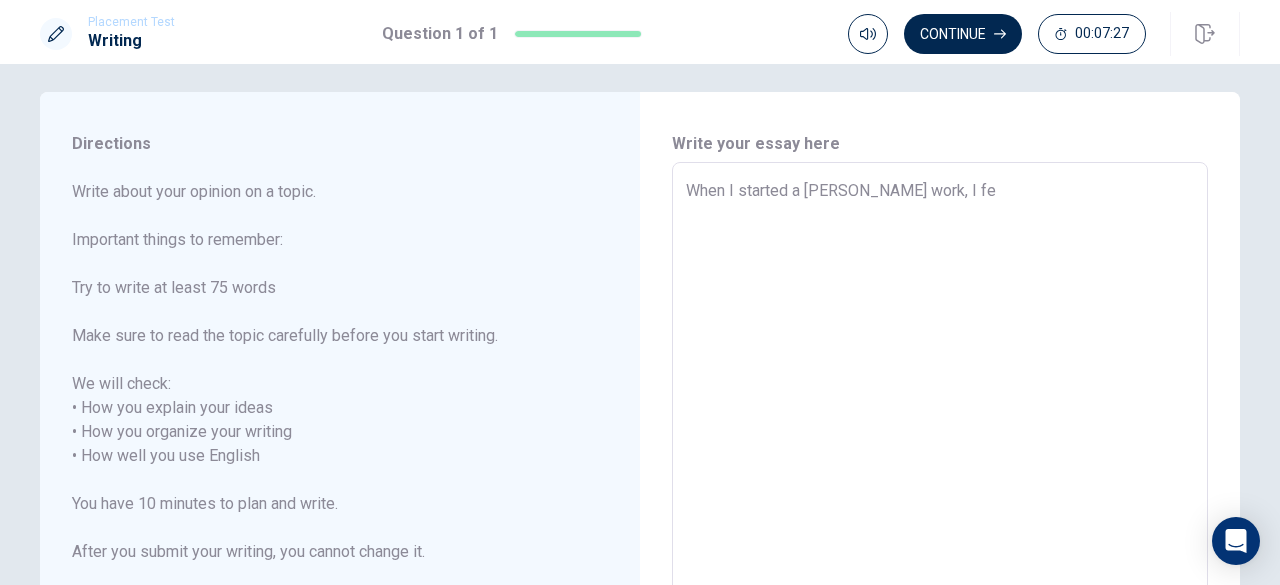 type on "x" 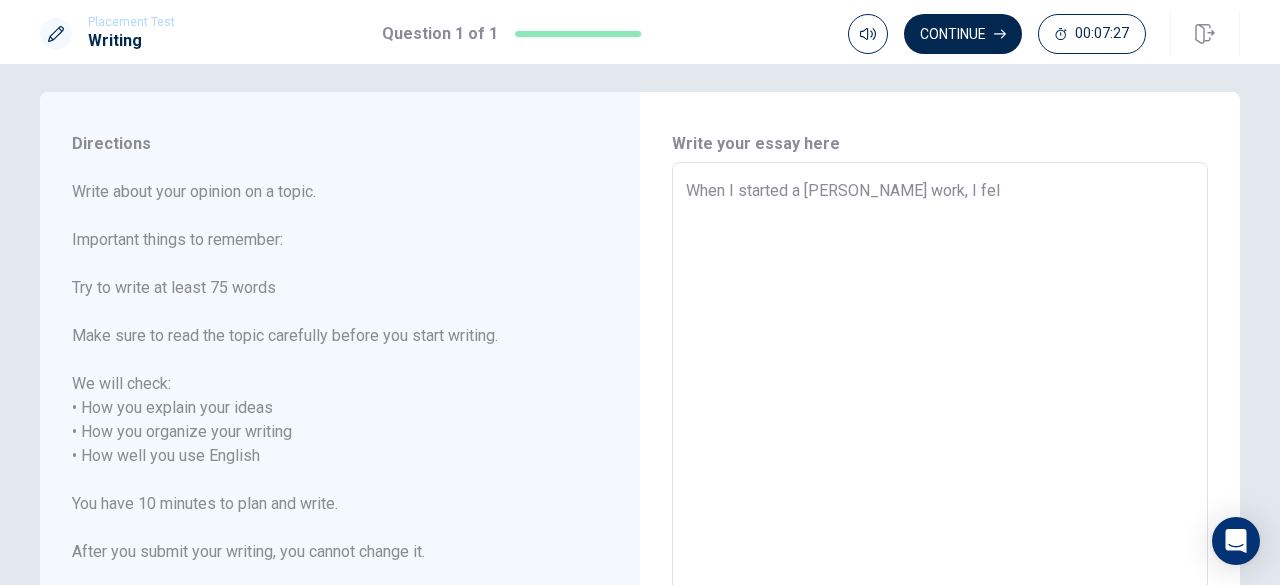 type on "x" 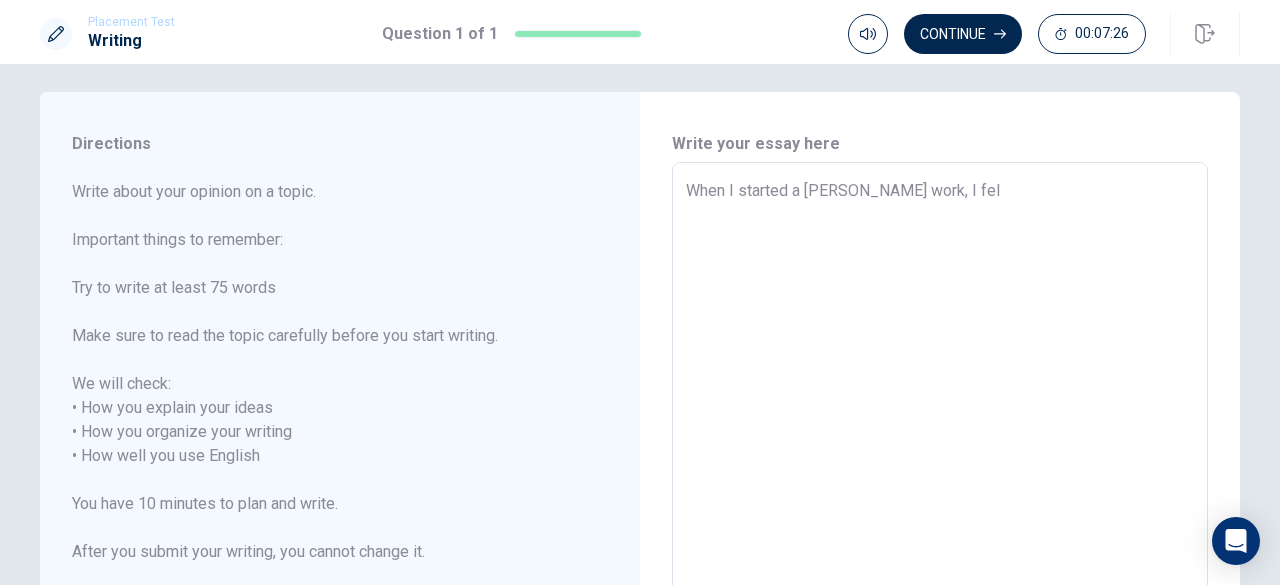 type on "When I started a [PERSON_NAME] work, I [PERSON_NAME]" 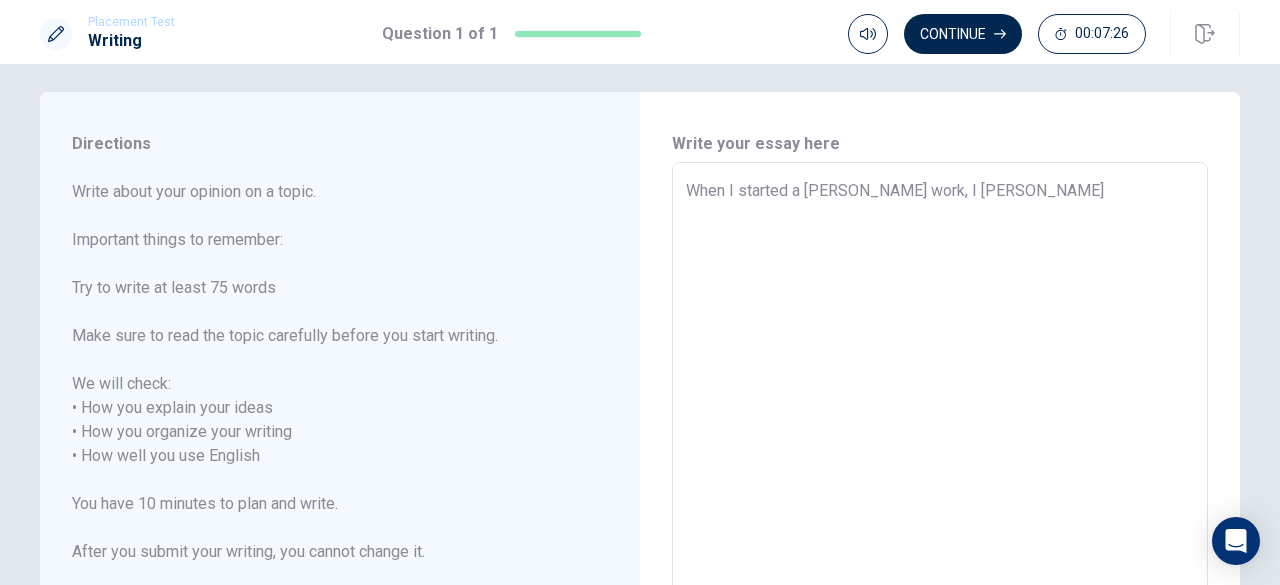type on "x" 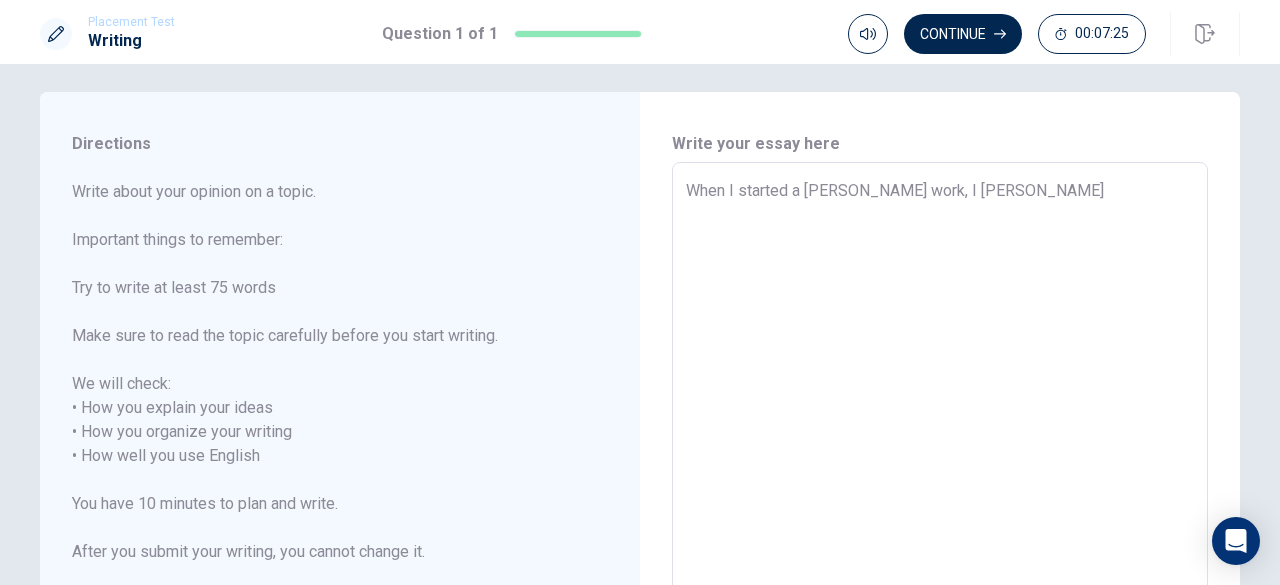 type on "When I started a [PERSON_NAME] work, I fel" 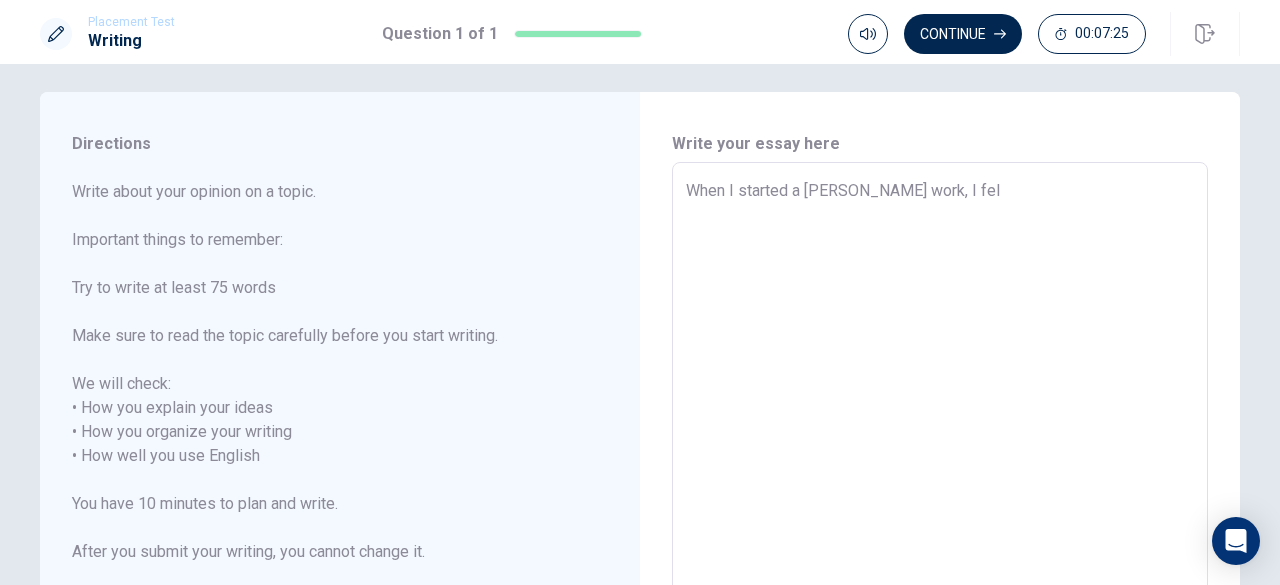 type on "x" 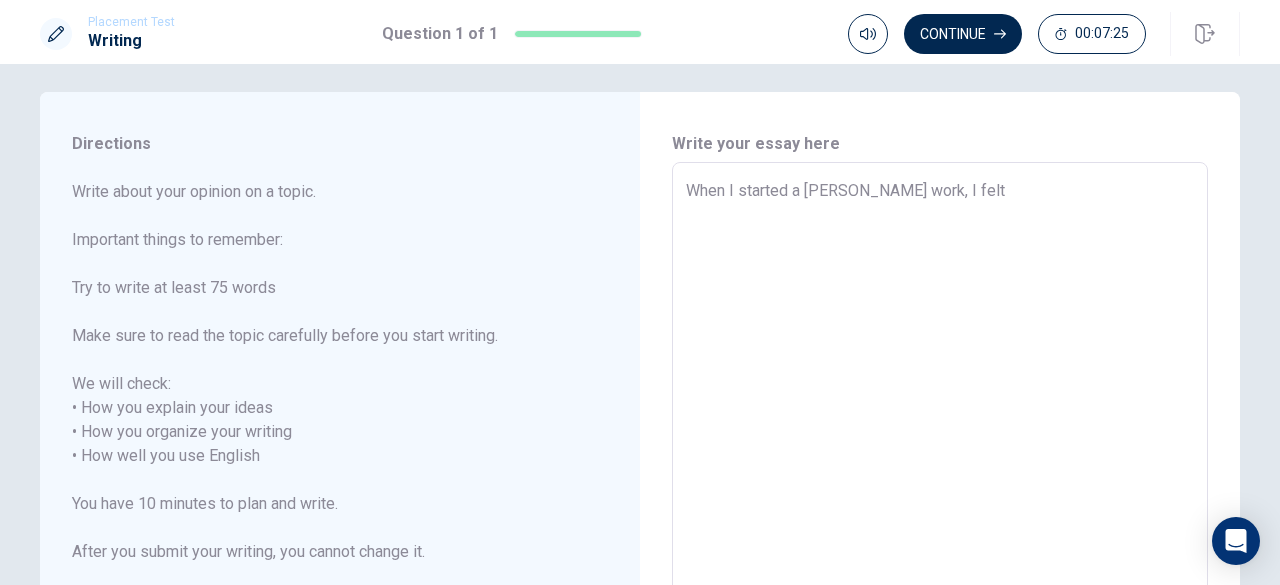 type on "x" 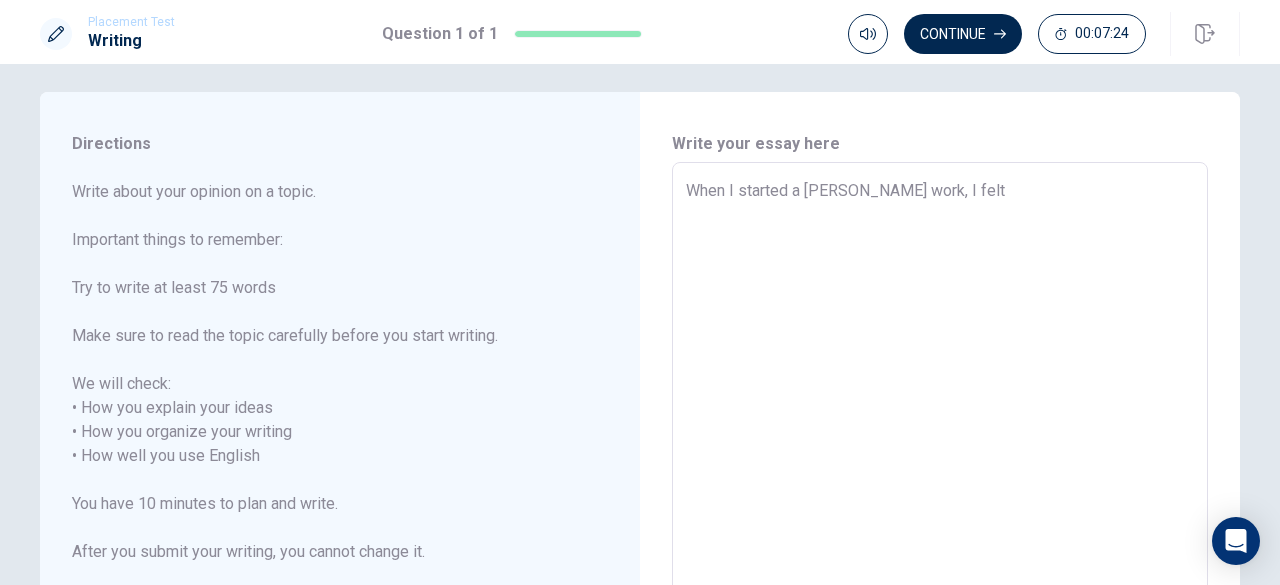 type on "When I started a [PERSON_NAME] work, I felt I" 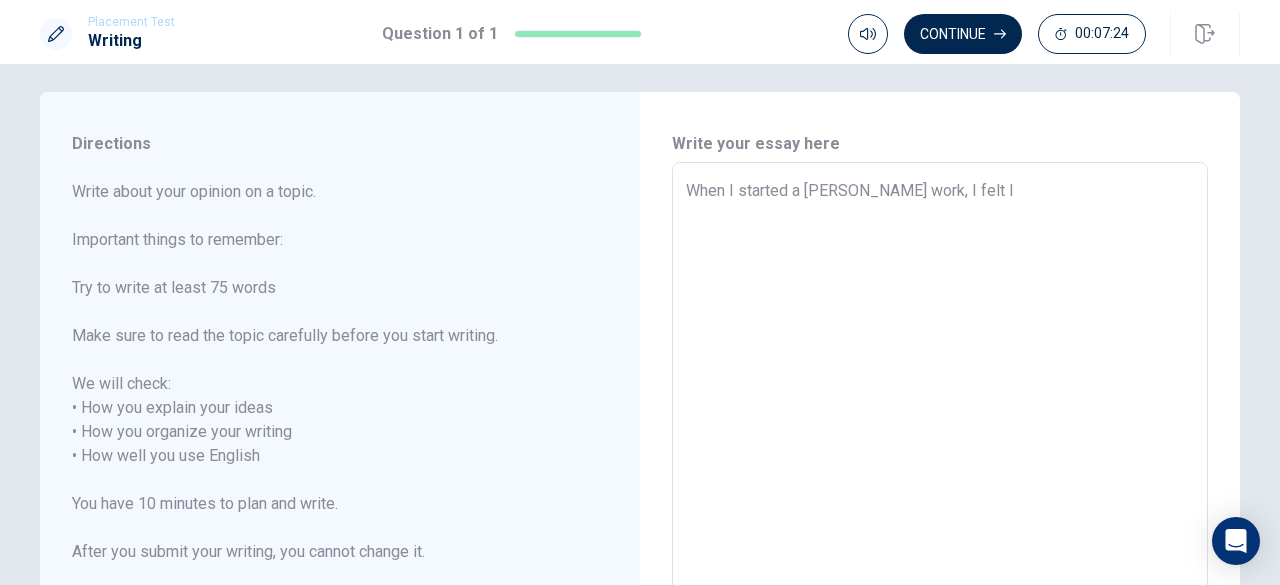 type on "x" 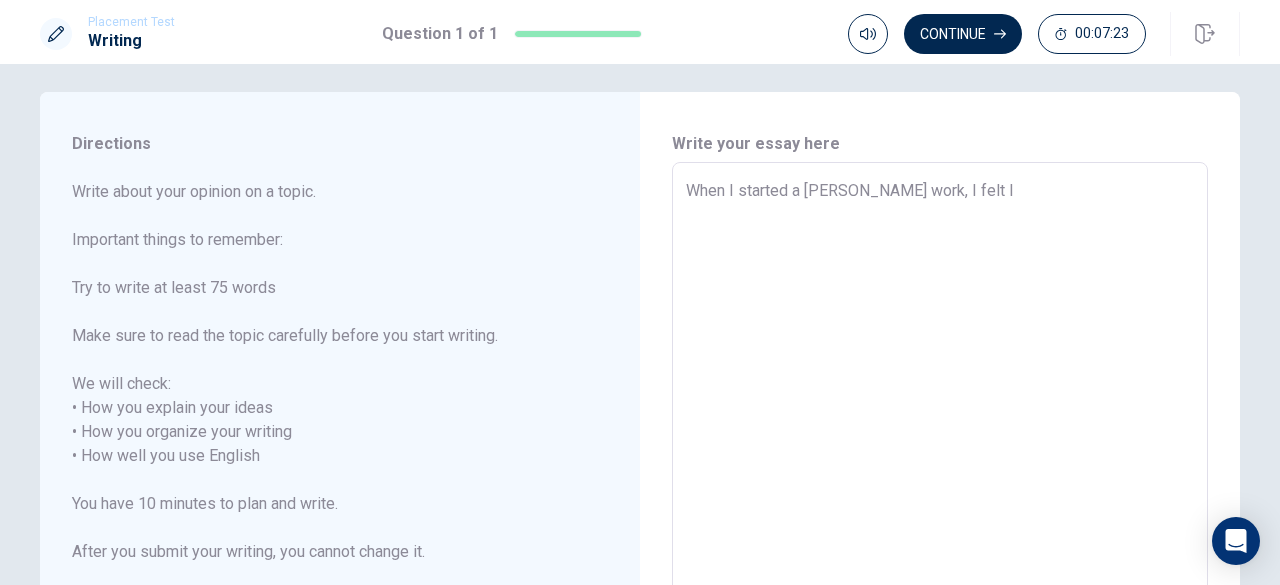 scroll, scrollTop: 328, scrollLeft: 0, axis: vertical 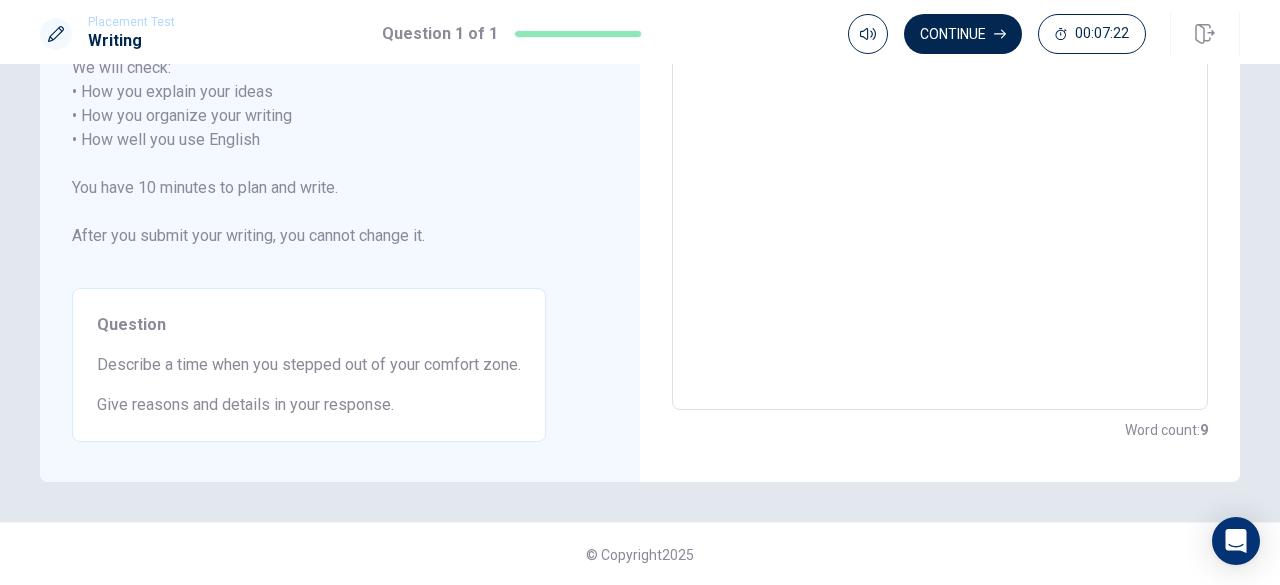 type on "x" 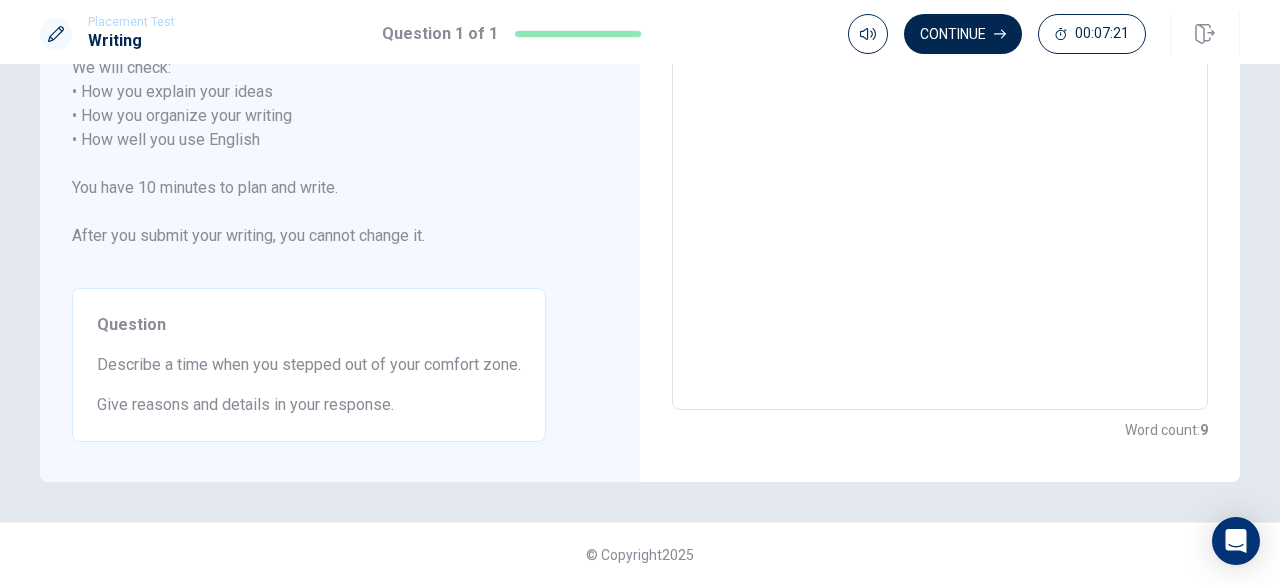 type on "When I started a [PERSON_NAME] work, I felt I" 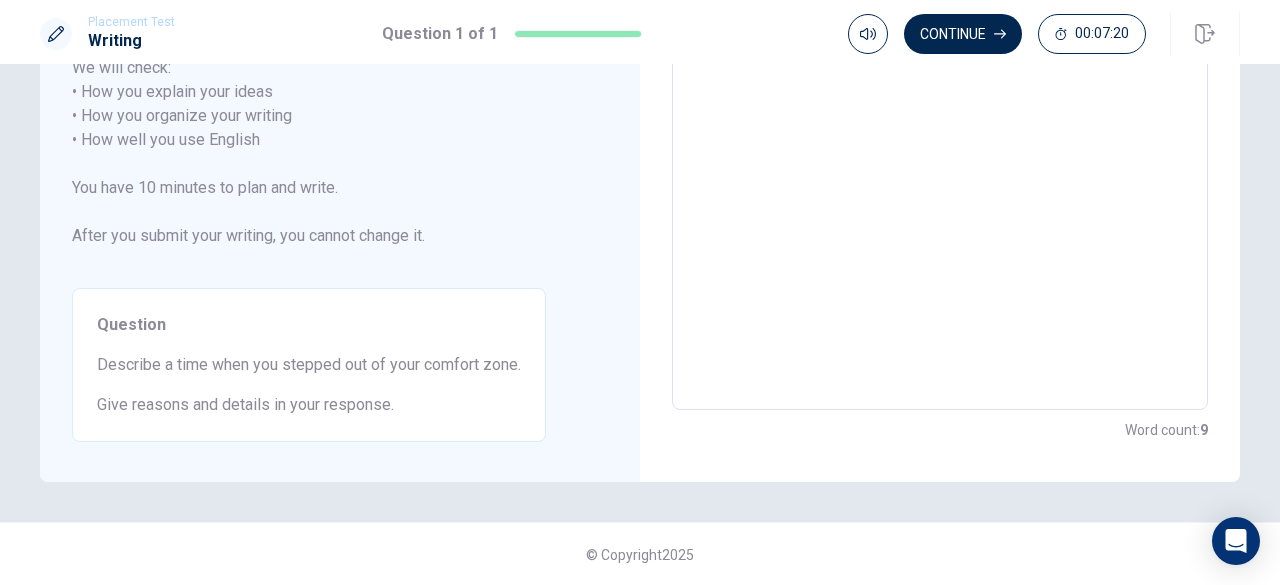 drag, startPoint x: 279, startPoint y: 365, endPoint x: 417, endPoint y: 369, distance: 138.05795 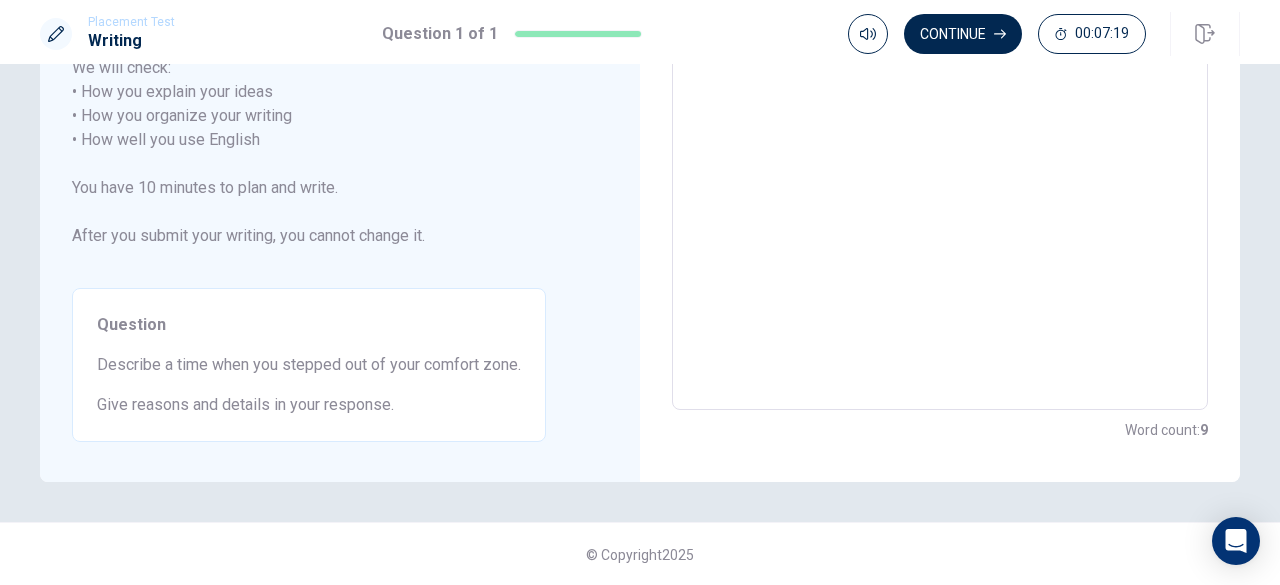 scroll, scrollTop: 0, scrollLeft: 0, axis: both 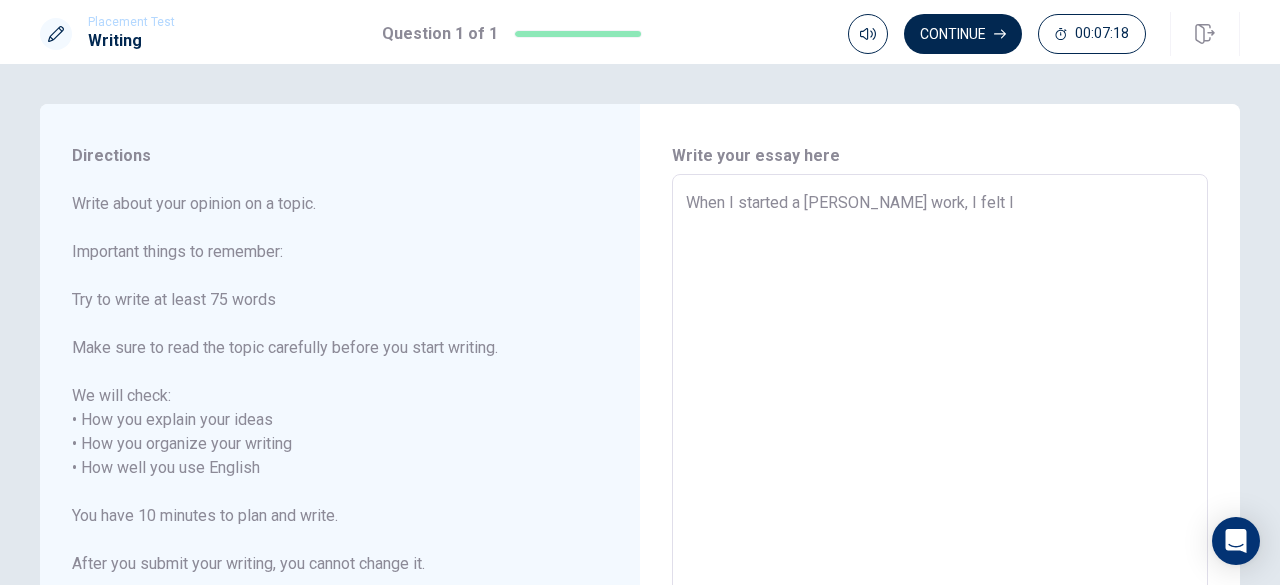 click on "When I started a [PERSON_NAME] work, I felt I" at bounding box center (940, 456) 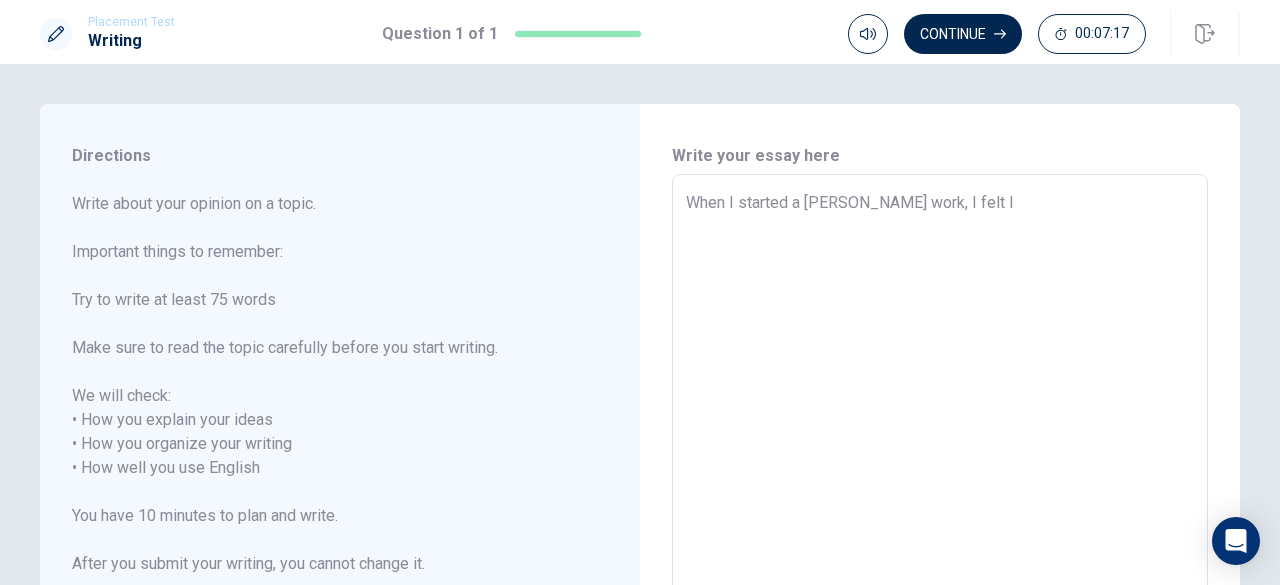 type on "When I started a [PERSON_NAME] work, I felt I s" 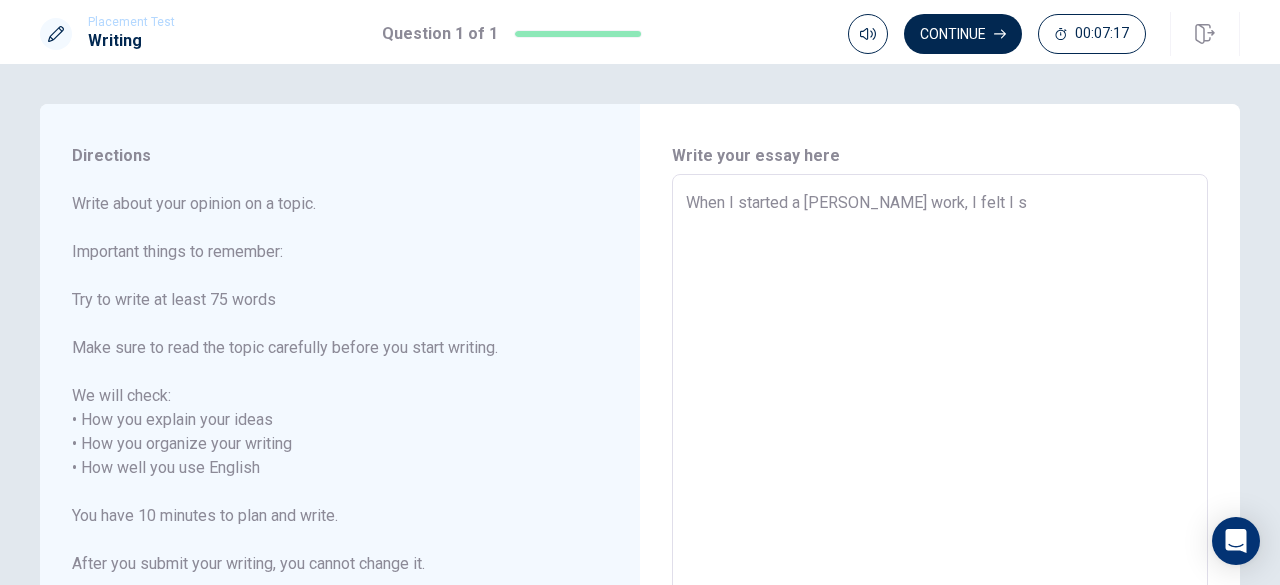 type on "x" 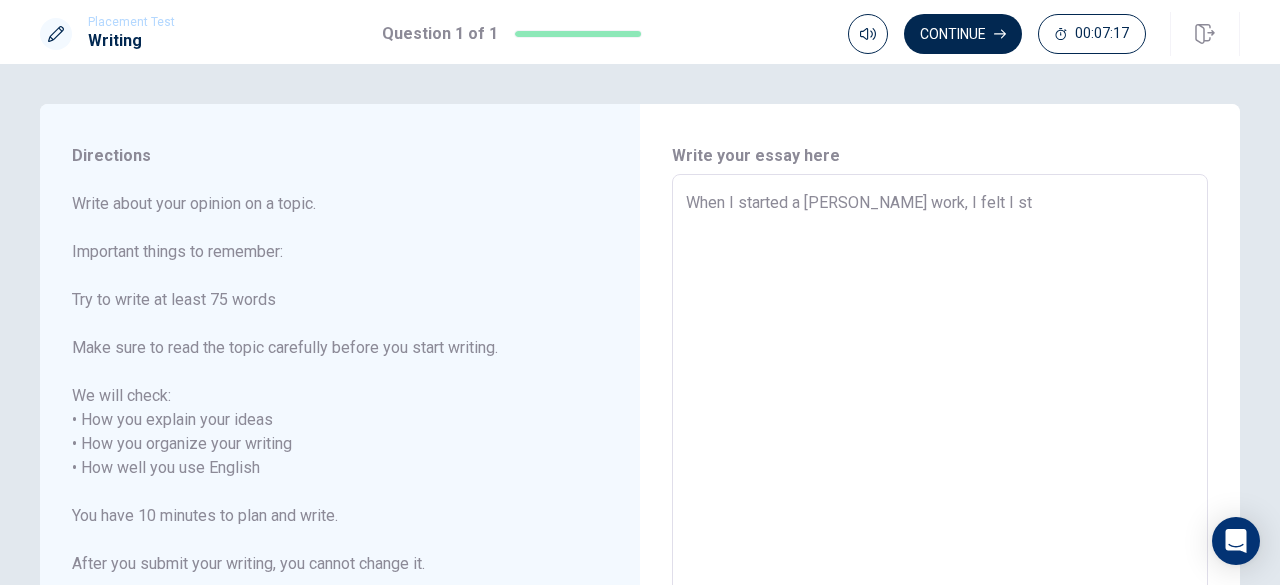 type on "When I started a [PERSON_NAME] work, I felt I ste" 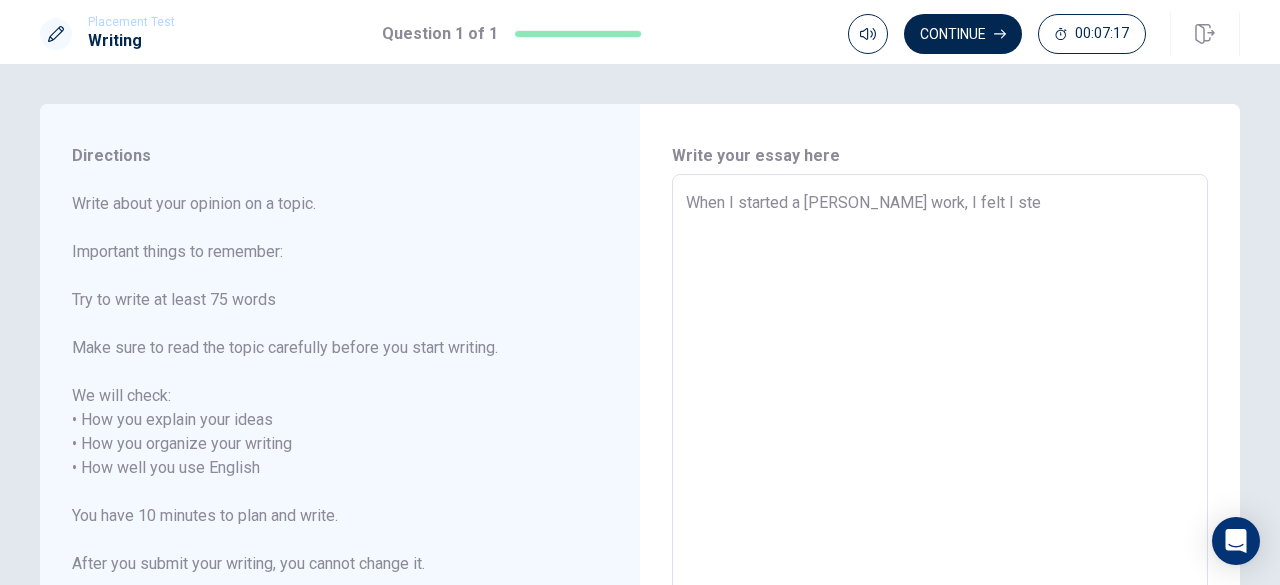 type on "x" 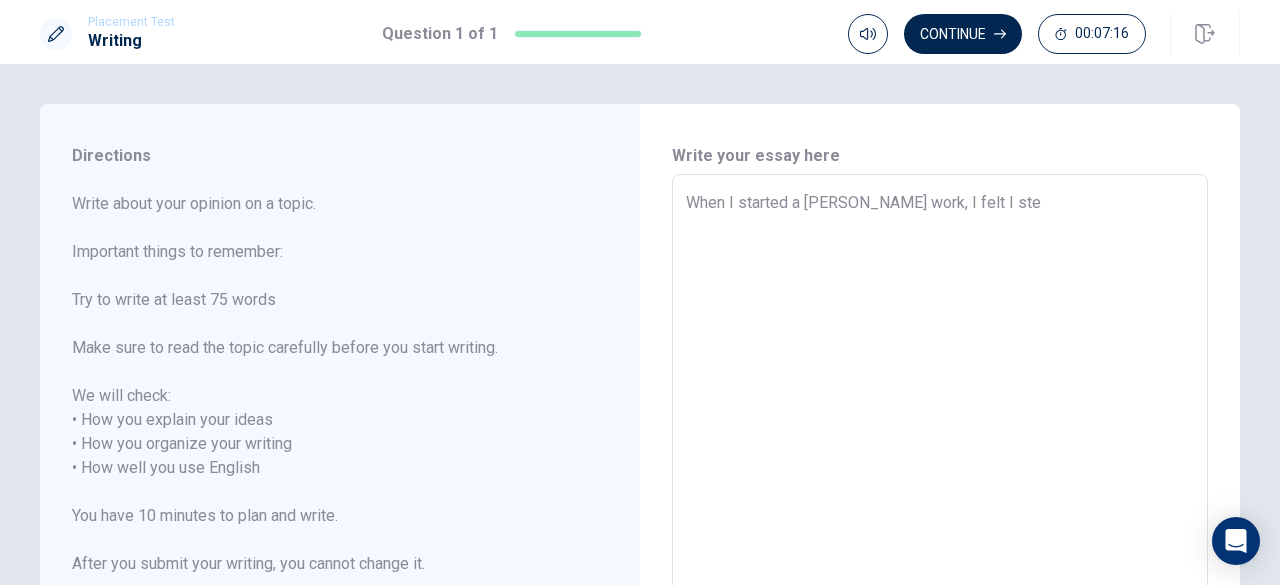 type on "When I started a [PERSON_NAME] work, I felt I step" 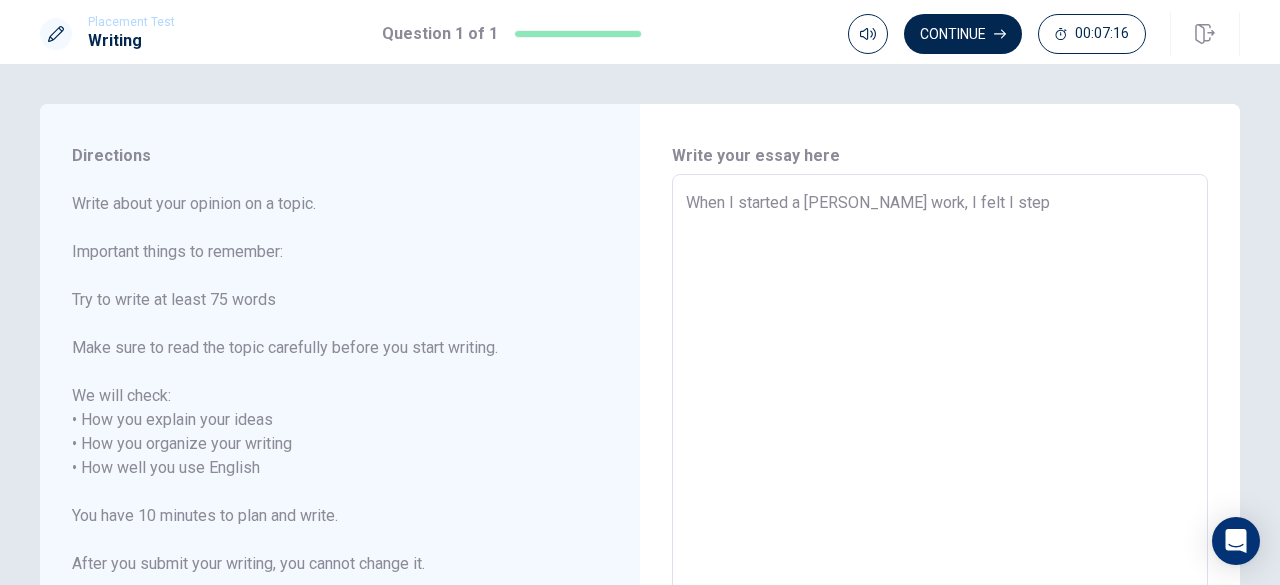 type on "x" 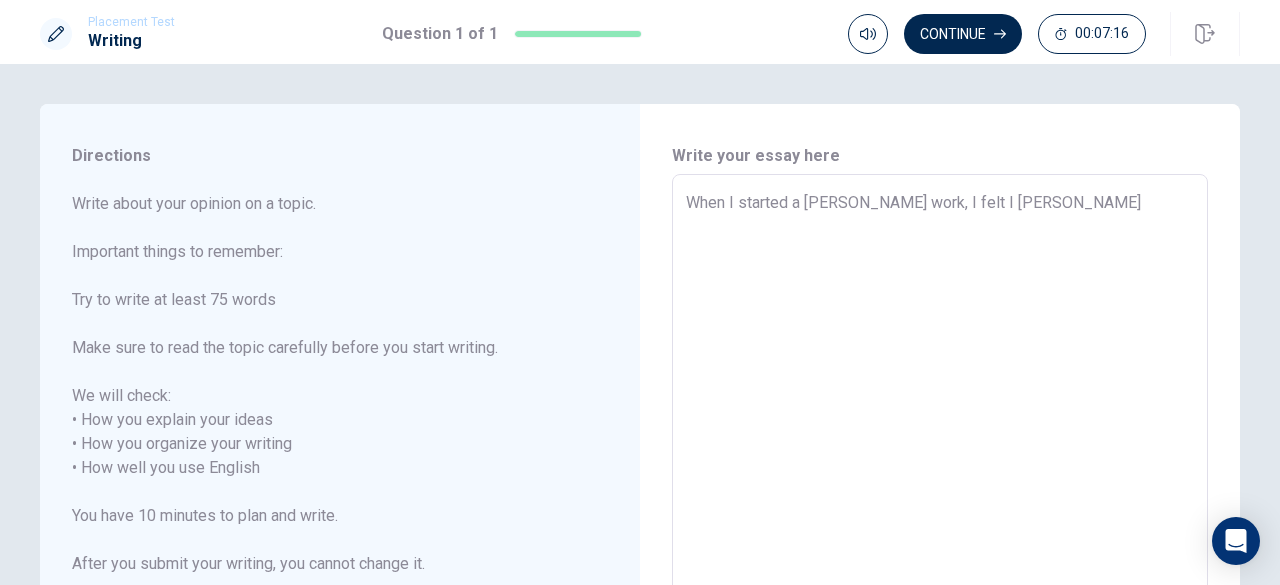 type on "x" 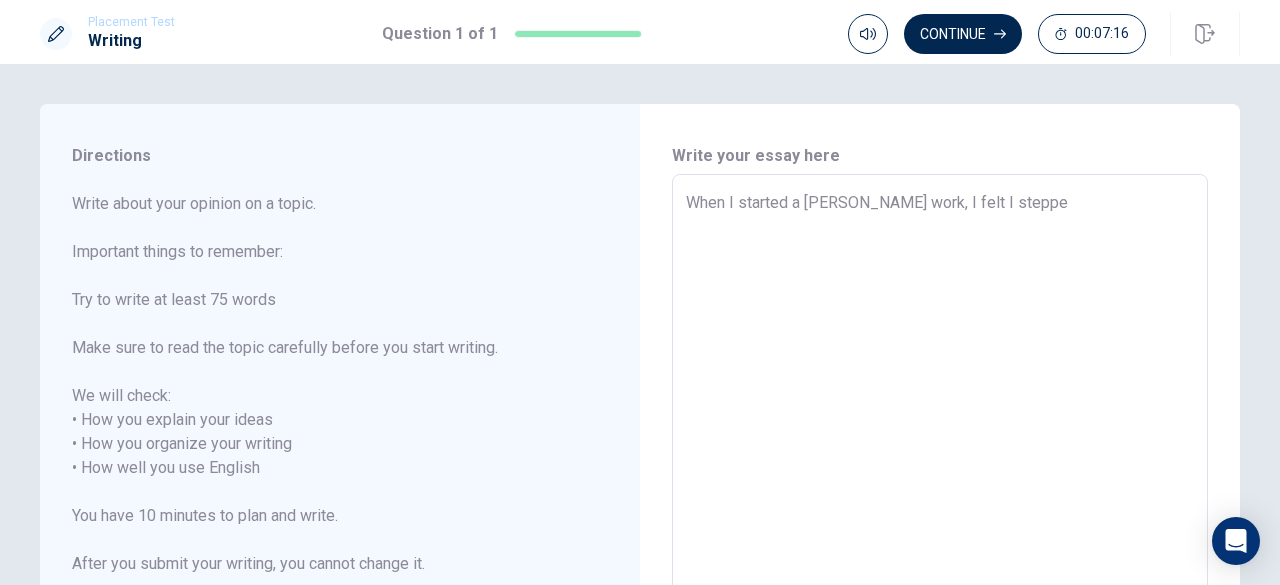 type on "x" 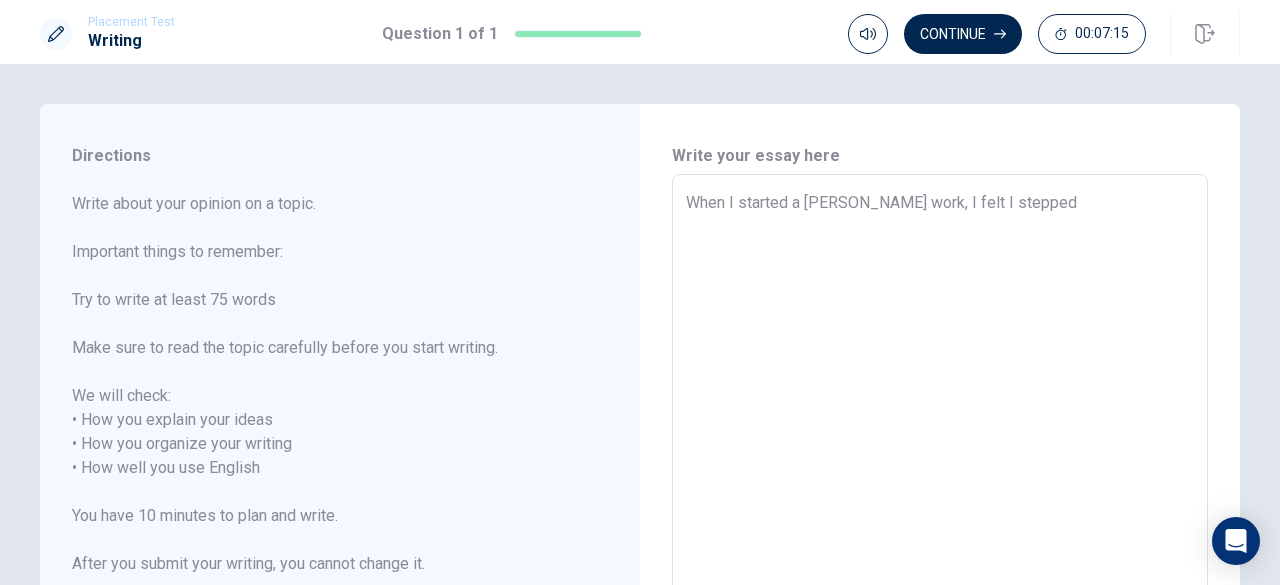 type on "x" 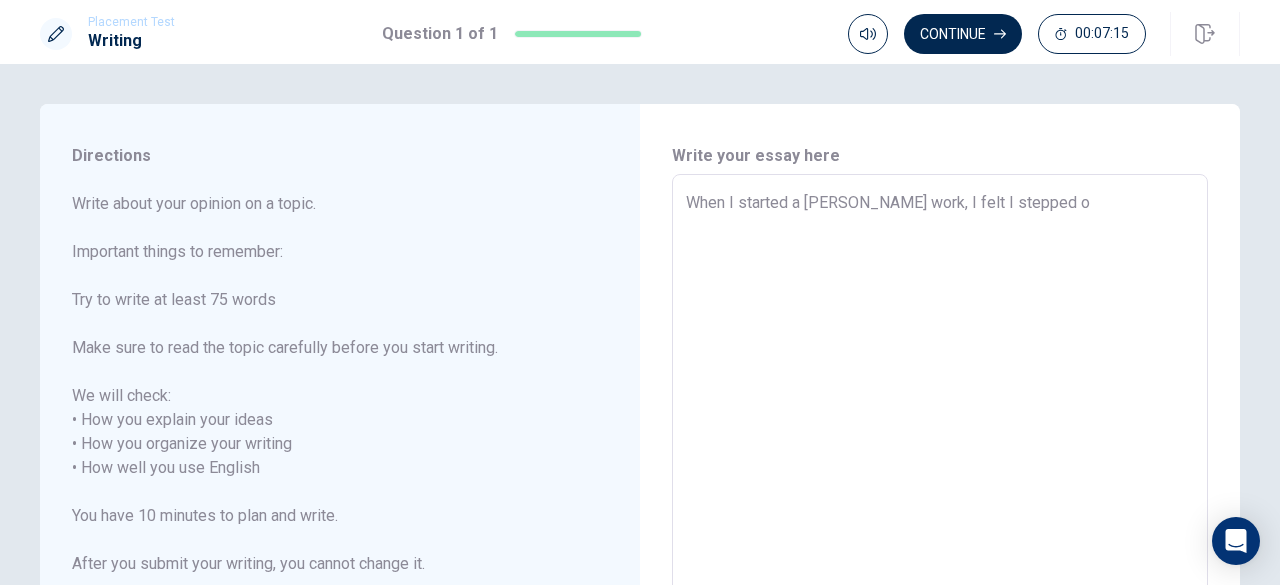 type on "x" 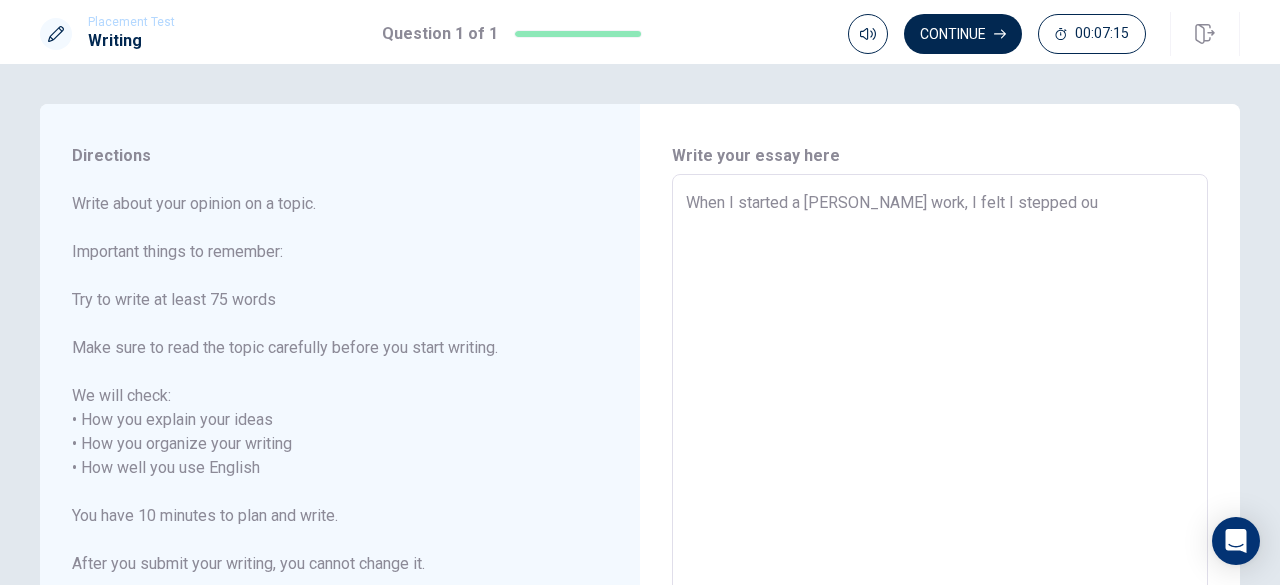 type on "x" 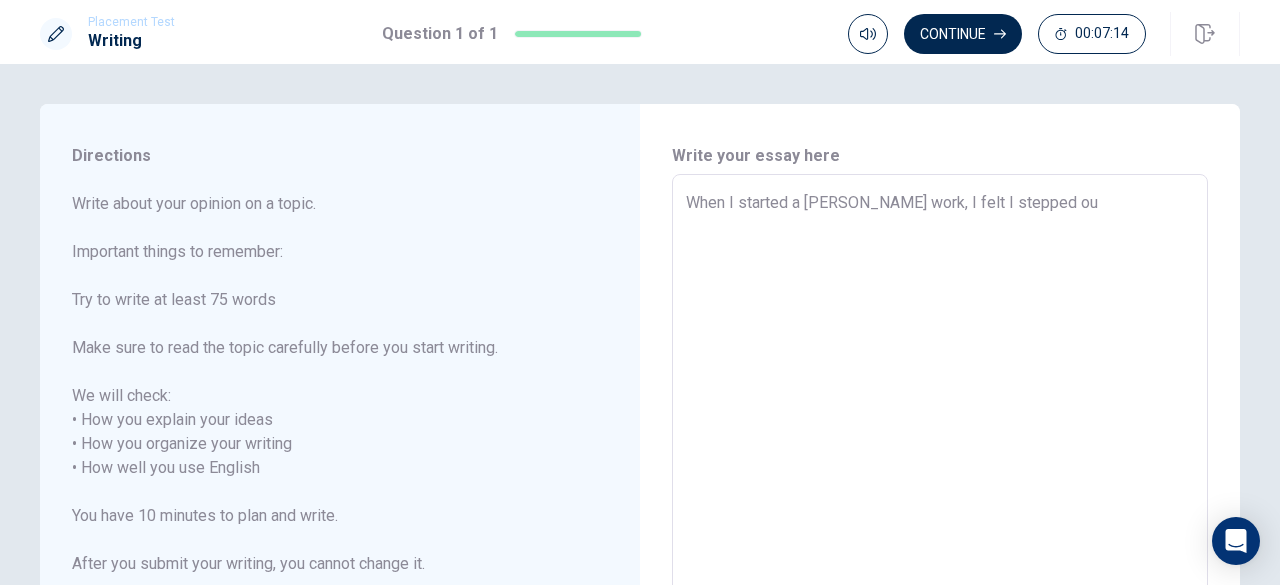 type on "When I started a [PERSON_NAME] work, I felt I stepped out" 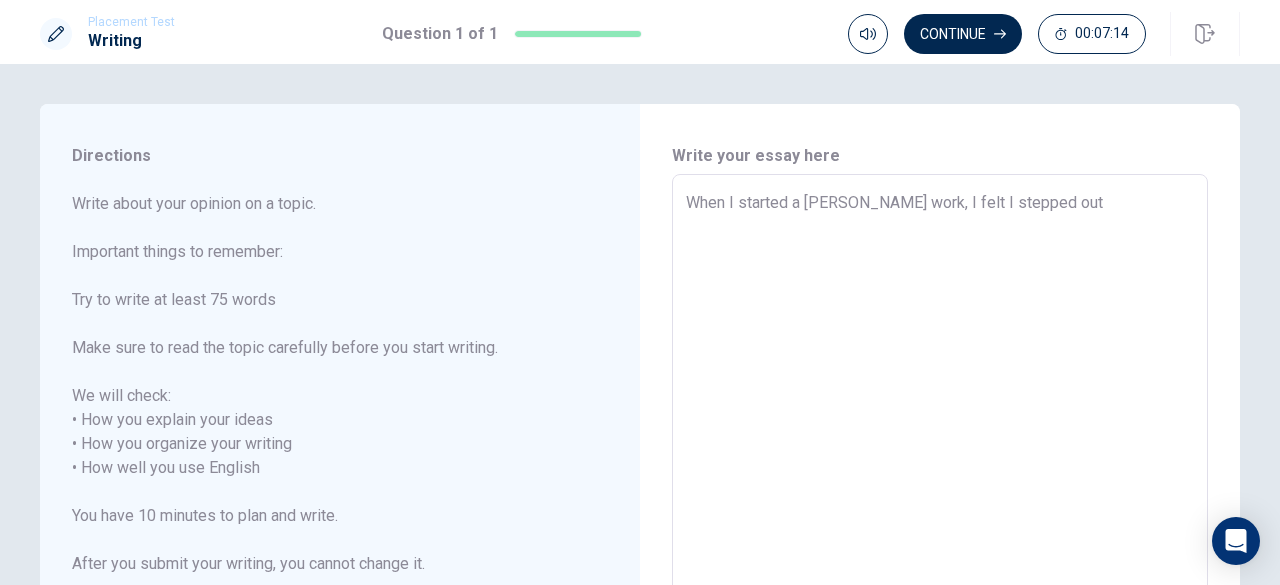 type on "x" 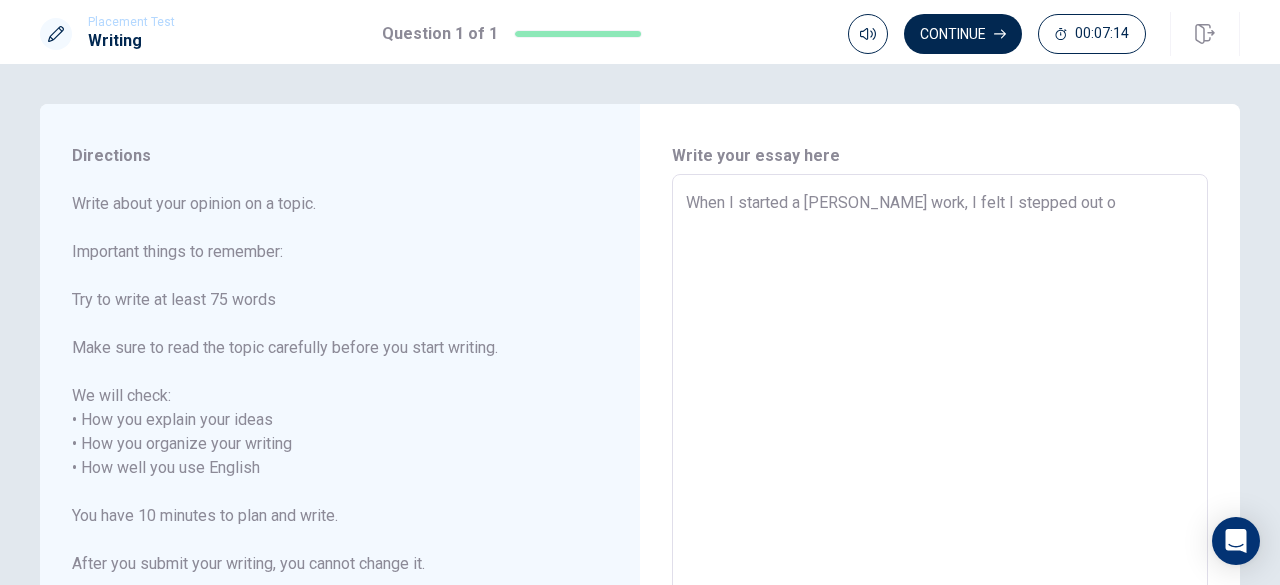 type on "x" 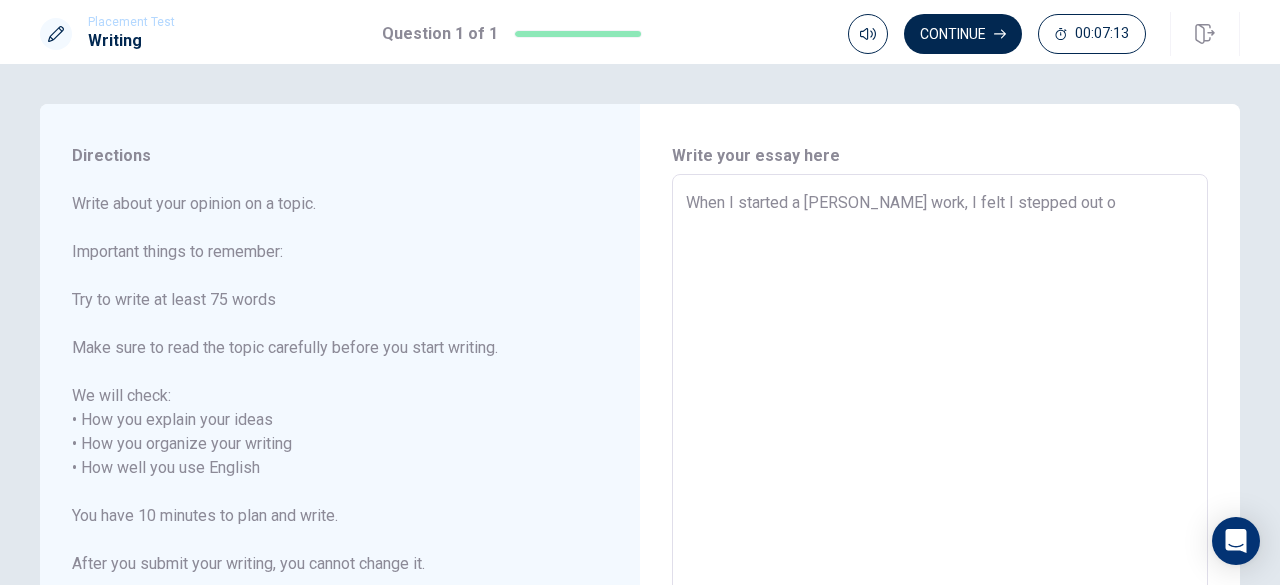 type on "When I started a [PERSON_NAME] work, I felt I stepped out of" 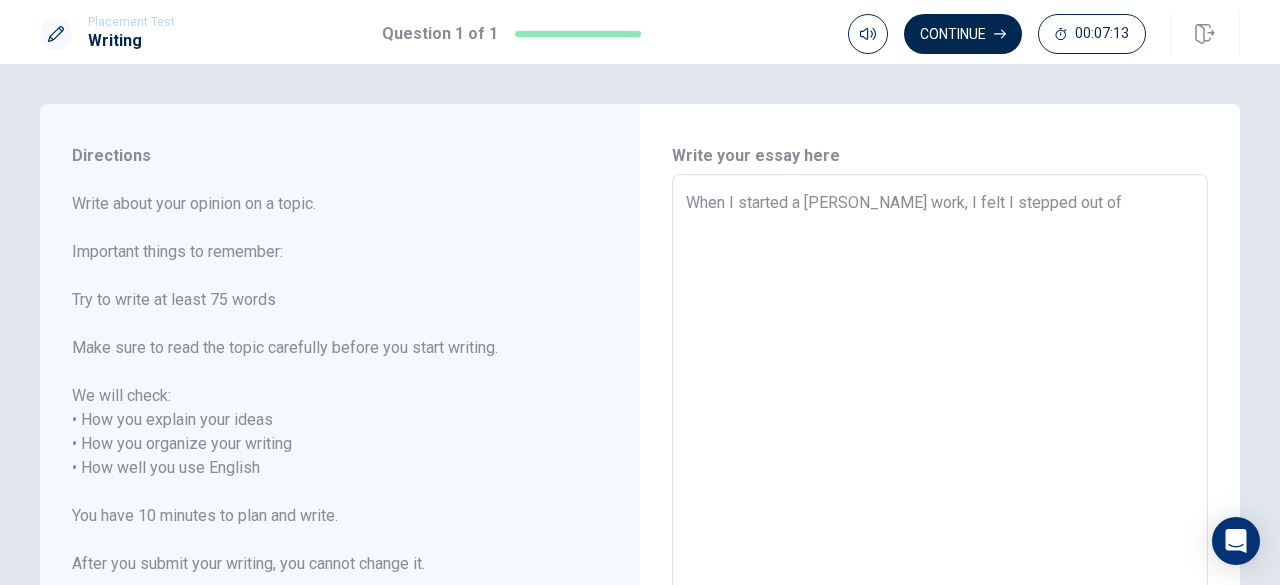type on "x" 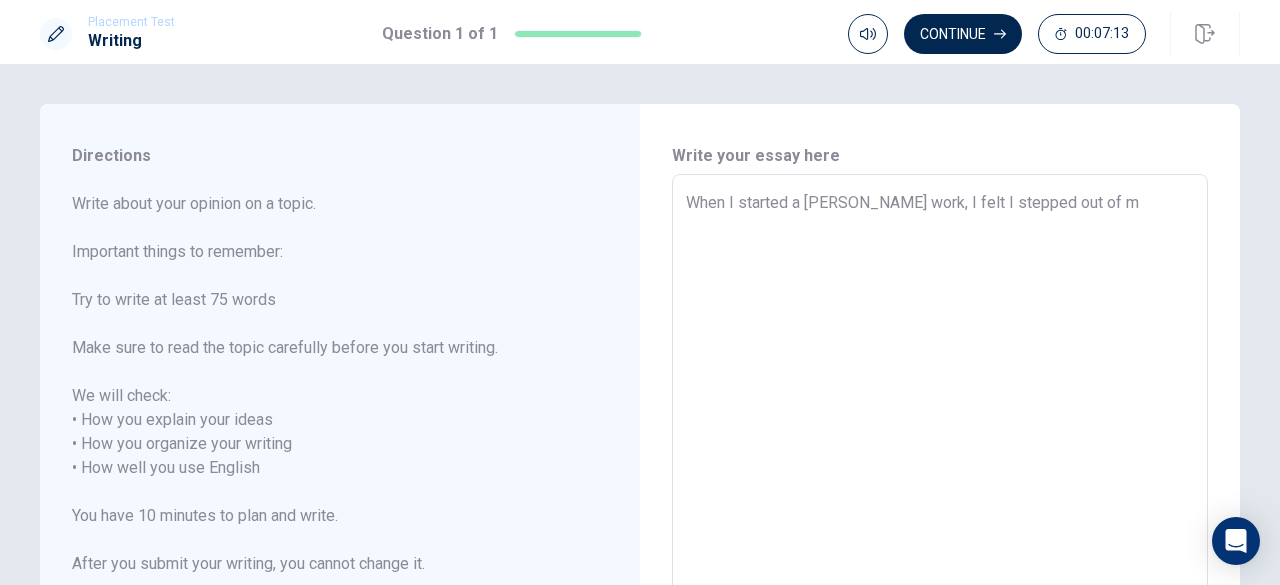 type on "x" 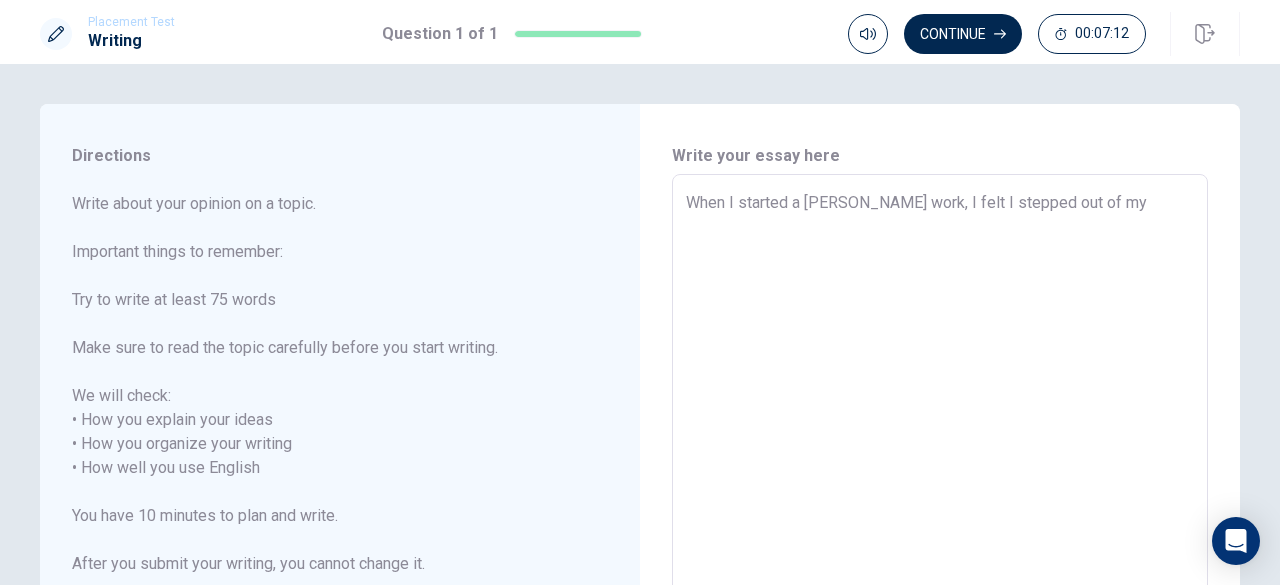 type on "x" 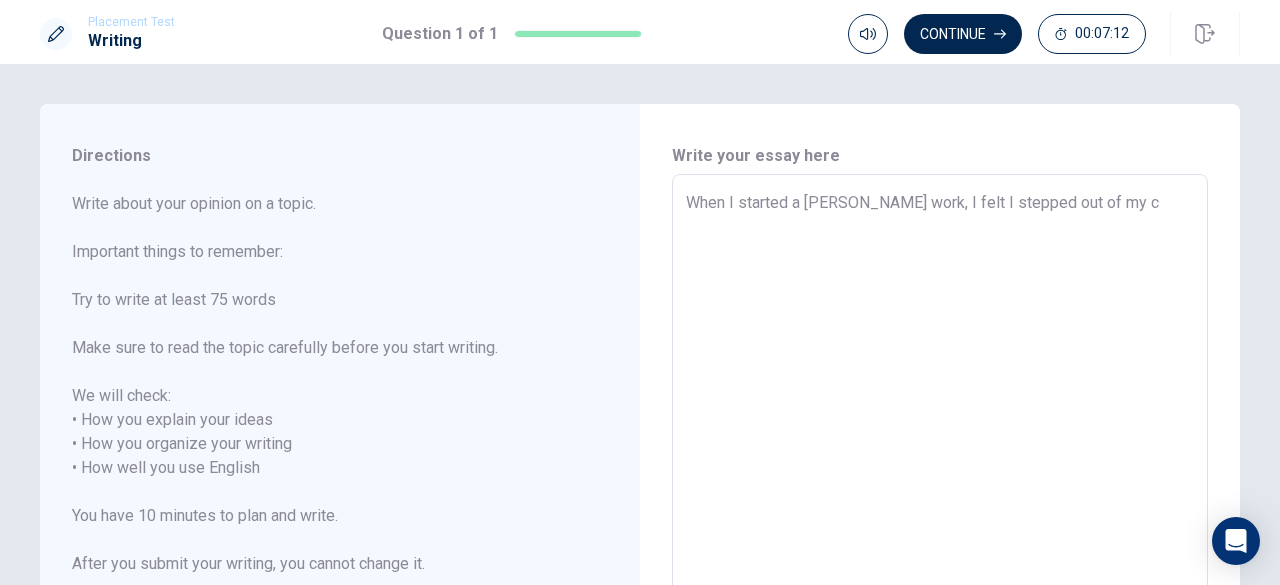 type on "x" 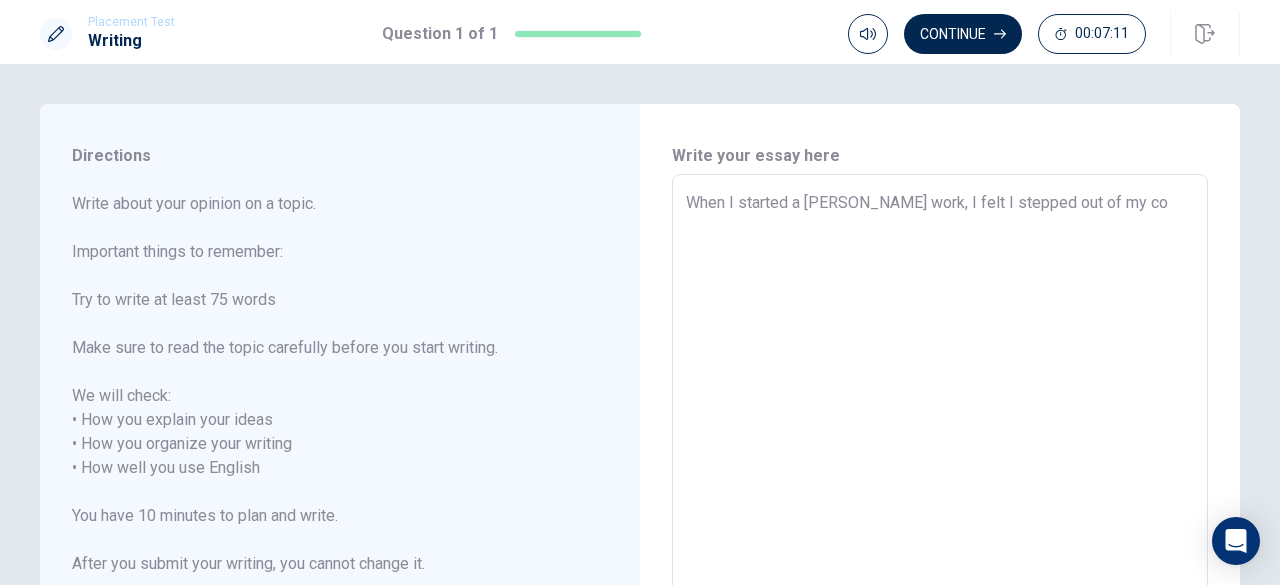 type on "x" 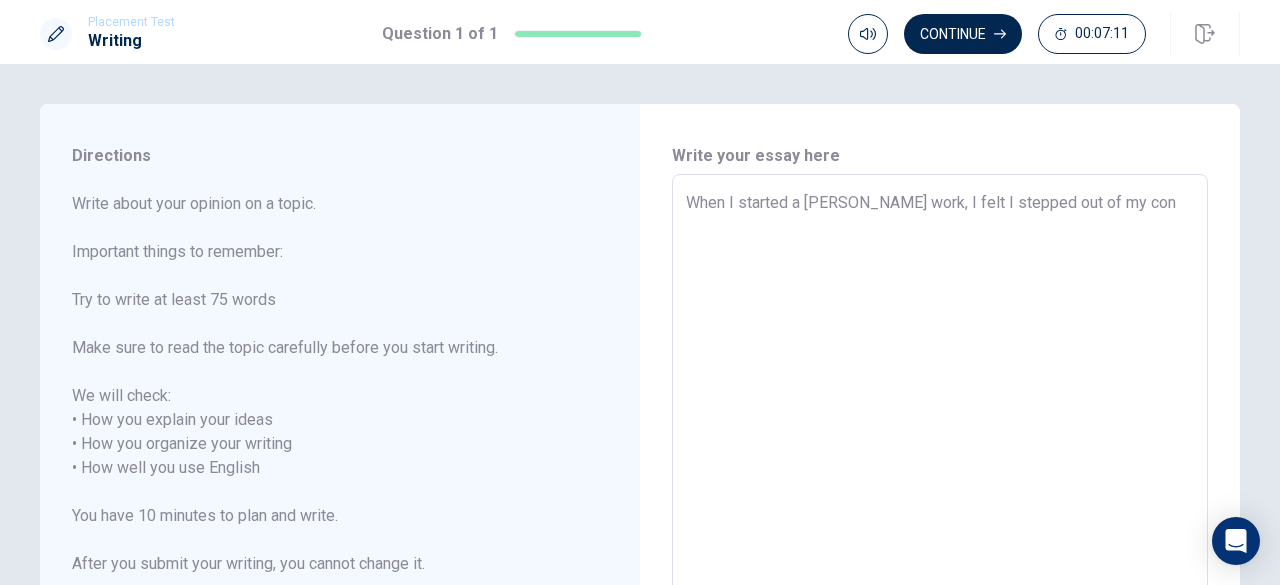 type on "x" 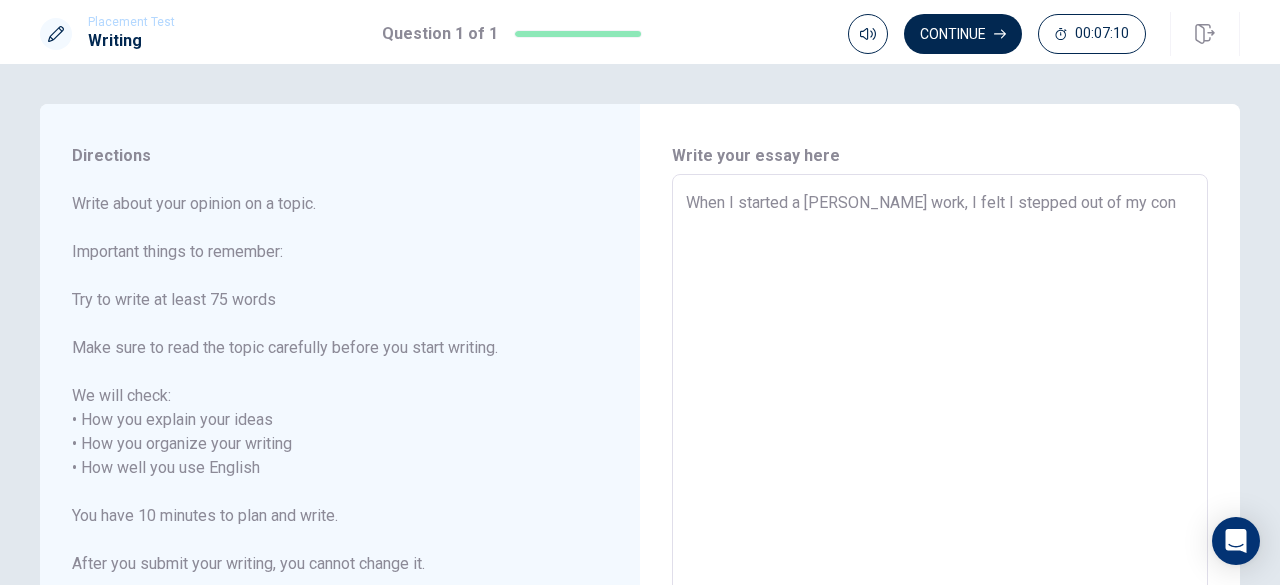 type on "When I started a [PERSON_NAME] work, I felt I stepped out of my conf" 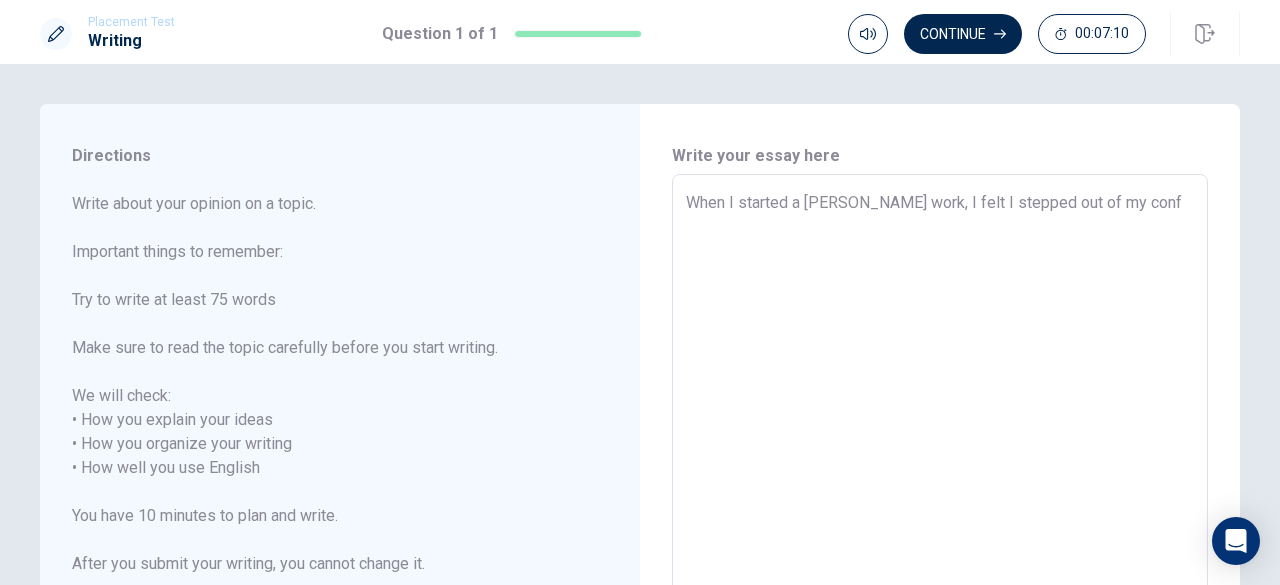type on "x" 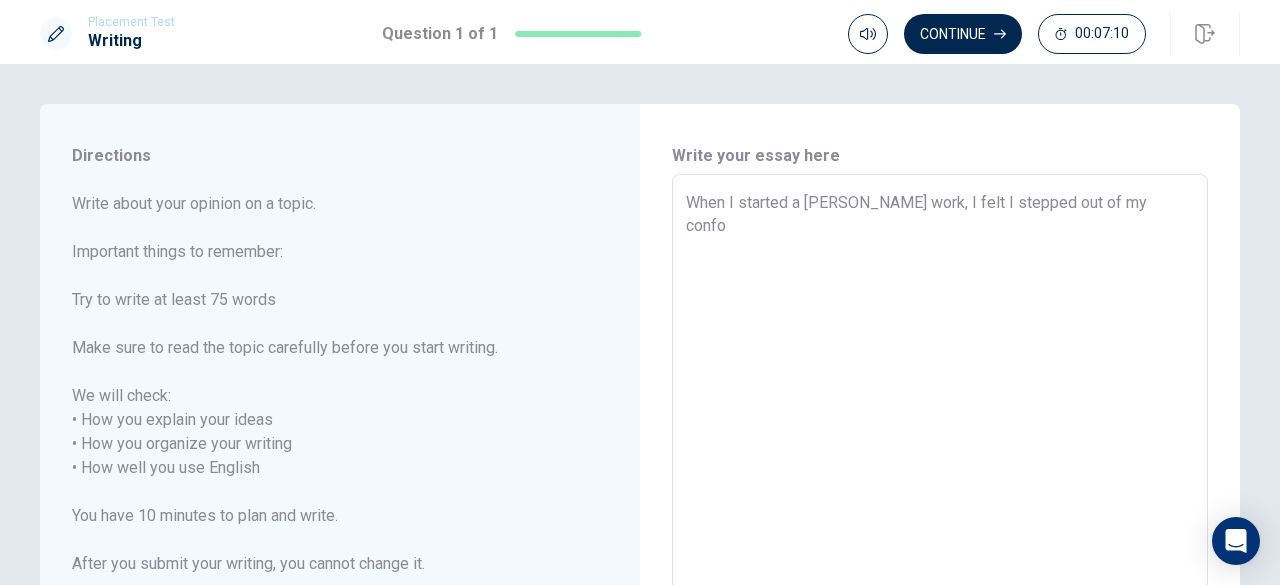 type on "x" 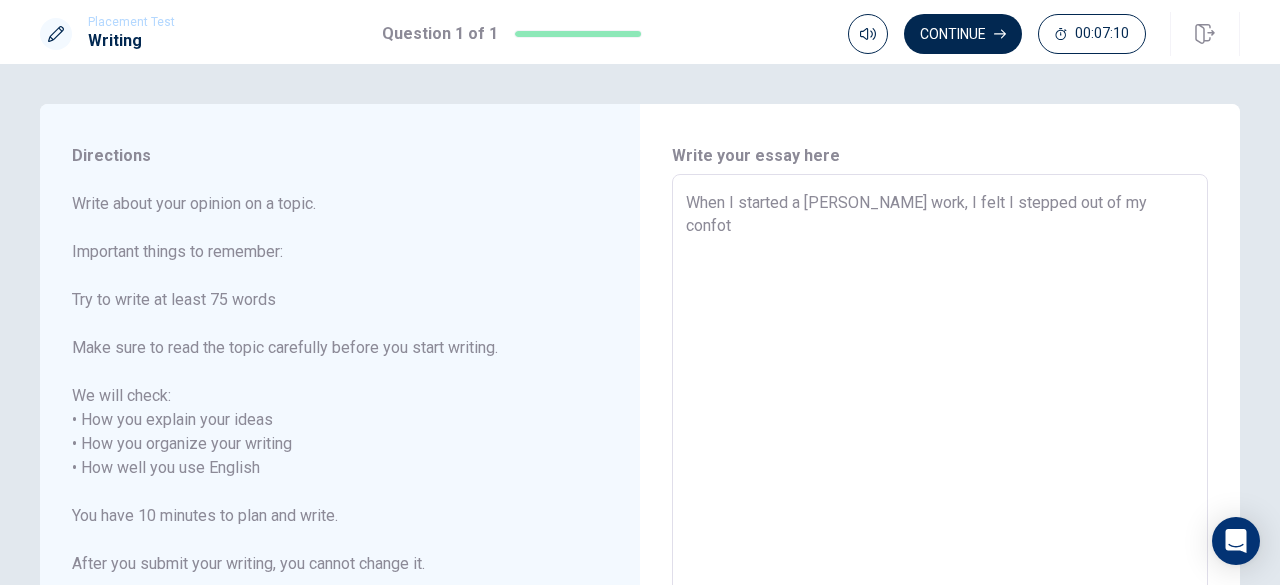 type on "x" 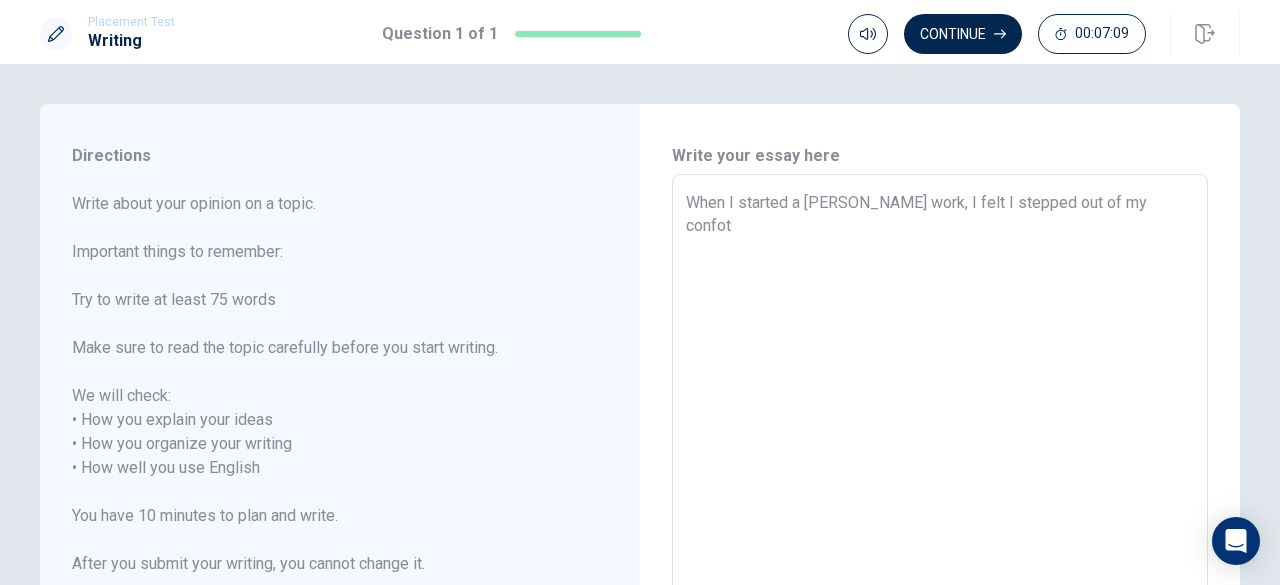 type on "When I started a [PERSON_NAME] work, I felt I stepped out of my confot" 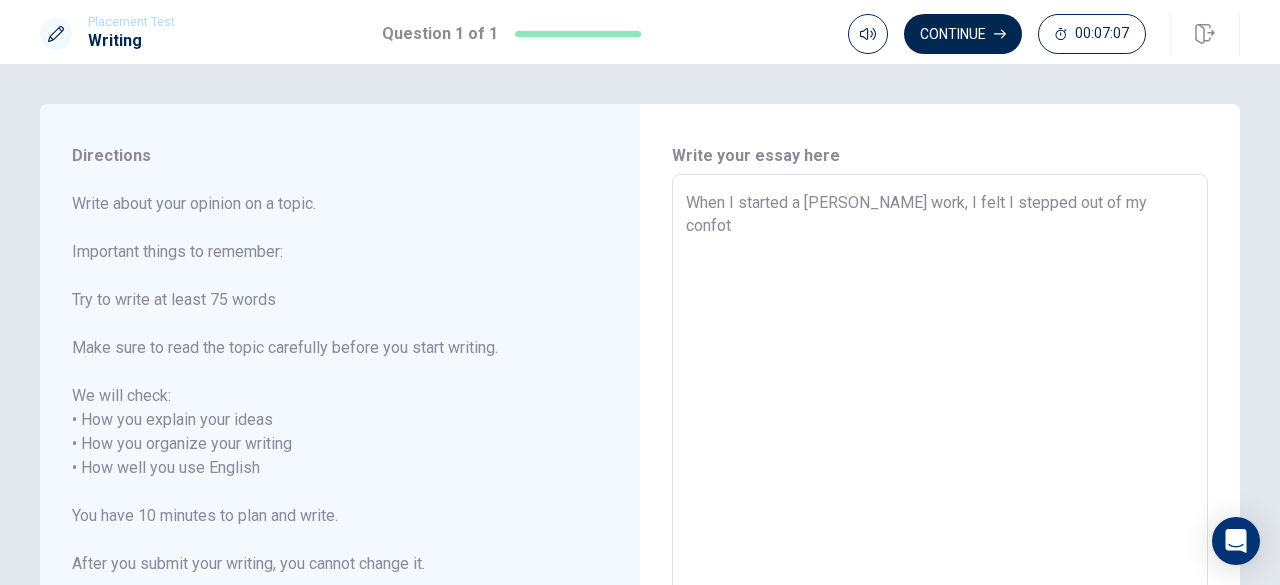 click on "When I started a [PERSON_NAME] work, I felt I stepped out of my confot" at bounding box center (940, 456) 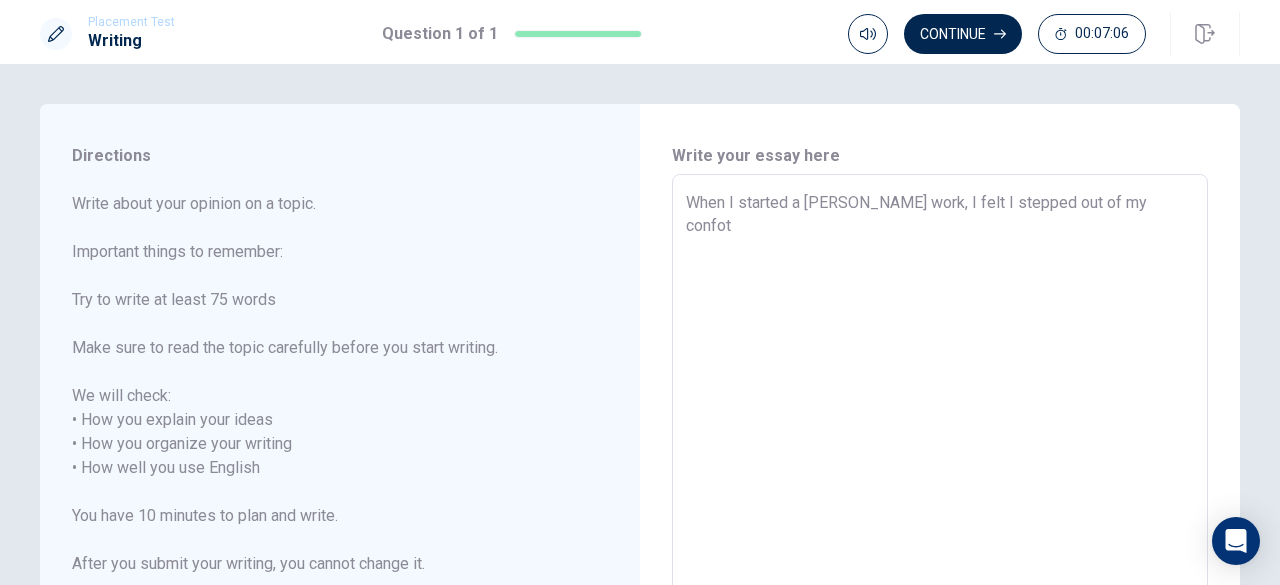 type on "When I started a [PERSON_NAME] work, I felt I stepped out of my confort" 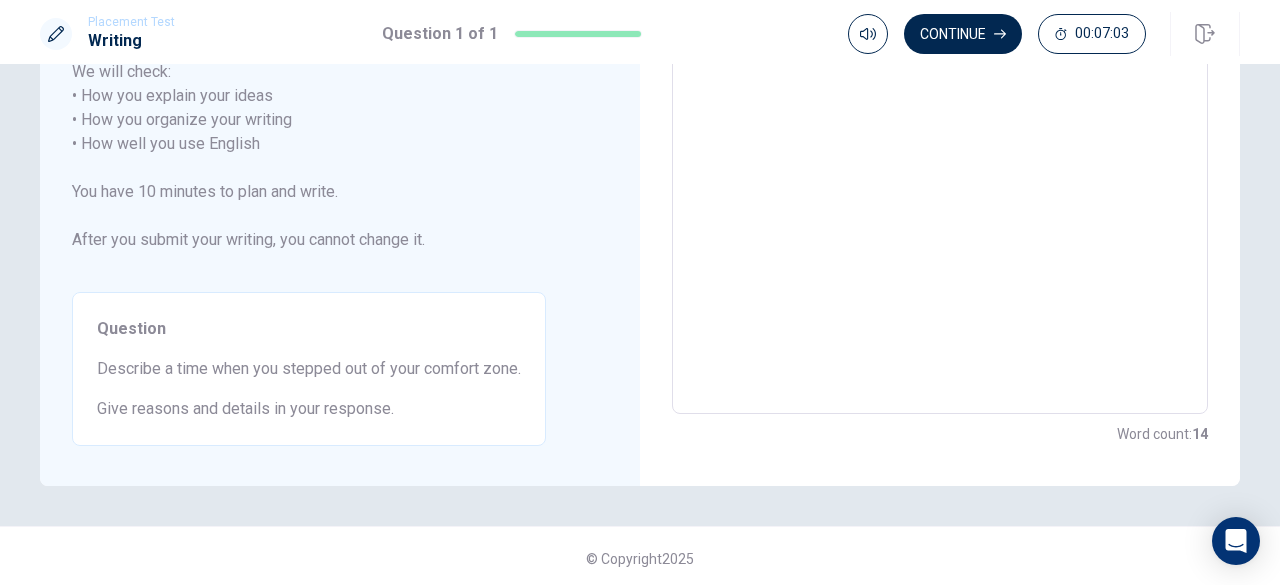 scroll, scrollTop: 0, scrollLeft: 0, axis: both 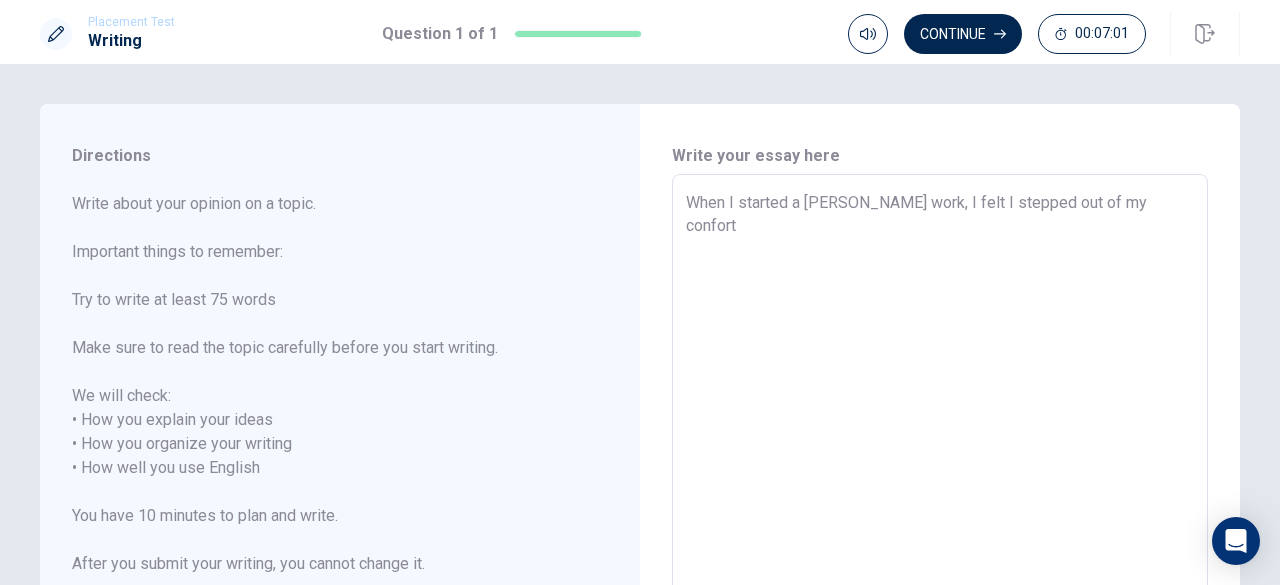 click on "When I started a [PERSON_NAME] work, I felt I stepped out of my confort" at bounding box center (940, 456) 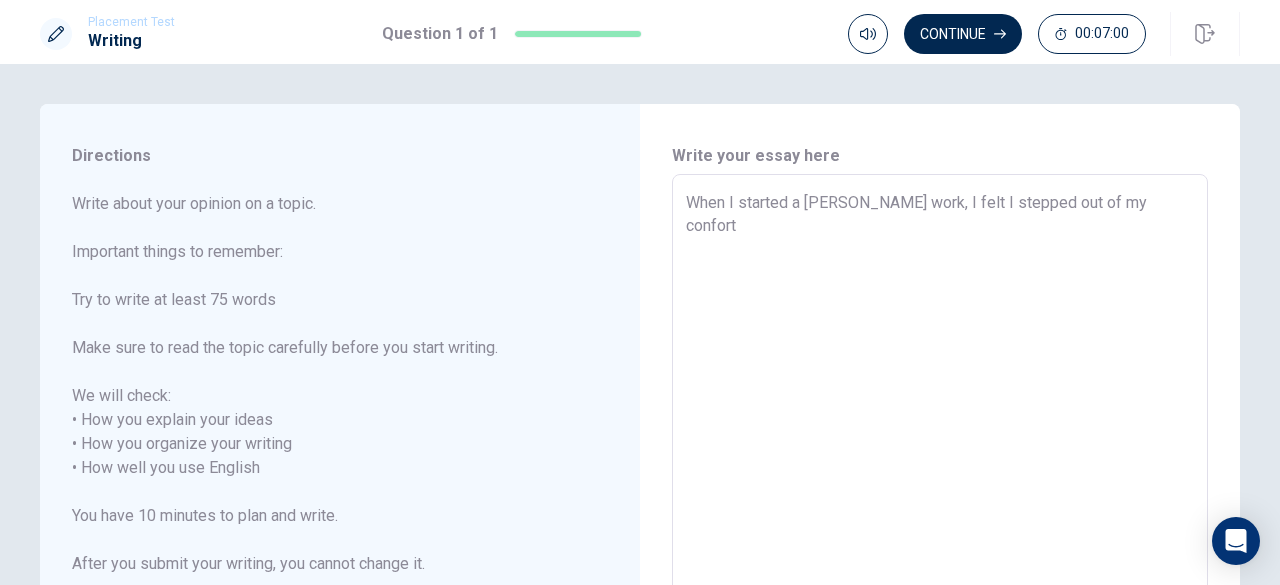 type on "When I started a [PERSON_NAME] work, I felt I stepped out of my cofort" 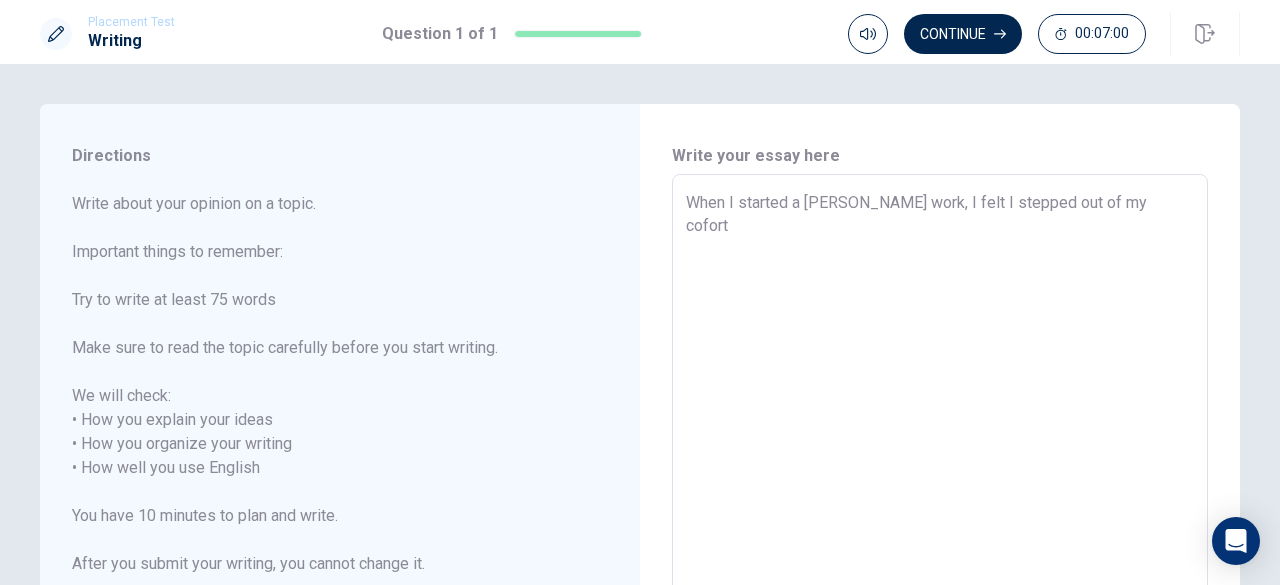 type on "x" 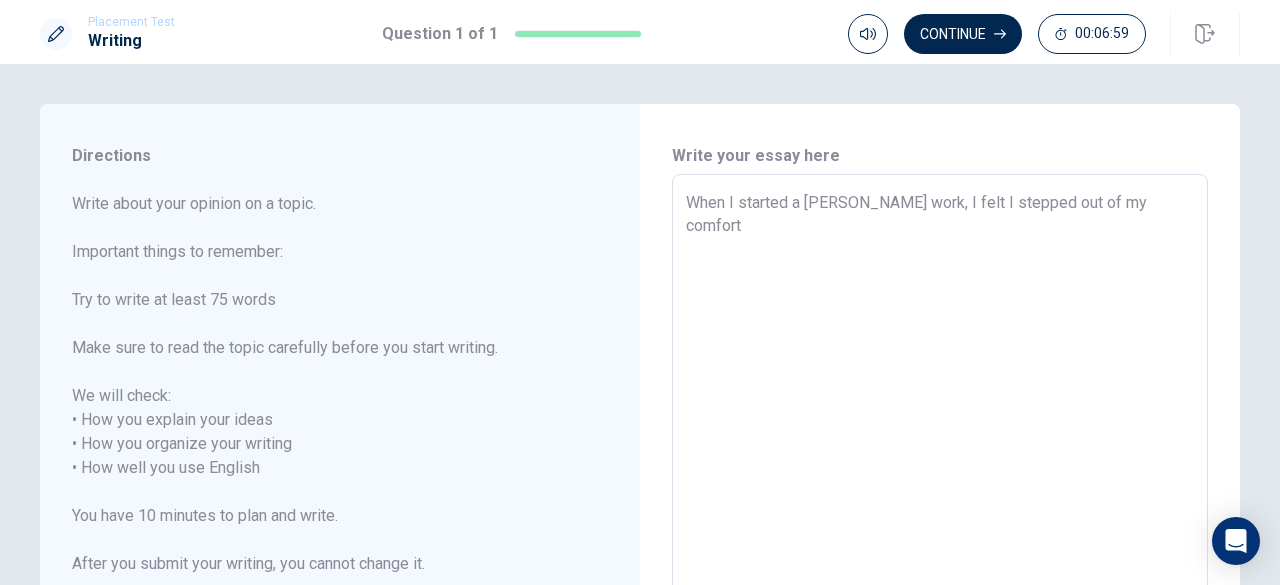 click on "When I started a [PERSON_NAME] work, I felt I stepped out of my comfort" at bounding box center (940, 456) 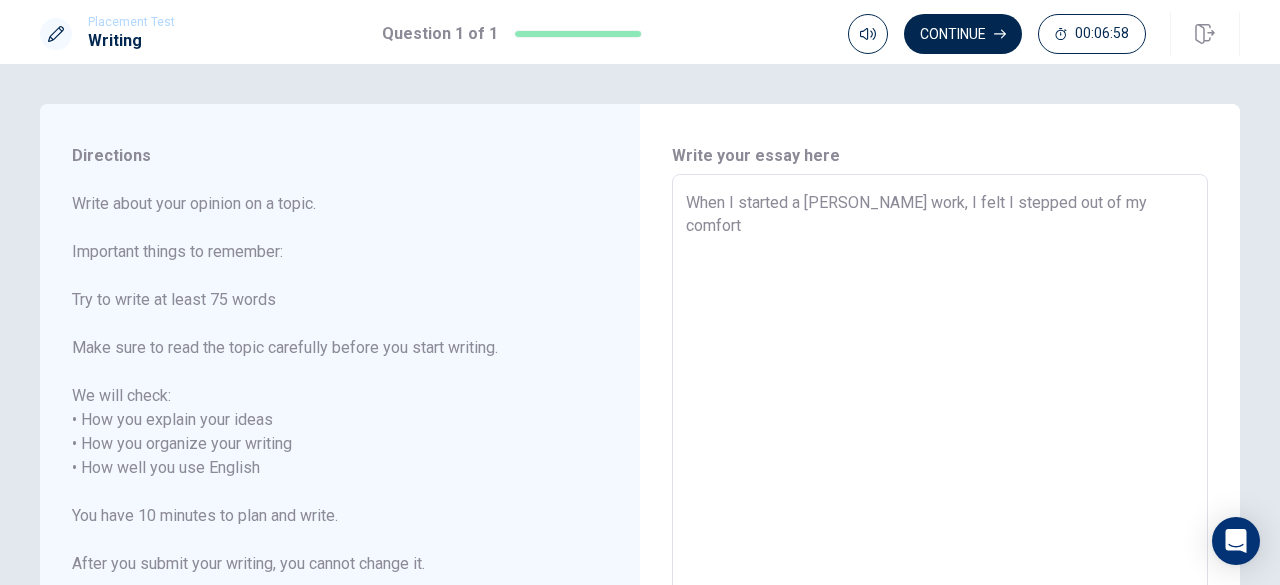 type on "When I started a [PERSON_NAME] work, I felt I stepped out of my comfort" 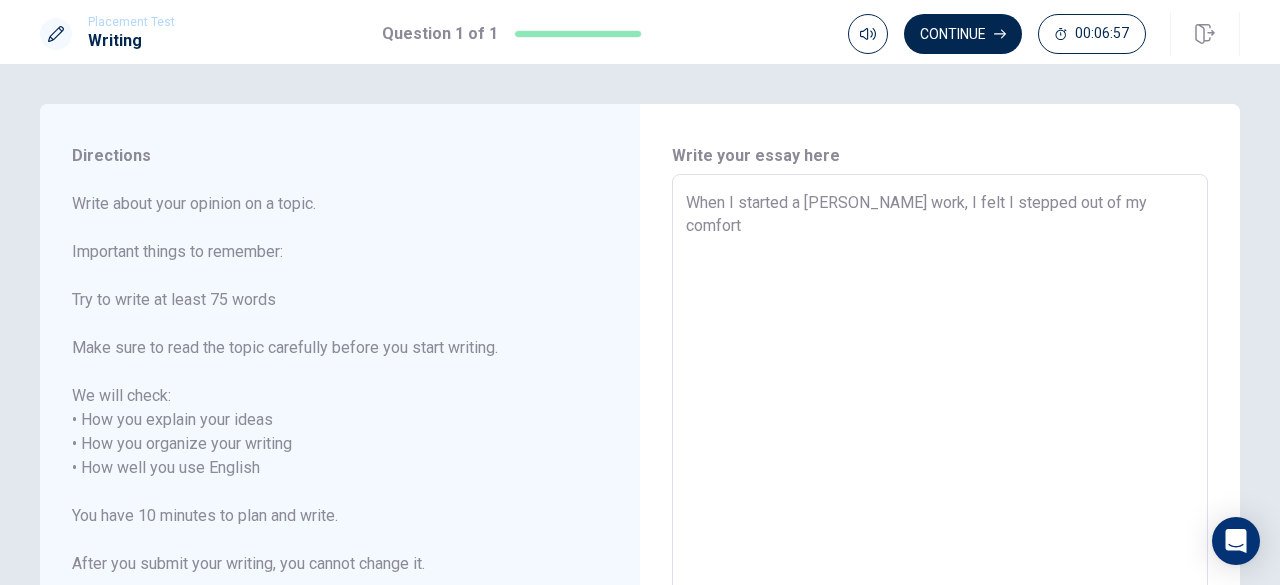 type on "When I started a [PERSON_NAME] work, I felt I stepped out of my comfort z" 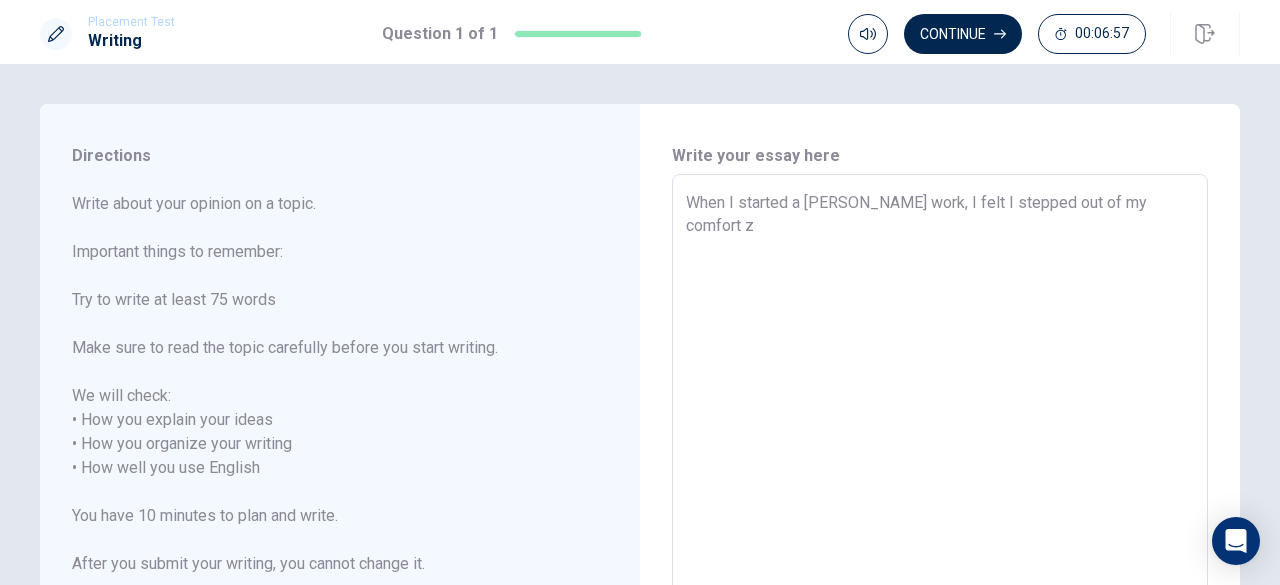 type on "x" 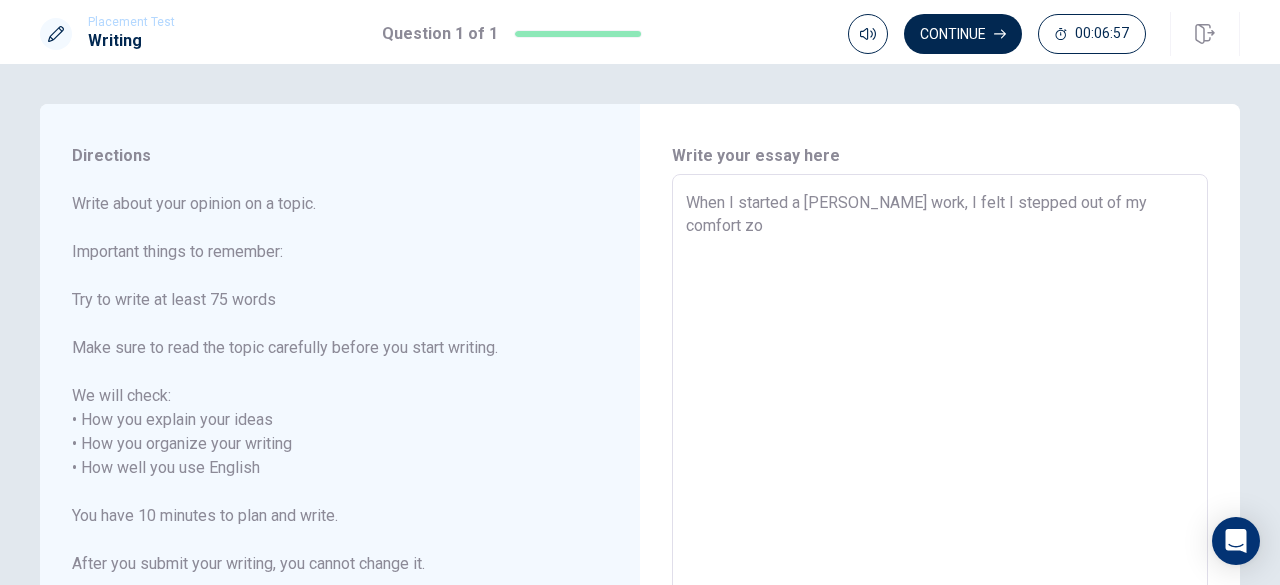 type on "x" 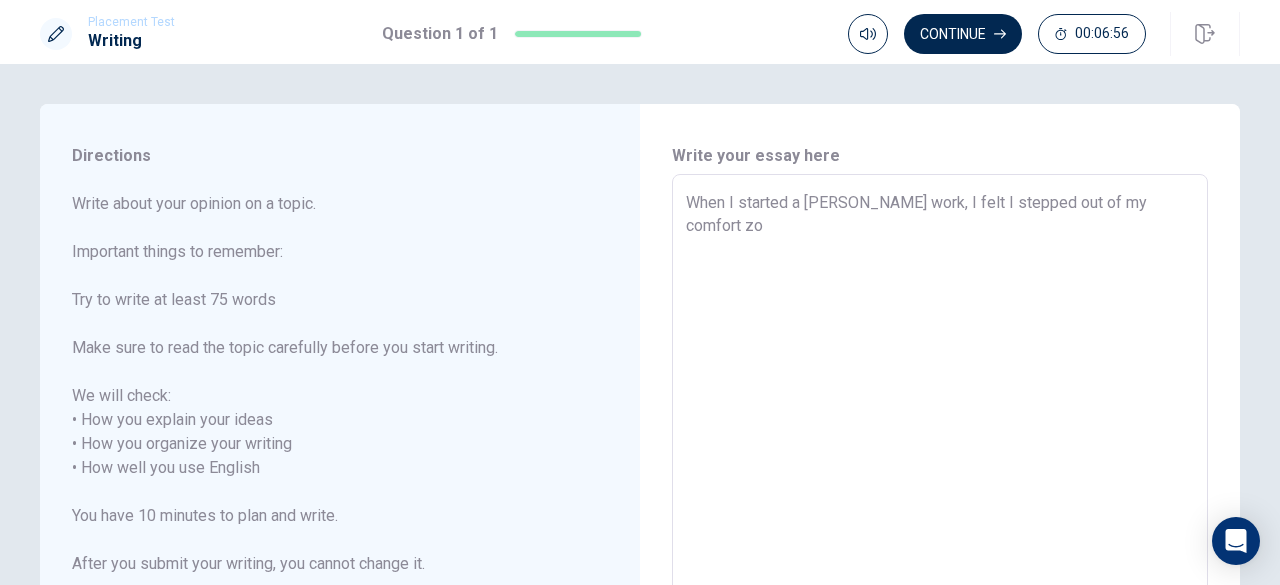 type on "When I started a [PERSON_NAME] work, I felt I stepped out of my comfort zon" 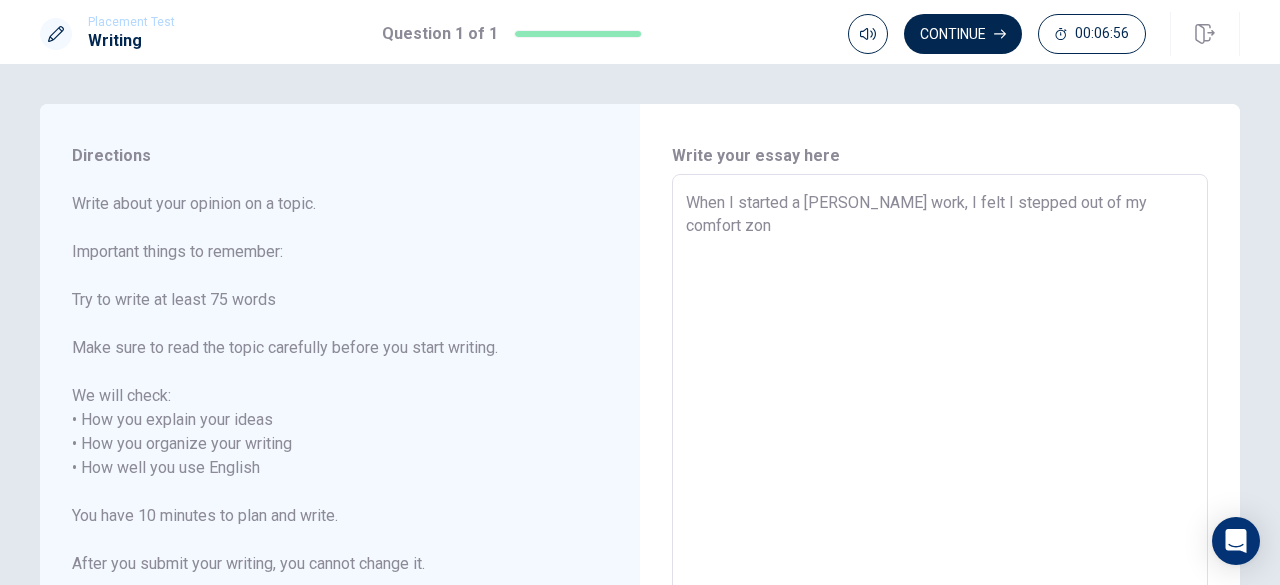 type on "x" 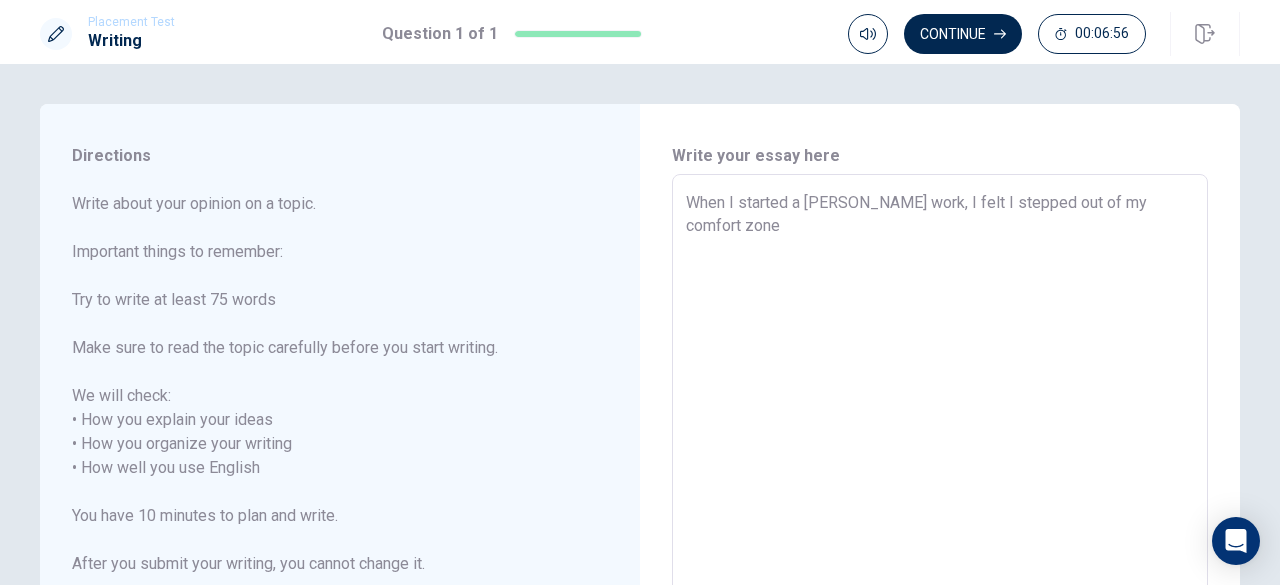 type on "x" 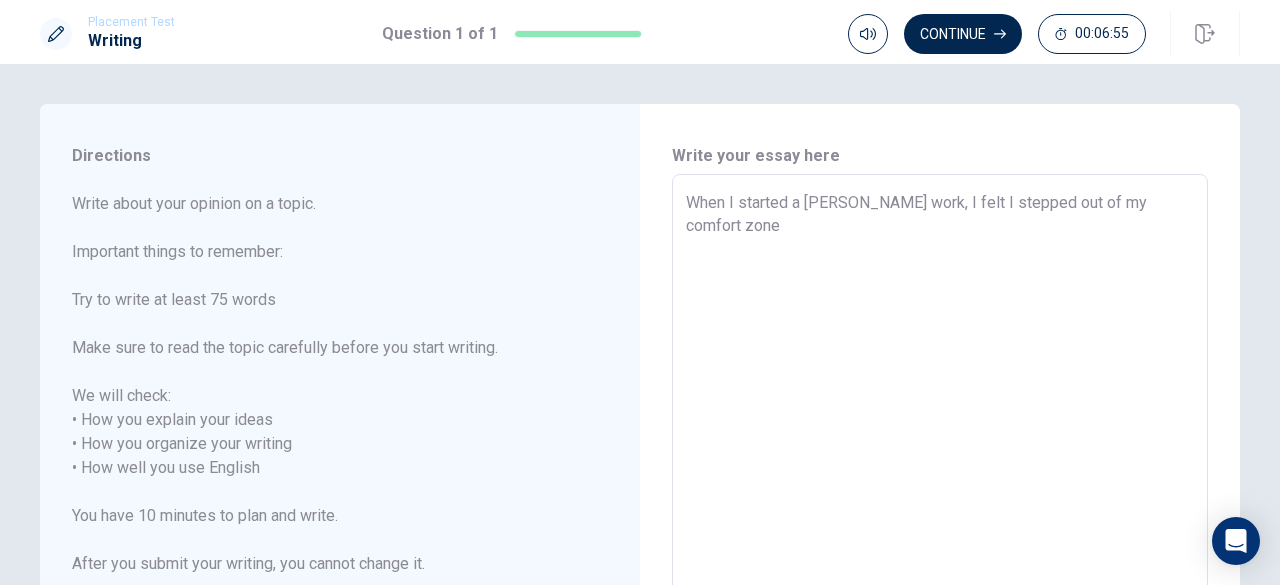 type on "When I started a [PERSON_NAME] work, I felt I stepped out of my comfort zone." 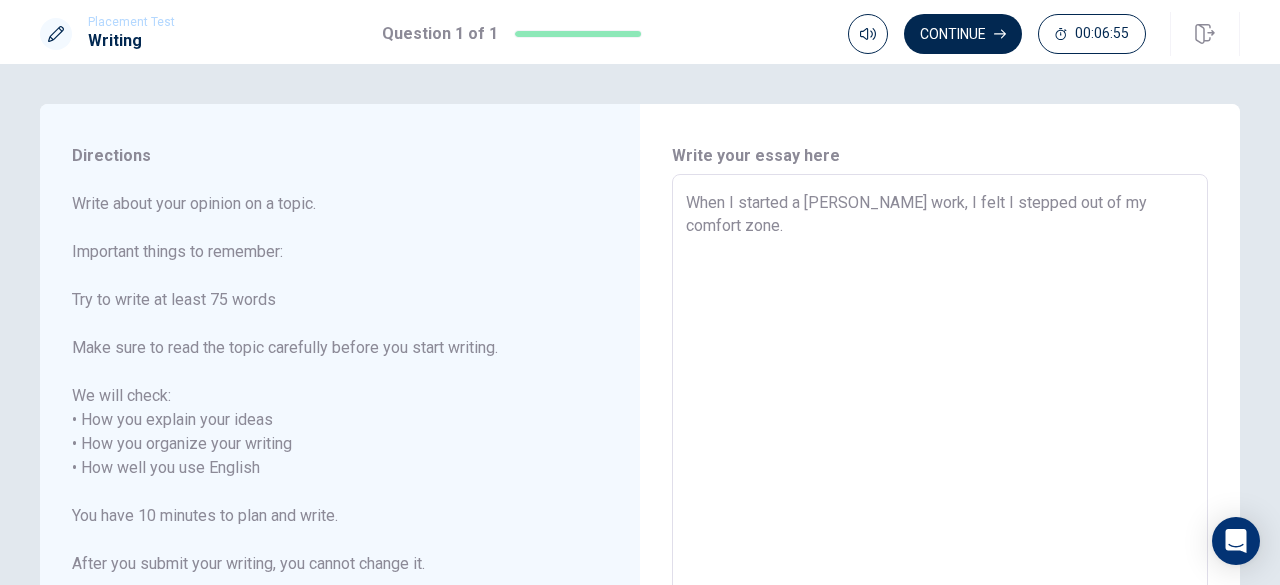 type on "x" 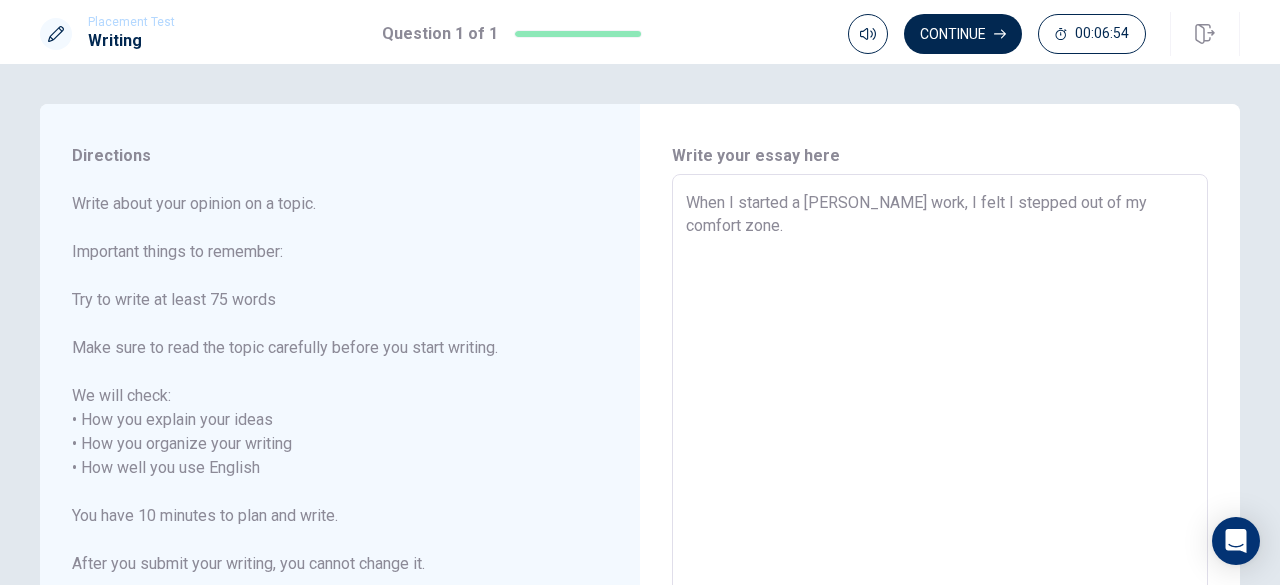 type on "When I started a [PERSON_NAME] work, I felt I stepped out of my comfort zone." 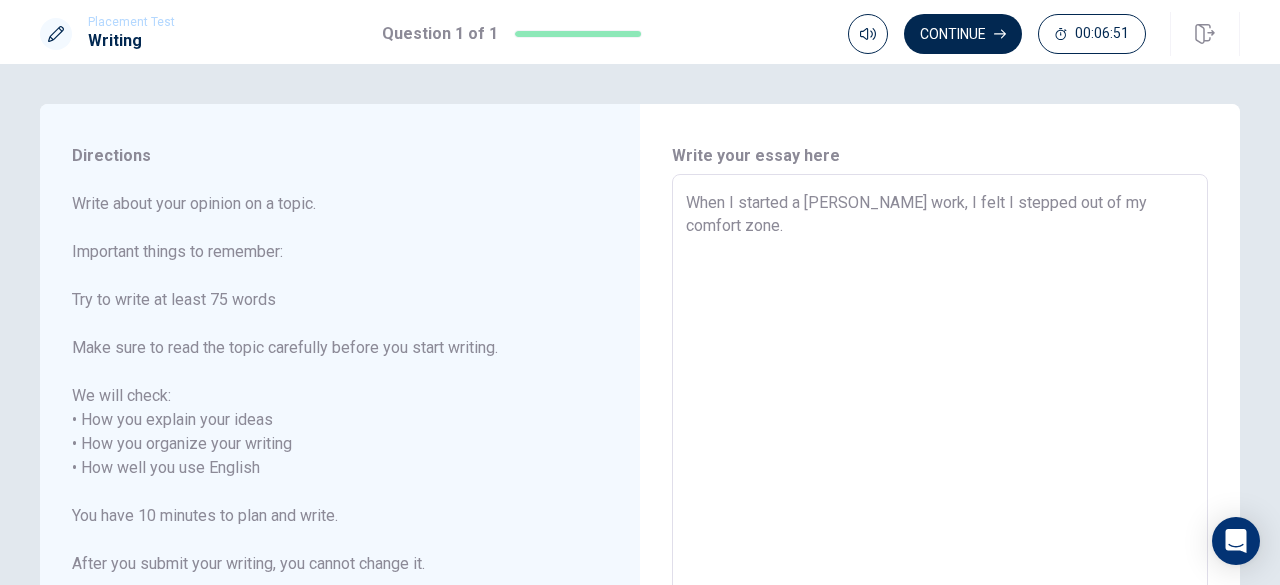 click on "When I started a [PERSON_NAME] work, I felt I stepped out of my comfort zone." at bounding box center [940, 456] 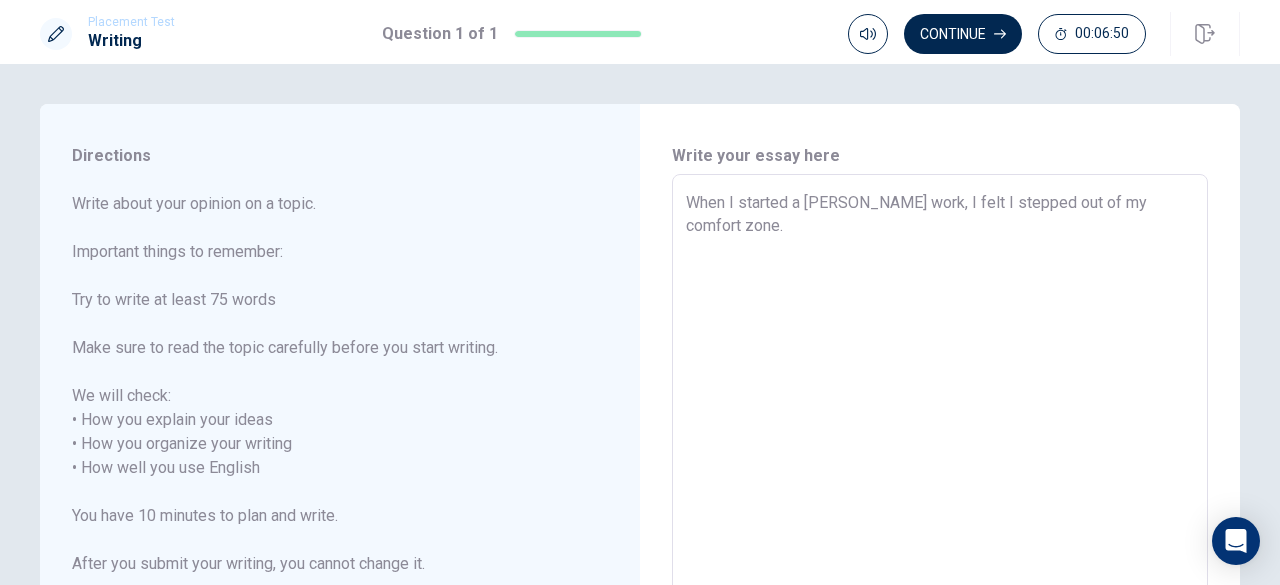 type on "When I started a ob work, I felt I stepped out of my comfort zone." 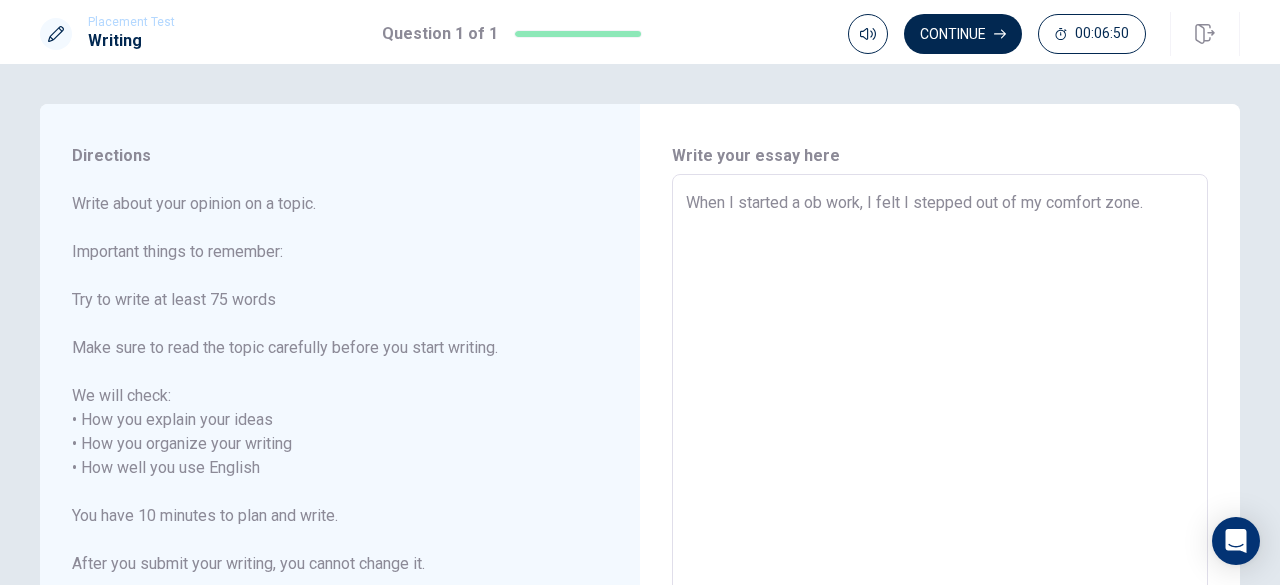 type on "x" 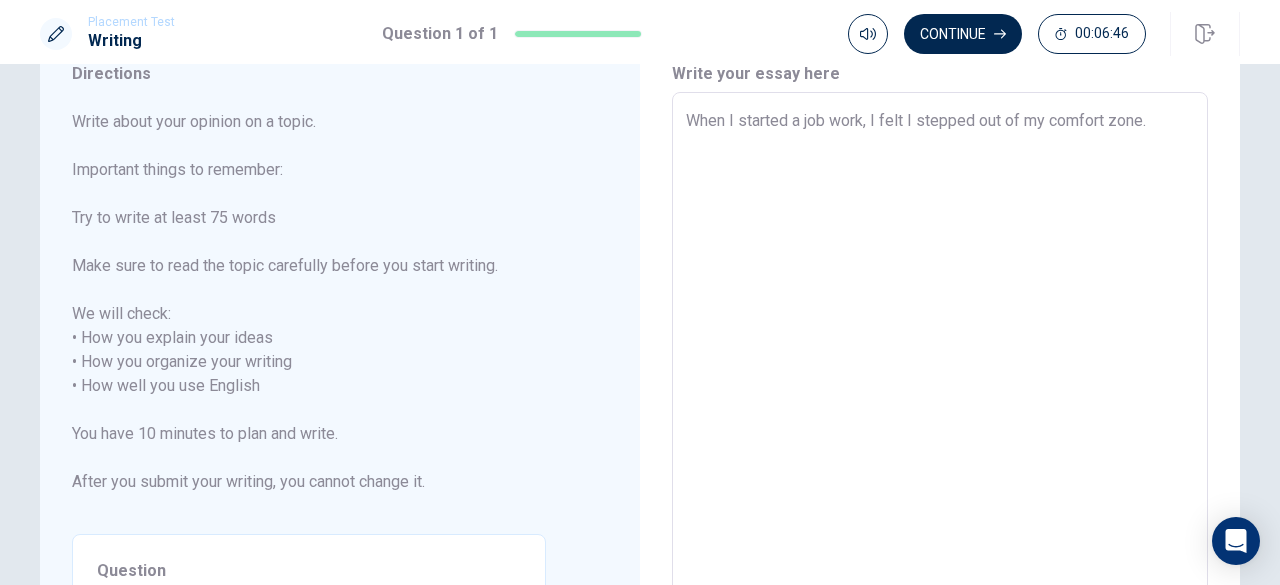 scroll, scrollTop: 0, scrollLeft: 0, axis: both 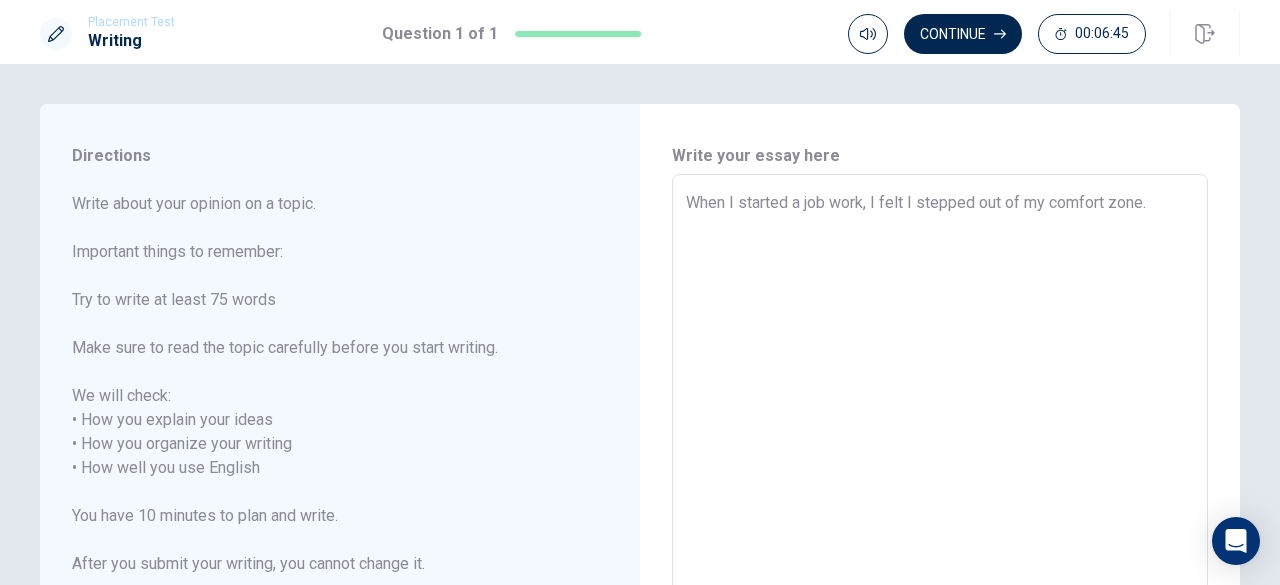 click on "When I started a job work, I felt I stepped out of my comfort zone." at bounding box center (940, 456) 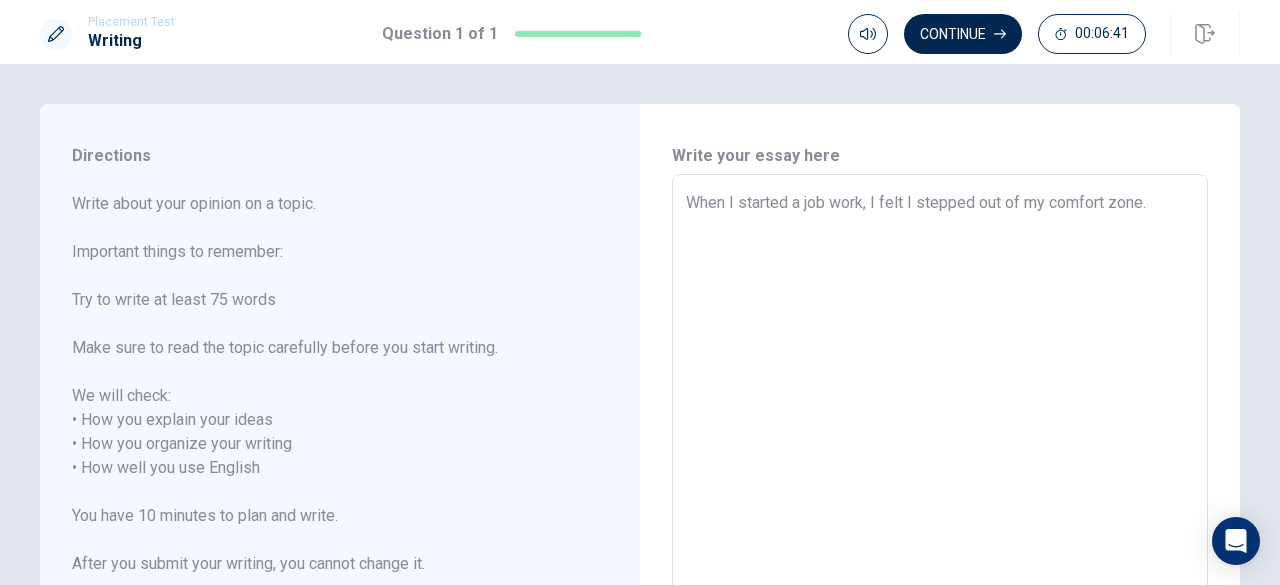 type on "x" 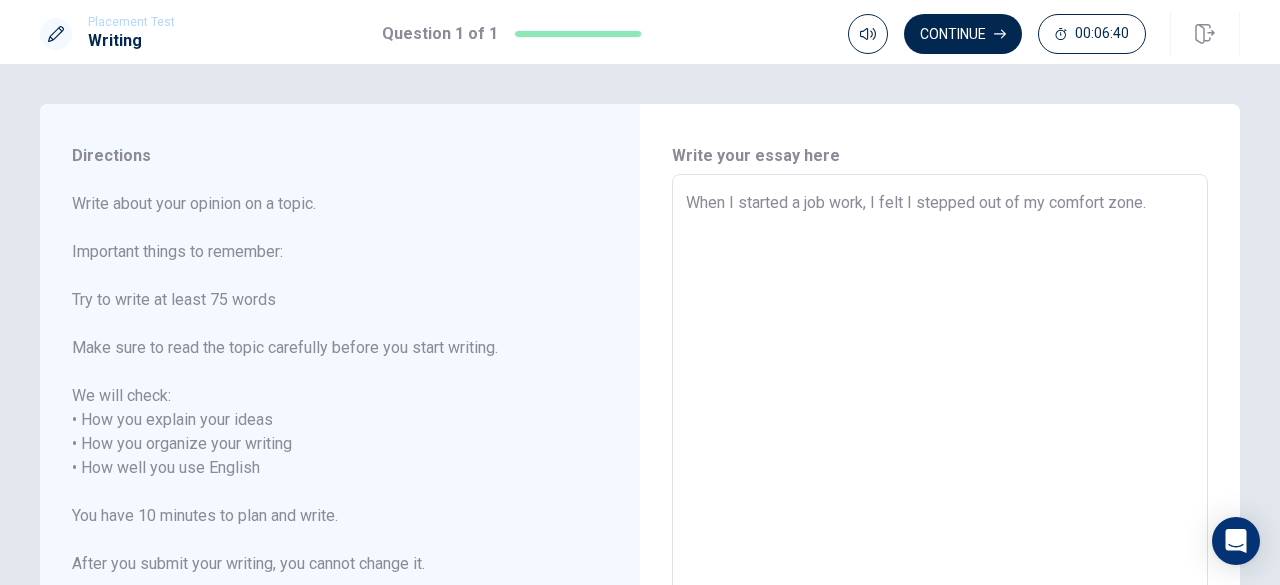 type on "When I started a job work, I felt I stepped out of my comfort zone.
I" 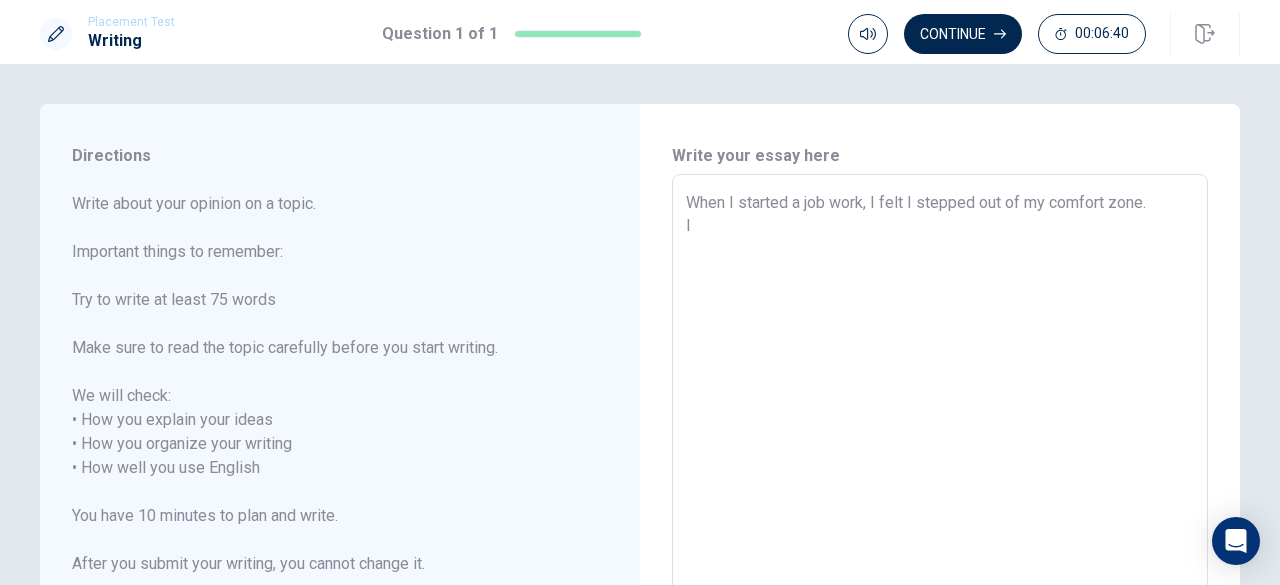 type on "x" 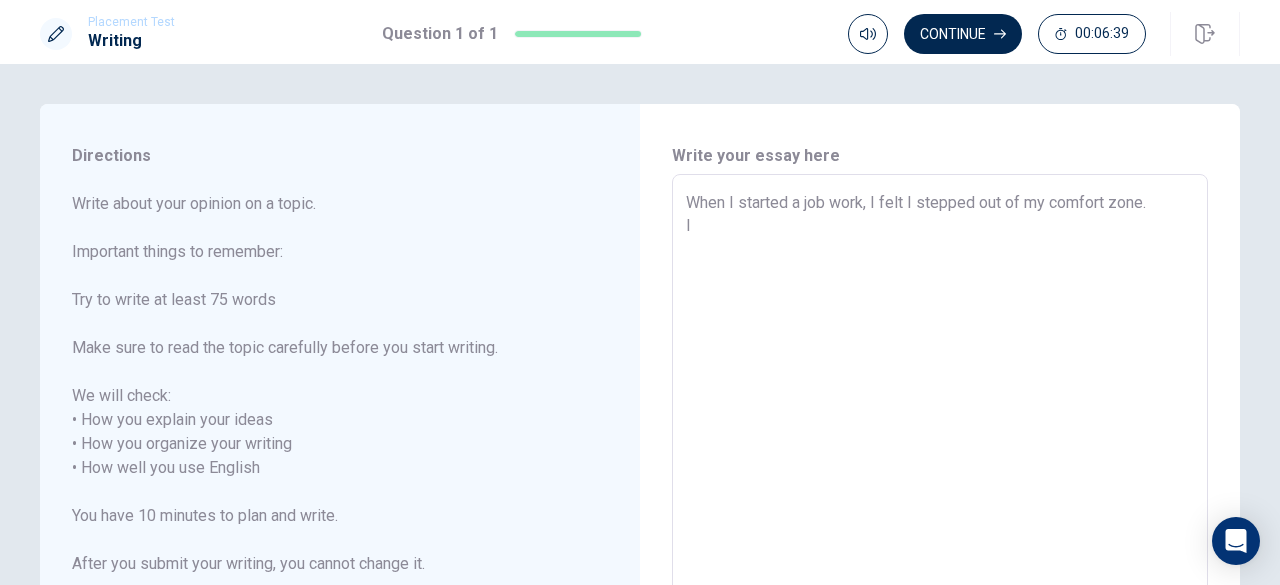 type on "When I started a job work, I felt I stepped out of my comfort zone.
I h" 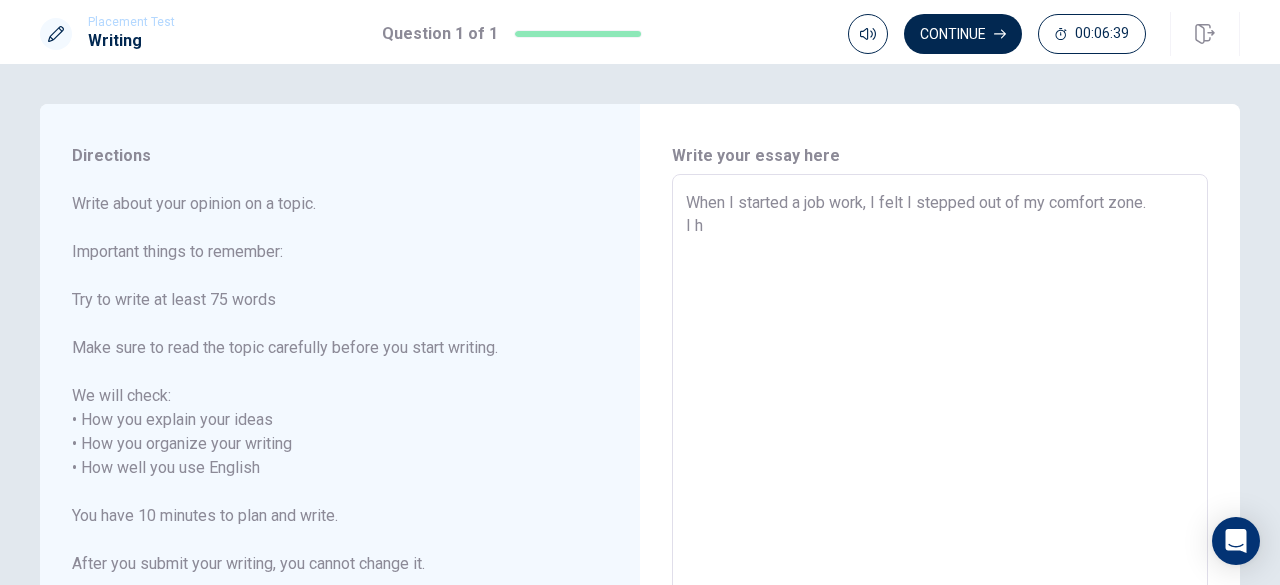 type on "x" 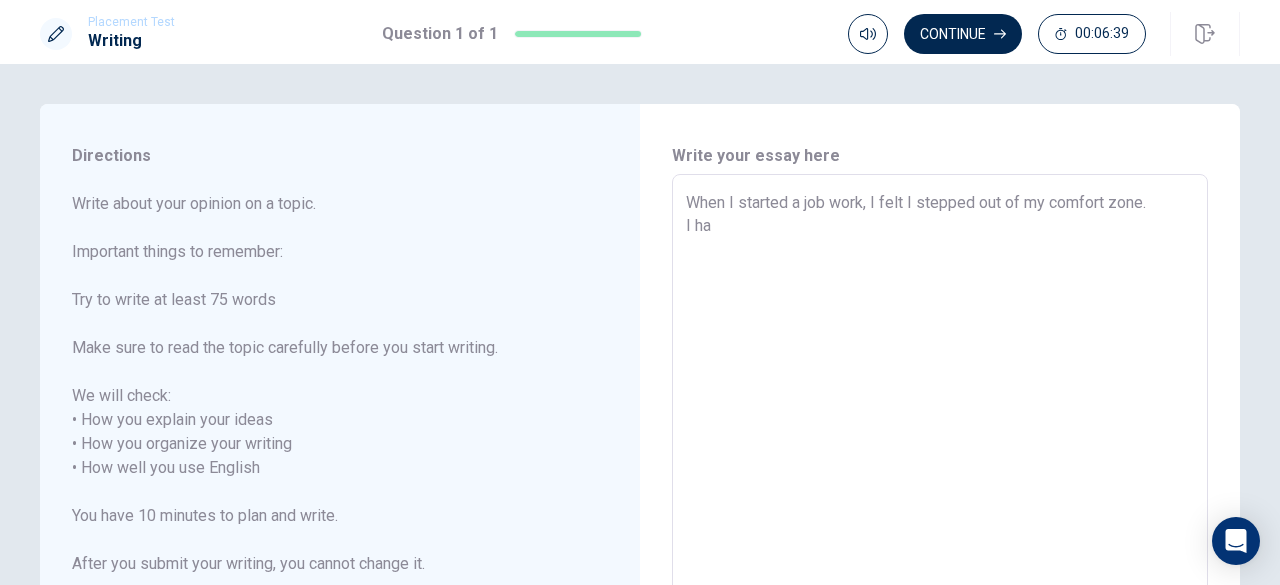 type on "x" 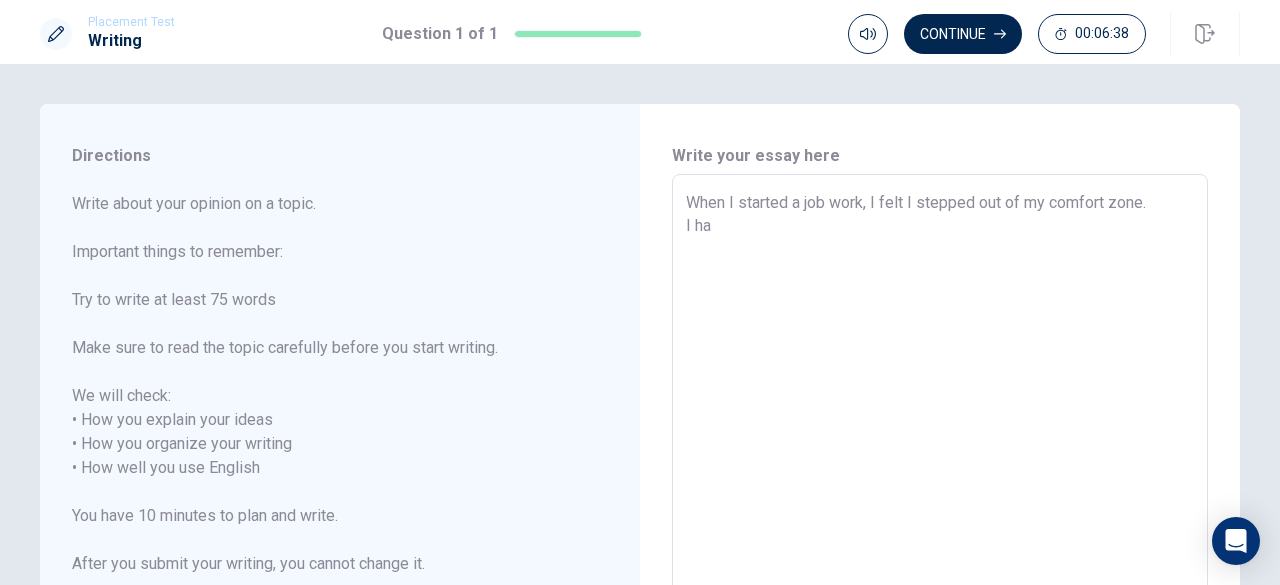type on "When I started a job work, I felt I stepped out of my comfort zone.
I hav" 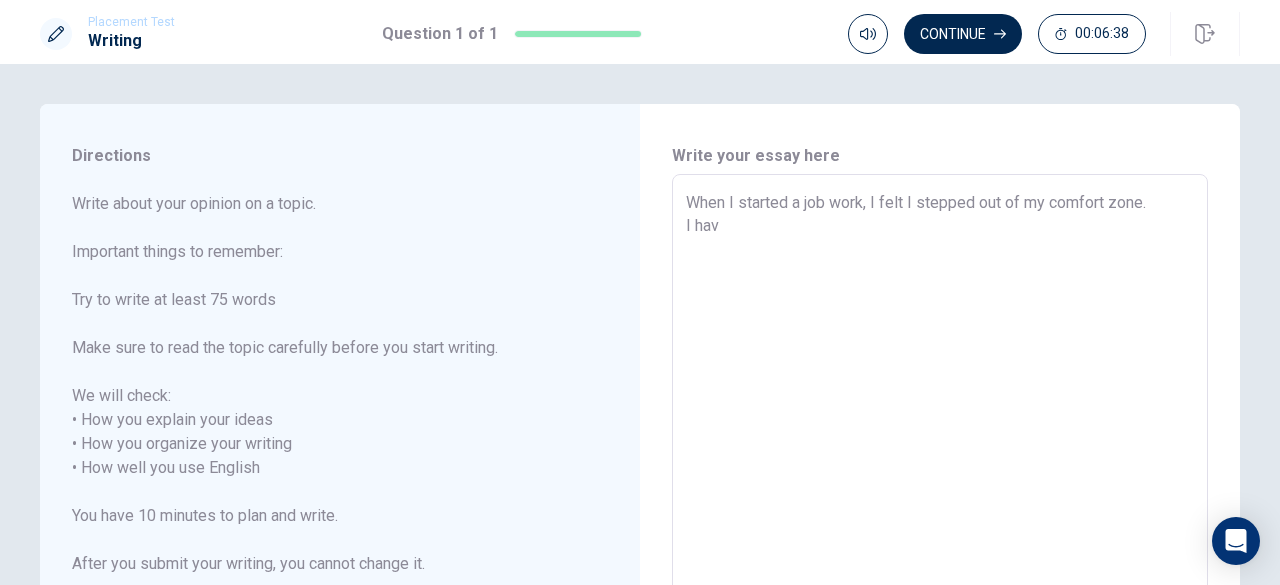 type on "x" 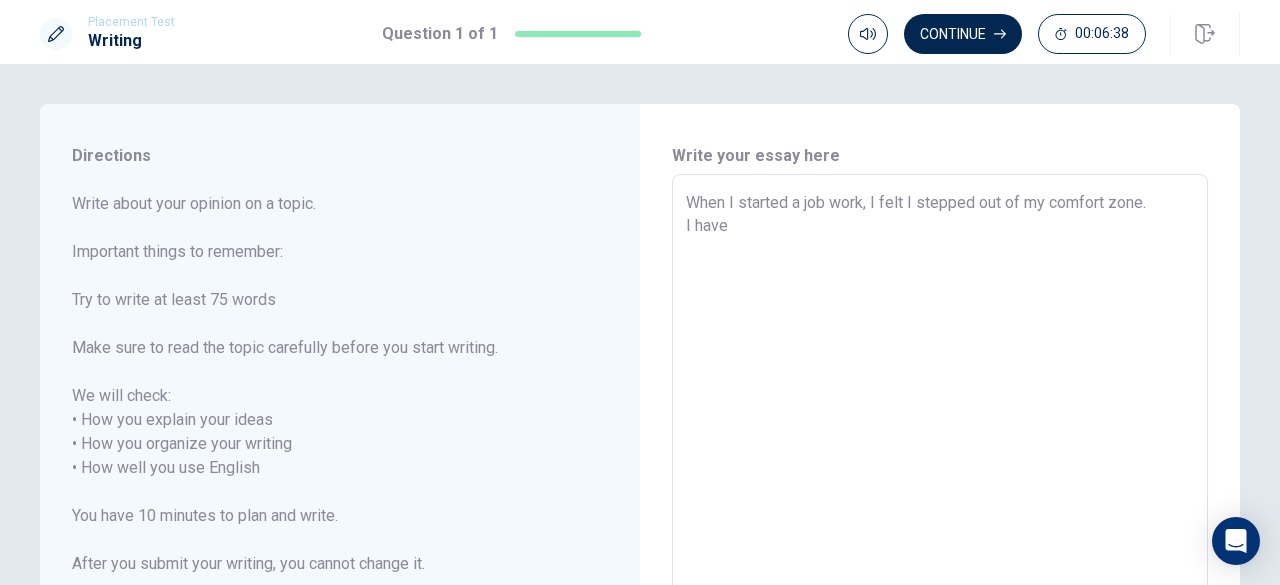type on "x" 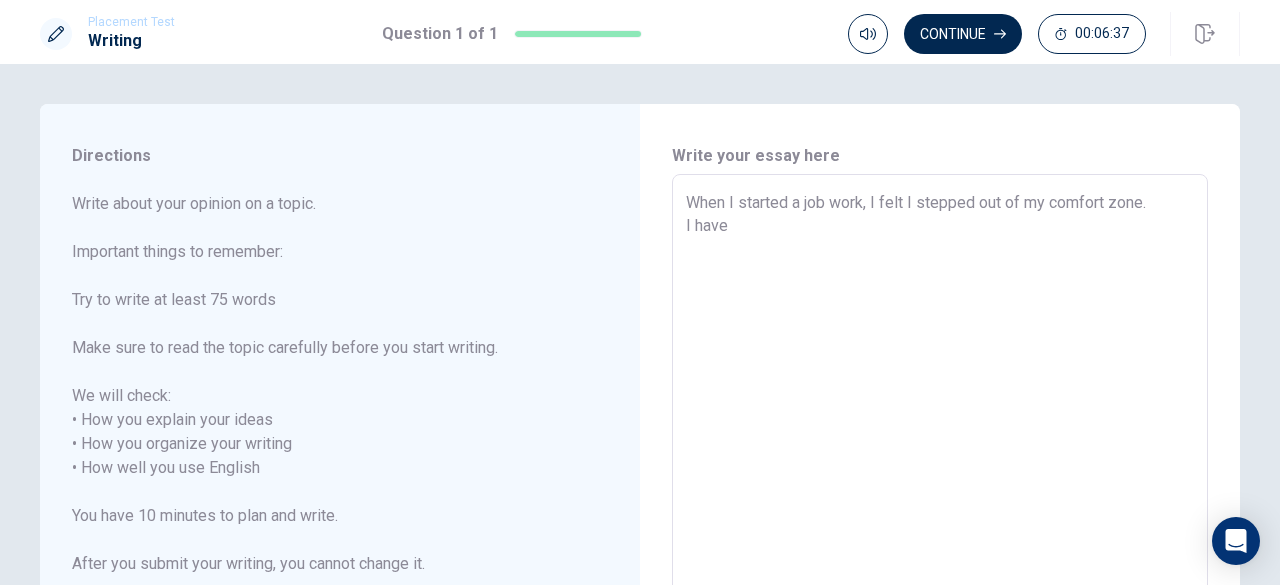 type on "When I started a job work, I felt I stepped out of my comfort zone.
I have t" 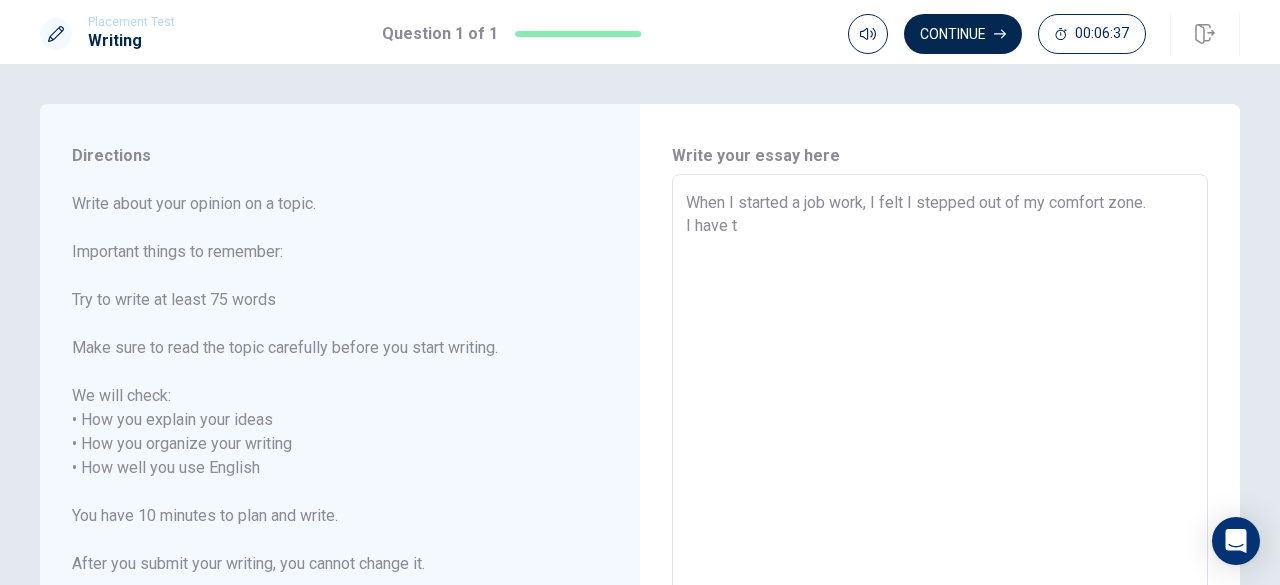 type on "x" 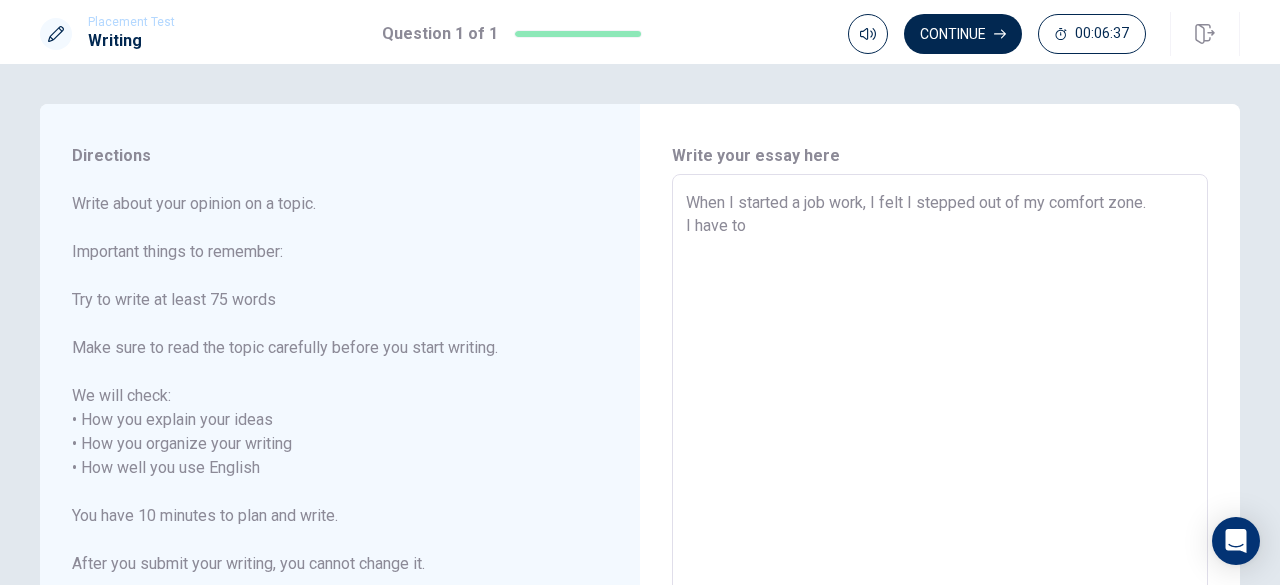 type on "x" 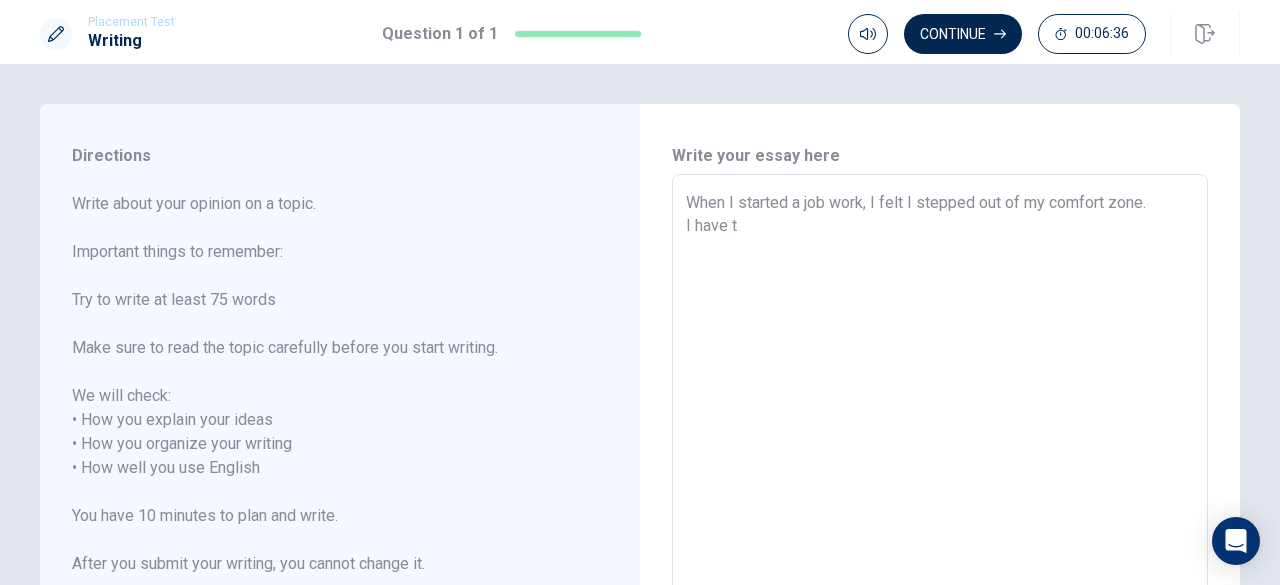 type on "x" 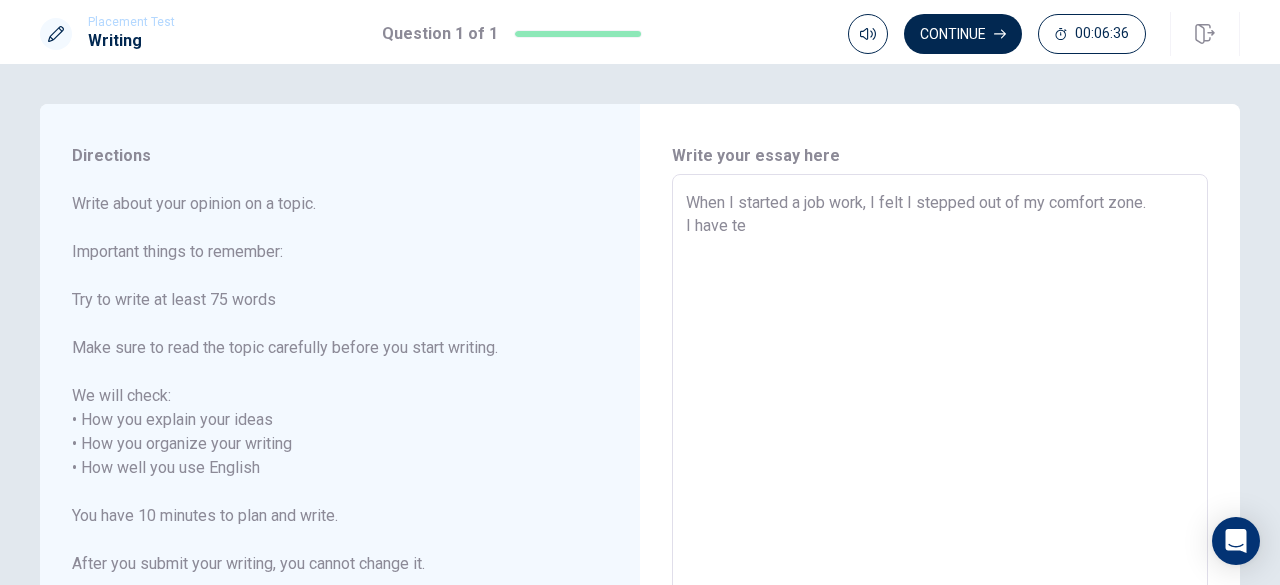 type on "x" 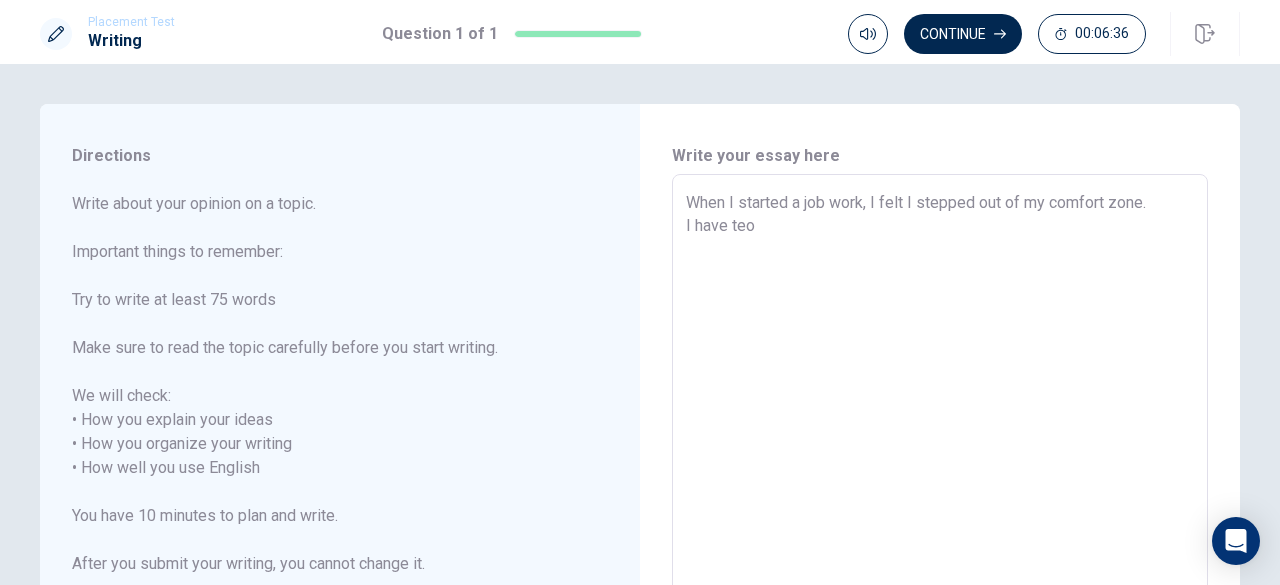 type on "x" 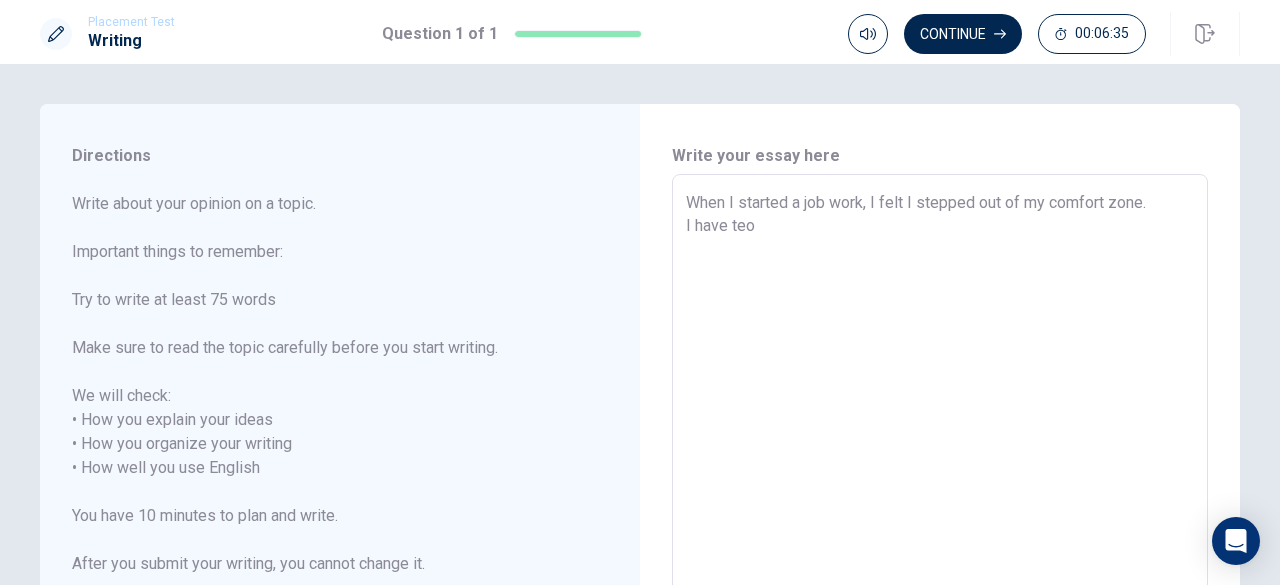 type on "When I started a job work, I felt I stepped out of my comfort zone.
I have te" 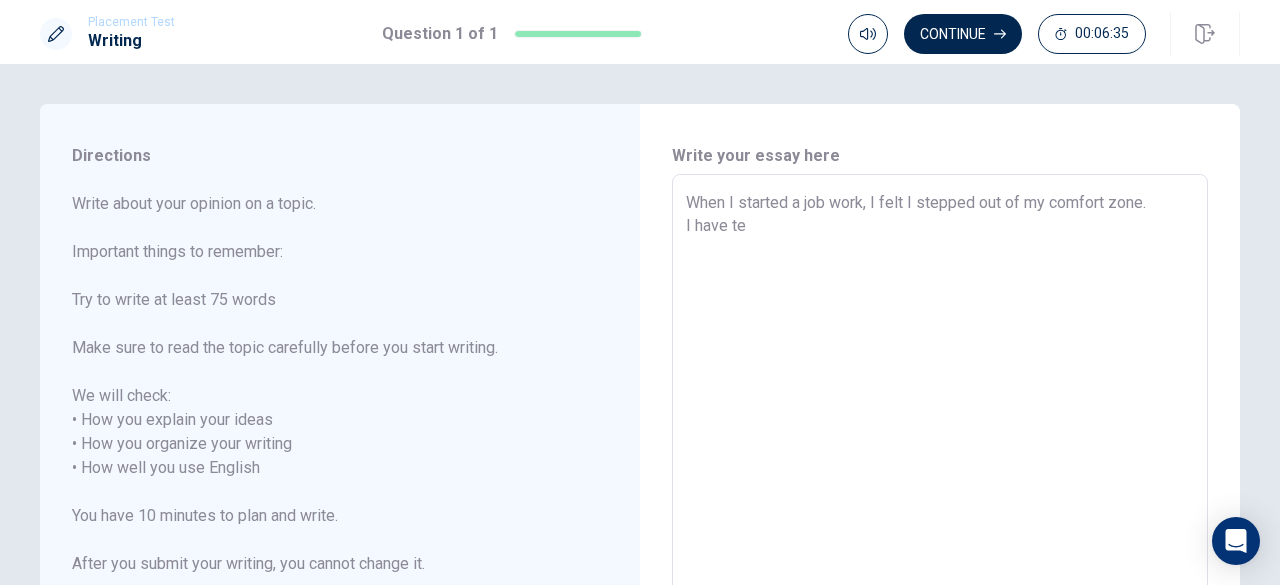 type on "x" 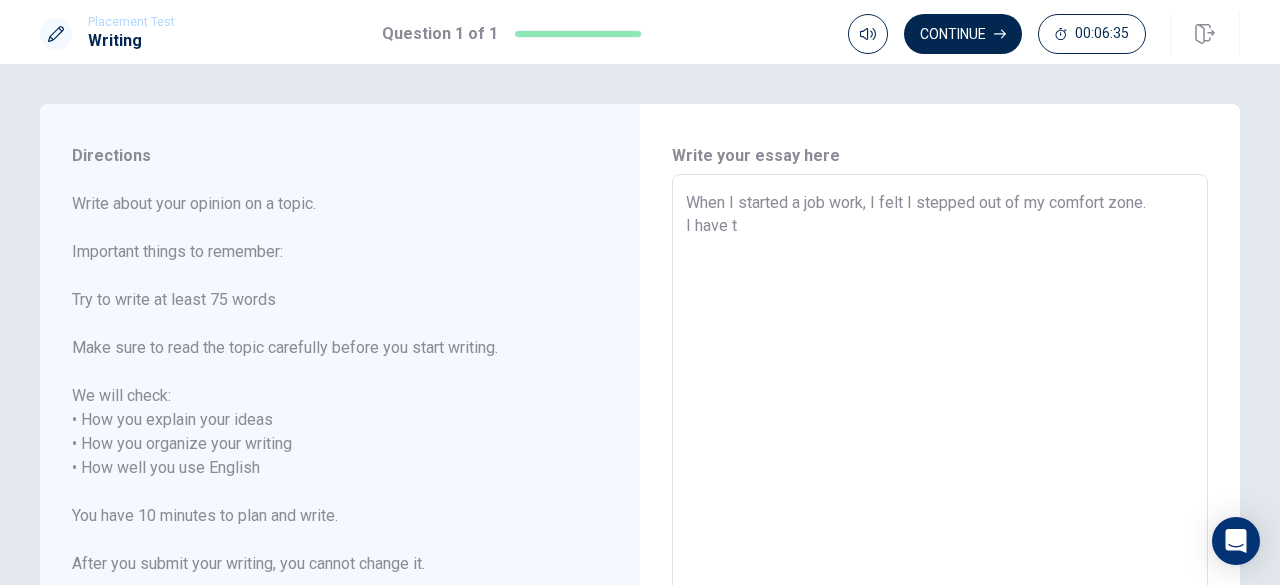 type on "x" 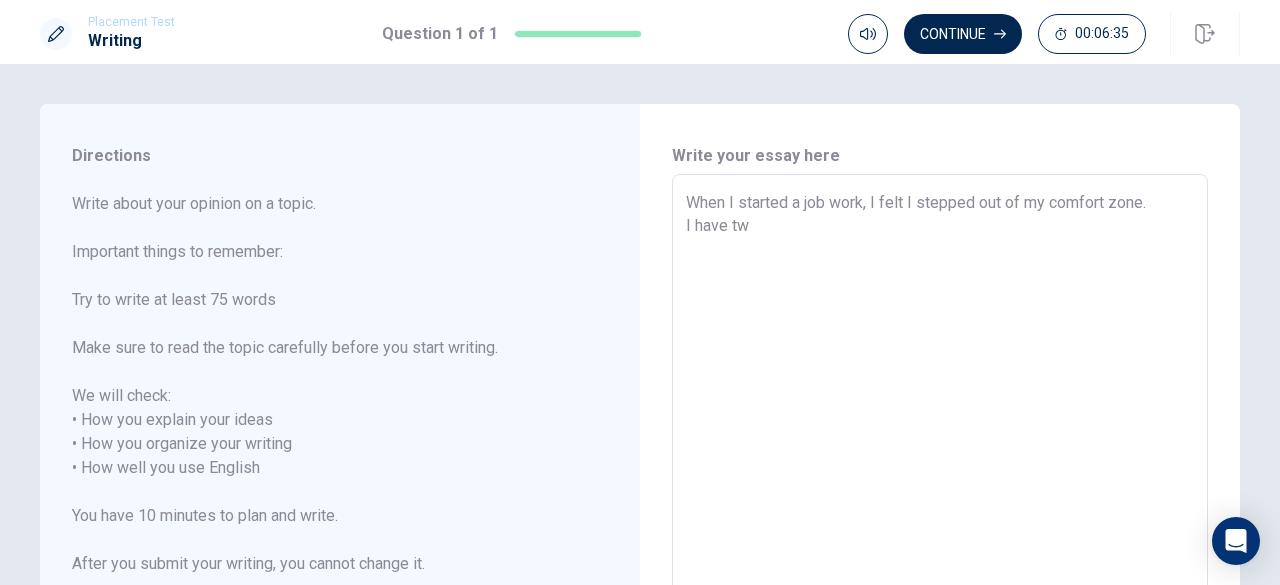 type on "x" 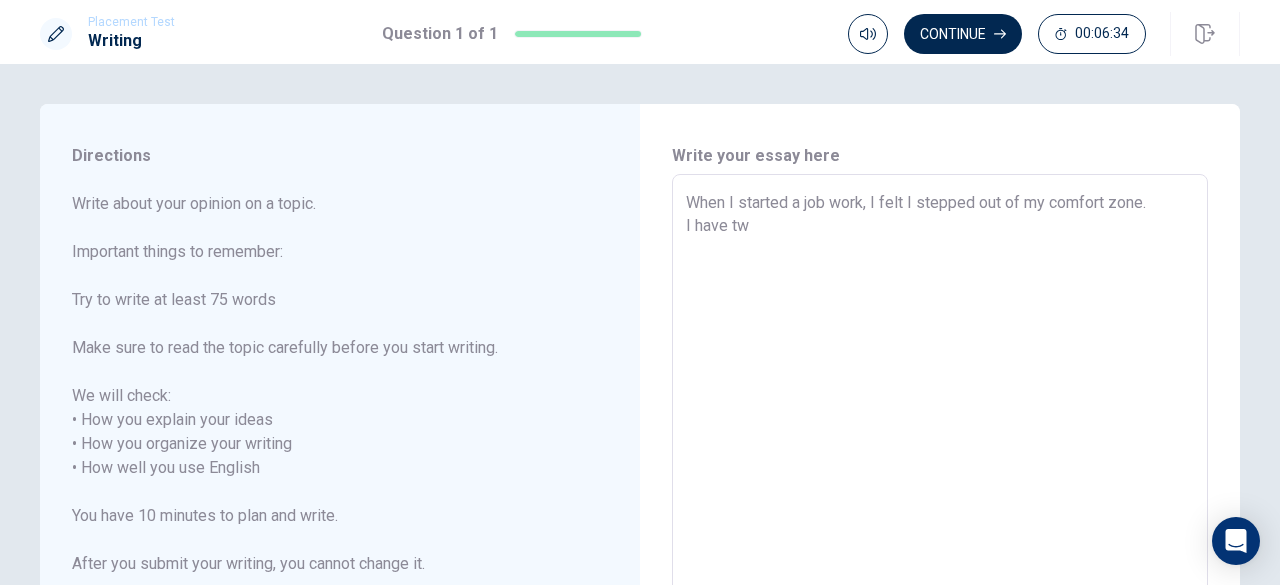 type on "When I started a job work, I felt I stepped out of my comfort zone.
I have two" 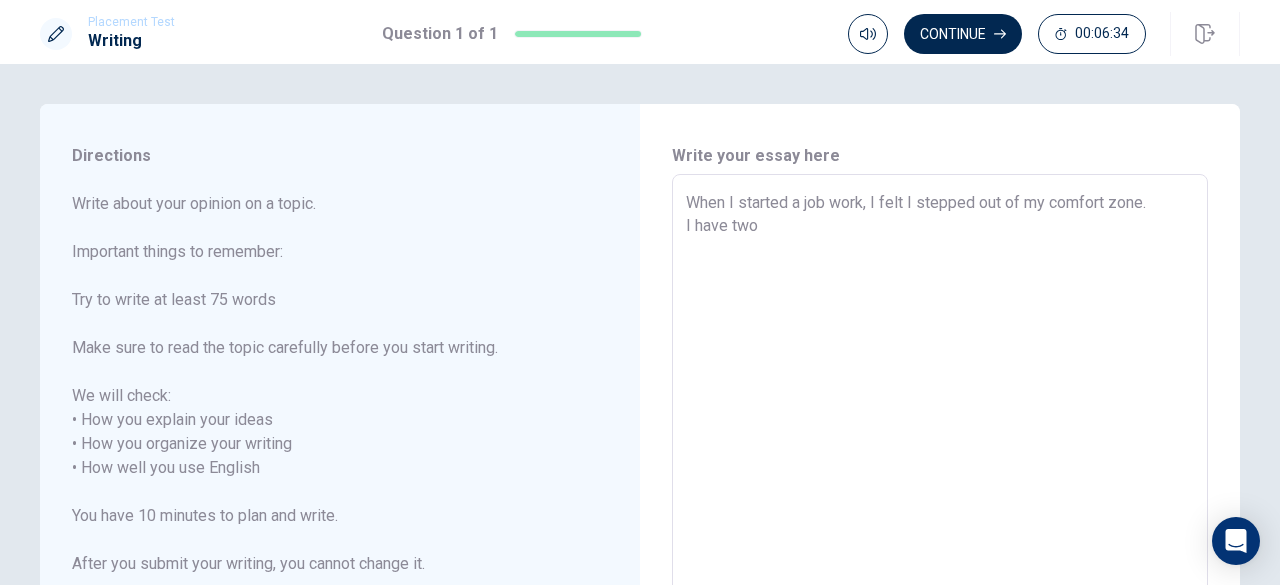 type on "x" 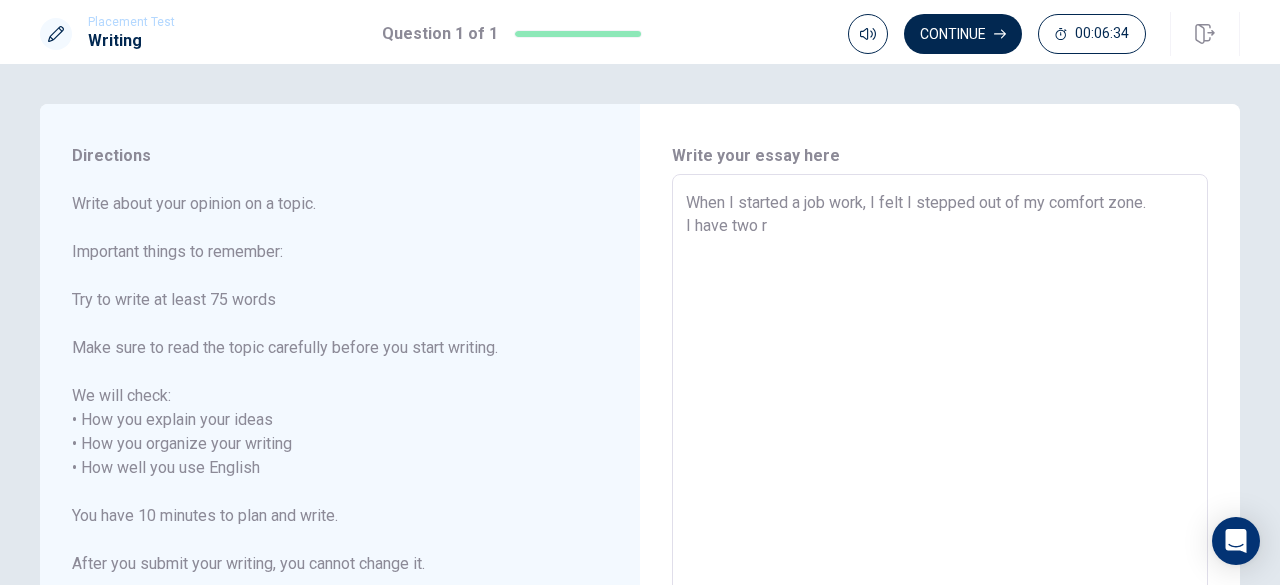type on "When I started a job work, I felt I stepped out of my comfort zone.
I have two re" 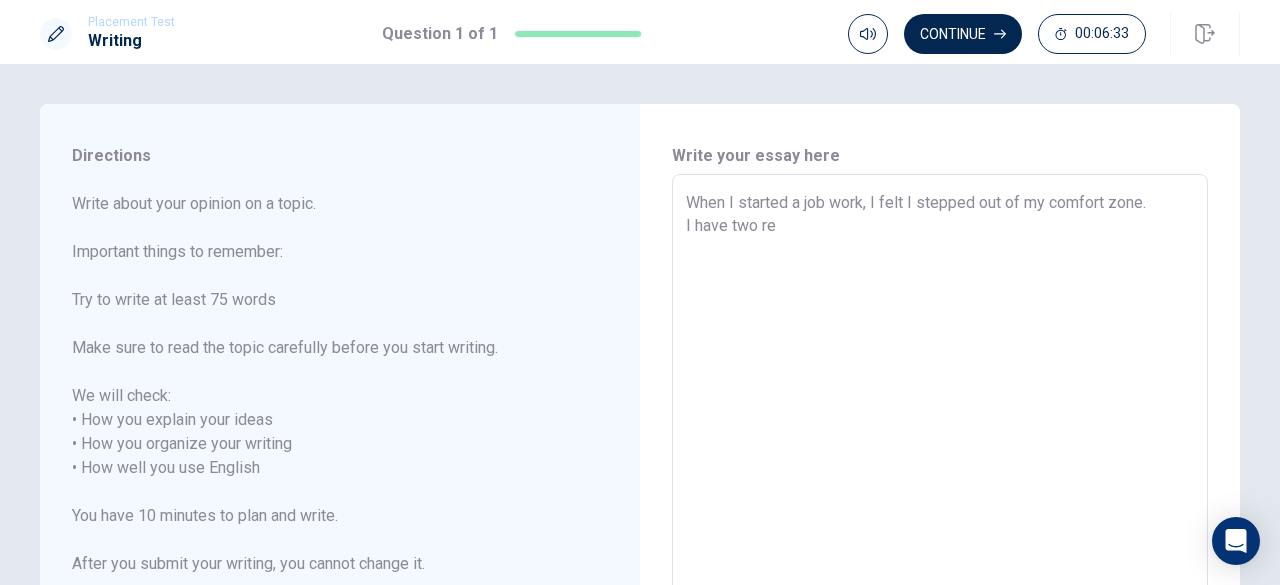 type on "x" 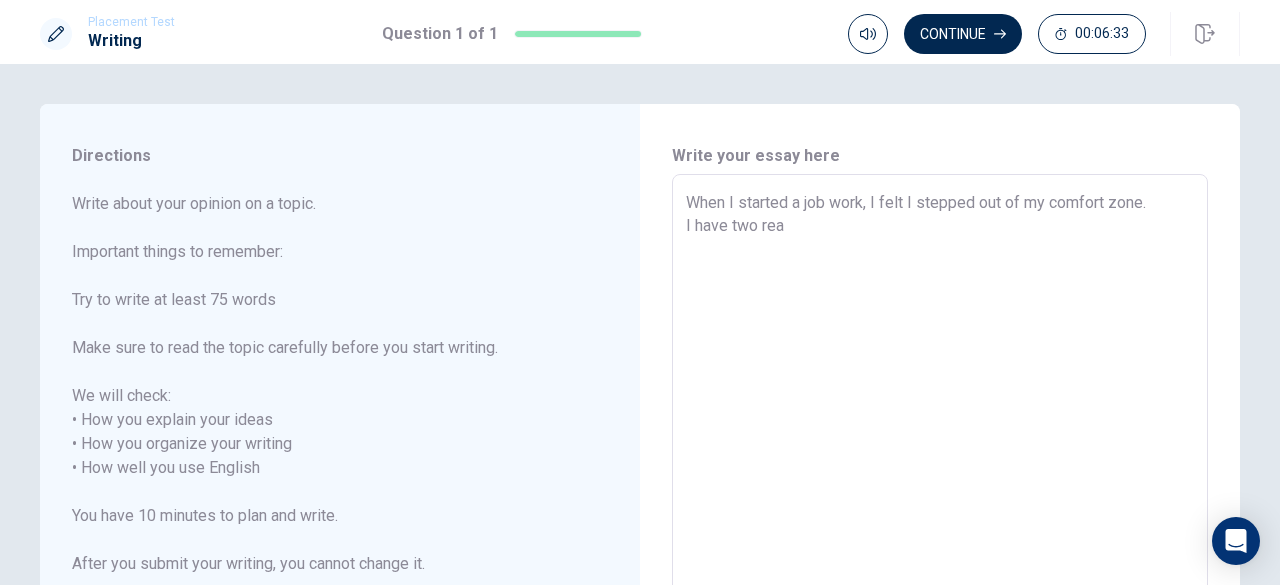 type on "x" 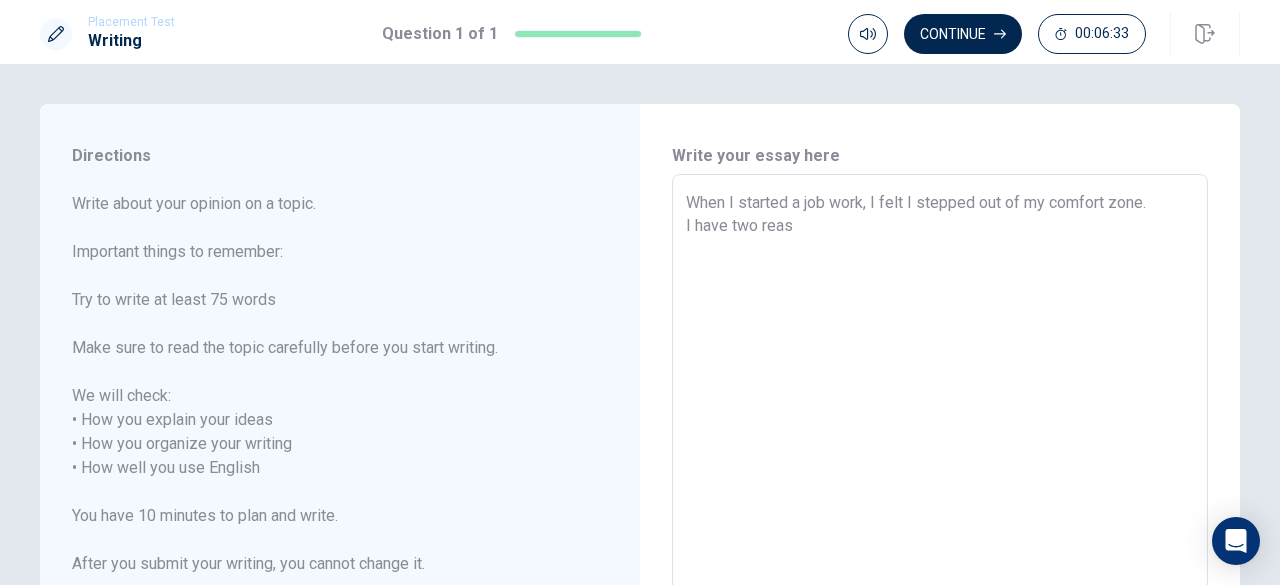 type on "x" 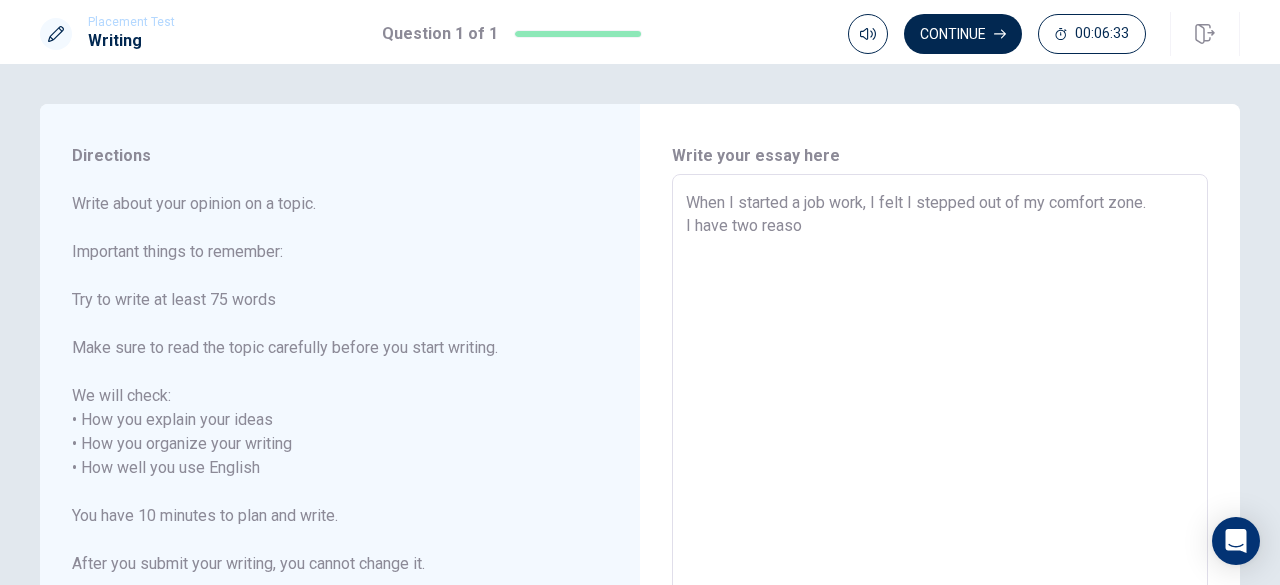 type 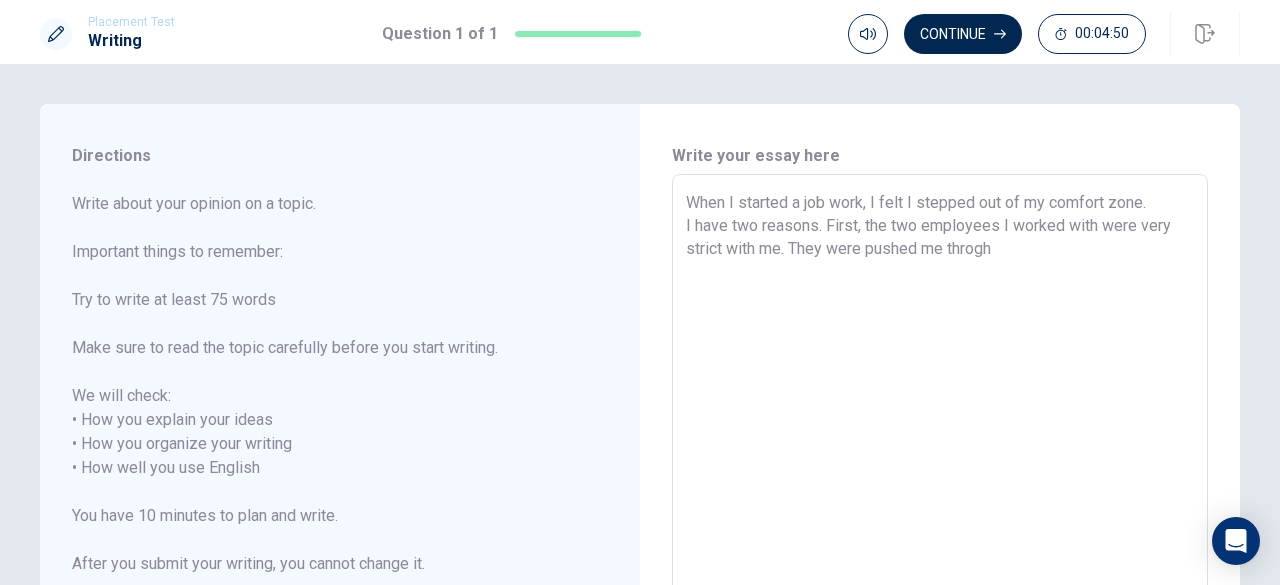 click on "When I started a job work, I felt I stepped out of my comfort zone.
I have two reasons. First, the two employees I worked with were very strict with me. They were pushed me throgh" at bounding box center (940, 456) 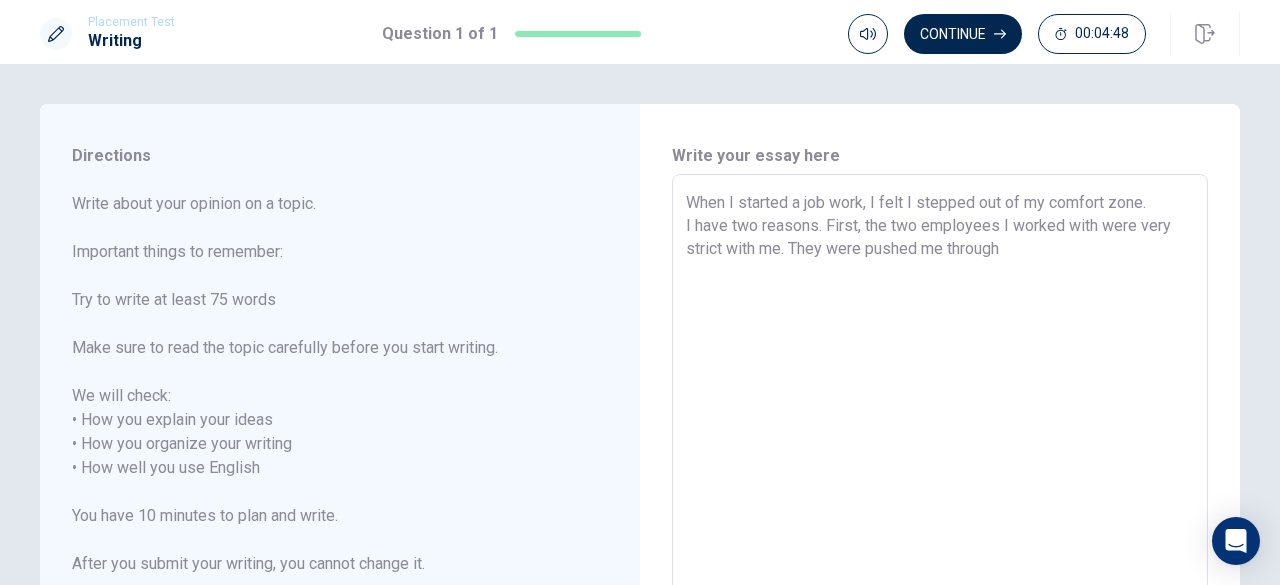click on "When I started a job work, I felt I stepped out of my comfort zone.
I have two reasons. First, the two employees I worked with were very strict with me. They were pushed me through" at bounding box center [940, 456] 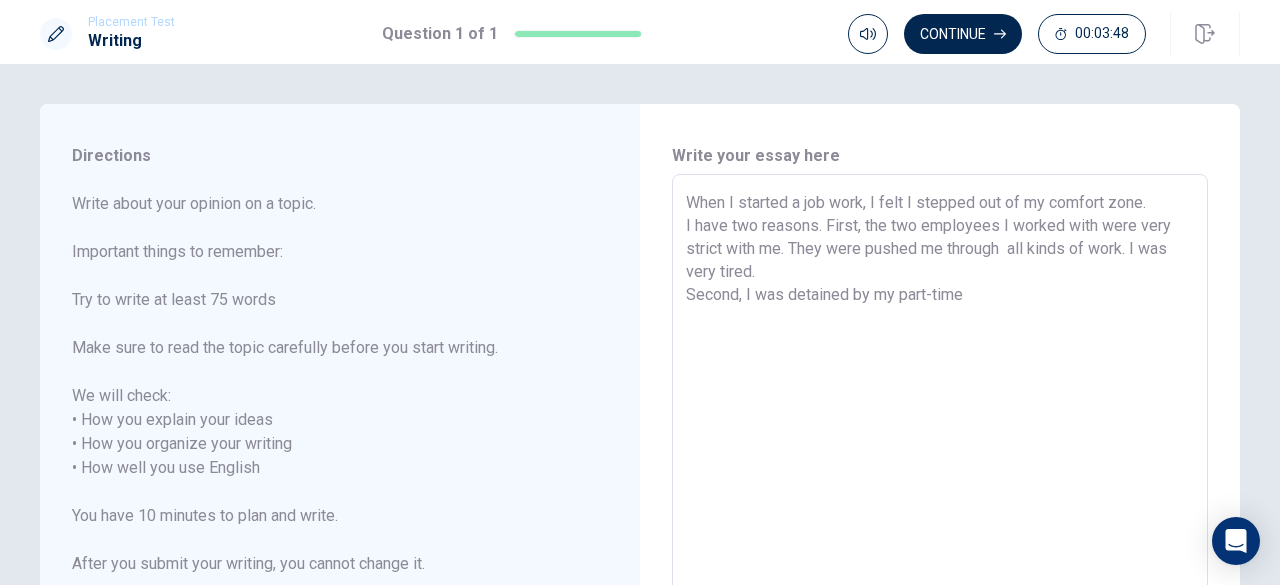 click on "When I started a job work, I felt I stepped out of my comfort zone.
I have two reasons. First, the two employees I worked with were very strict with me. They were pushed me through  all kinds of work. I was very tired.
Second, I was detained by my part-time" at bounding box center [940, 456] 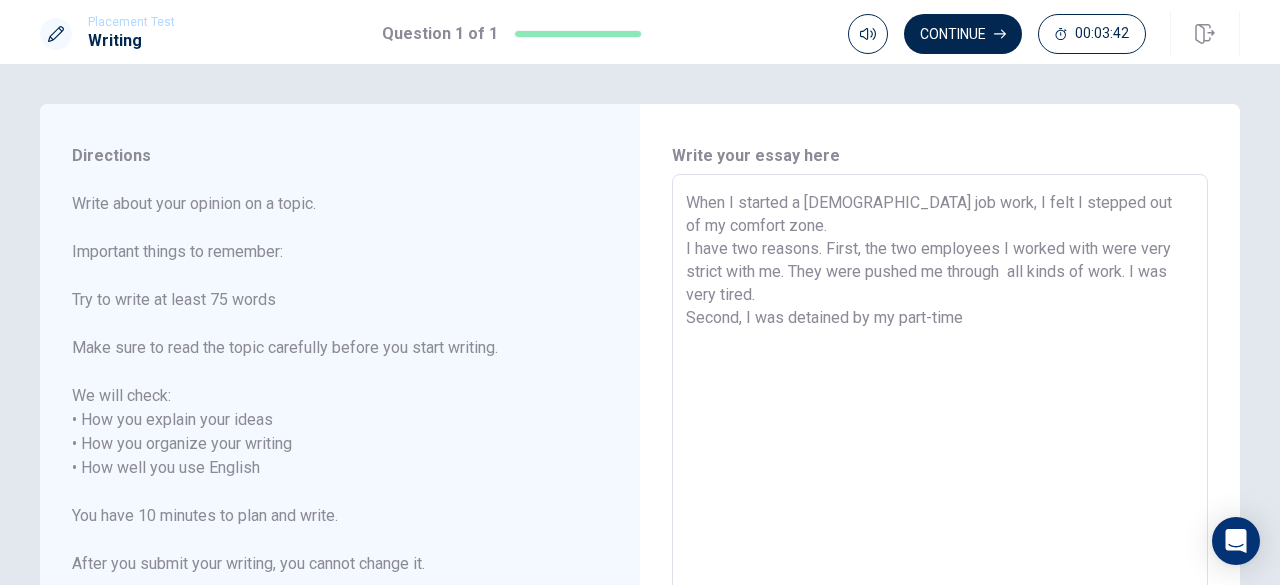 click on "When I started a [DEMOGRAPHIC_DATA] job work, I felt I stepped out of my comfort zone.
I have two reasons. First, the two employees I worked with were very strict with me. They were pushed me through  all kinds of work. I was very tired.
Second, I was detained by my part-time" at bounding box center [940, 456] 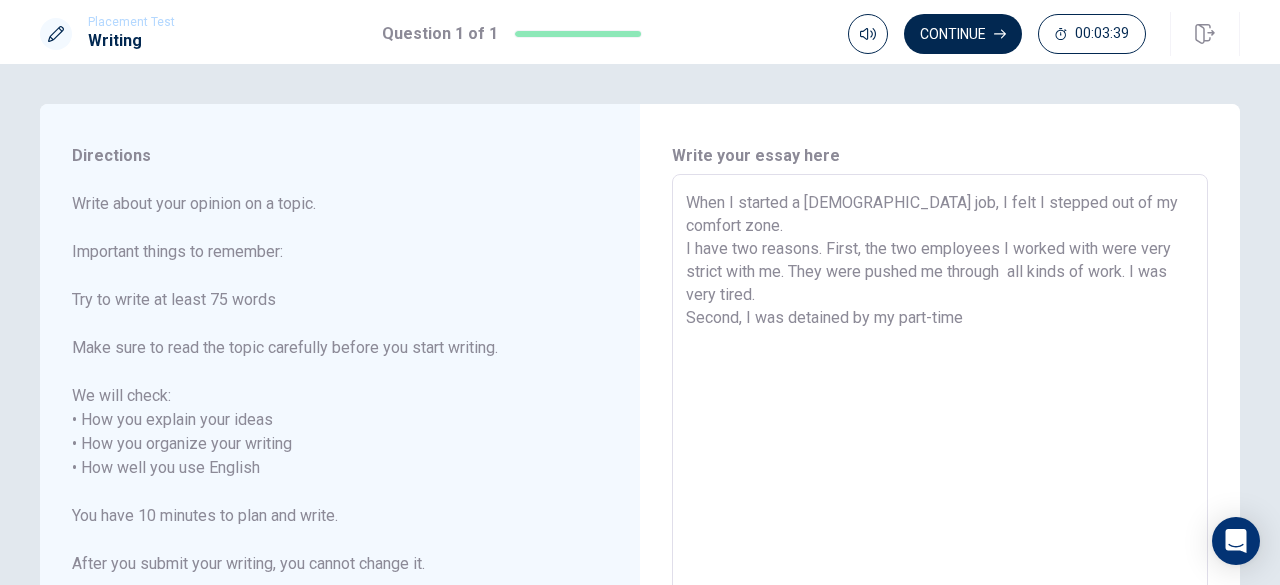 click on "When I started a [DEMOGRAPHIC_DATA] job, I felt I stepped out of my comfort zone.
I have two reasons. First, the two employees I worked with were very strict with me. They were pushed me through  all kinds of work. I was very tired.
Second, I was detained by my part-time" at bounding box center [940, 456] 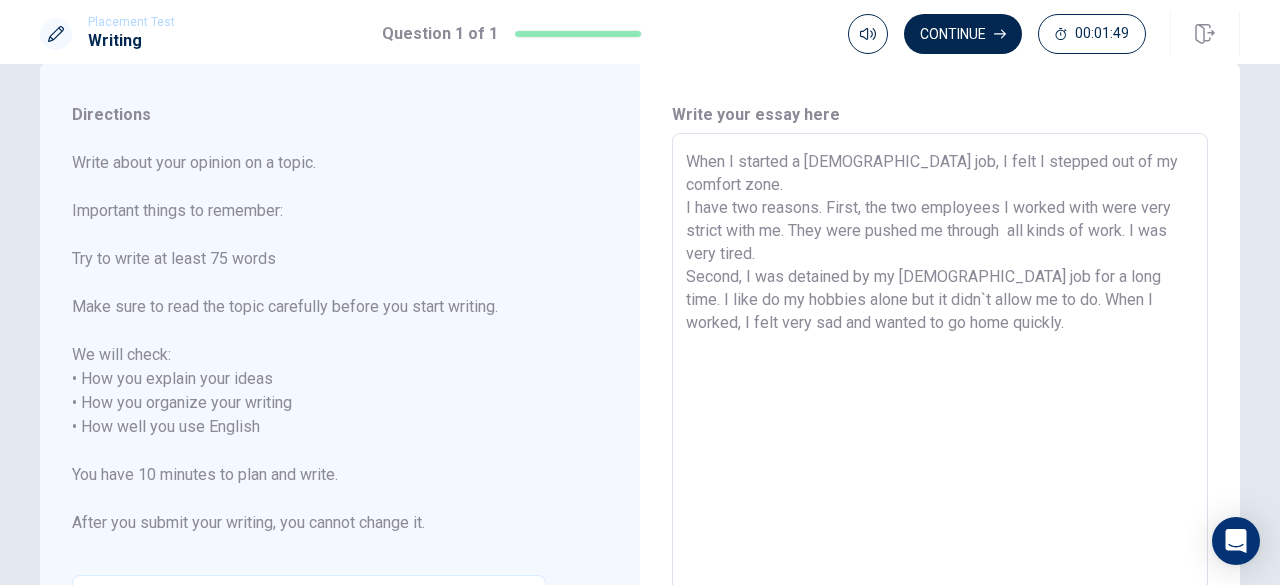 scroll, scrollTop: 44, scrollLeft: 0, axis: vertical 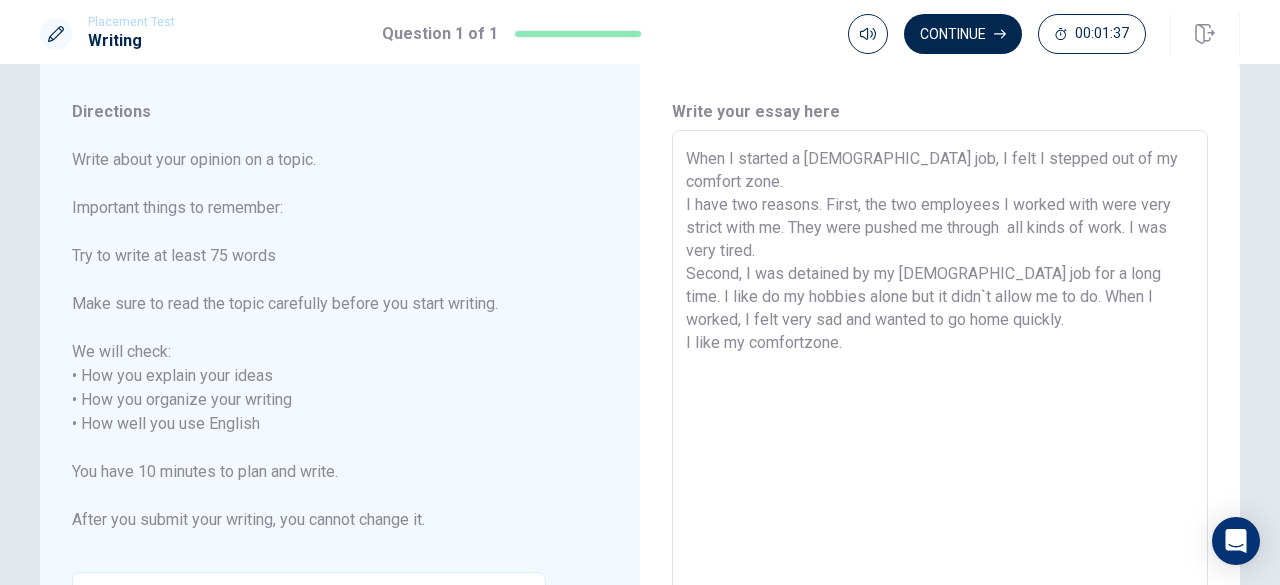click on "When I started a [DEMOGRAPHIC_DATA] job, I felt I stepped out of my comfort zone.
I have two reasons. First, the two employees I worked with were very strict with me. They were pushed me through  all kinds of work. I was very tired.
Second, I was detained by my [DEMOGRAPHIC_DATA] job for a long time. I like do my hobbies alone but it didn`t allow me to do. When I worked, I felt very sad and wanted to go home quickly.
I like my comfortzone." at bounding box center [940, 412] 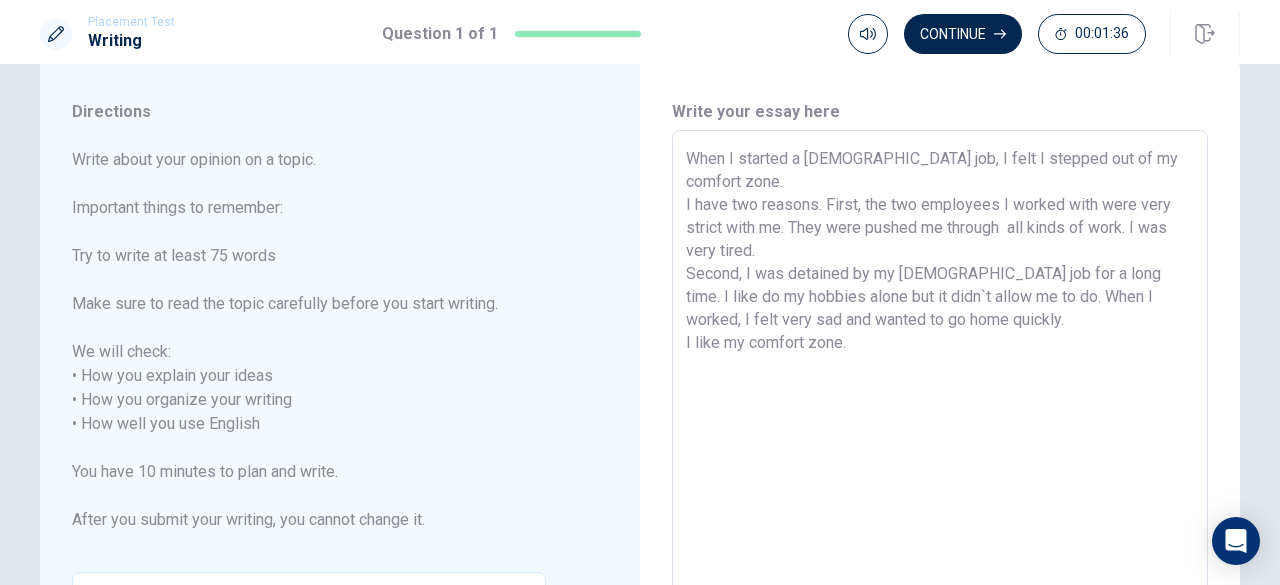 click on "When I started a [DEMOGRAPHIC_DATA] job, I felt I stepped out of my comfort zone.
I have two reasons. First, the two employees I worked with were very strict with me. They were pushed me through  all kinds of work. I was very tired.
Second, I was detained by my [DEMOGRAPHIC_DATA] job for a long time. I like do my hobbies alone but it didn`t allow me to do. When I worked, I felt very sad and wanted to go home quickly.
I like my comfort zone." at bounding box center (940, 412) 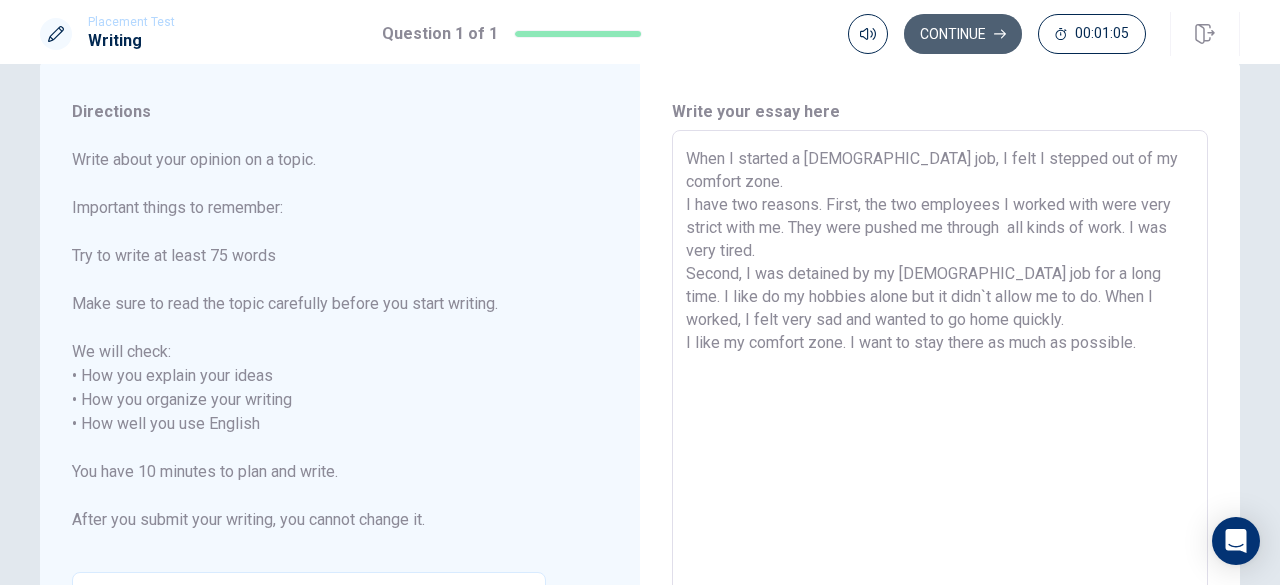 click on "Continue" at bounding box center [963, 34] 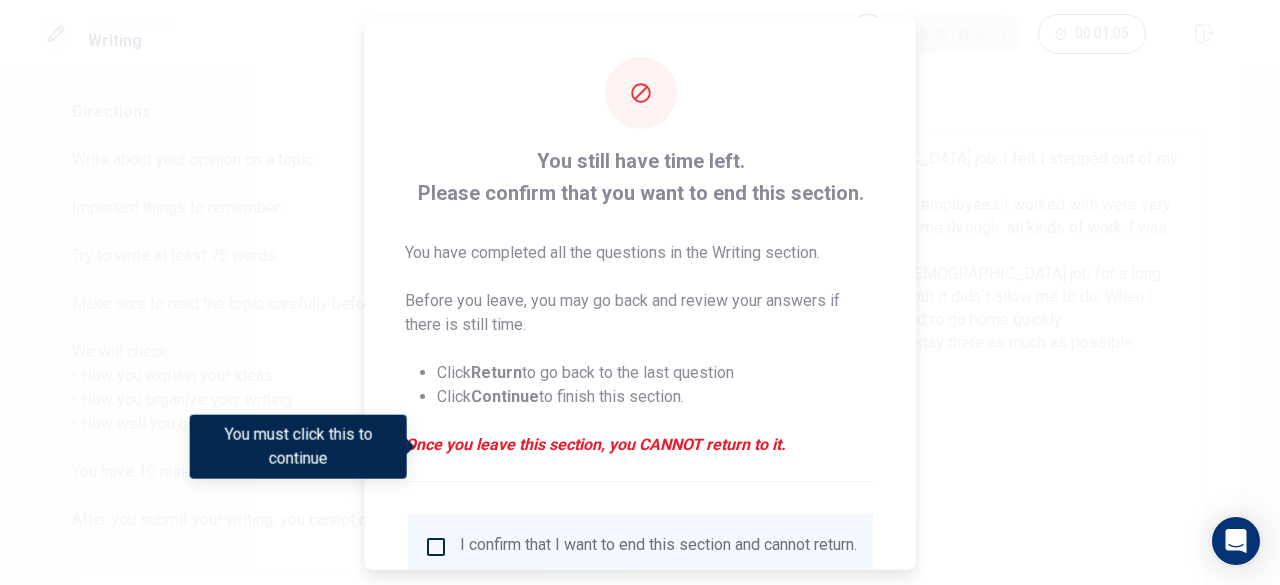 scroll, scrollTop: 160, scrollLeft: 0, axis: vertical 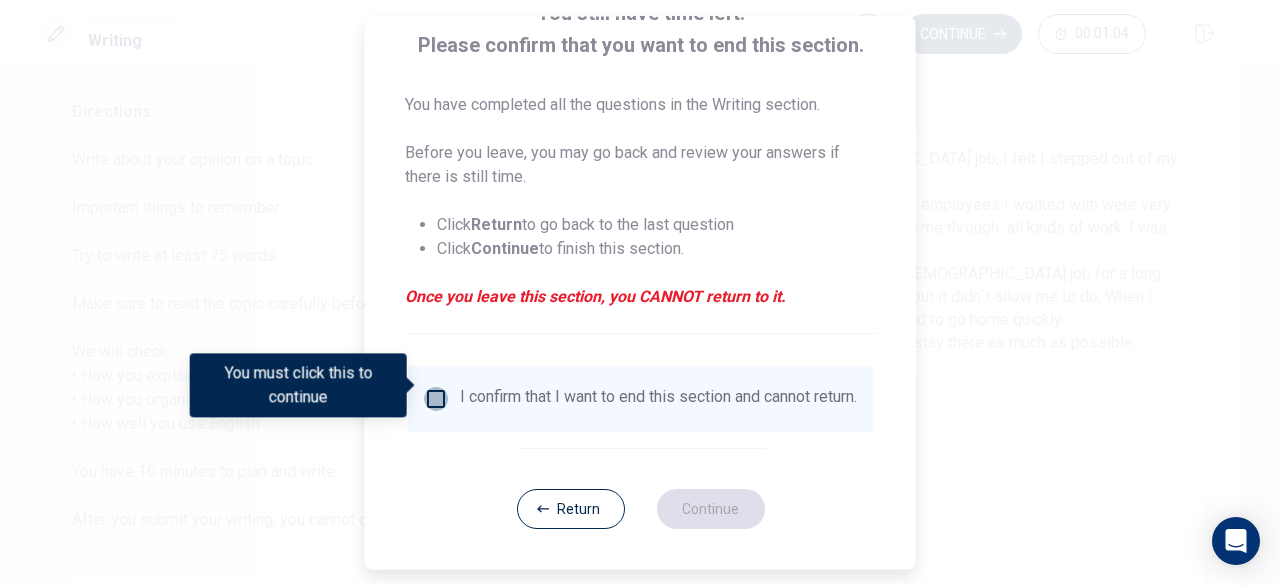 click at bounding box center [436, 399] 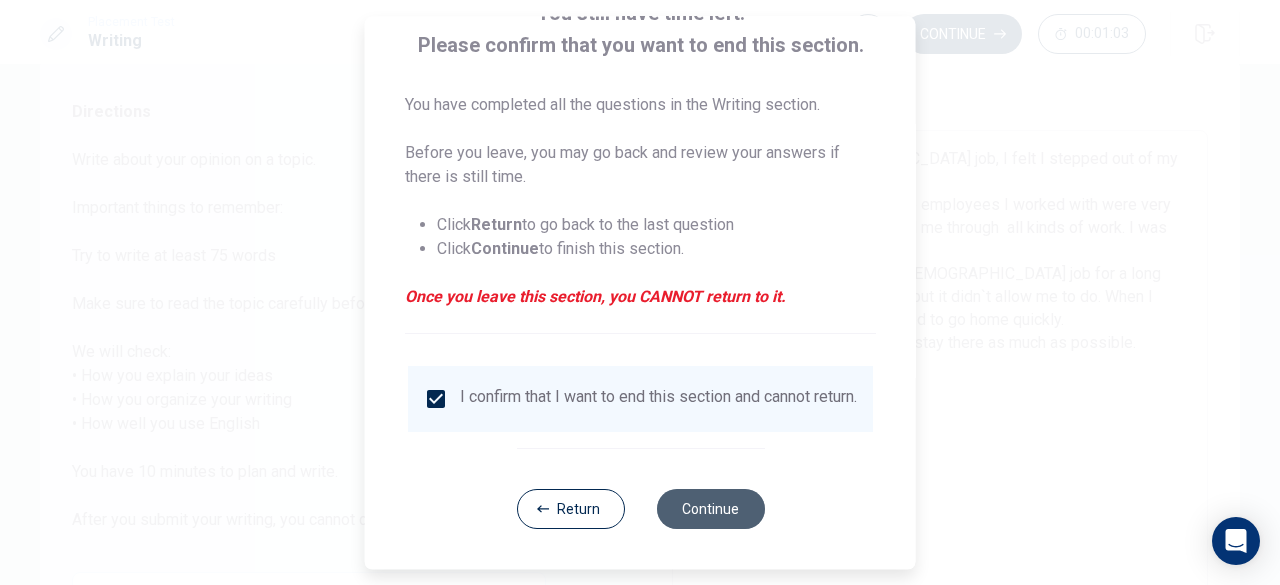 click on "Continue" at bounding box center (710, 509) 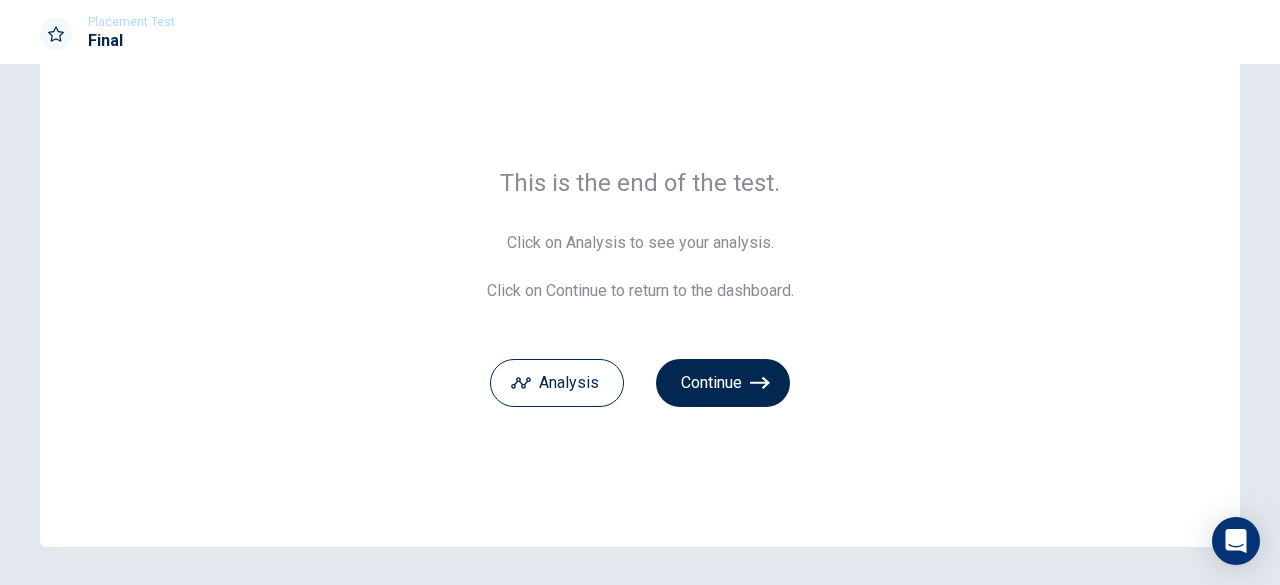 scroll, scrollTop: 78, scrollLeft: 0, axis: vertical 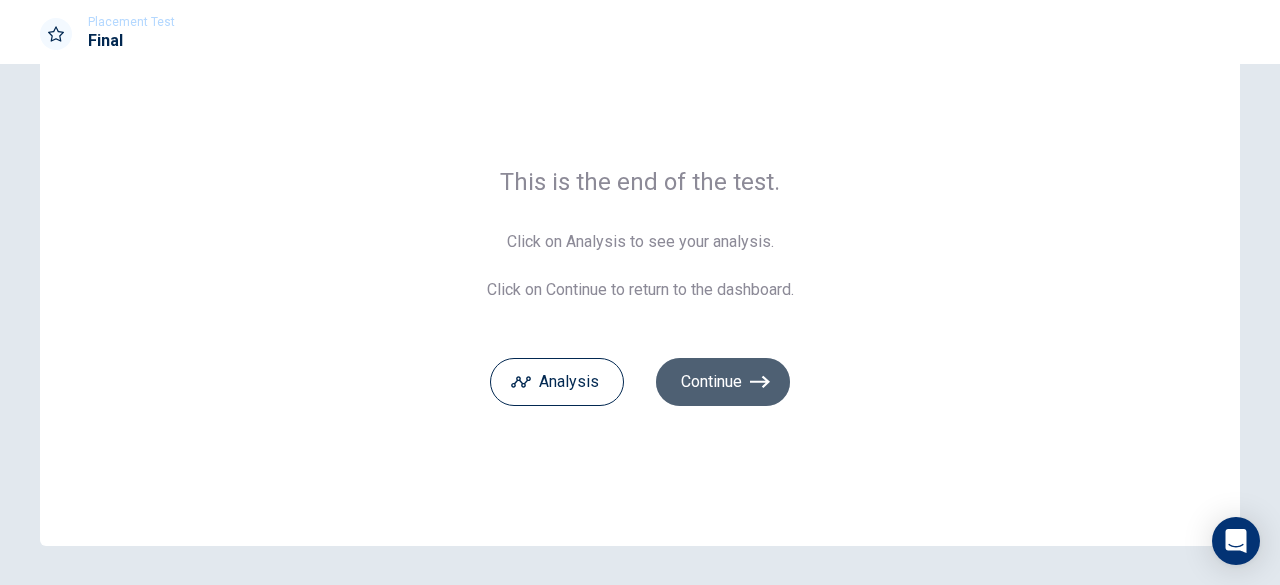 click on "Continue" at bounding box center [723, 382] 